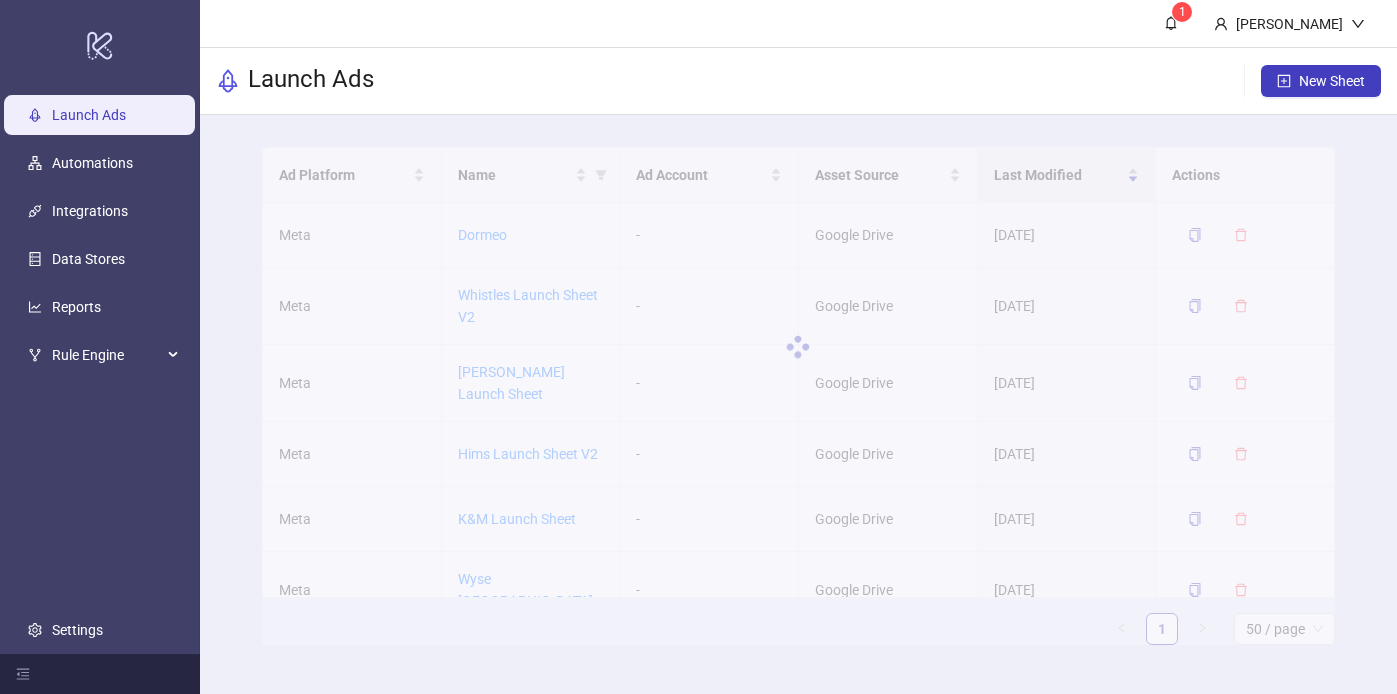 scroll, scrollTop: 0, scrollLeft: 0, axis: both 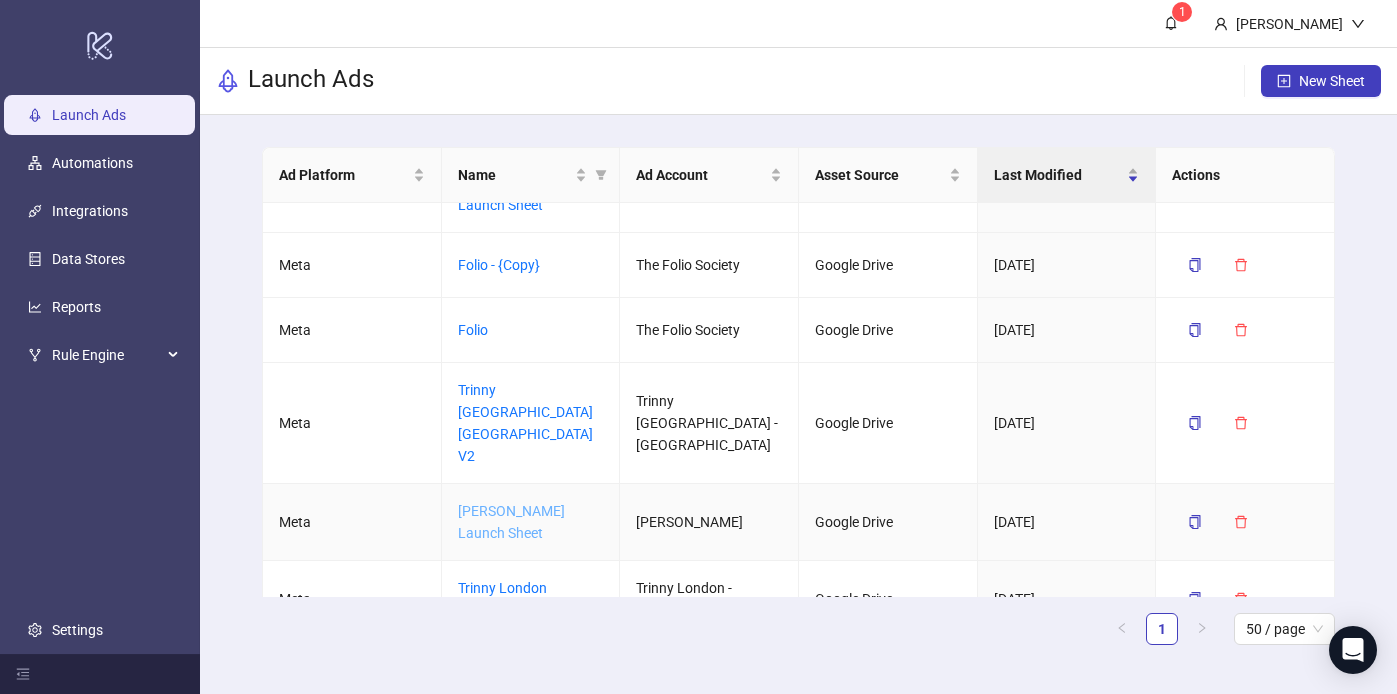 click on "[PERSON_NAME] Launch Sheet" at bounding box center [511, 522] 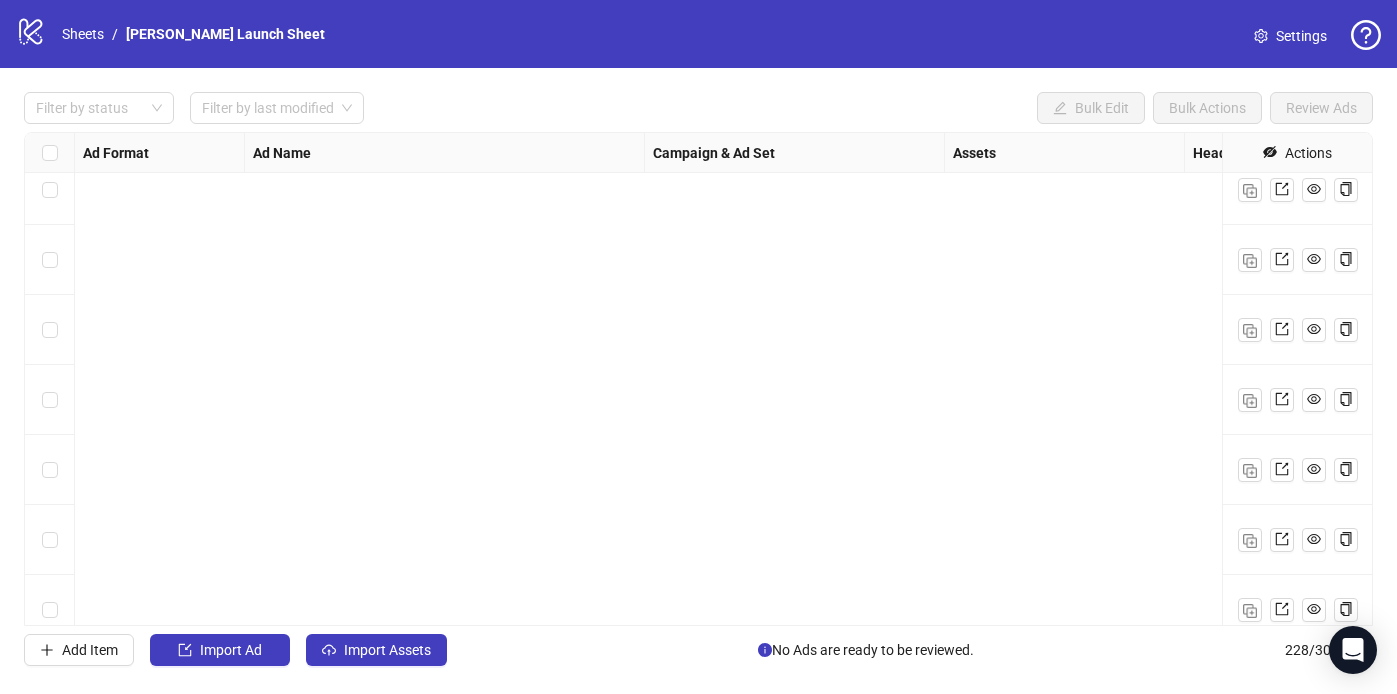 scroll, scrollTop: 15508, scrollLeft: 0, axis: vertical 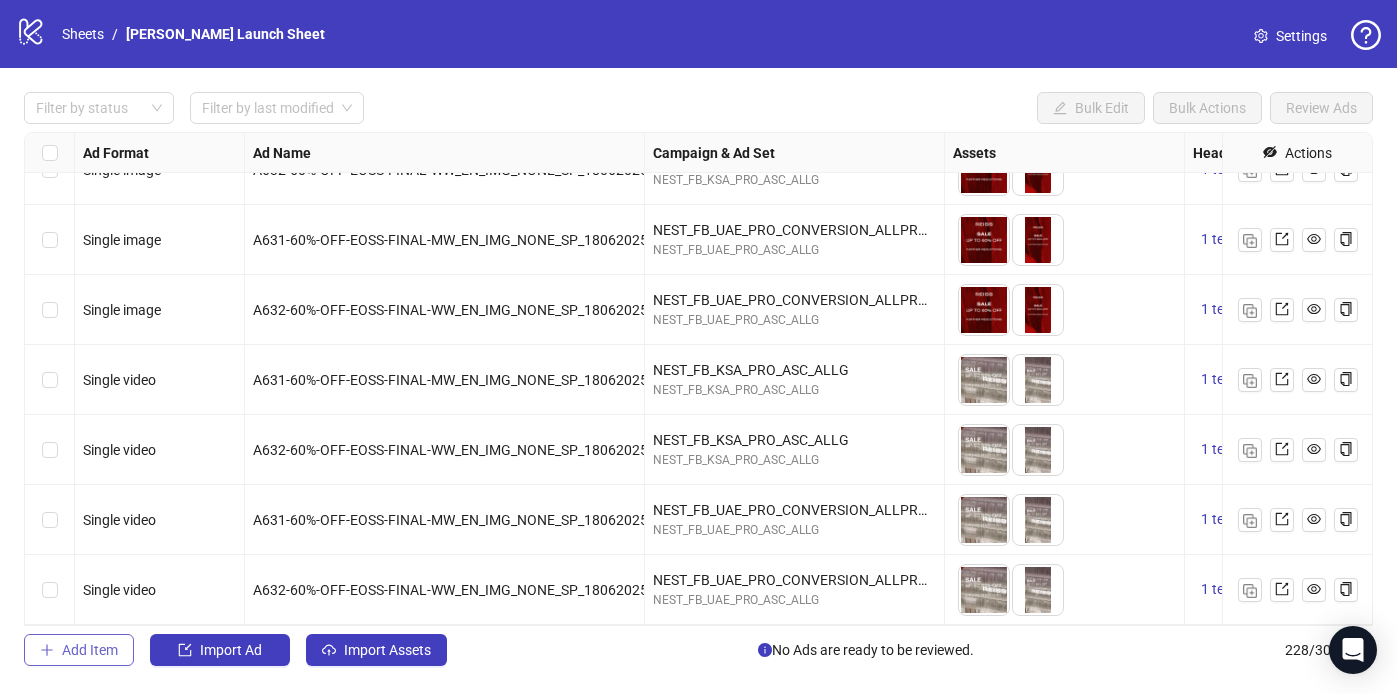 click on "Add Item" at bounding box center (90, 650) 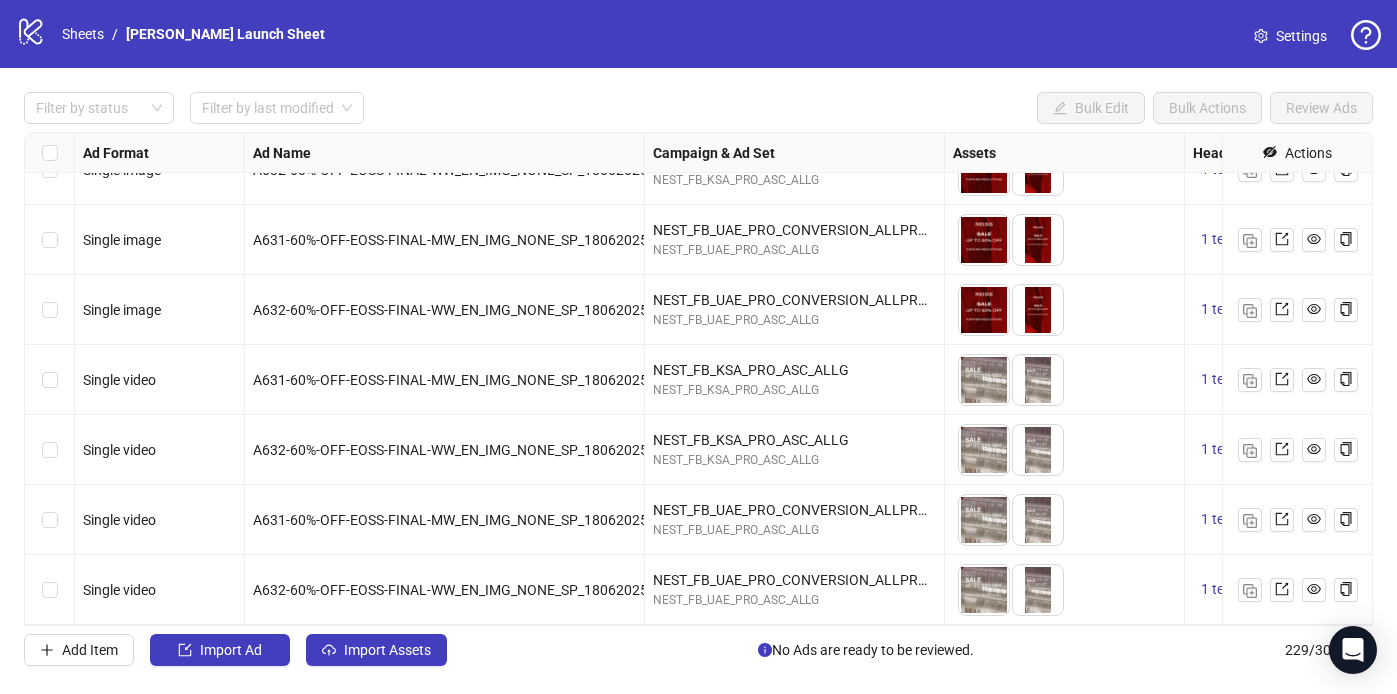 scroll, scrollTop: 15578, scrollLeft: 1, axis: both 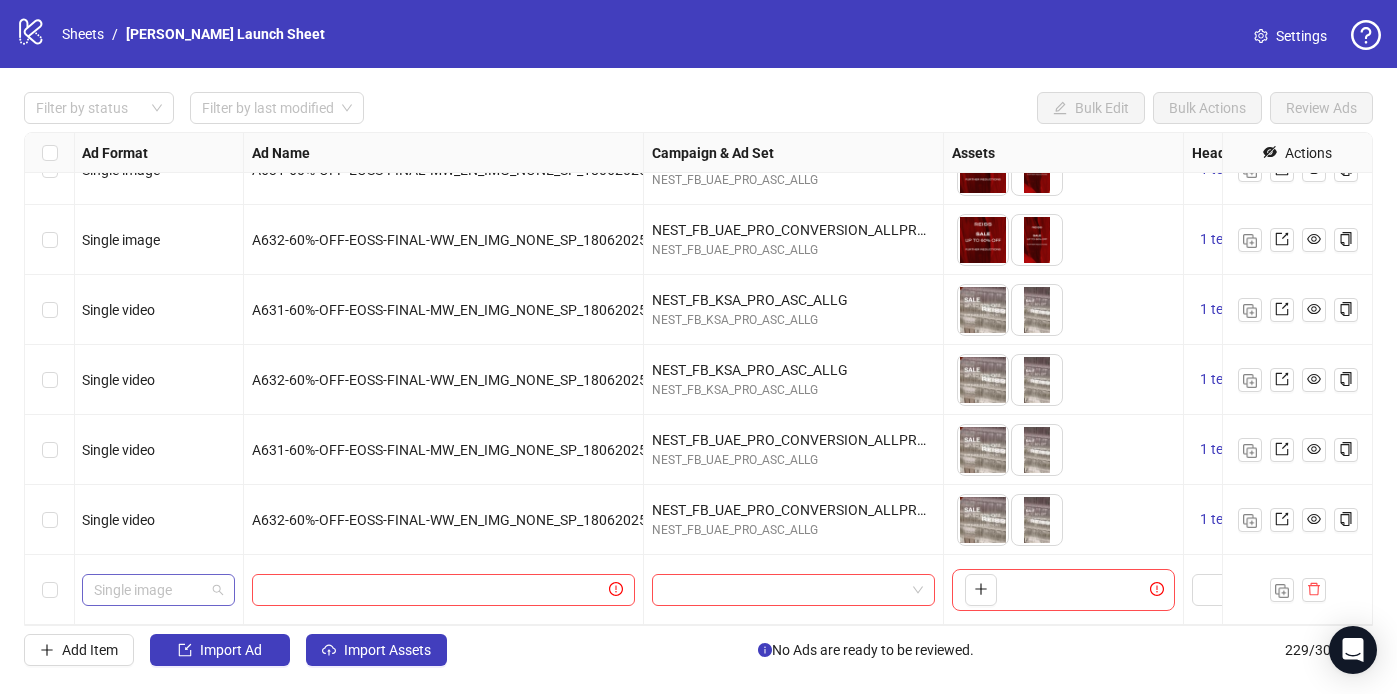 click on "Single image" at bounding box center [158, 590] 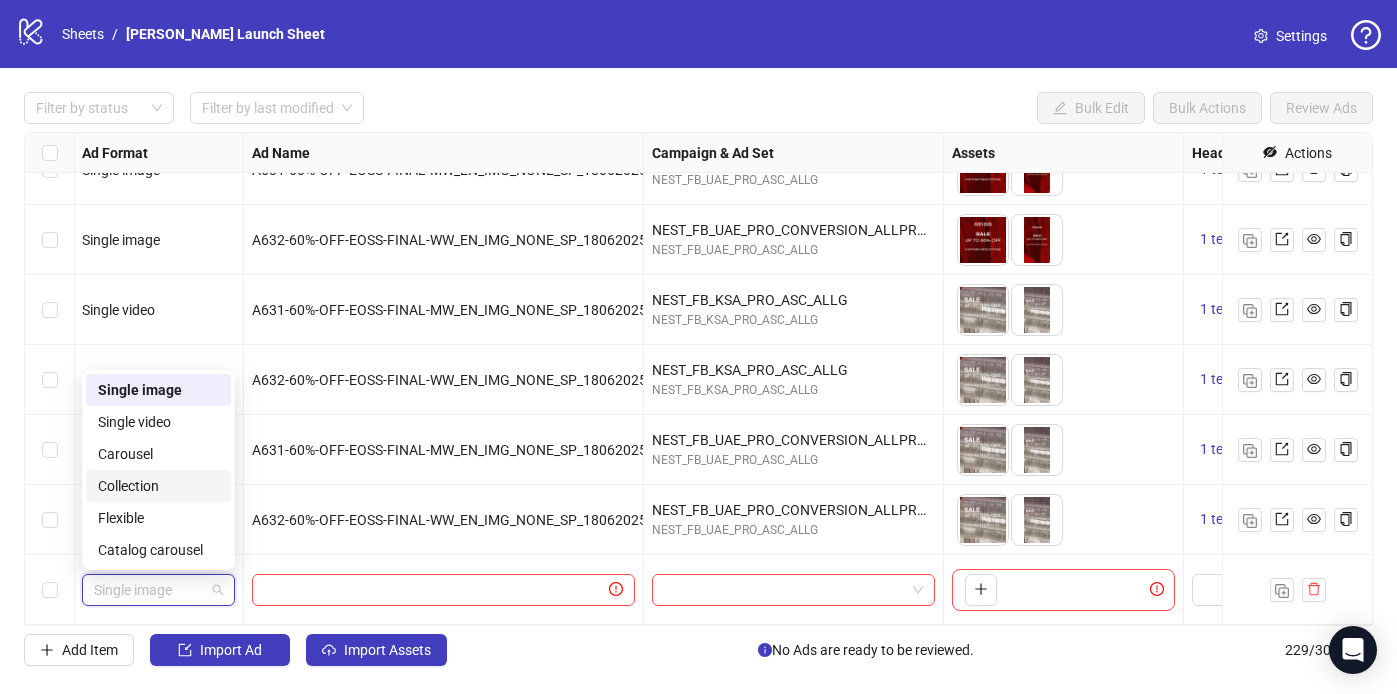 click on "Collection" at bounding box center (158, 486) 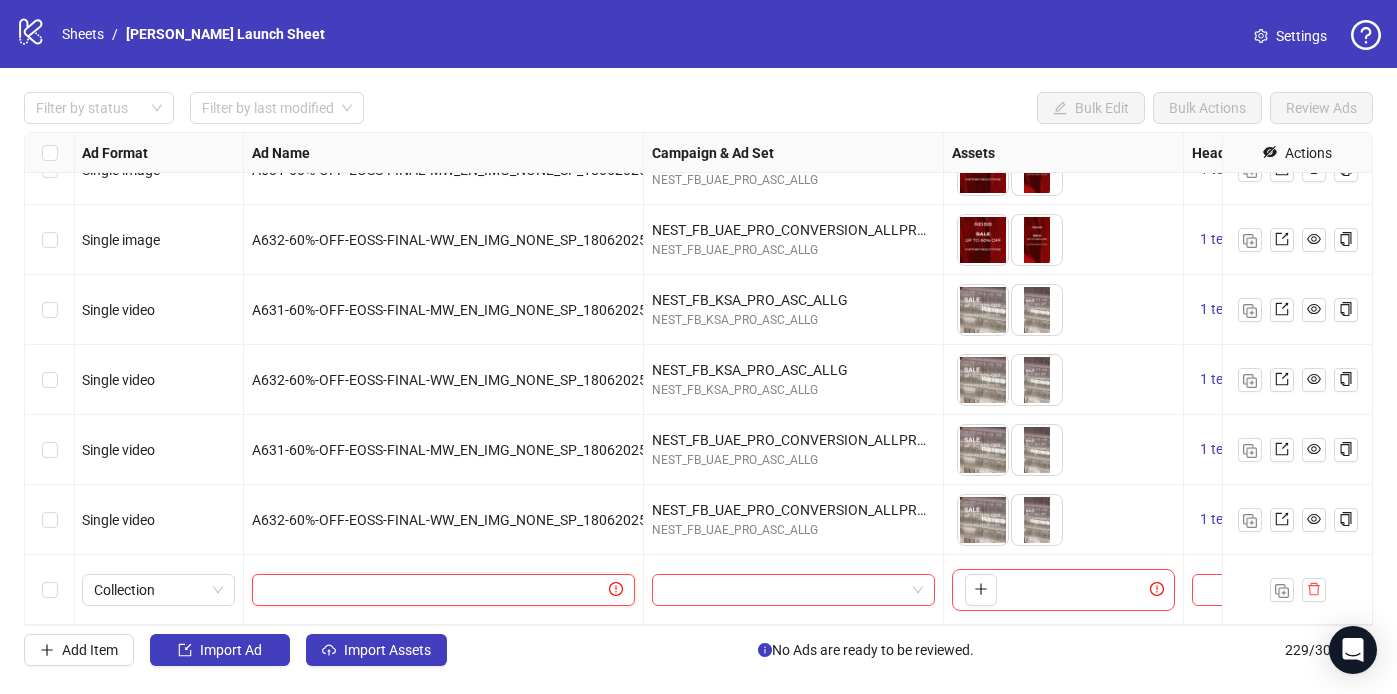 click at bounding box center (434, 590) 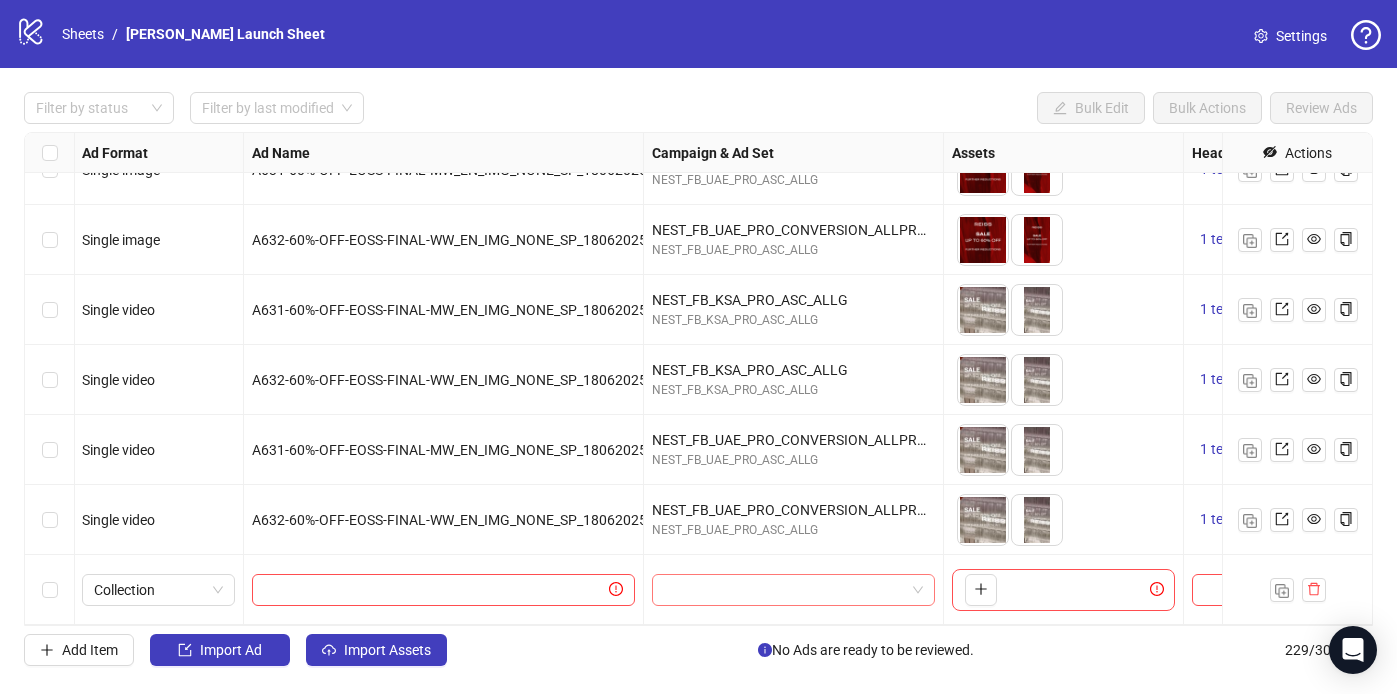 click at bounding box center (784, 590) 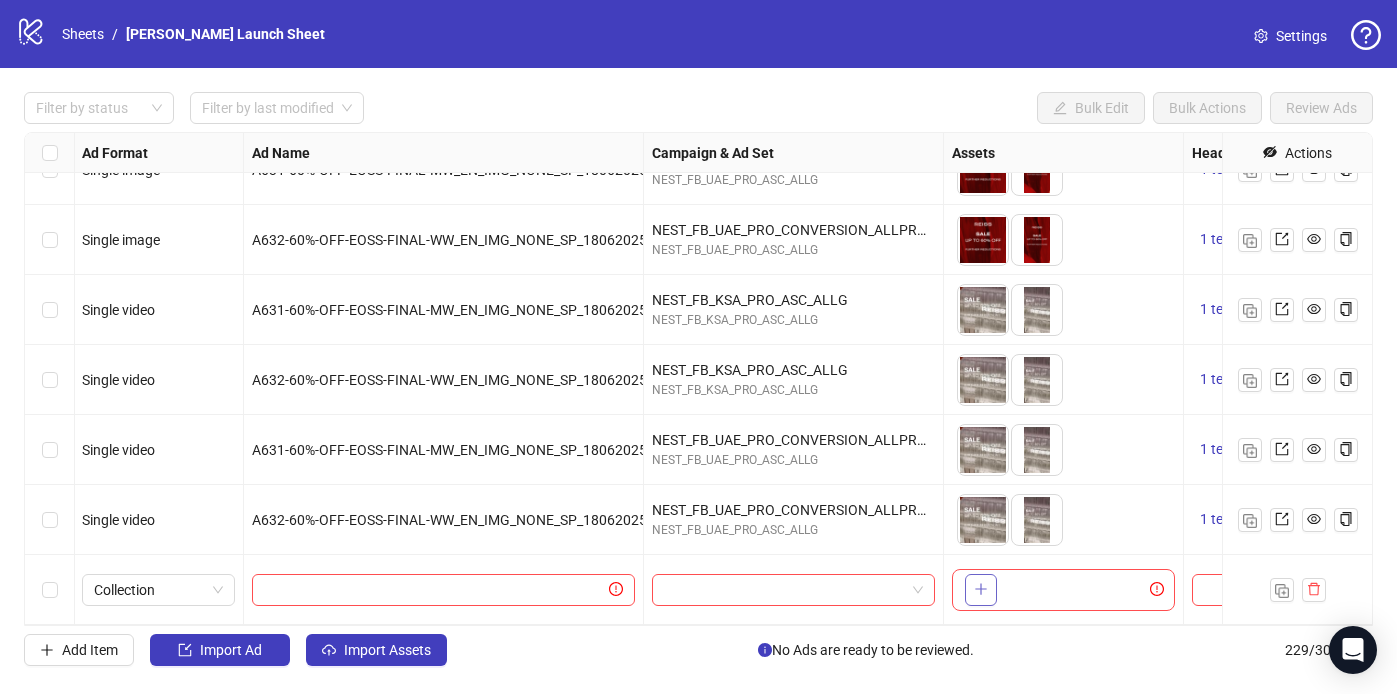click 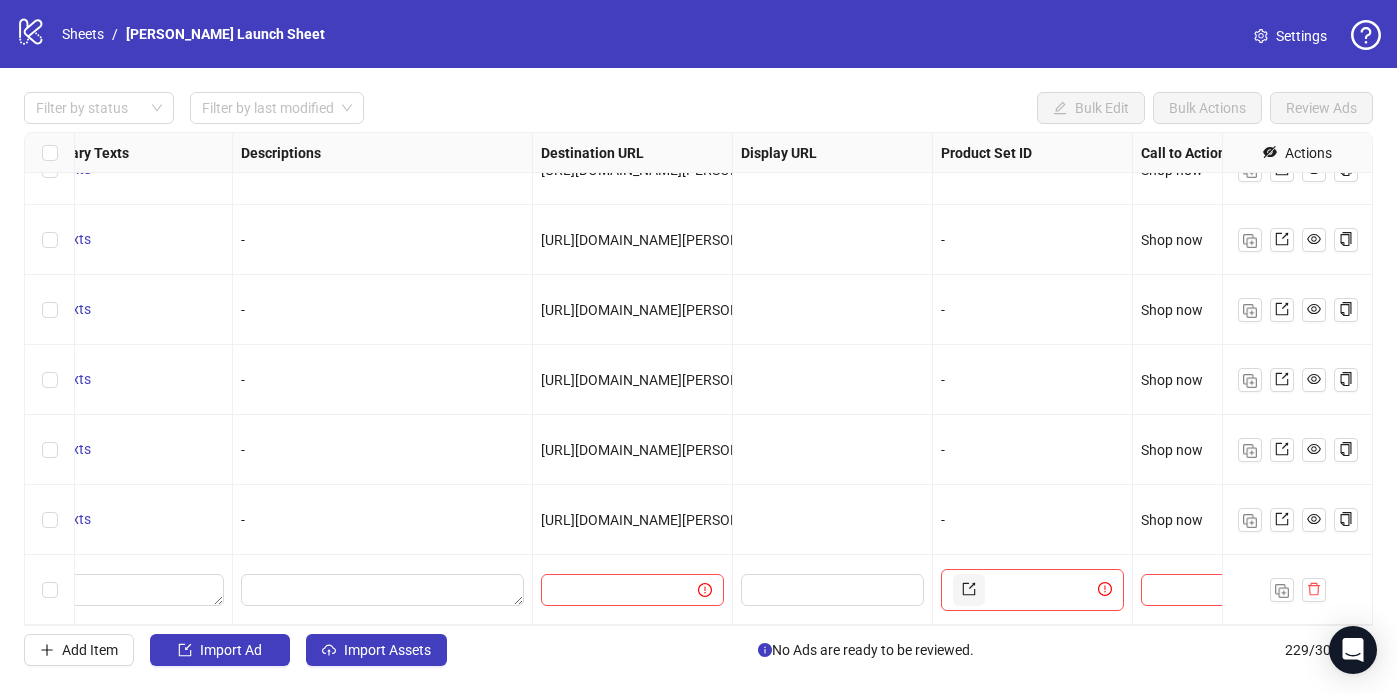 scroll, scrollTop: 15578, scrollLeft: 1487, axis: both 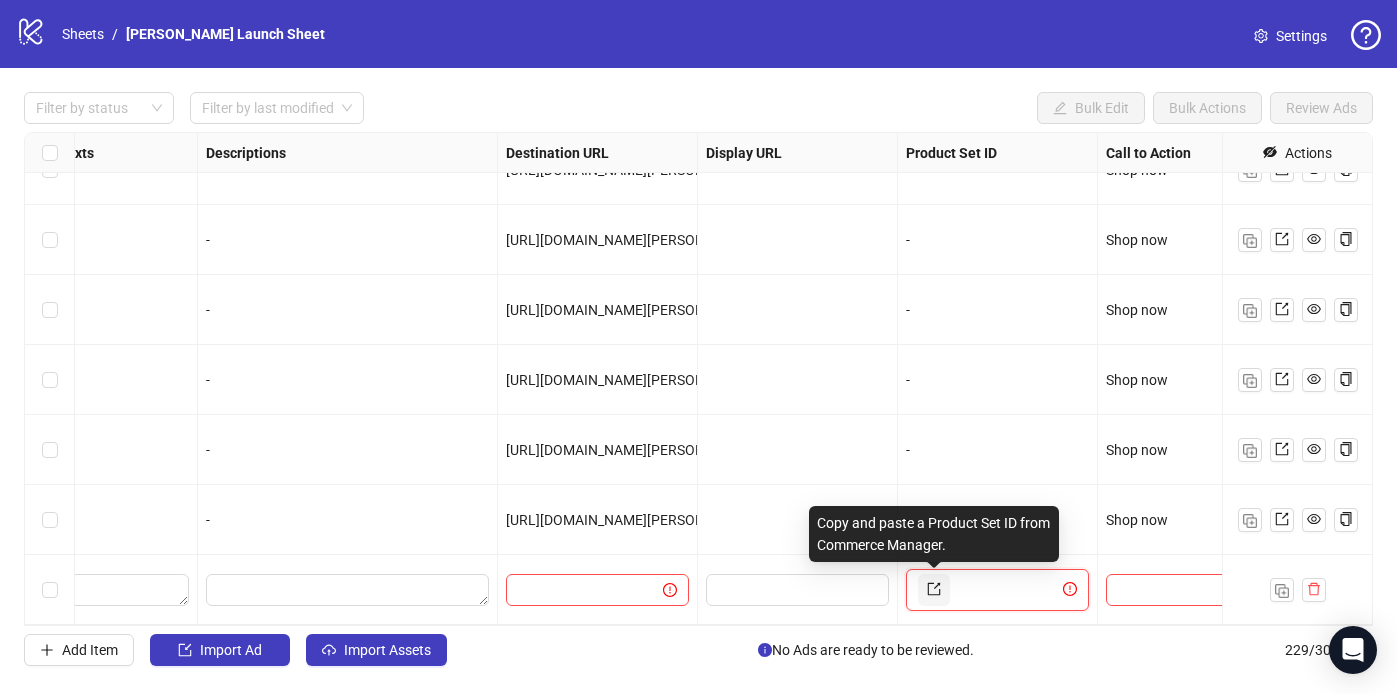 click 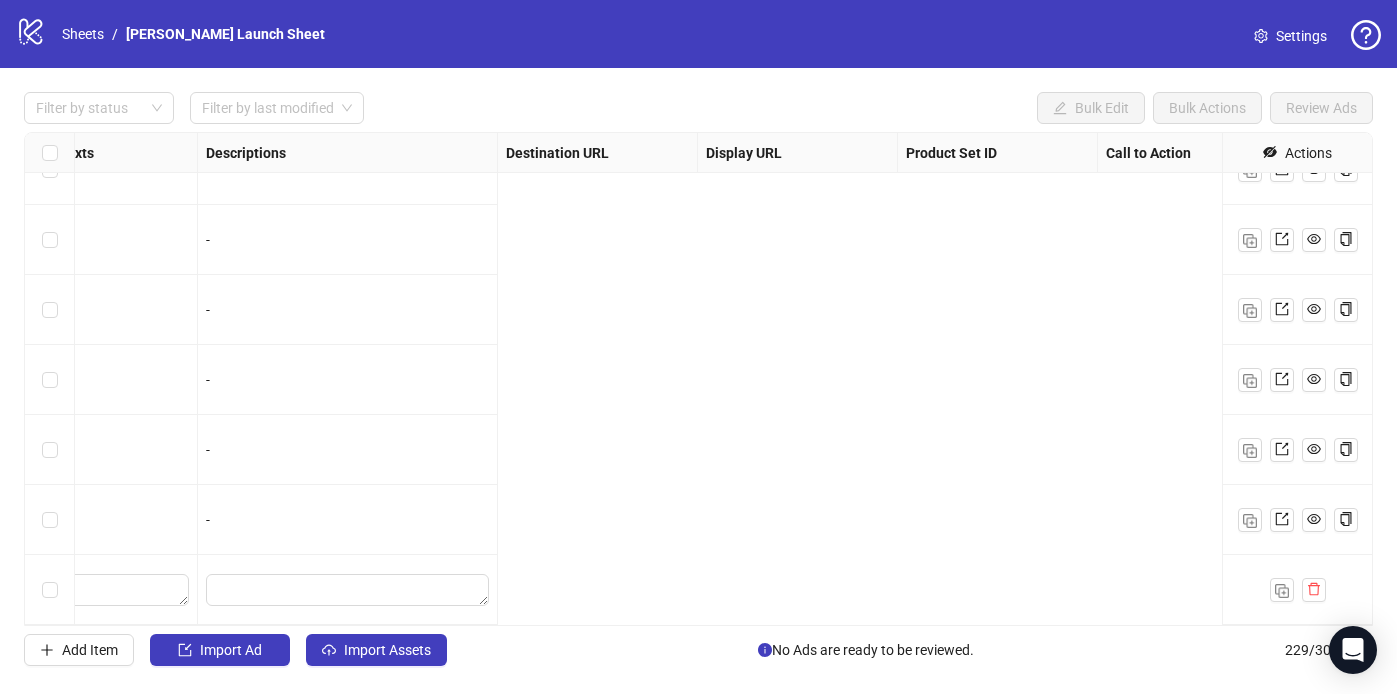 scroll, scrollTop: 15578, scrollLeft: 251, axis: both 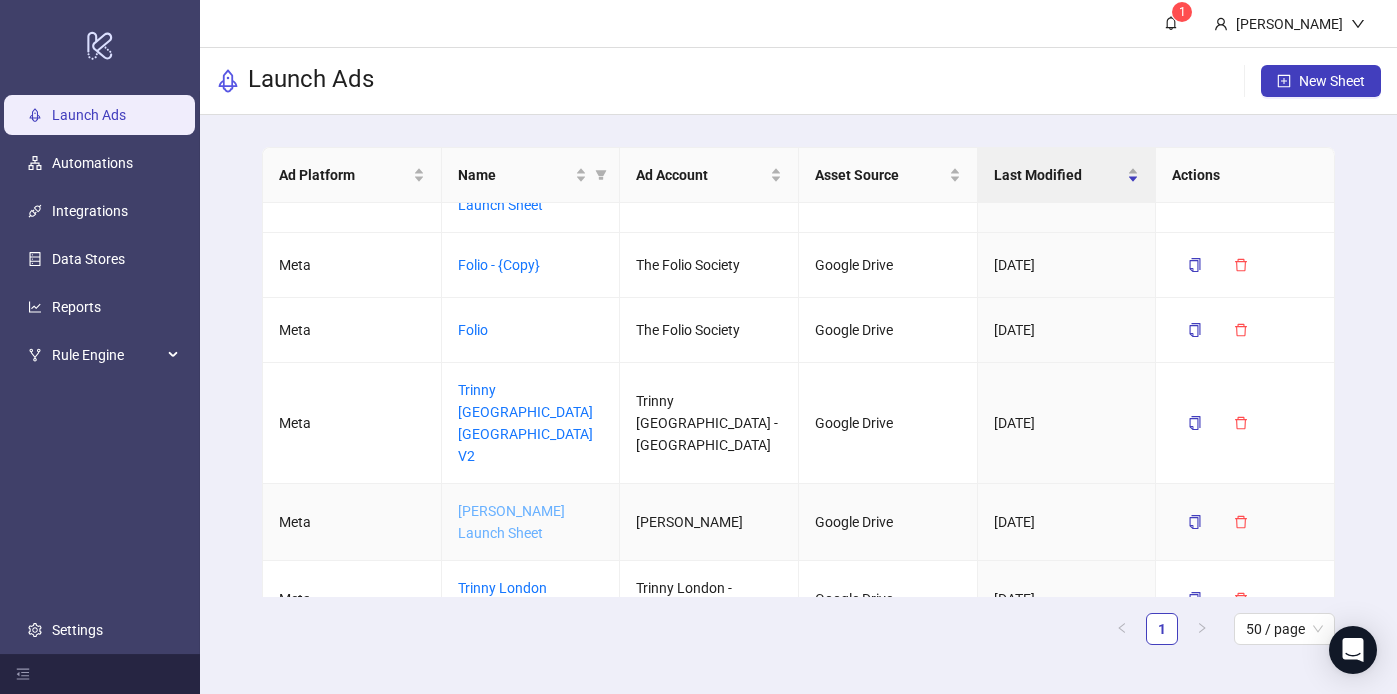 click on "[PERSON_NAME] Launch Sheet" at bounding box center [511, 522] 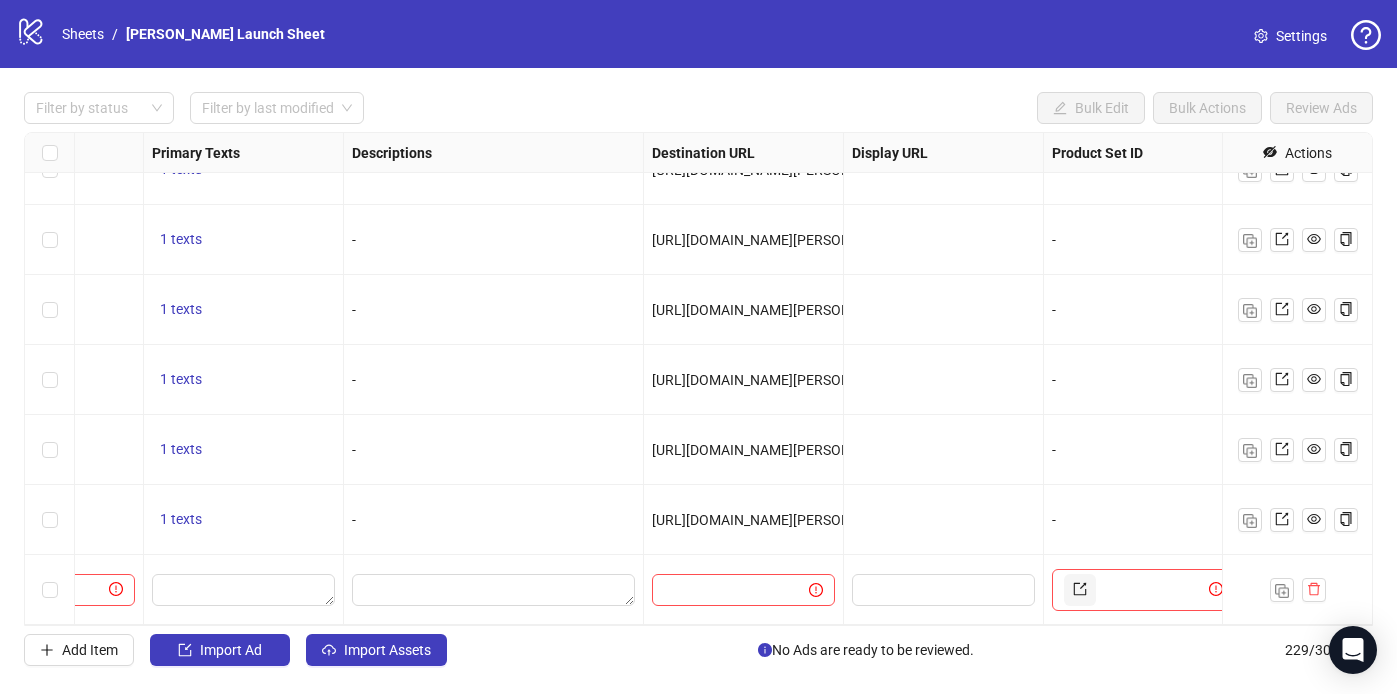 scroll, scrollTop: 15578, scrollLeft: 1493, axis: both 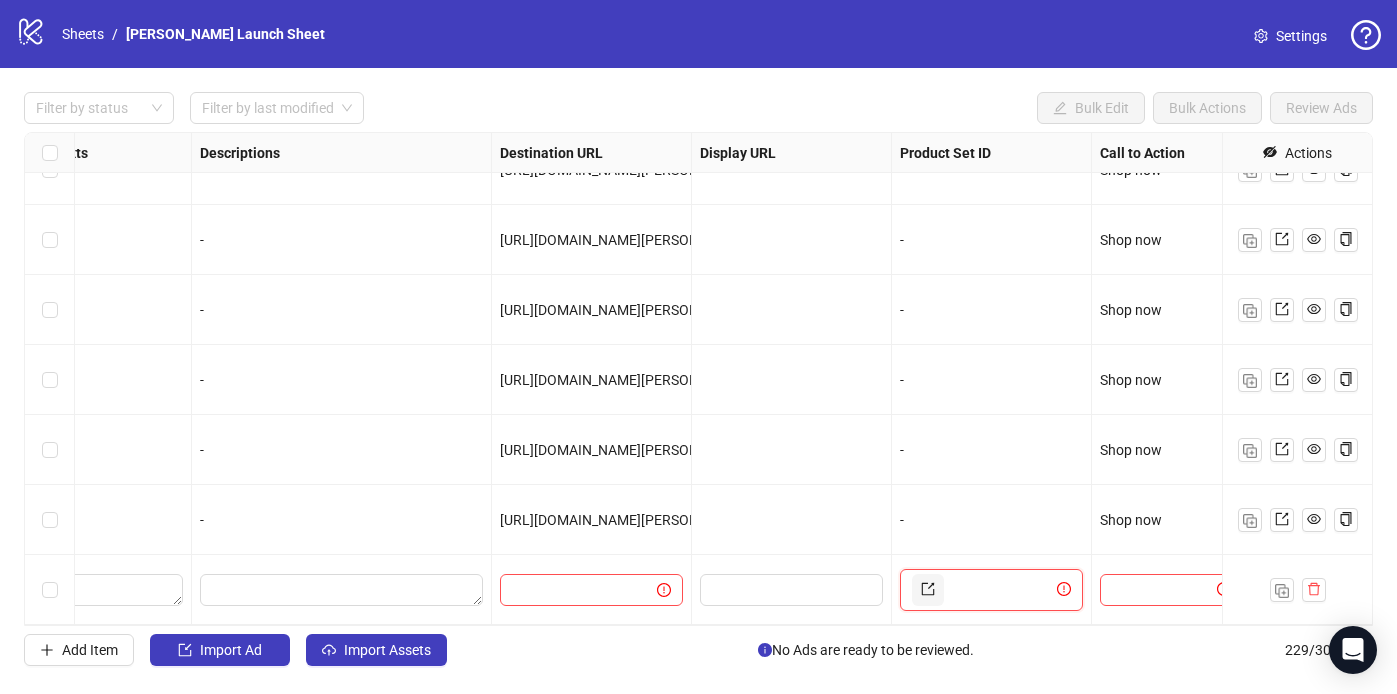 click at bounding box center [1000, 590] 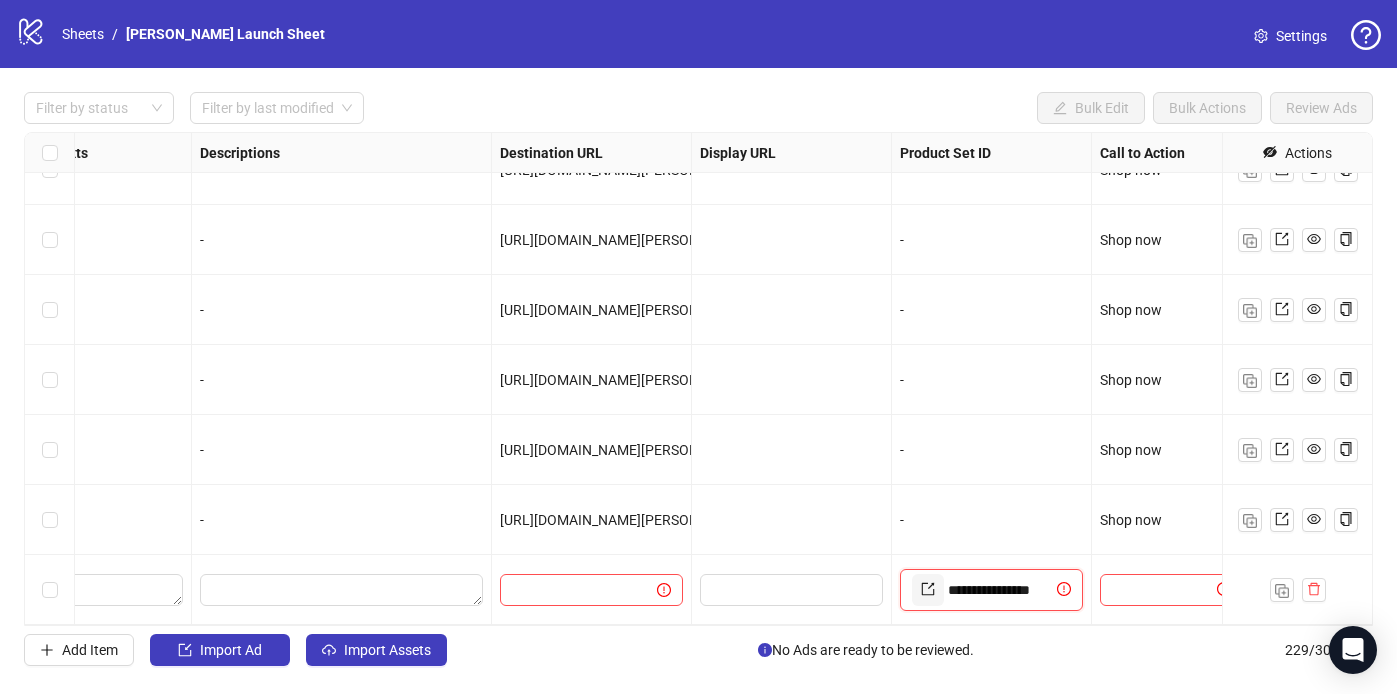 scroll, scrollTop: 0, scrollLeft: 6, axis: horizontal 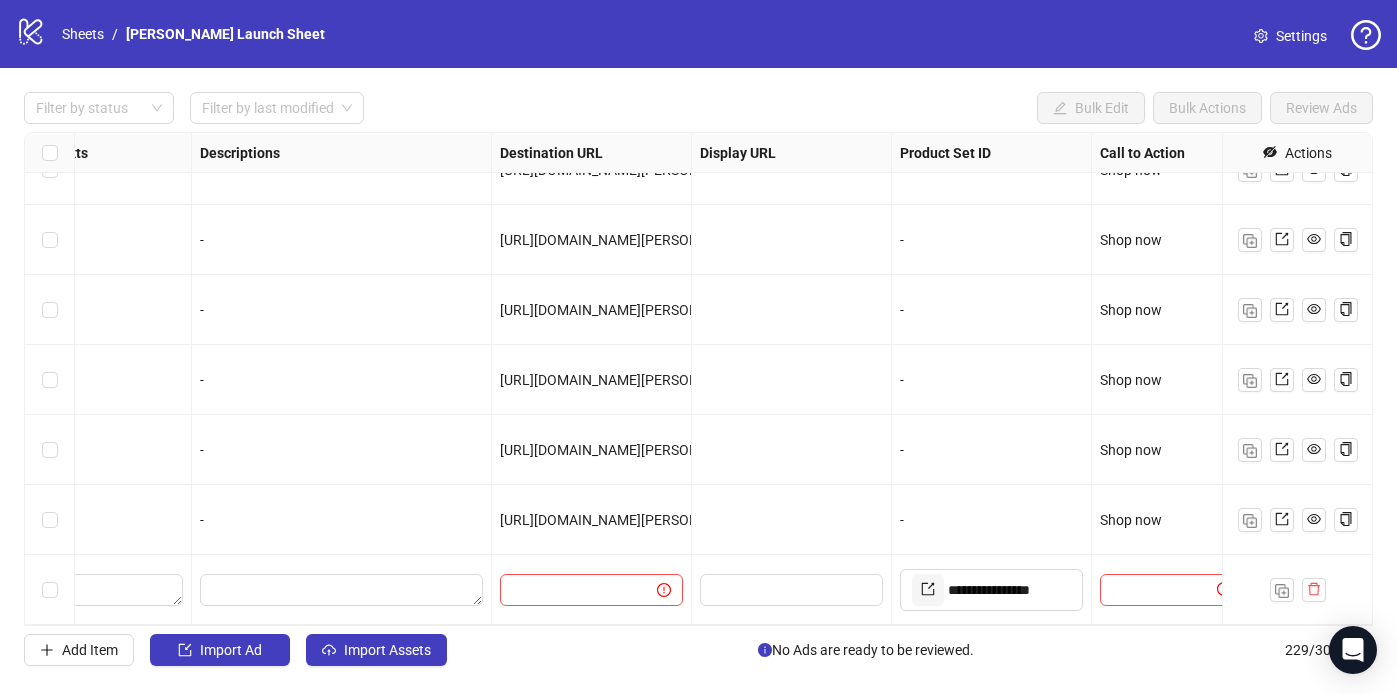 click on "-" at bounding box center (992, 520) 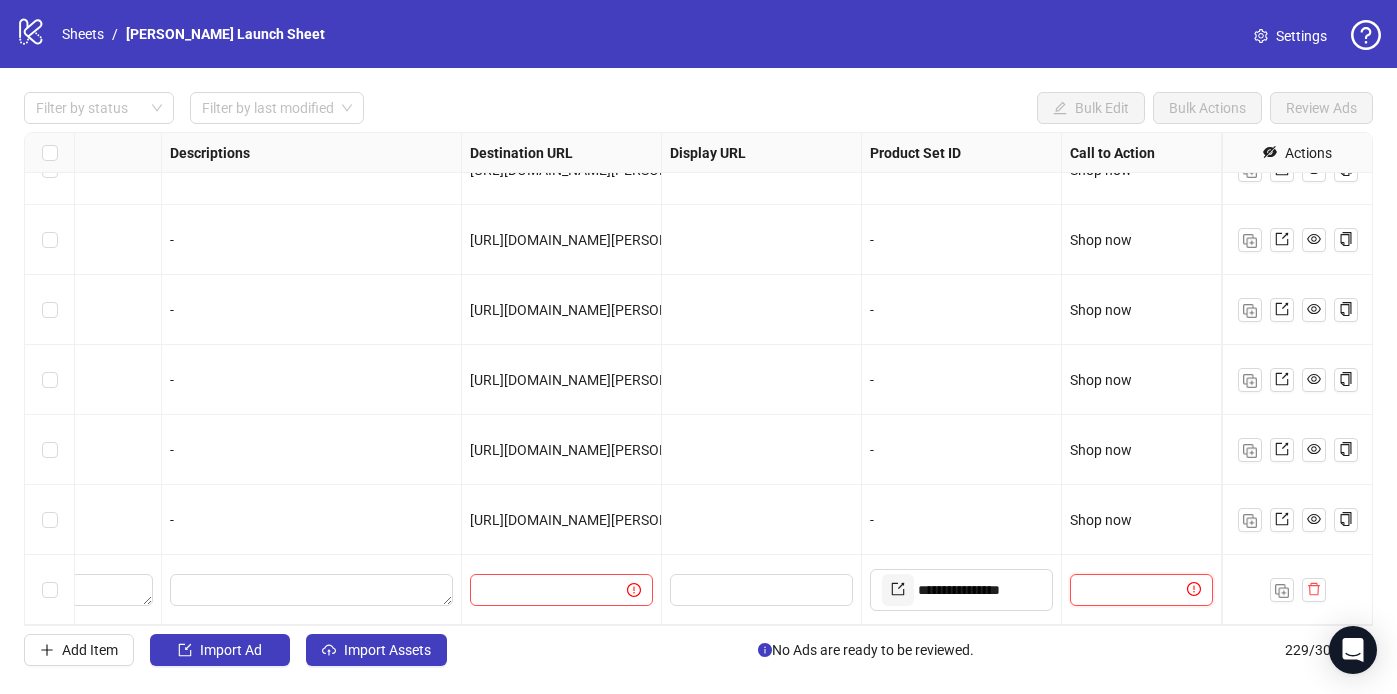 click at bounding box center (1132, 590) 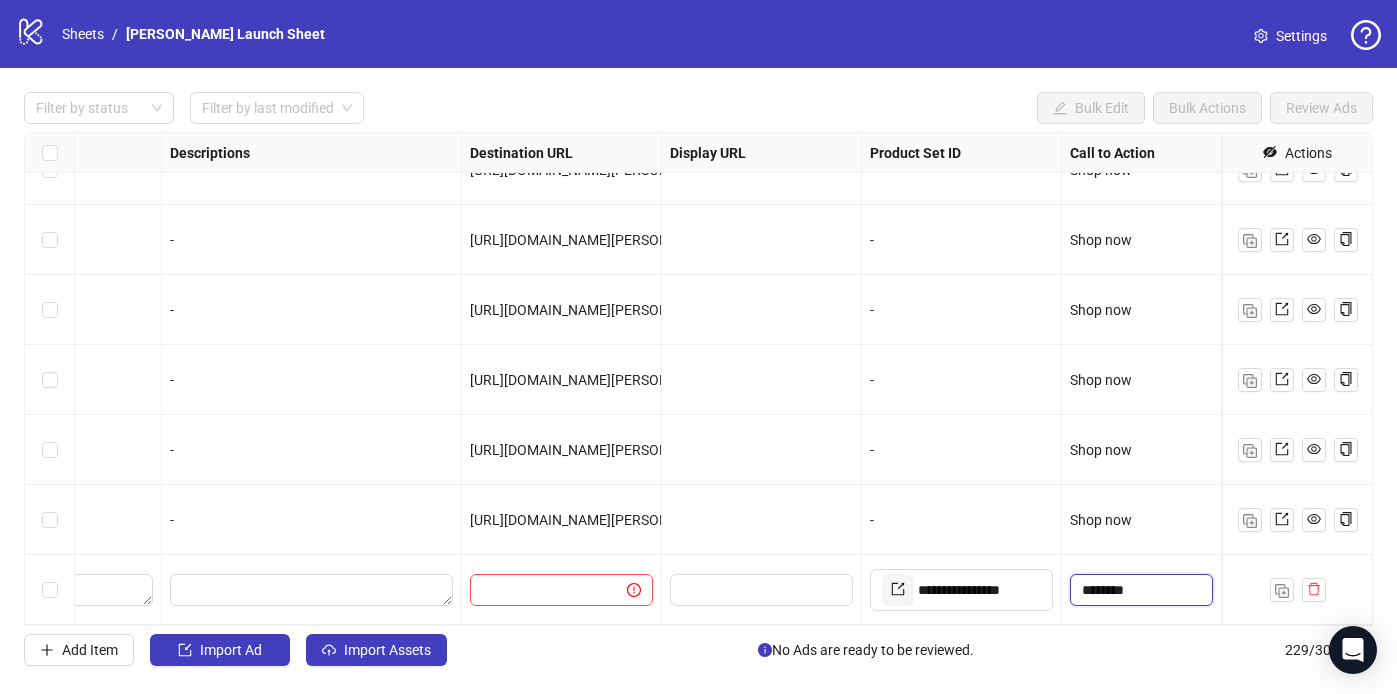 type on "********" 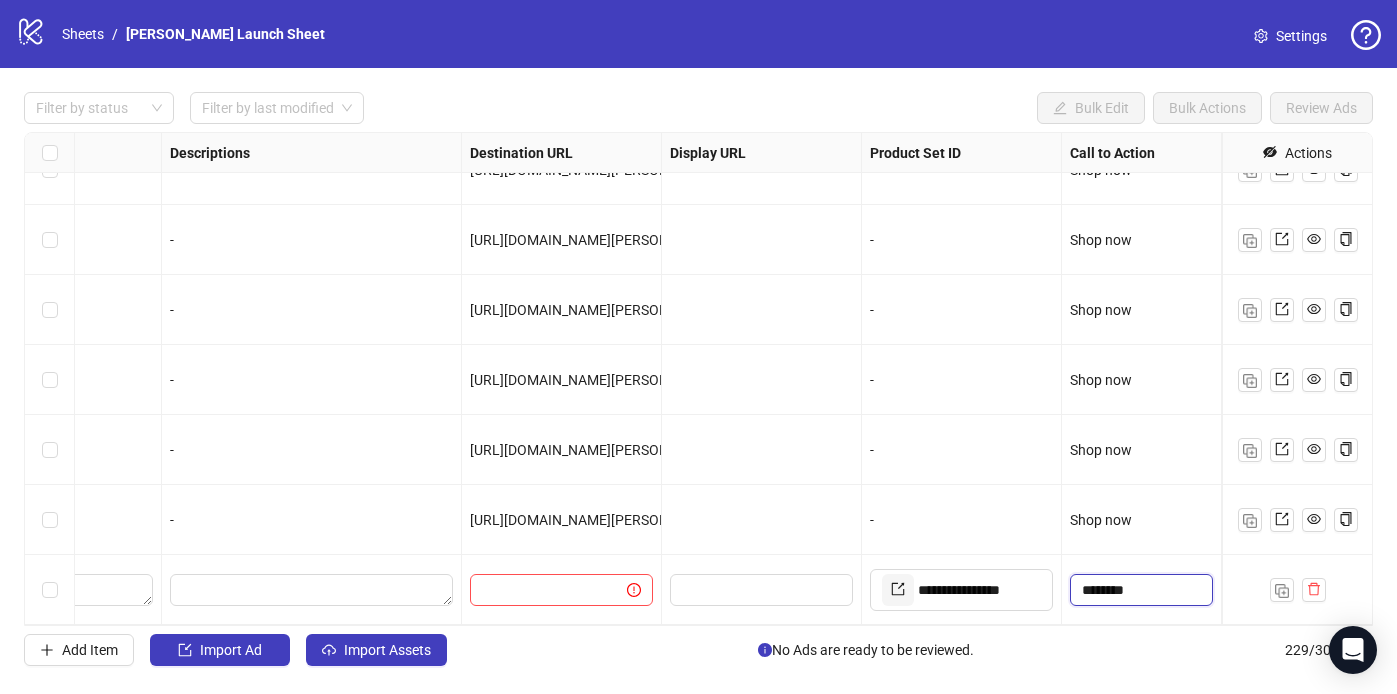 click on "********" at bounding box center [1139, 590] 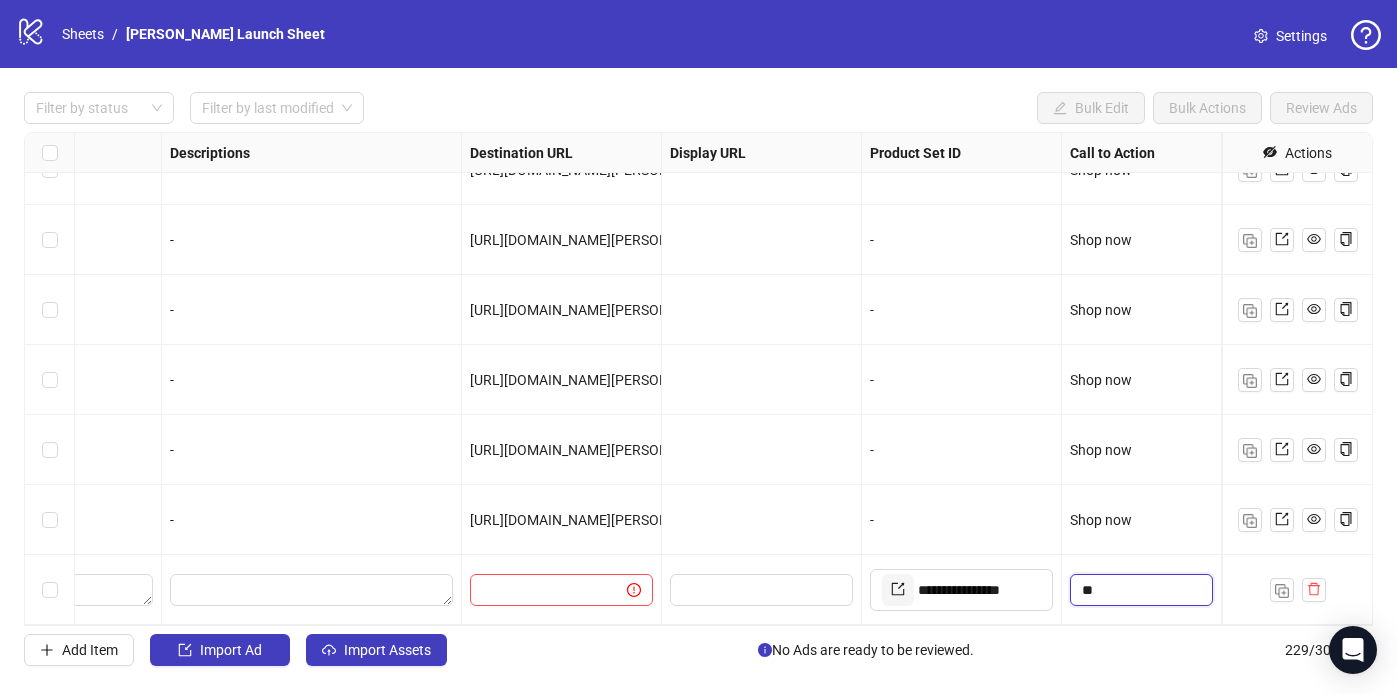 type on "*" 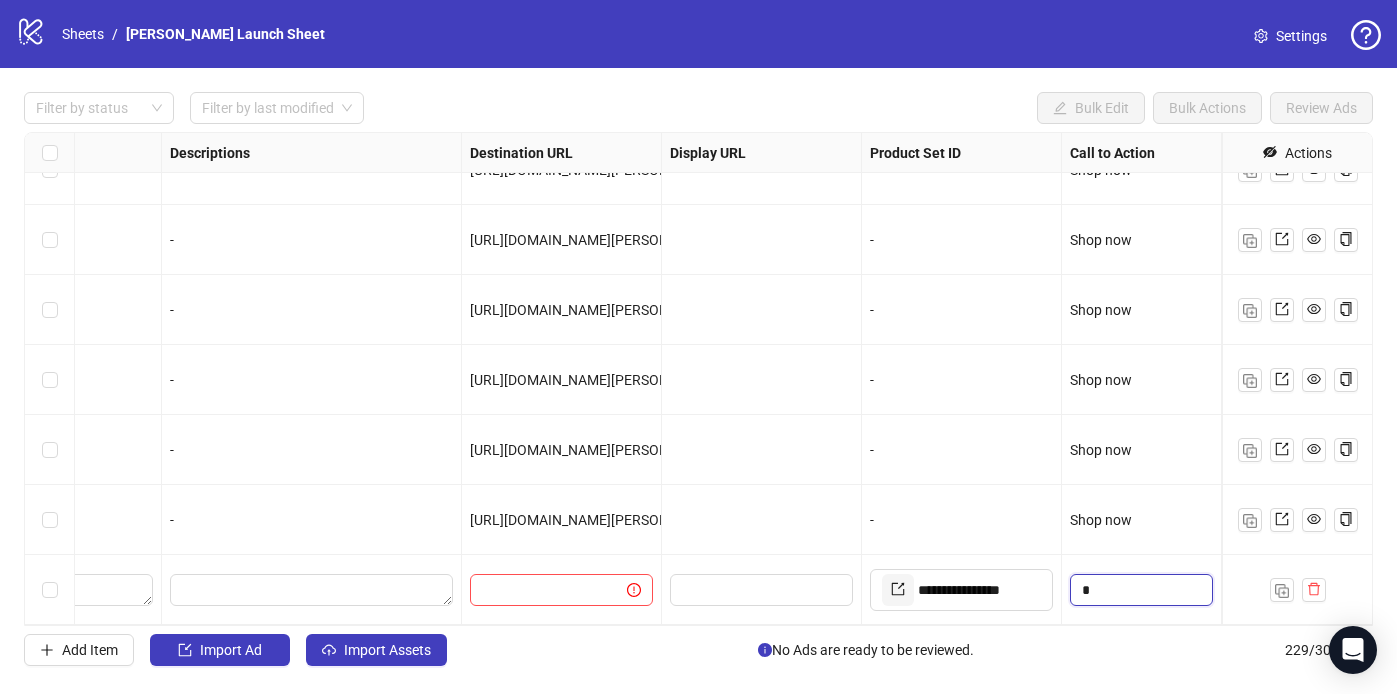 type 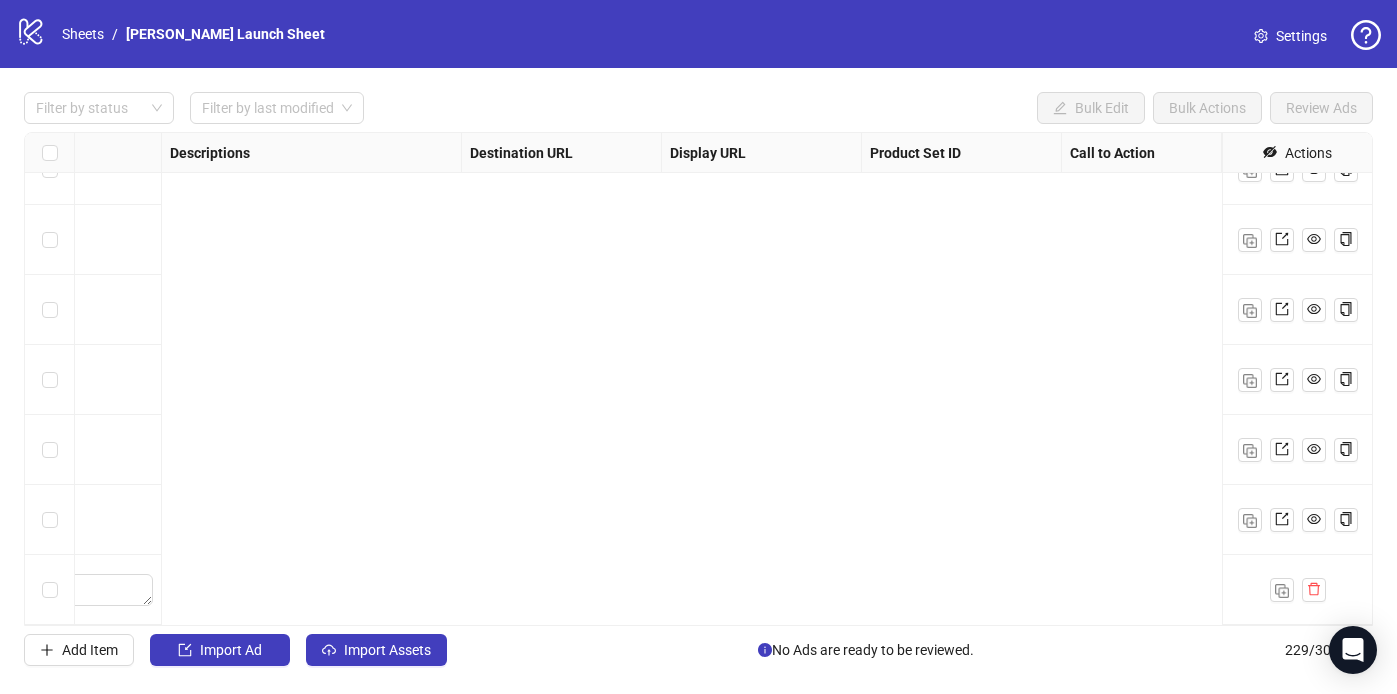 scroll, scrollTop: 15578, scrollLeft: 0, axis: vertical 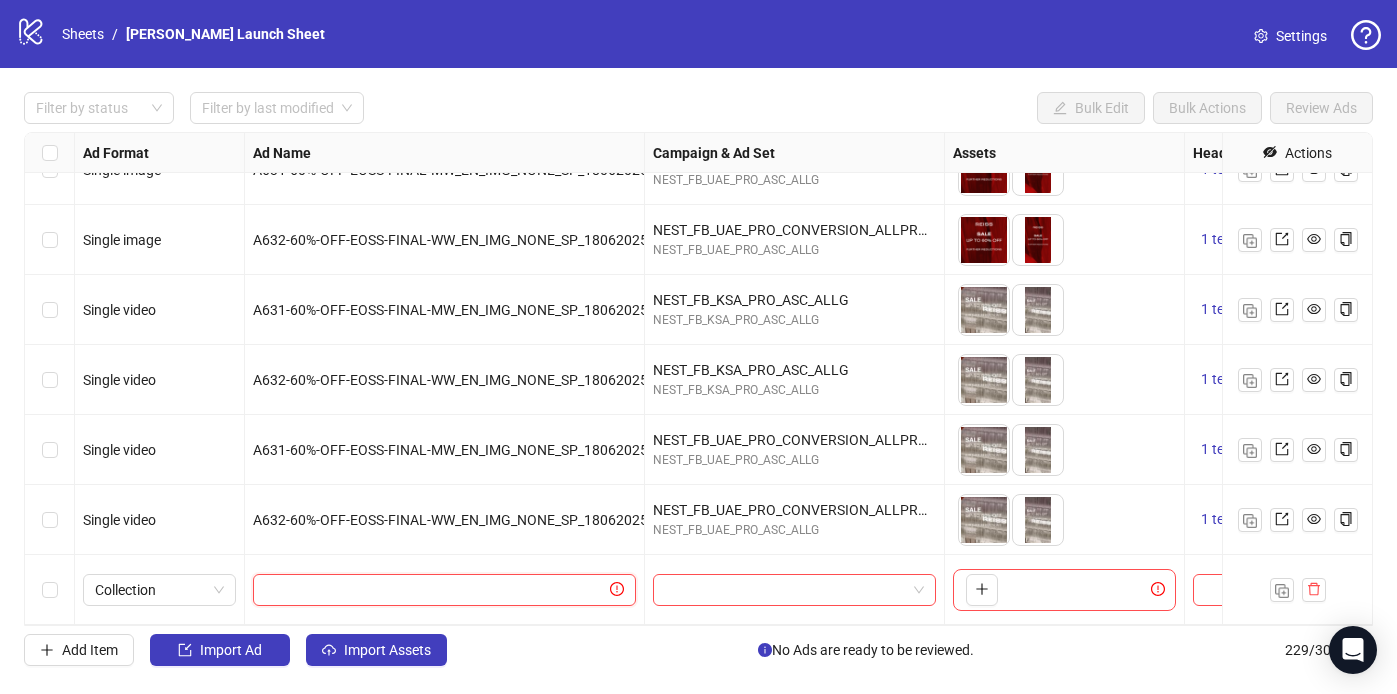 click at bounding box center [435, 590] 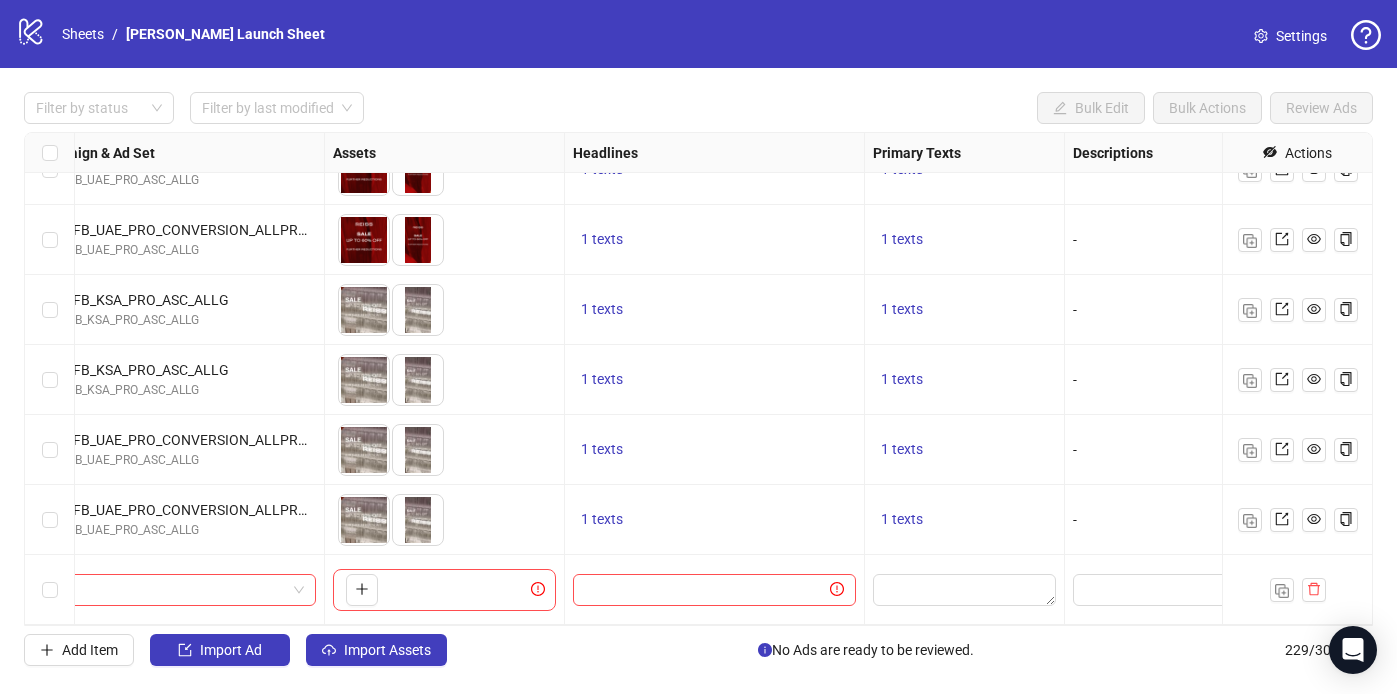 scroll, scrollTop: 15578, scrollLeft: 0, axis: vertical 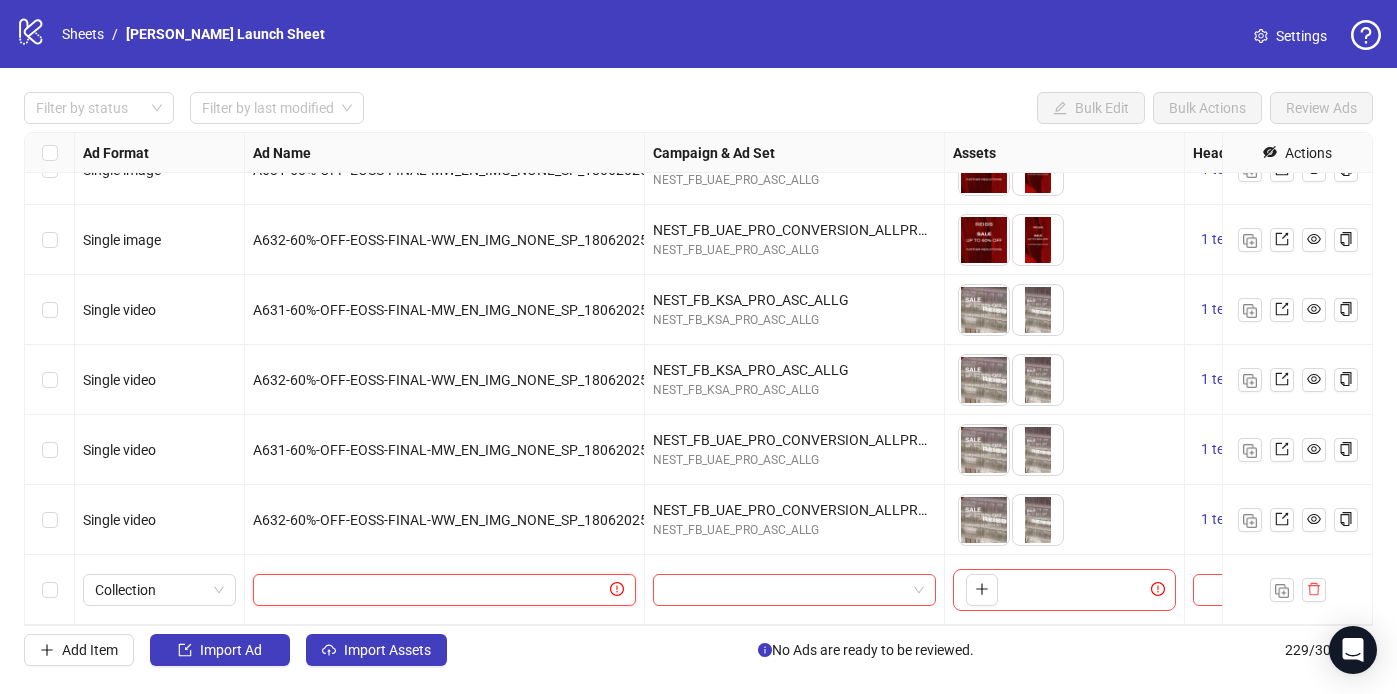 click at bounding box center (435, 590) 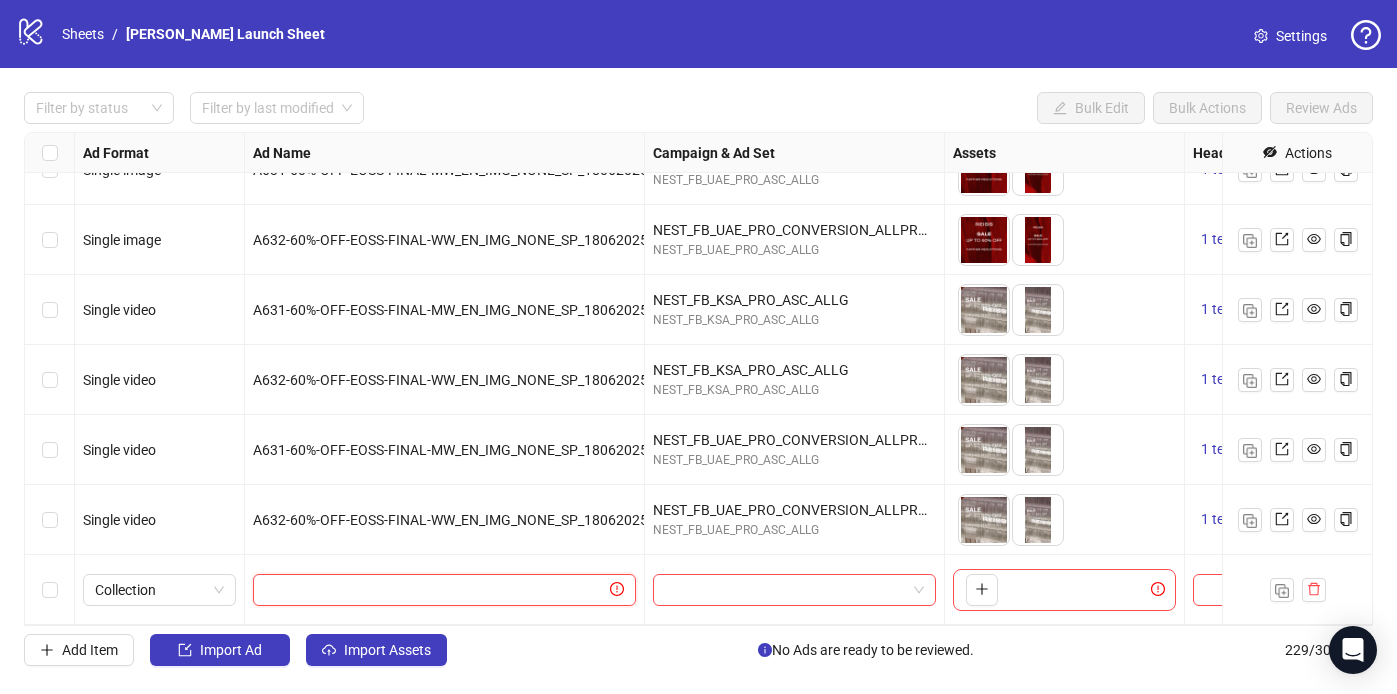 paste on "**********" 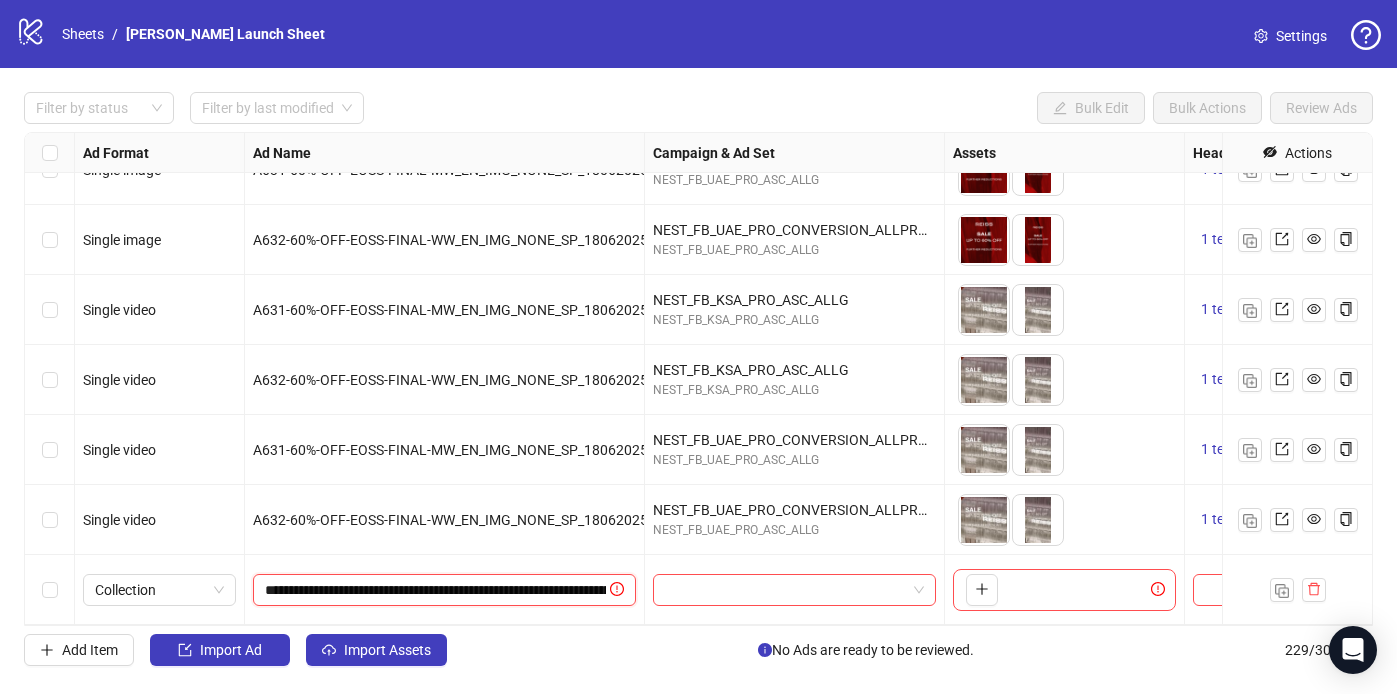 scroll, scrollTop: 0, scrollLeft: 223, axis: horizontal 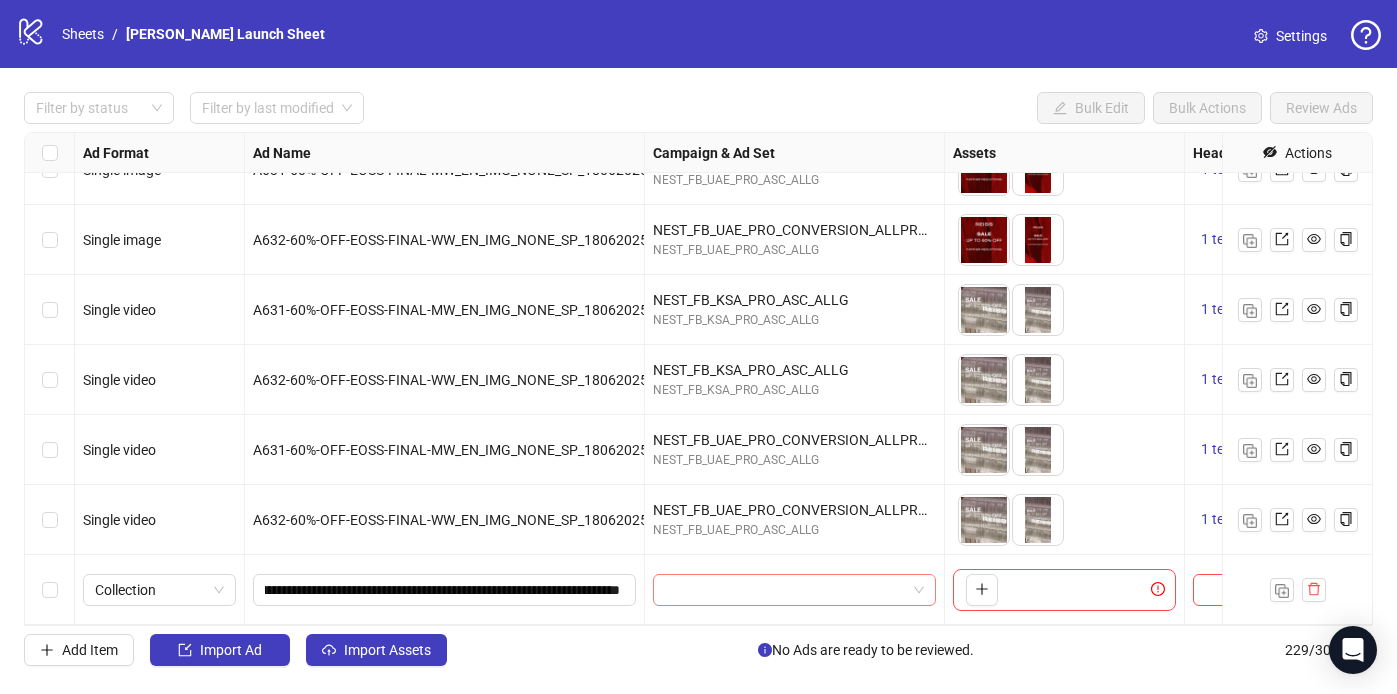 click at bounding box center [785, 590] 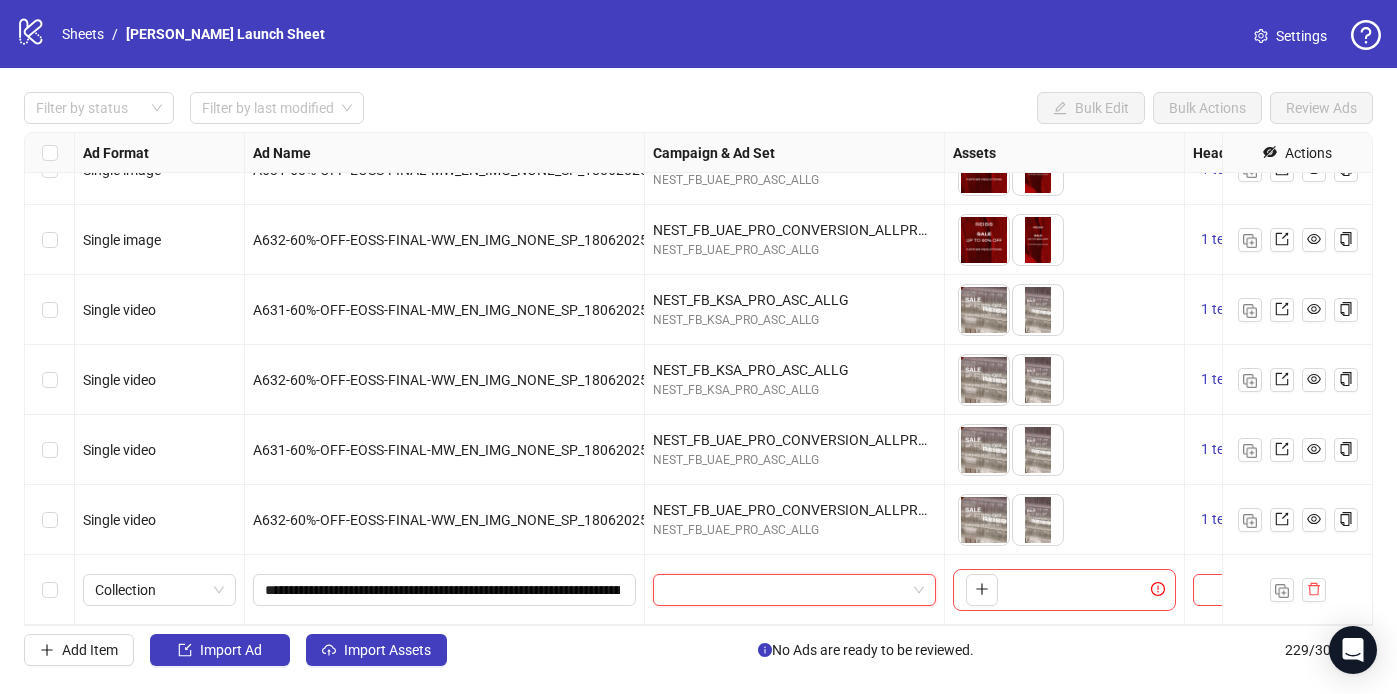 paste on "**********" 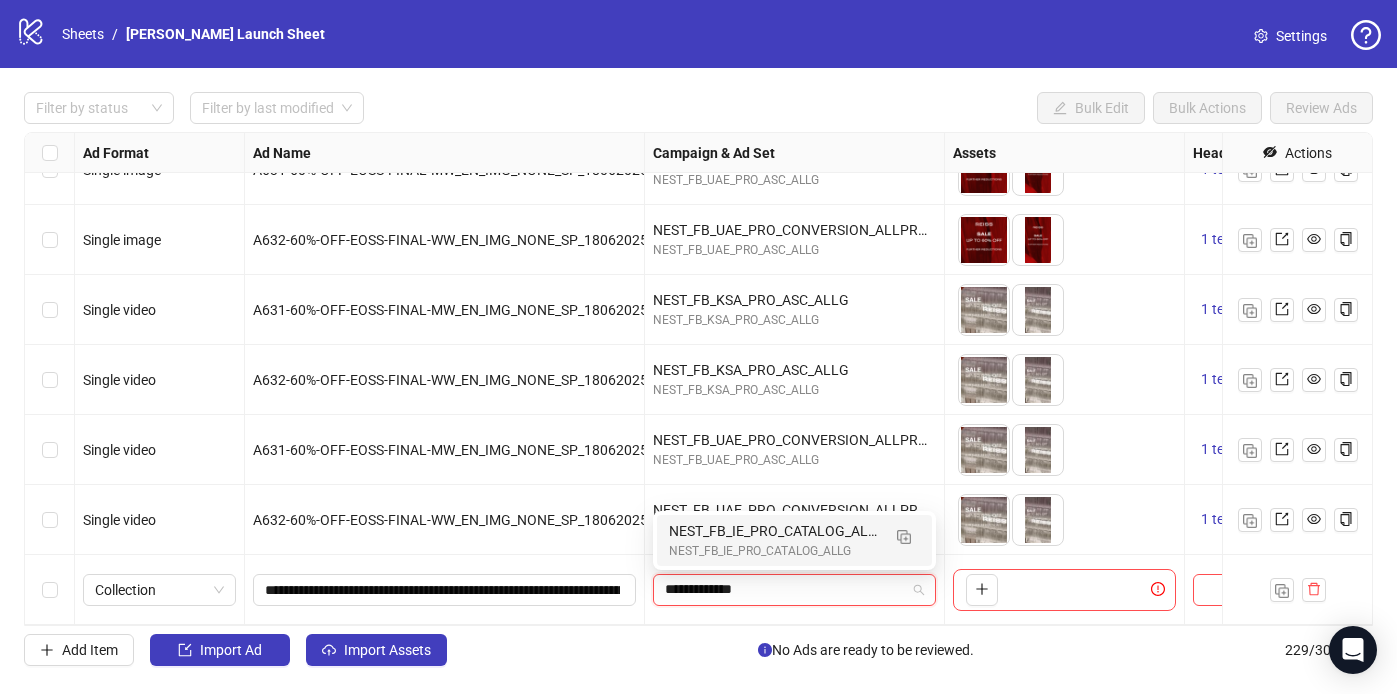 click on "NEST_FB_IE_PRO_CATALOG_ALLPRODUCTS_PURCHASE_BROAD_DEMO_ALLP_F_18+_23062025" at bounding box center (774, 531) 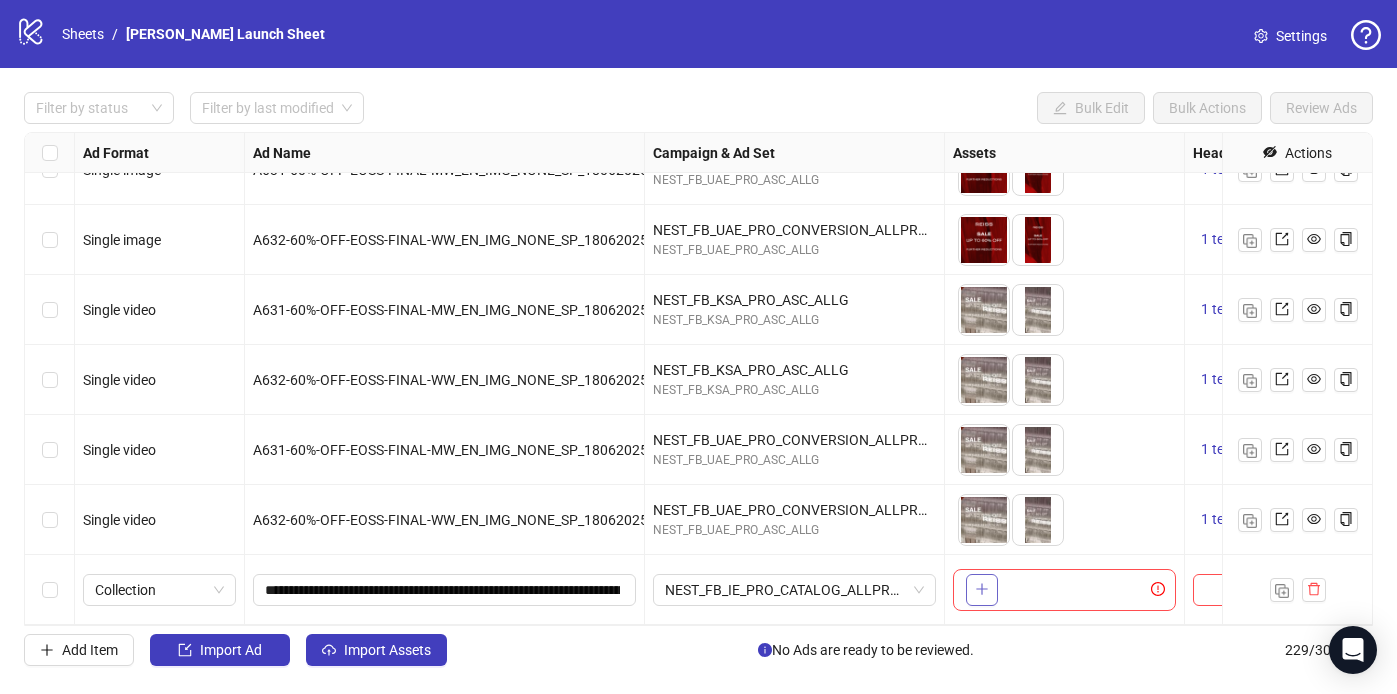 click at bounding box center [982, 590] 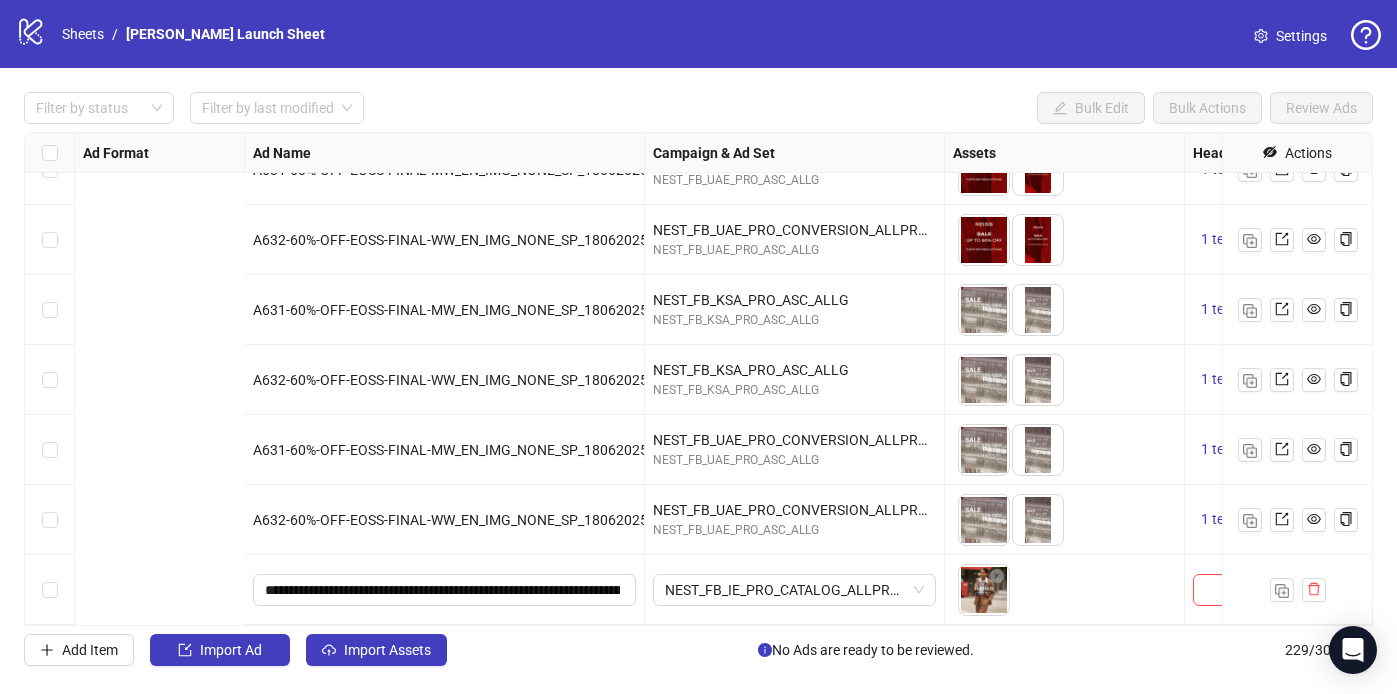 scroll, scrollTop: 15578, scrollLeft: 864, axis: both 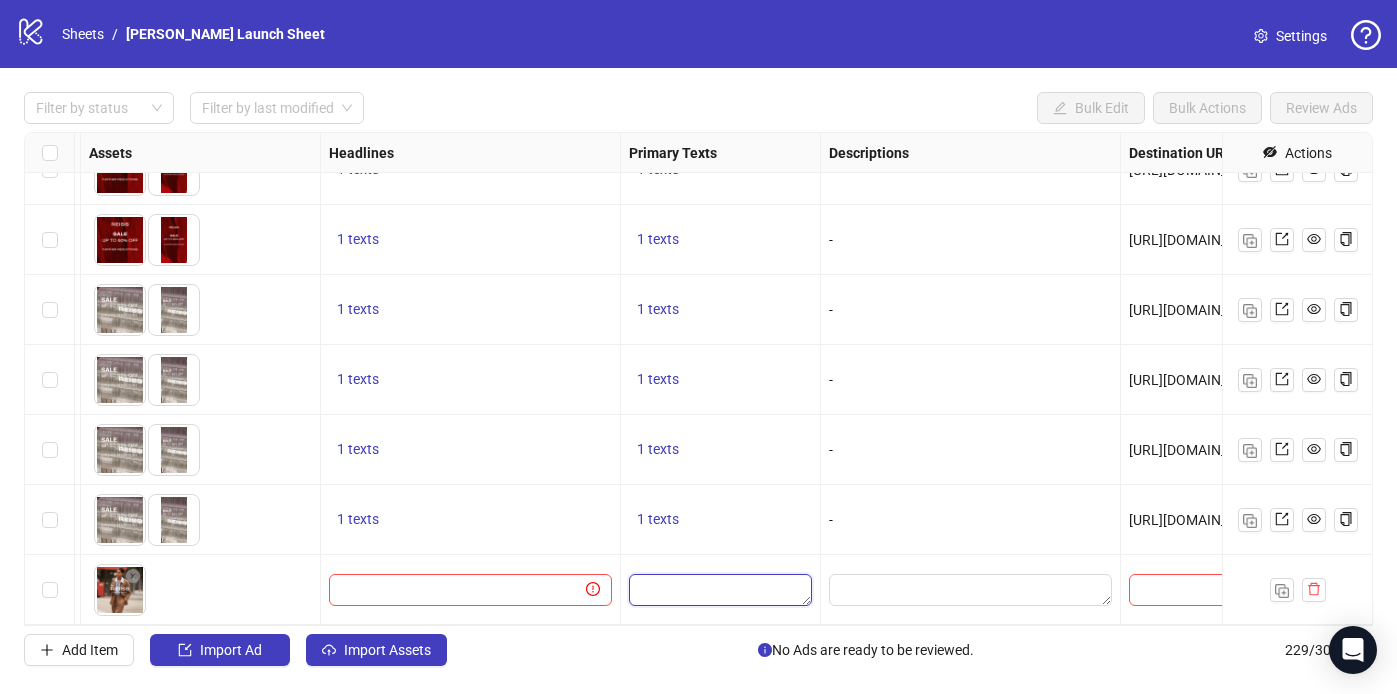click at bounding box center [720, 590] 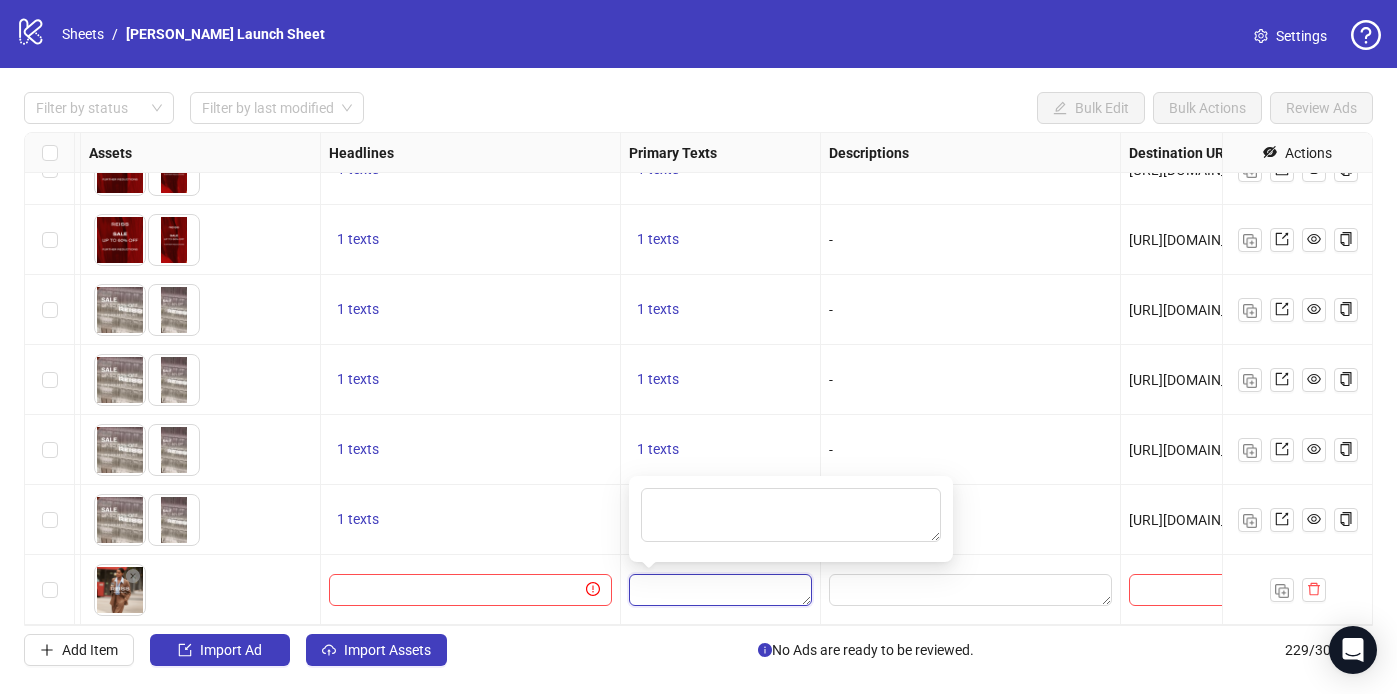 click at bounding box center (720, 590) 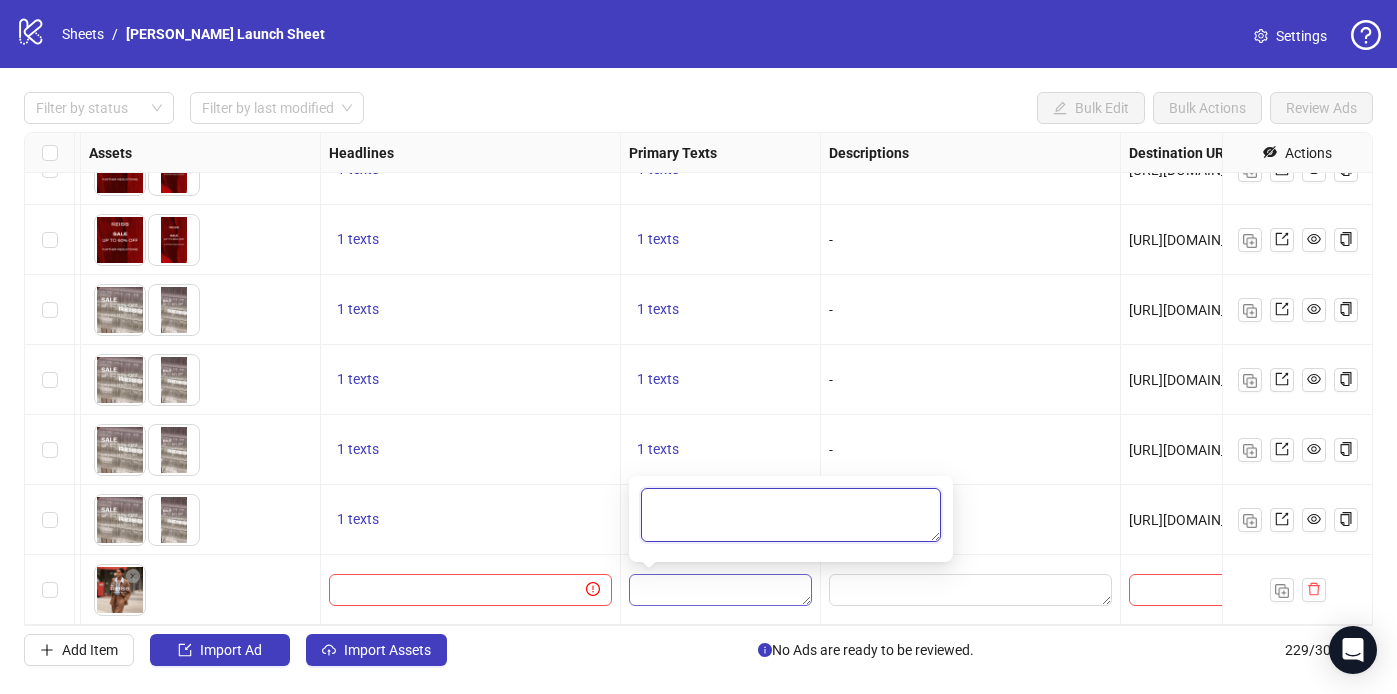 paste on "**********" 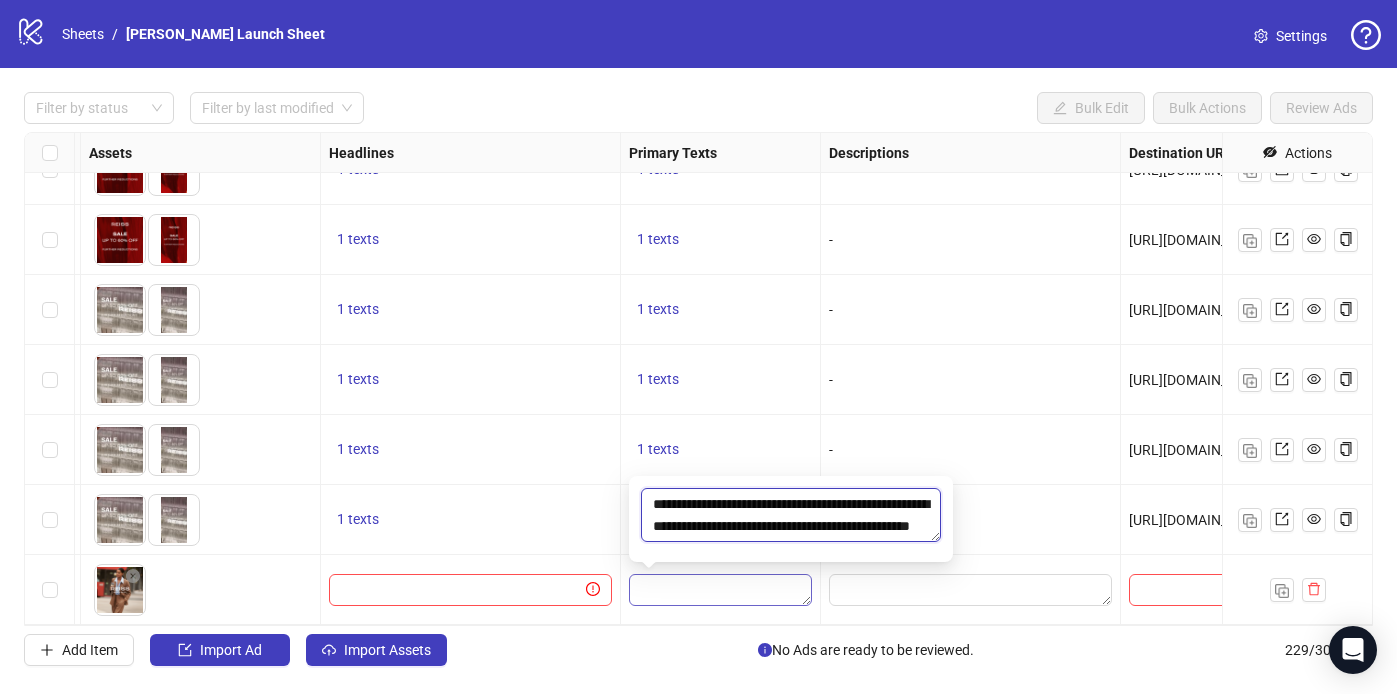 scroll, scrollTop: 15, scrollLeft: 0, axis: vertical 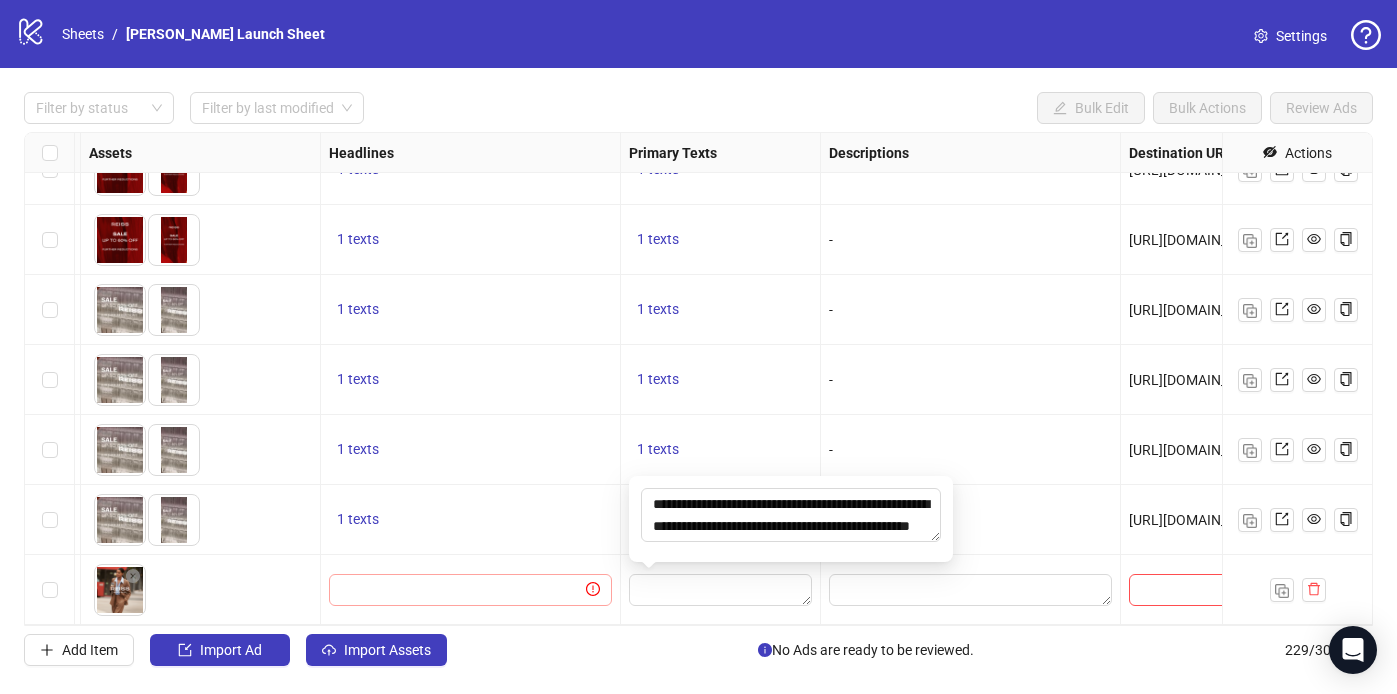 click at bounding box center (470, 590) 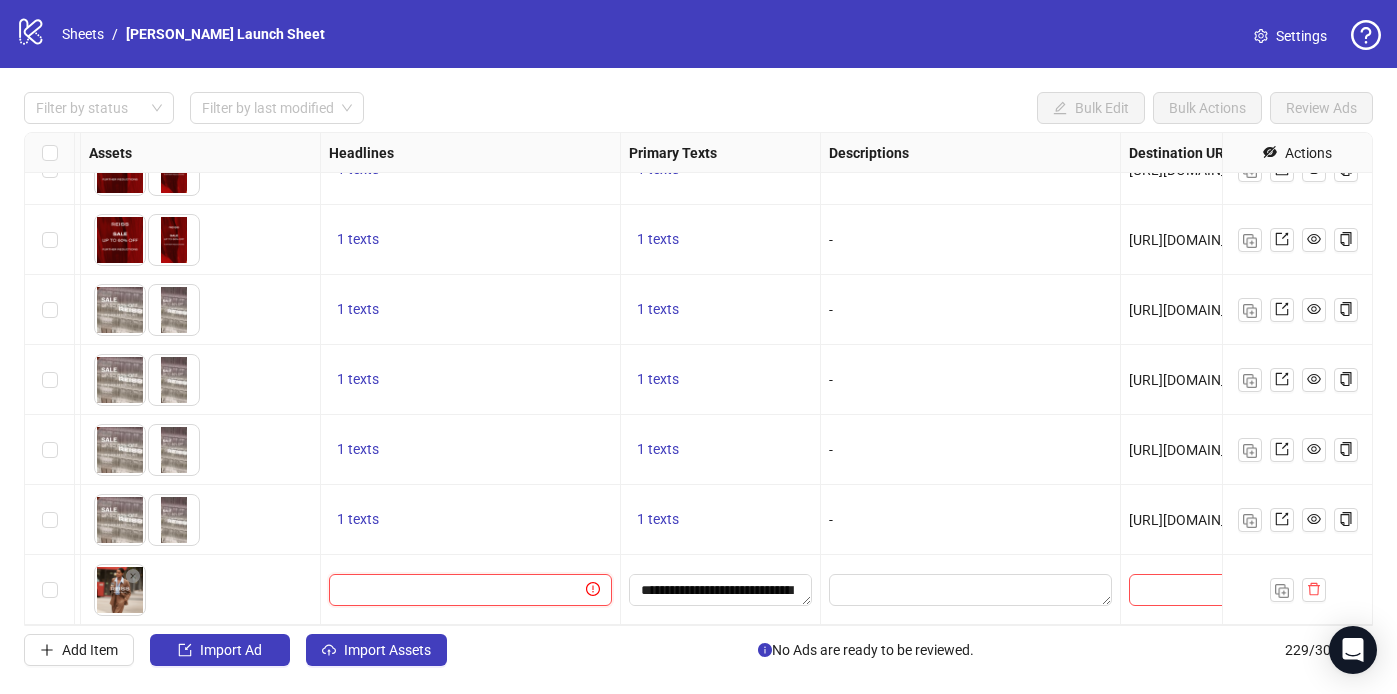 click at bounding box center (461, 590) 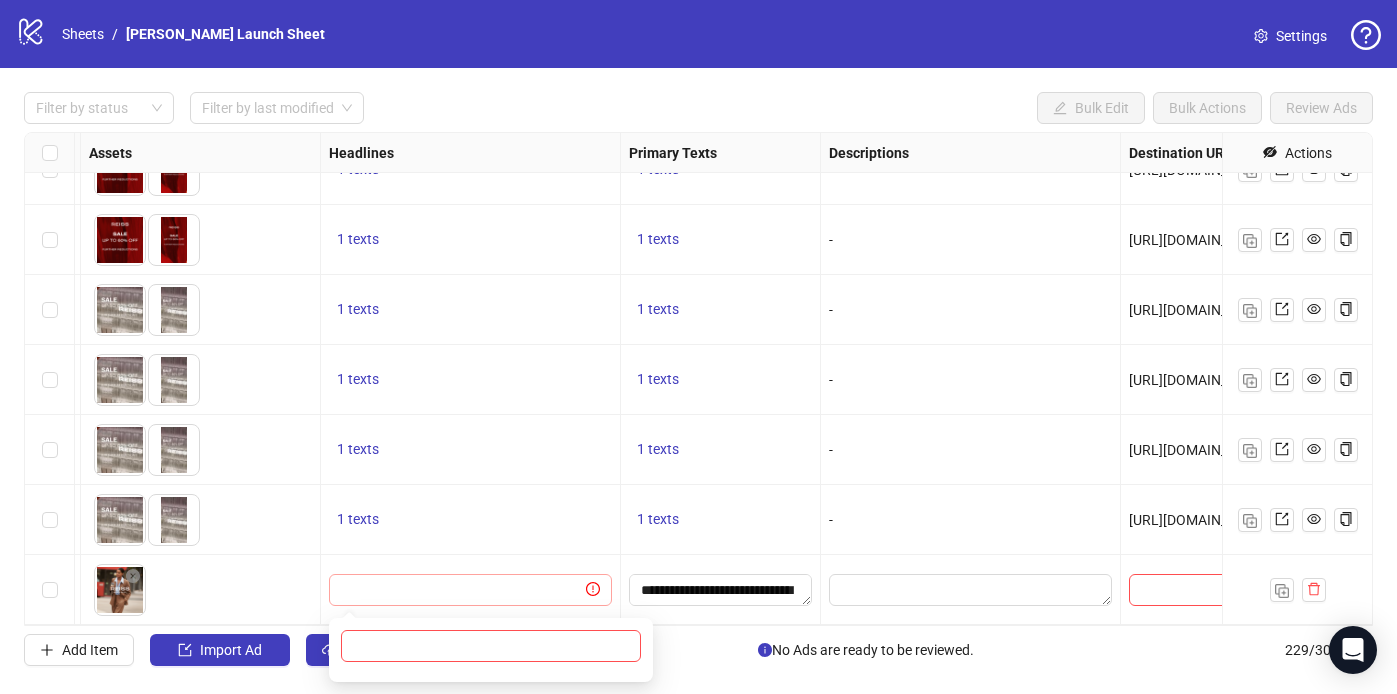 type on "**********" 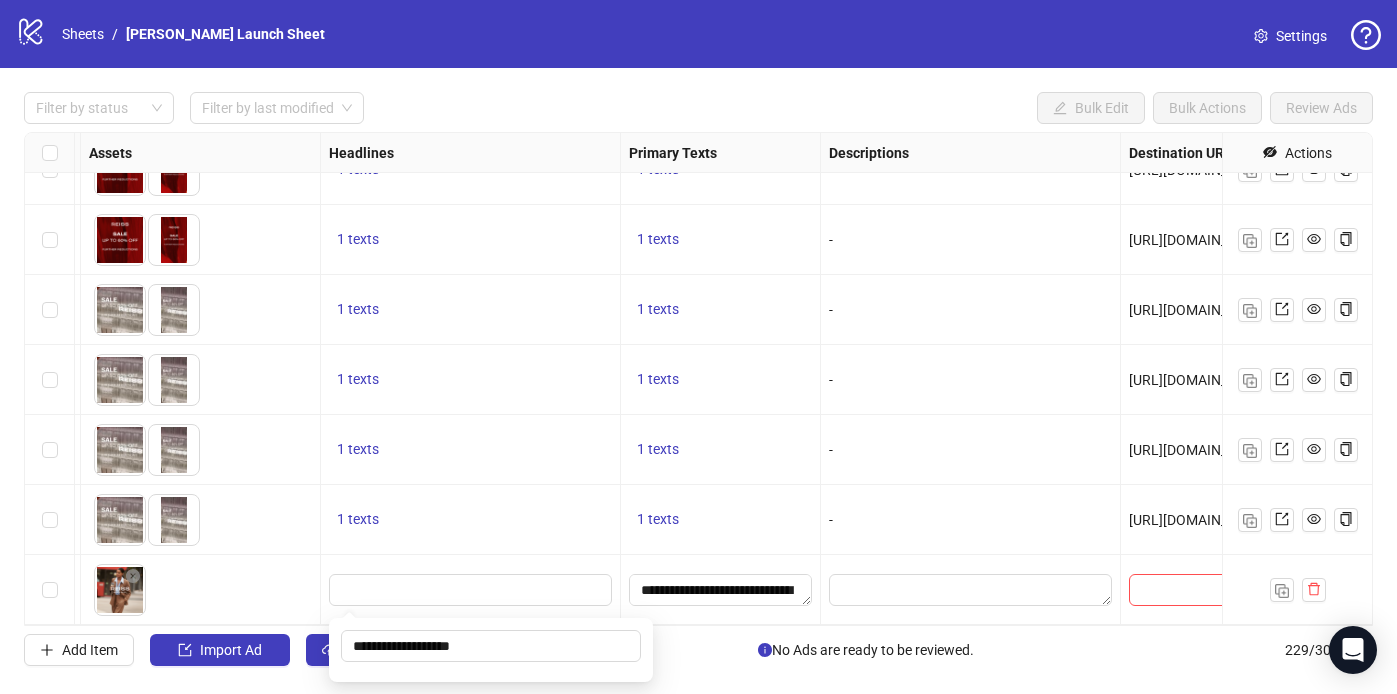 click on "1 texts" at bounding box center [471, 520] 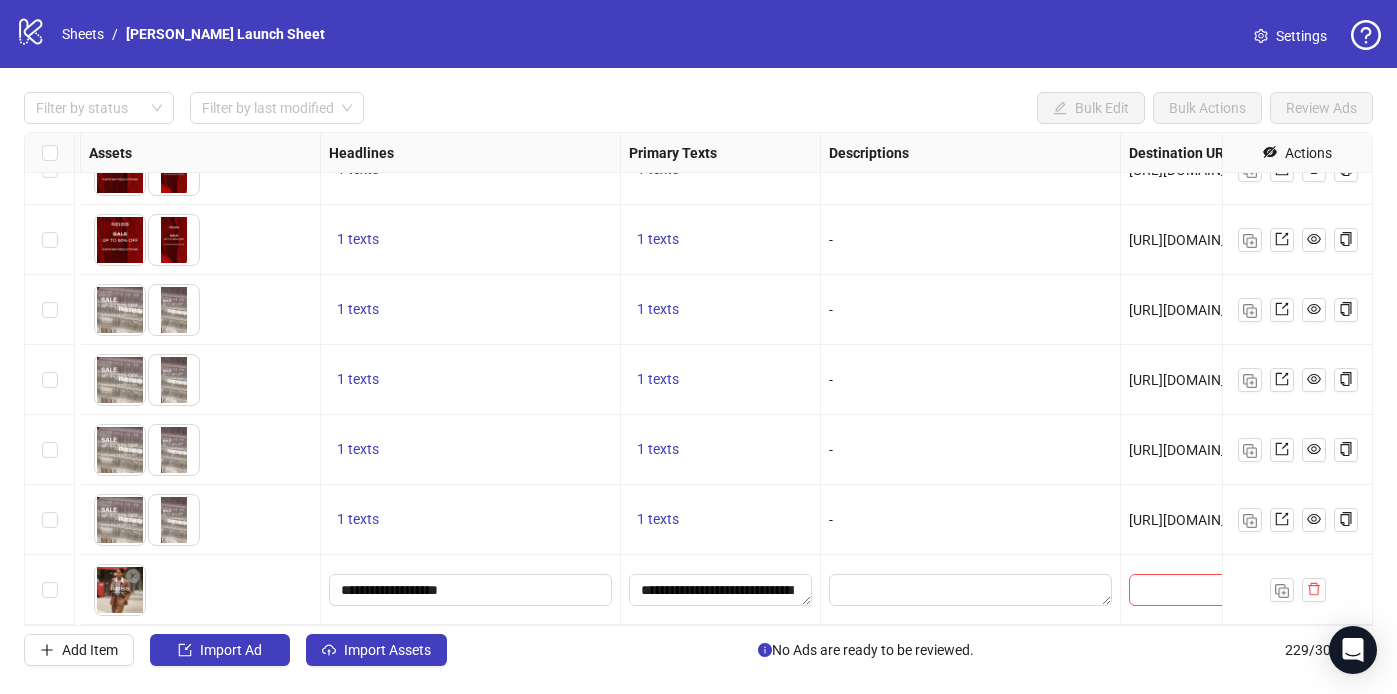 scroll, scrollTop: 15578, scrollLeft: 1379, axis: both 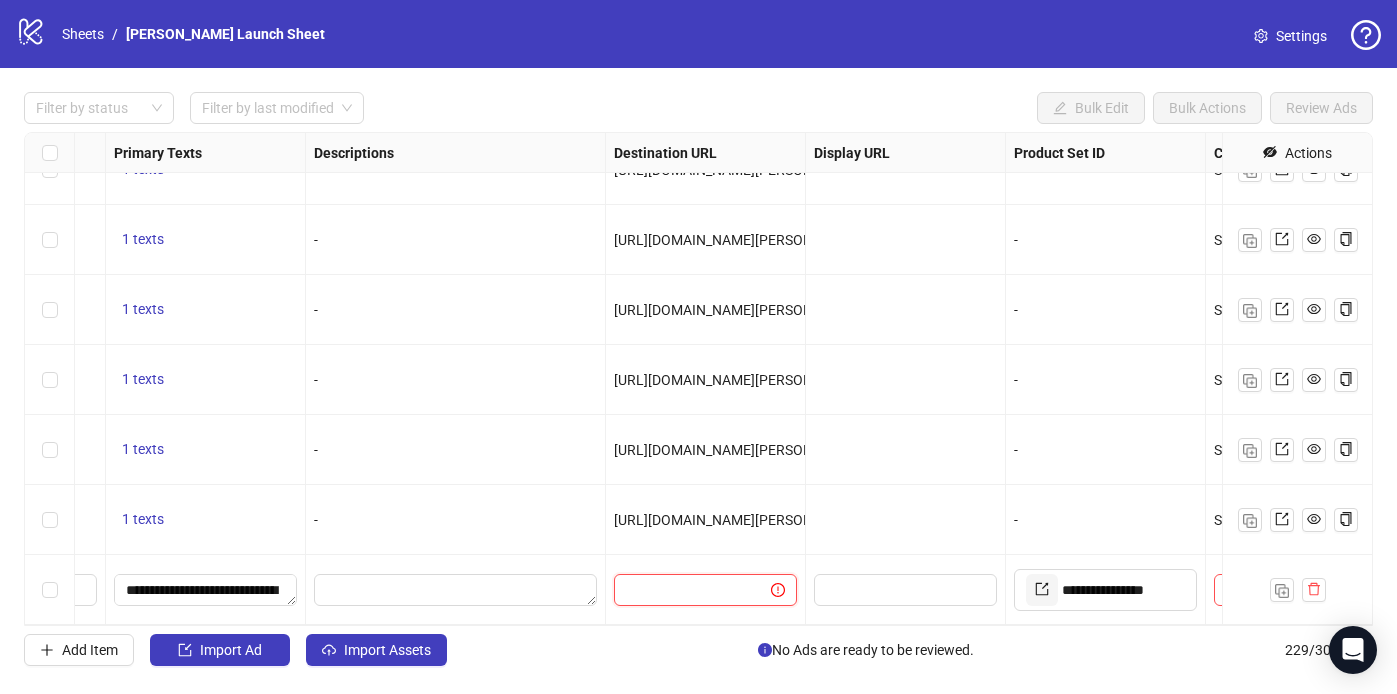 click at bounding box center [684, 590] 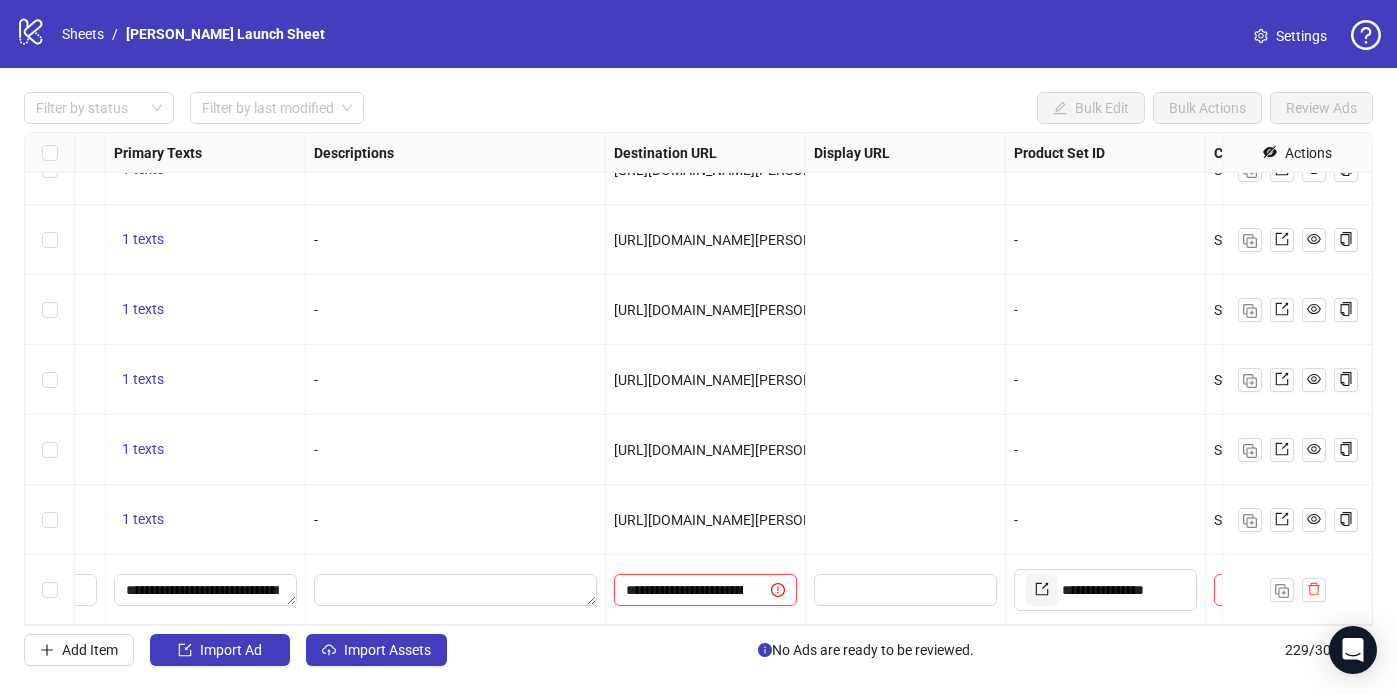 scroll, scrollTop: 0, scrollLeft: 336, axis: horizontal 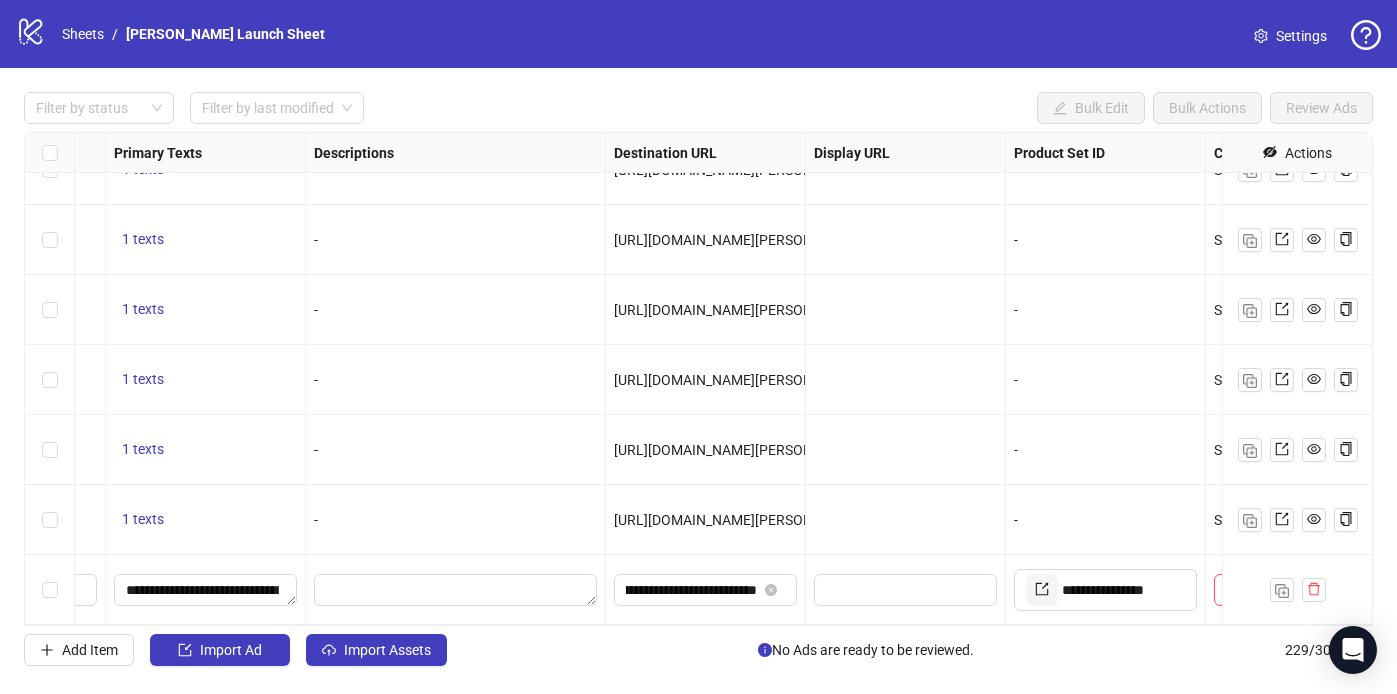 click at bounding box center (906, 520) 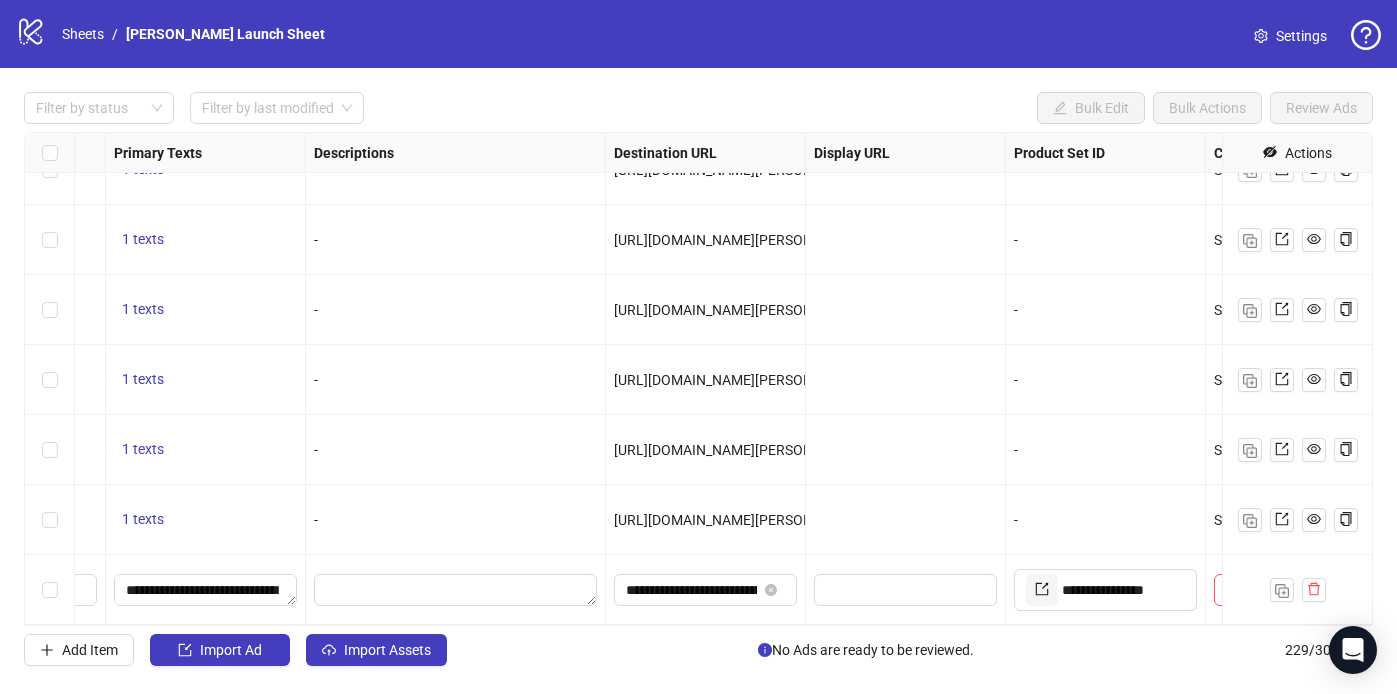 scroll, scrollTop: 15578, scrollLeft: 1523, axis: both 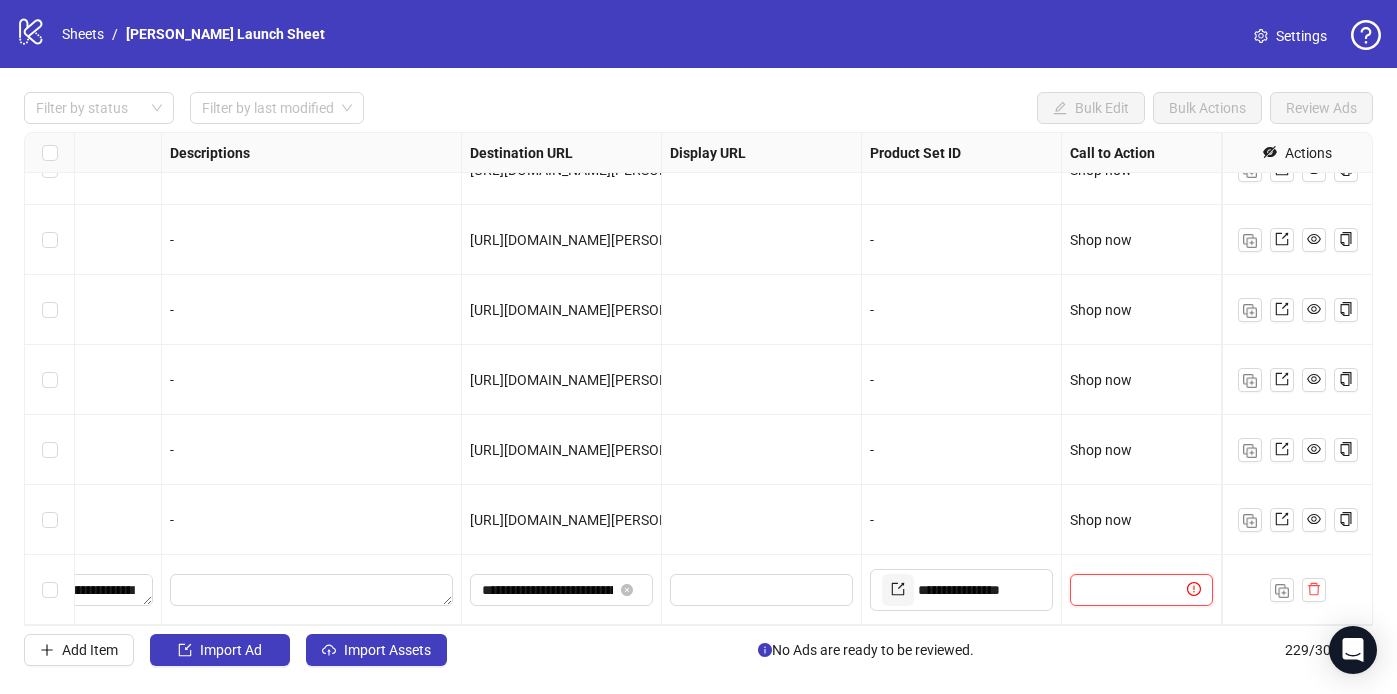 click at bounding box center (1132, 590) 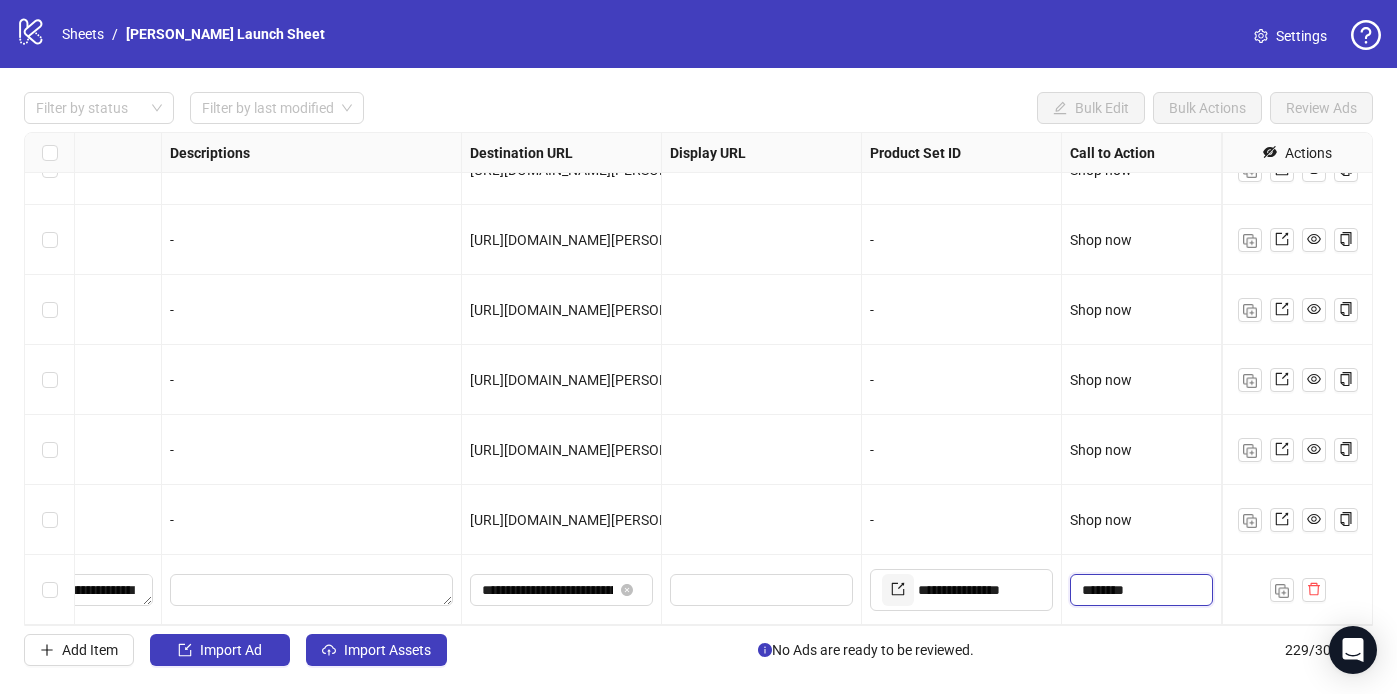 type on "********" 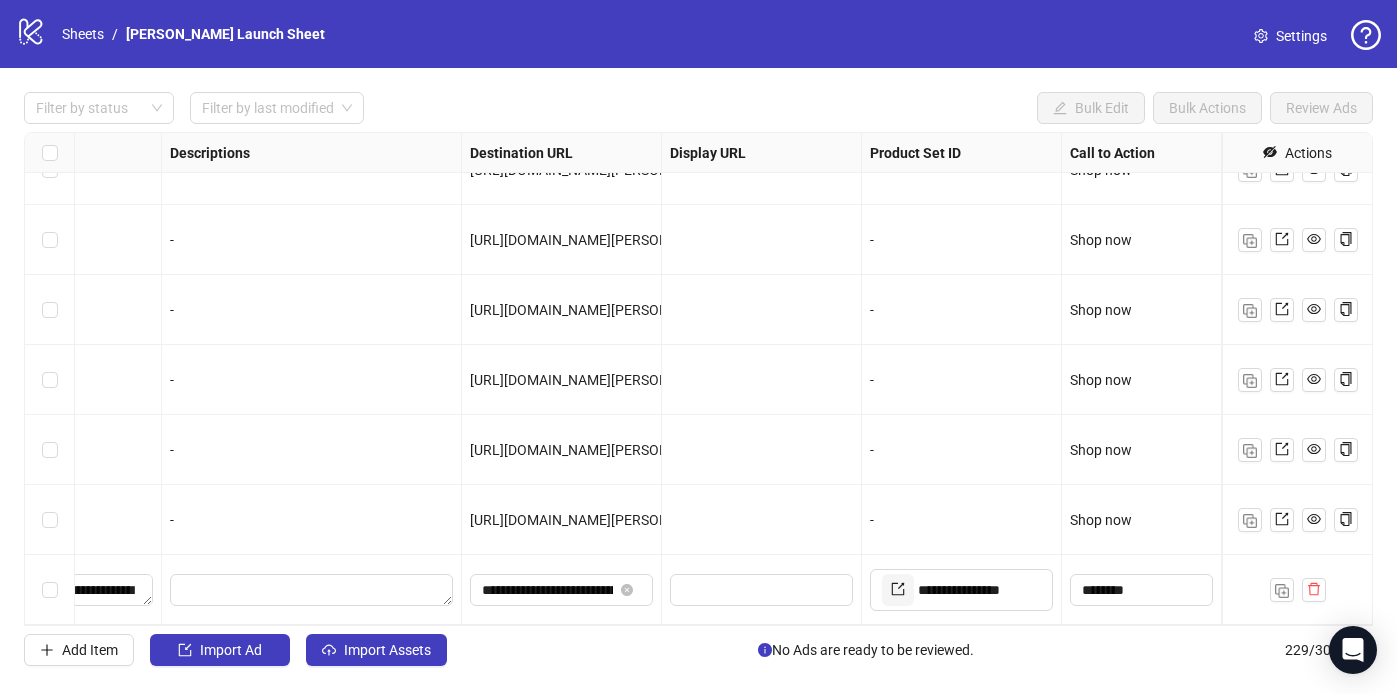 click on "Shop now" at bounding box center (1142, 520) 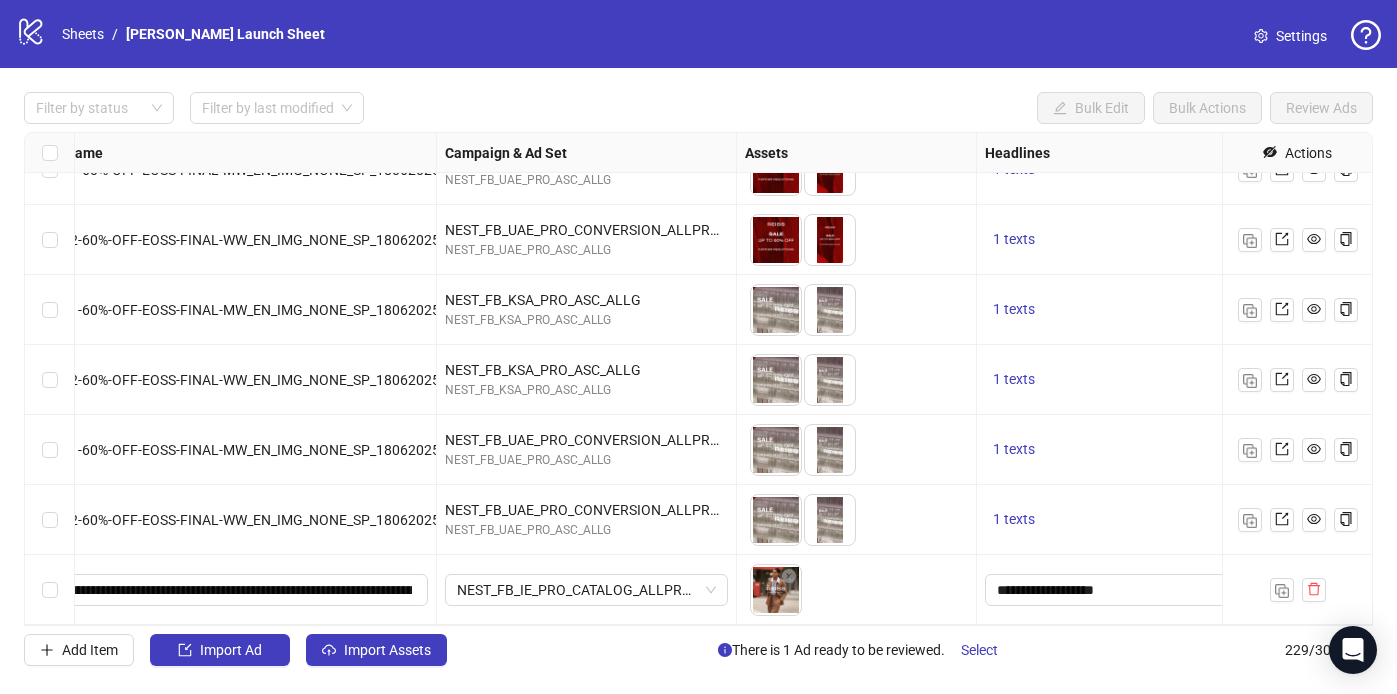 scroll, scrollTop: 15578, scrollLeft: 0, axis: vertical 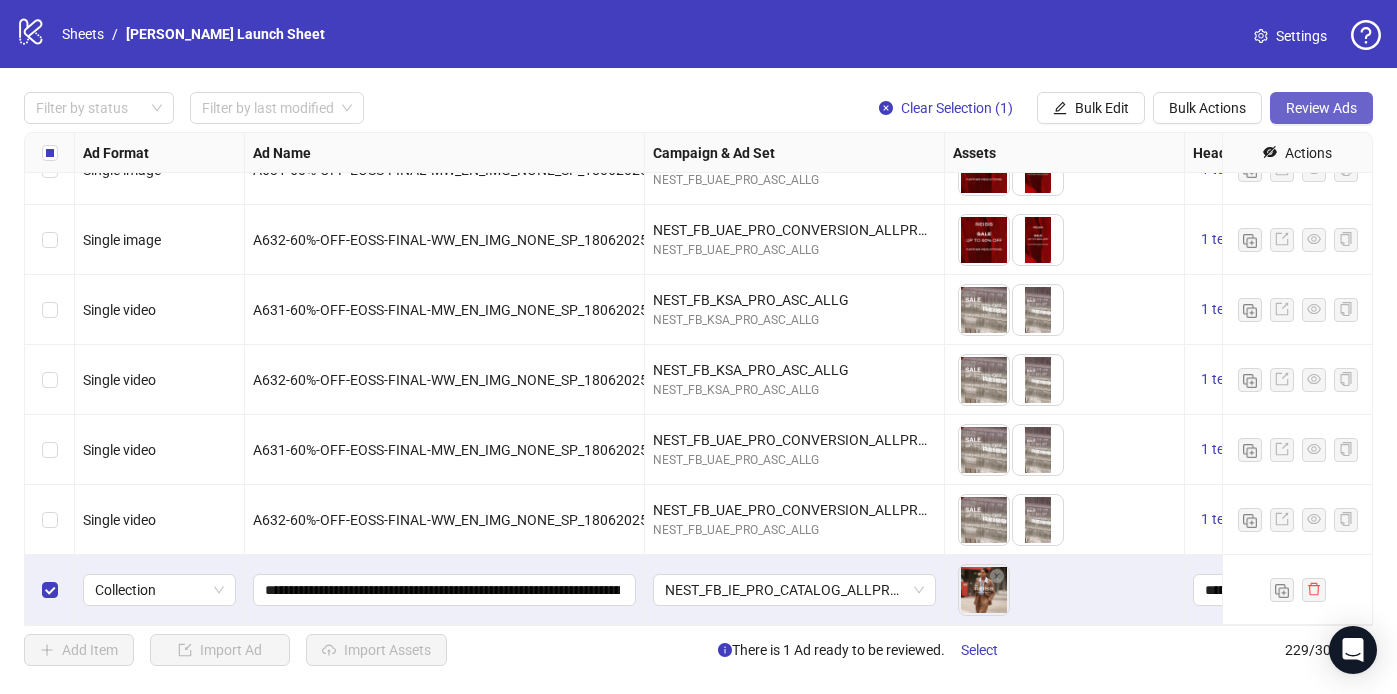 click on "Review Ads" at bounding box center [1321, 108] 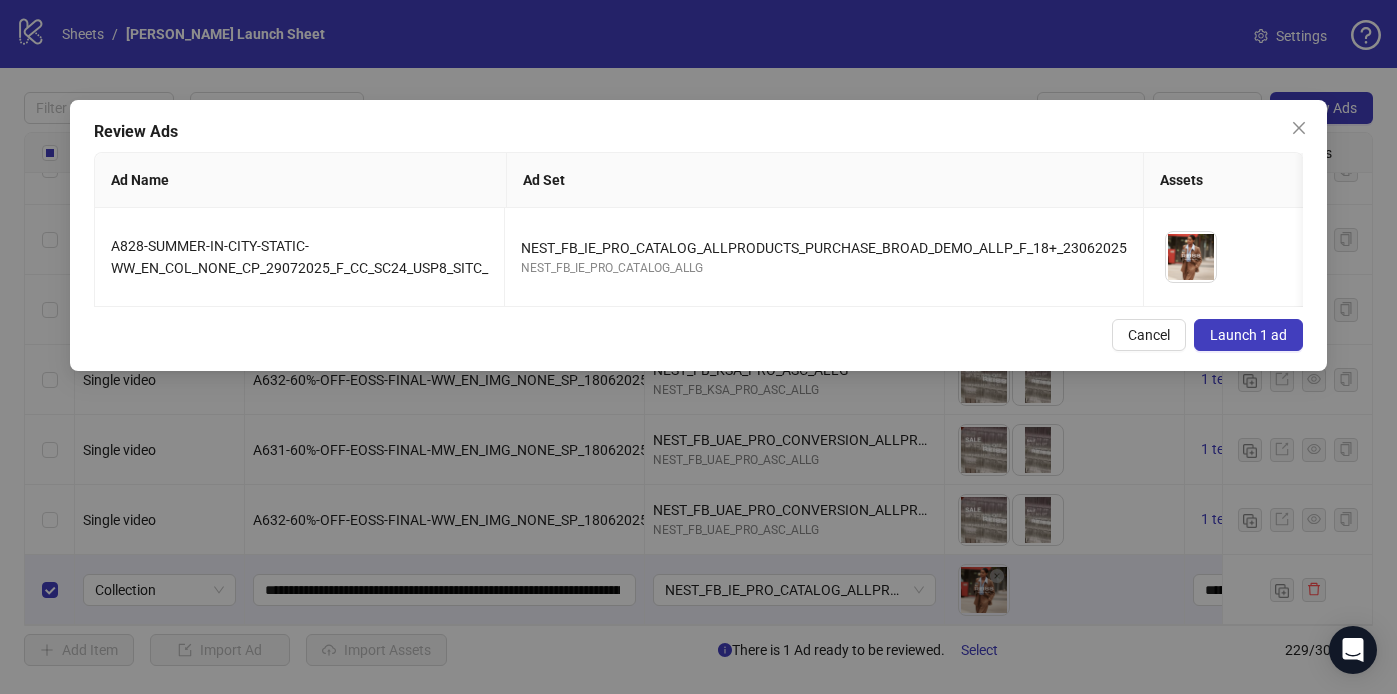 click on "Launch 1 ad" at bounding box center (1248, 335) 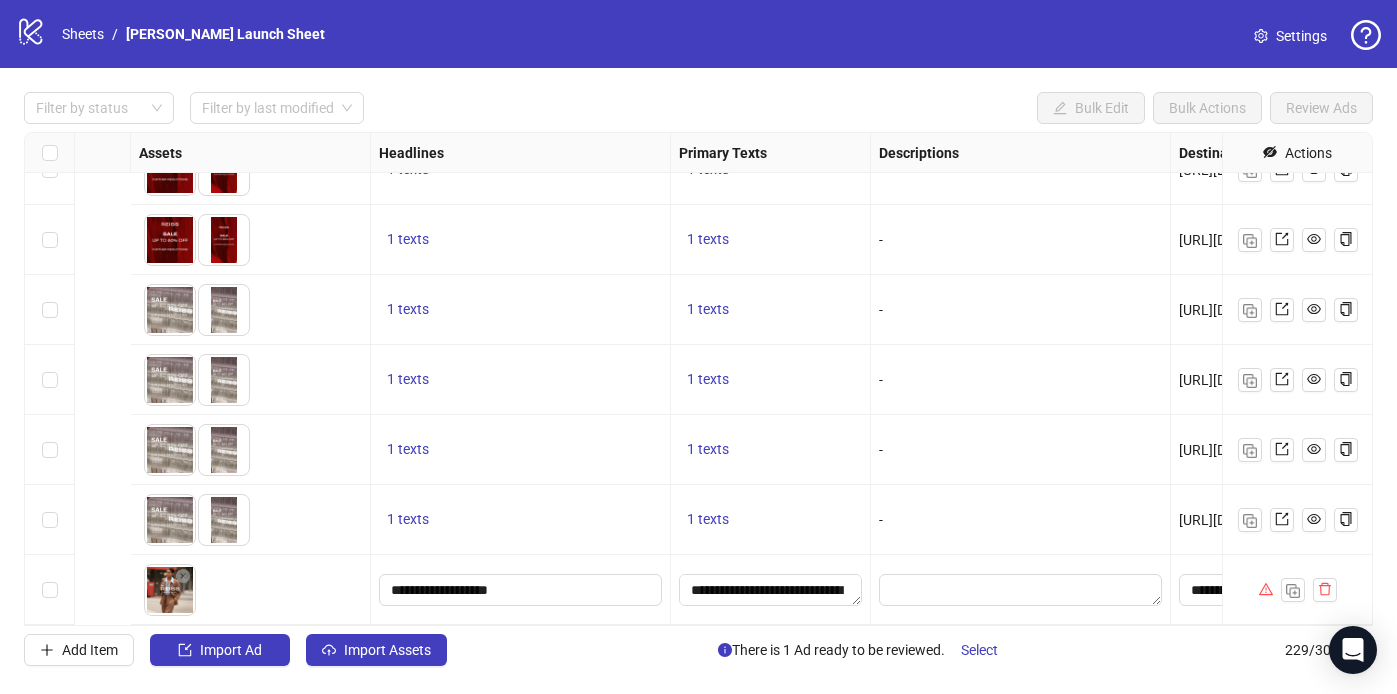 scroll, scrollTop: 15578, scrollLeft: 1410, axis: both 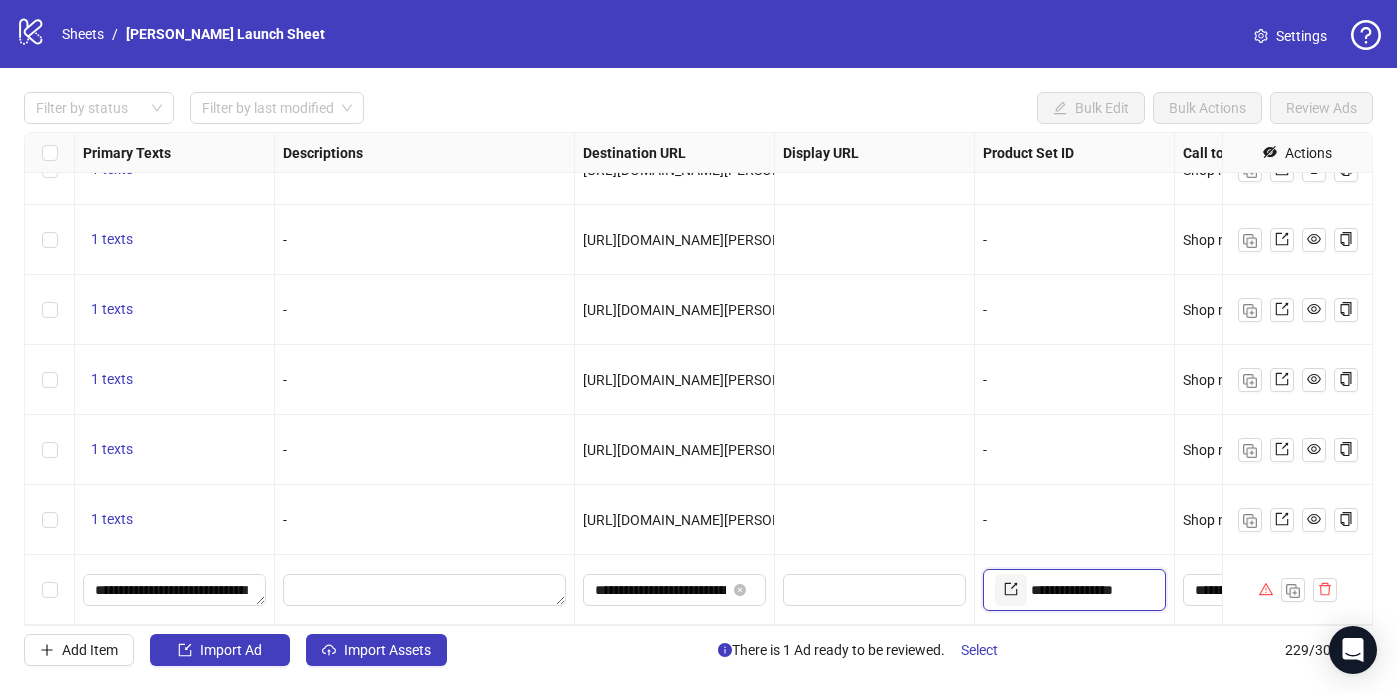 click on "**********" at bounding box center [1090, 590] 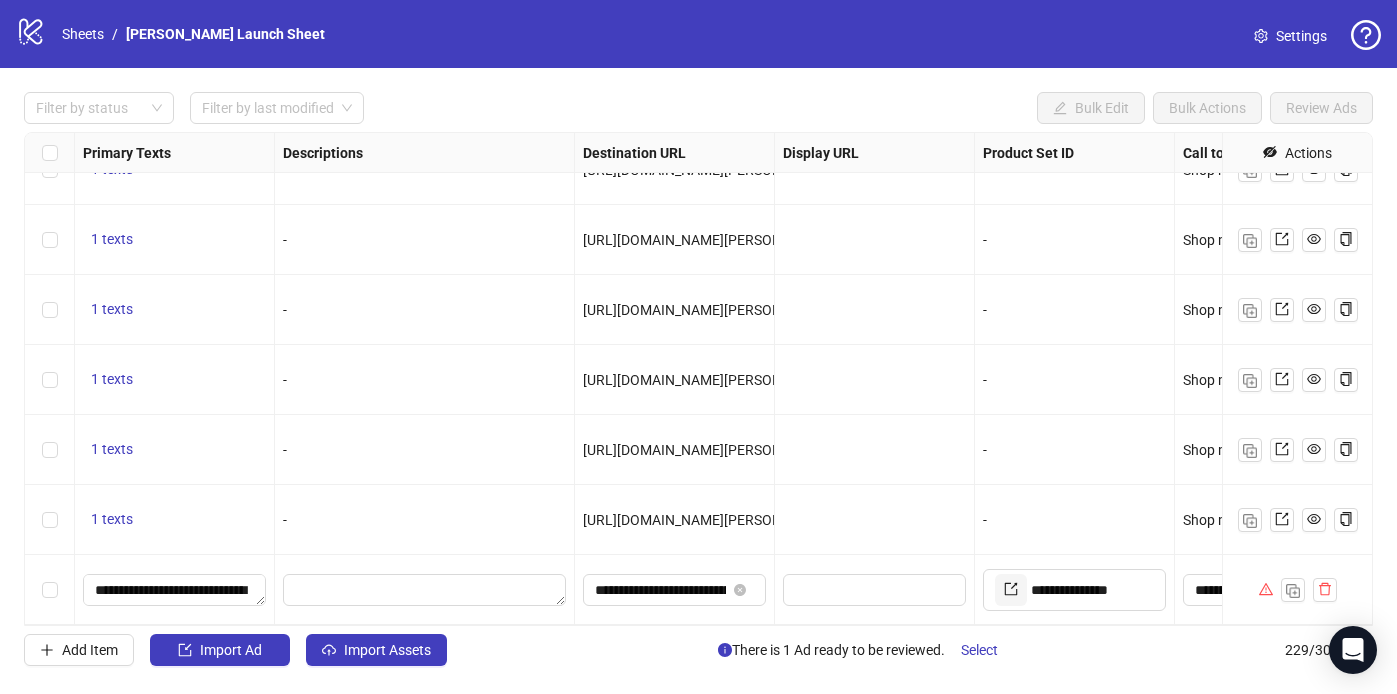 click on "-" at bounding box center [1074, 520] 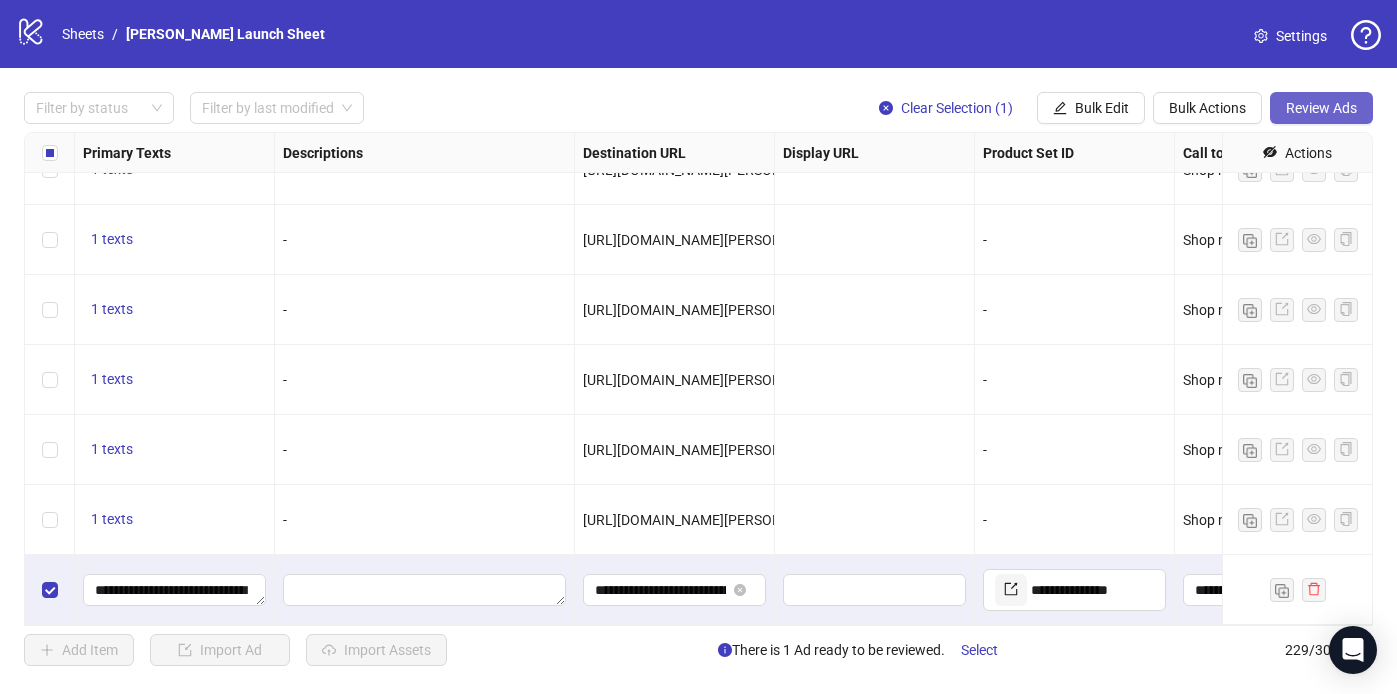 click on "Review Ads" at bounding box center (1321, 108) 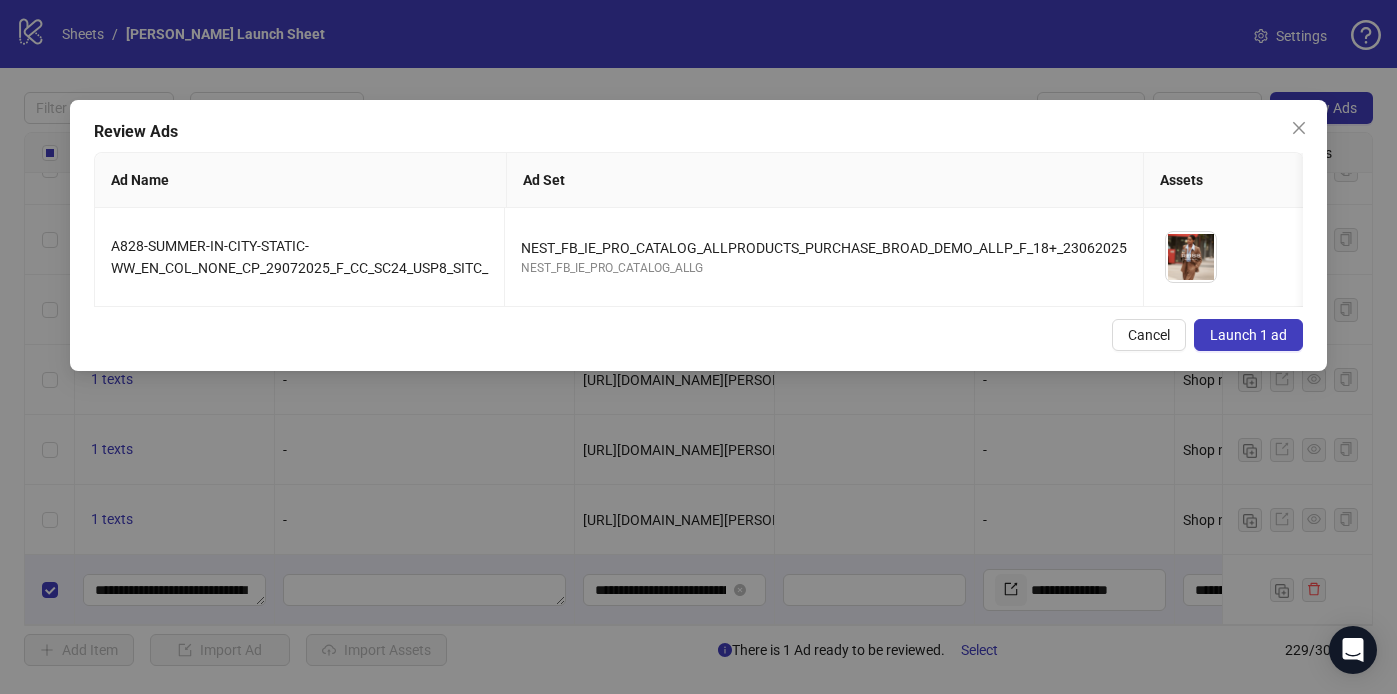 click on "Launch 1 ad" at bounding box center (1248, 335) 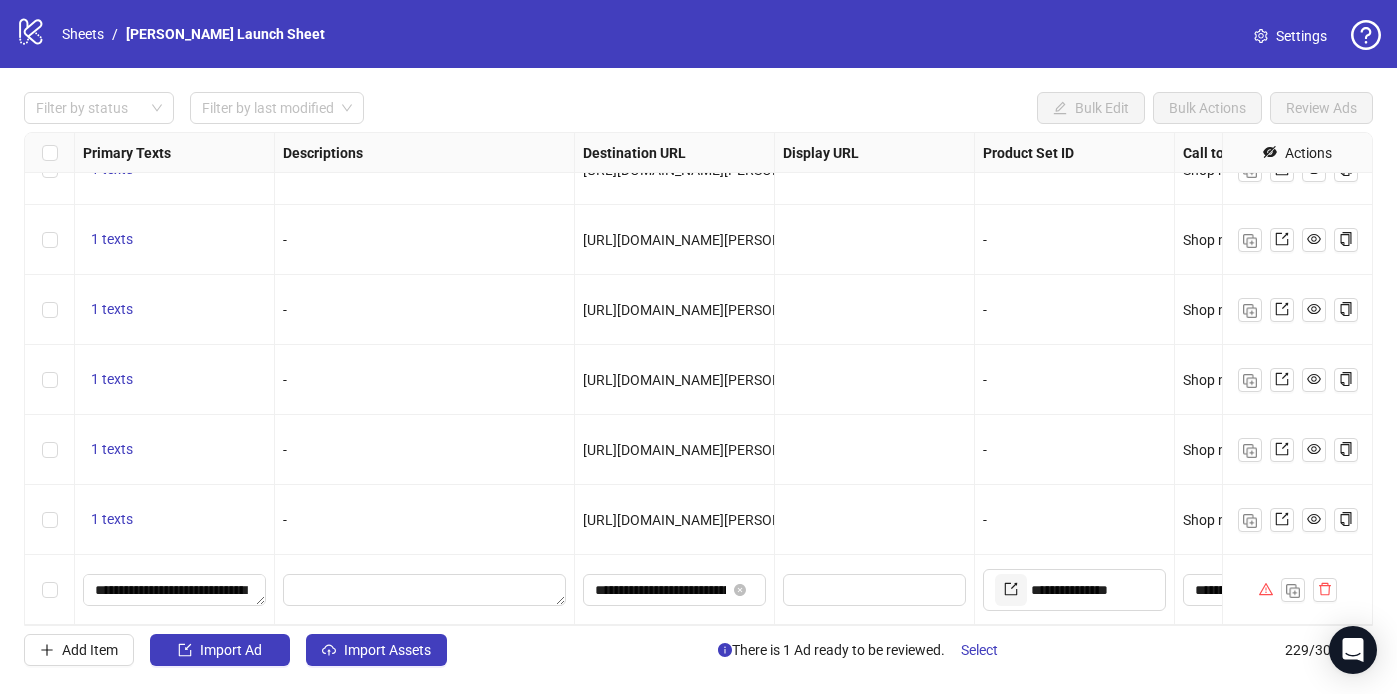 scroll, scrollTop: 15578, scrollLeft: 1523, axis: both 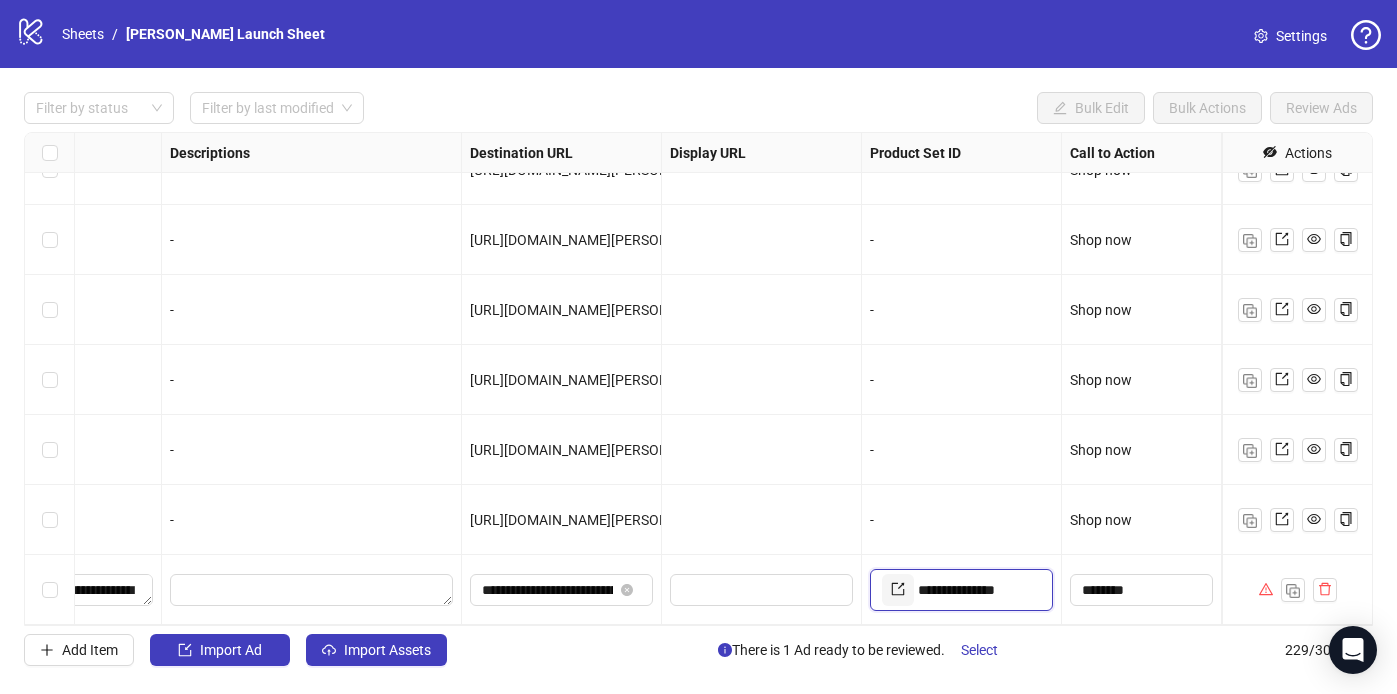 click on "**********" at bounding box center [977, 590] 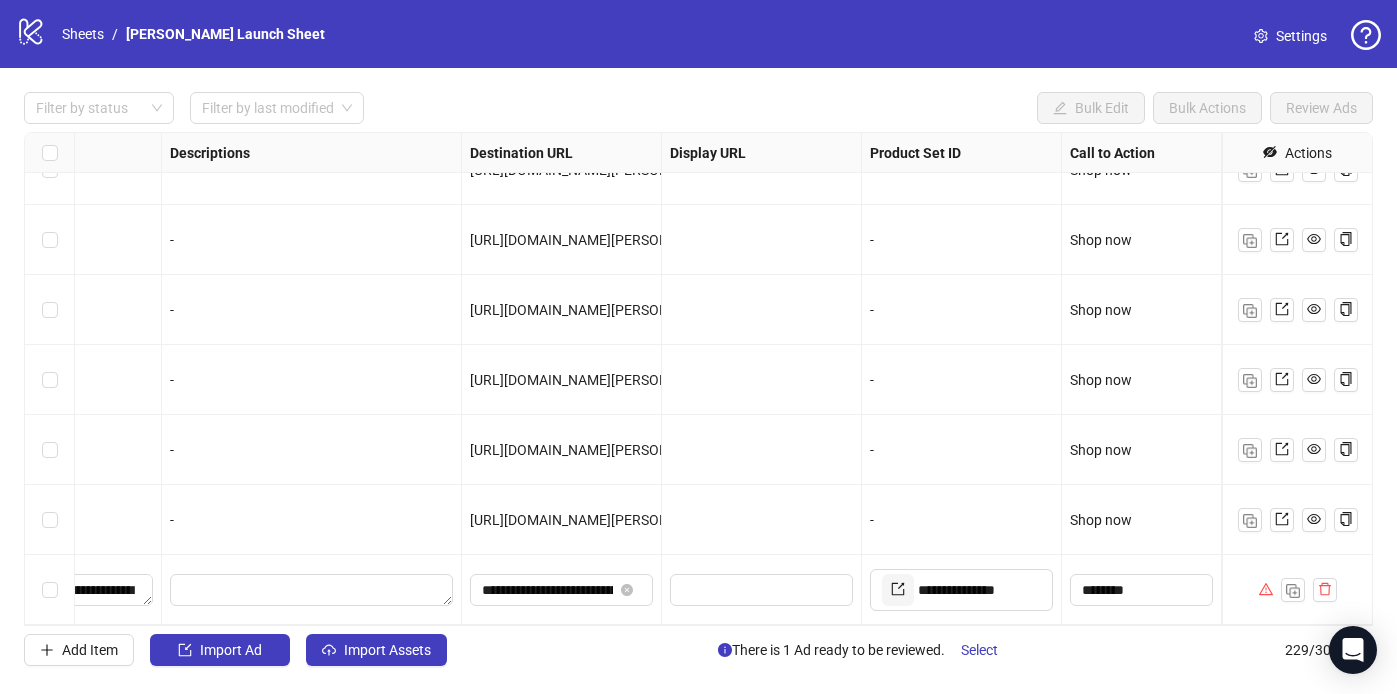 click on "-" at bounding box center [961, 520] 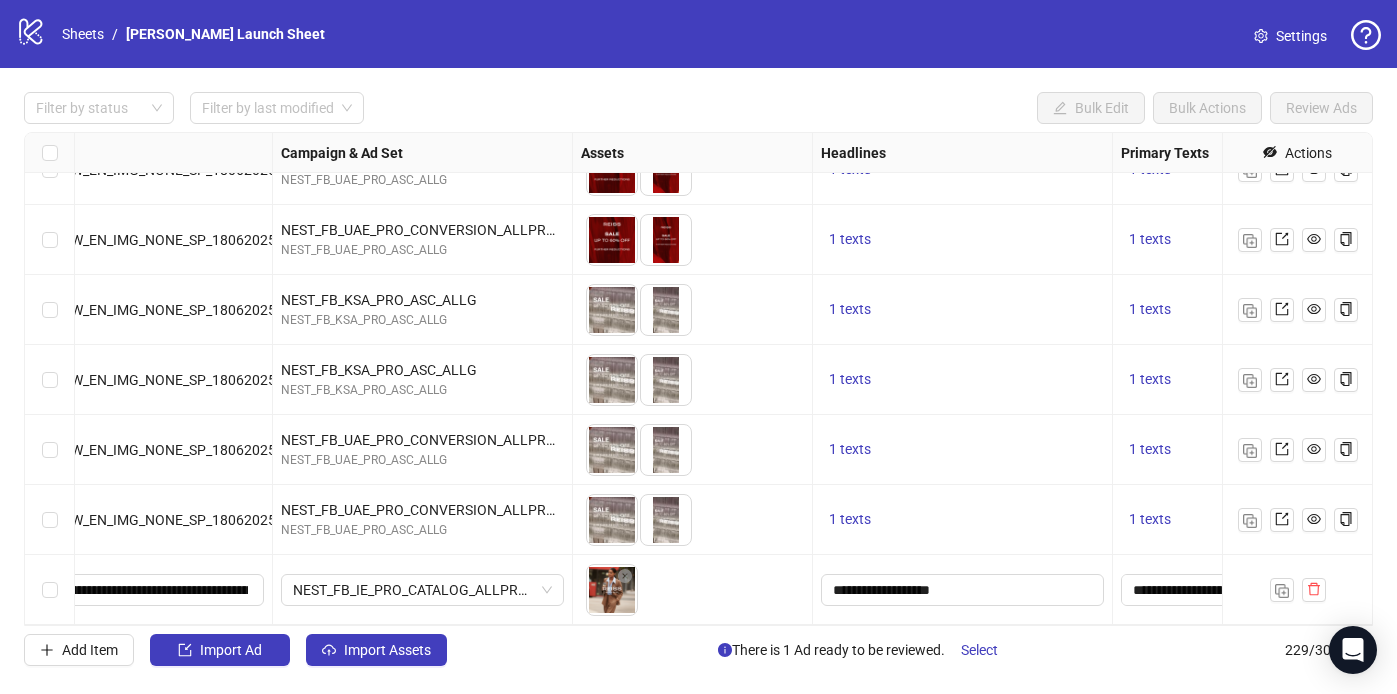 scroll, scrollTop: 15578, scrollLeft: 0, axis: vertical 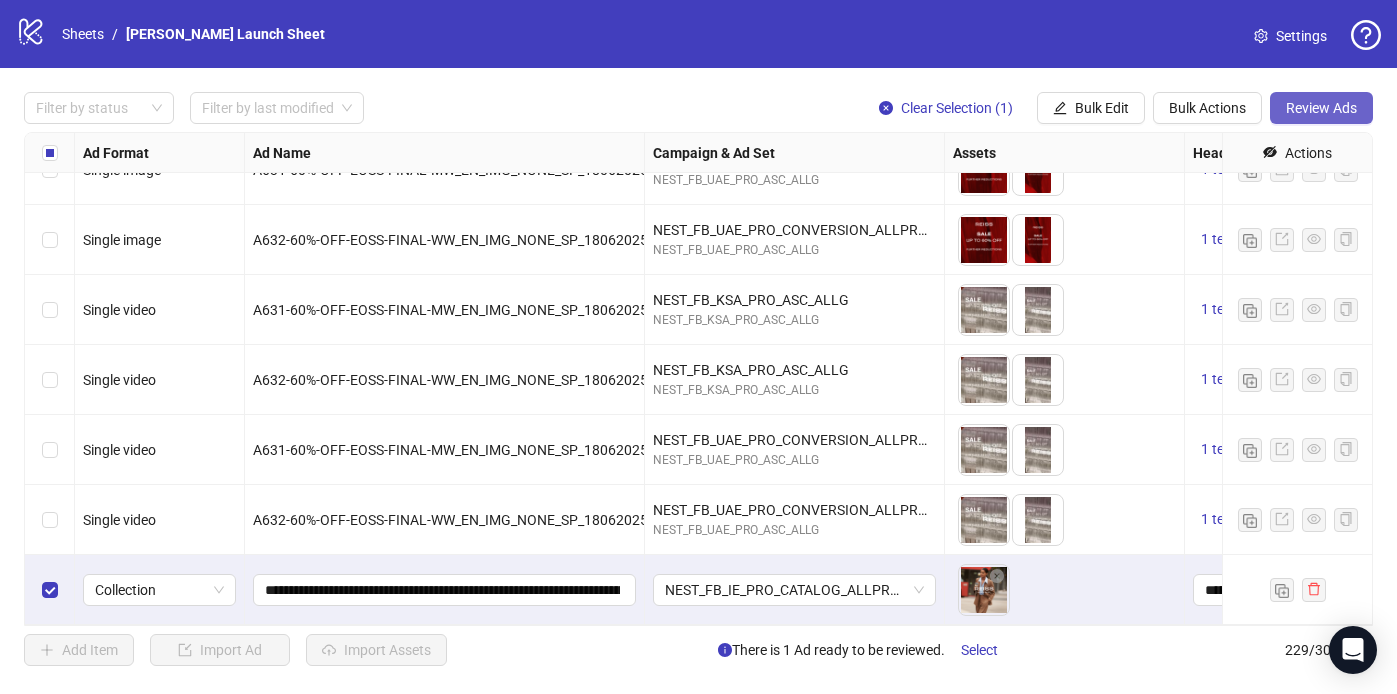click on "Review Ads" at bounding box center [1321, 108] 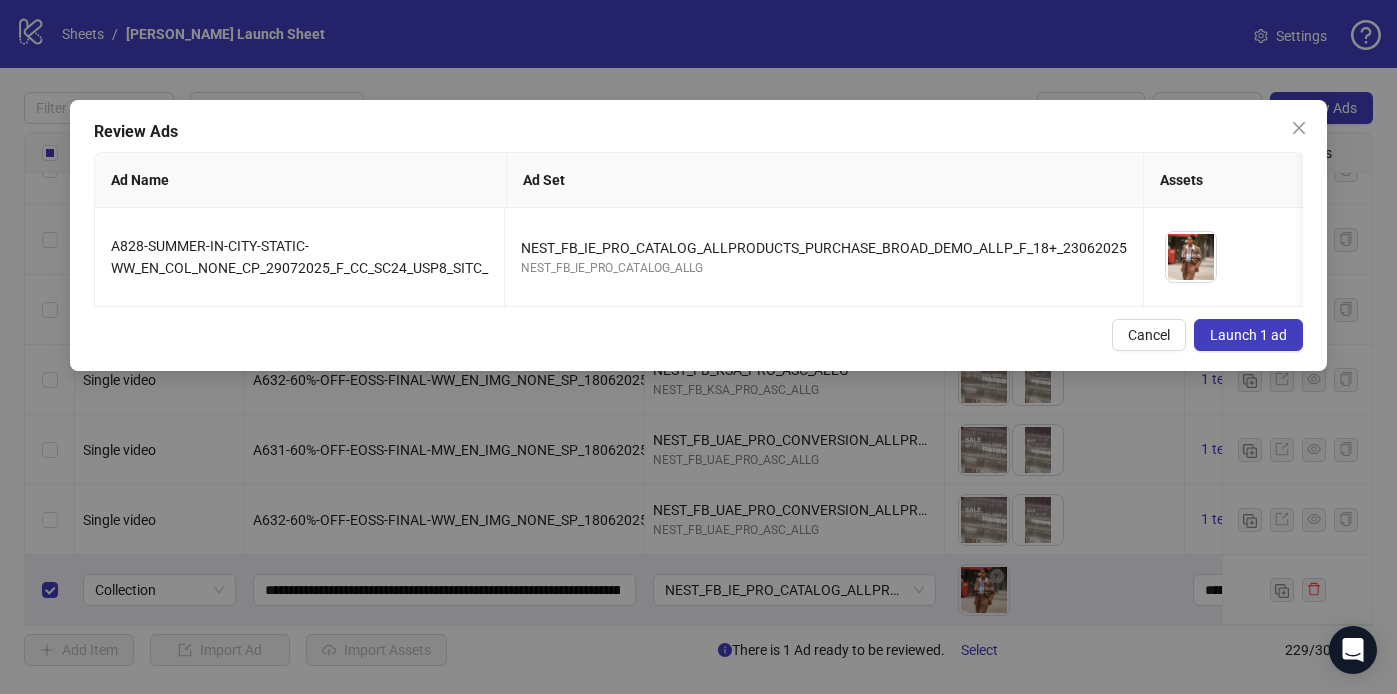 click on "Launch 1 ad" at bounding box center (1248, 335) 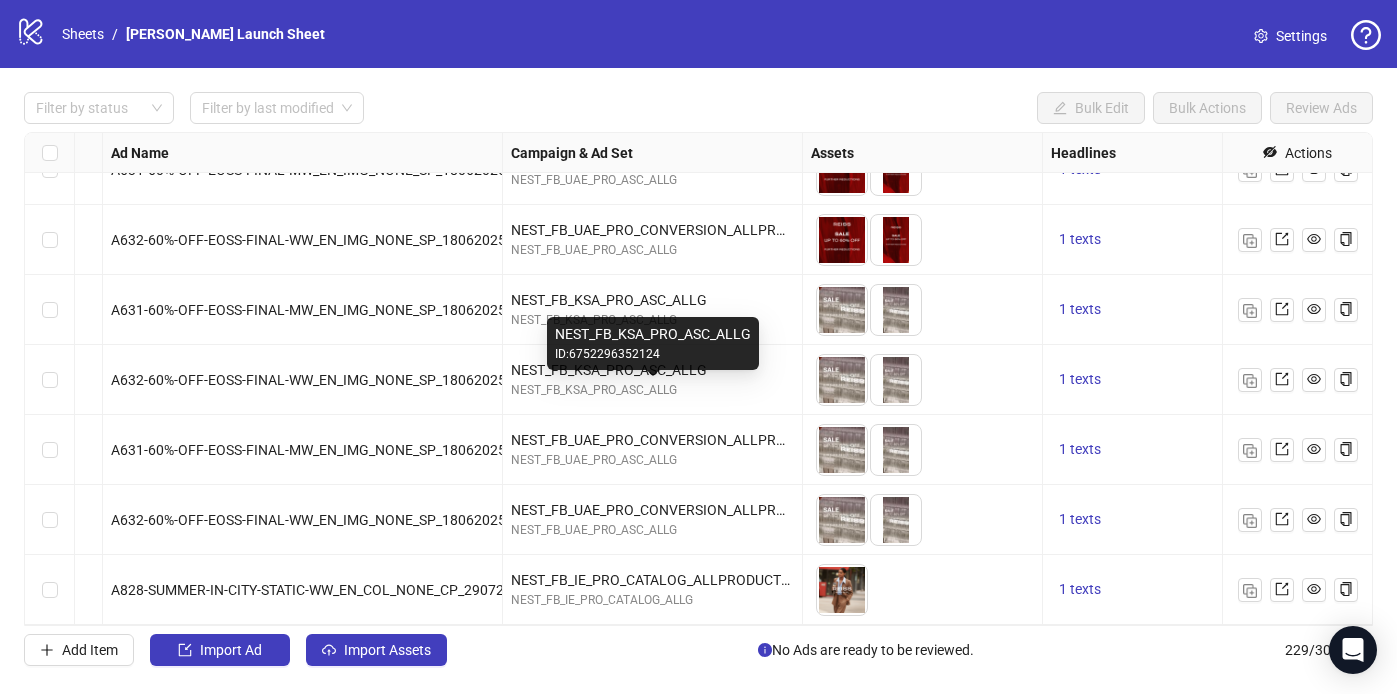 scroll, scrollTop: 15578, scrollLeft: 147, axis: both 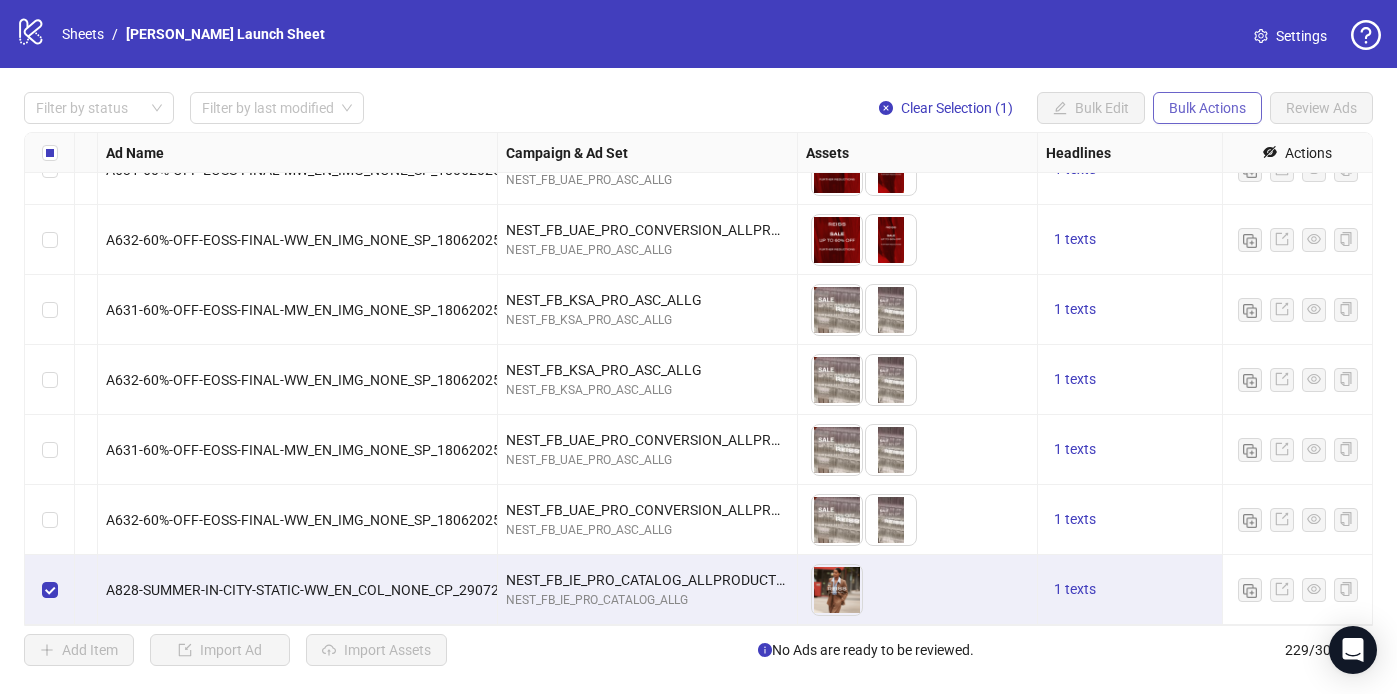 click on "Bulk Actions" at bounding box center (1207, 108) 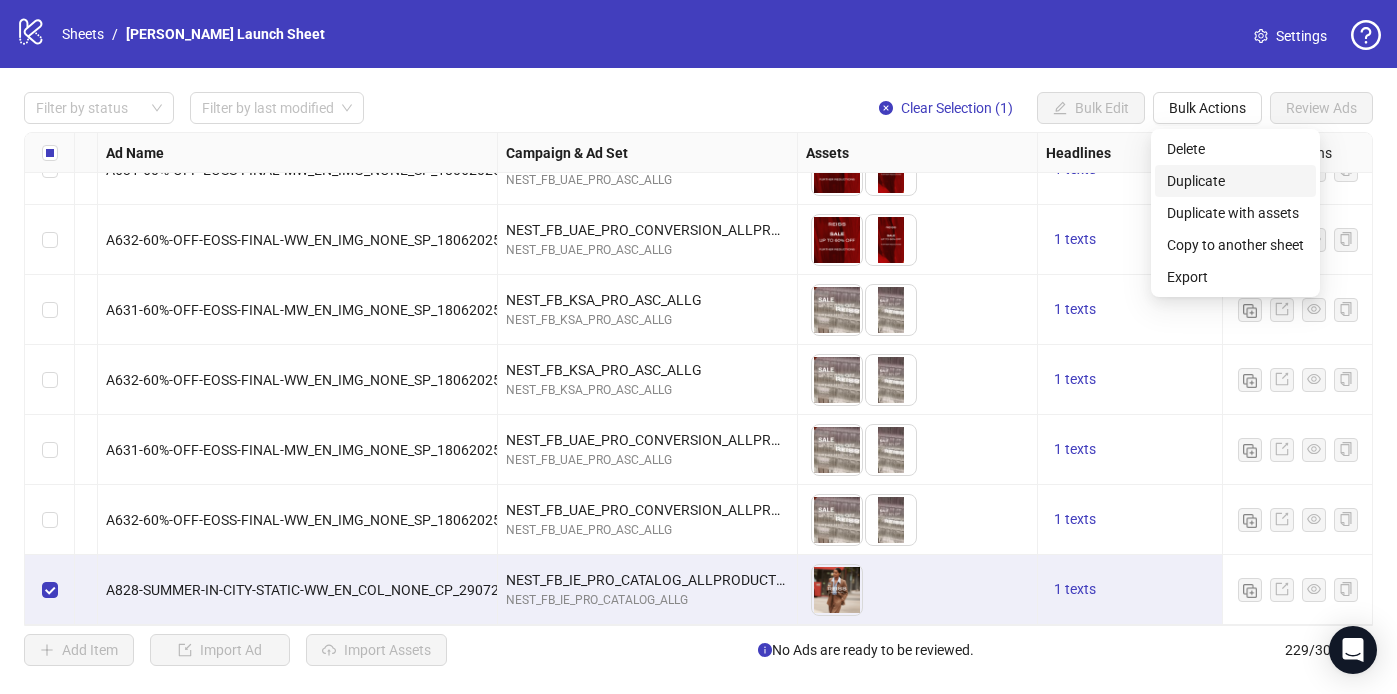 click on "Duplicate" at bounding box center (1235, 181) 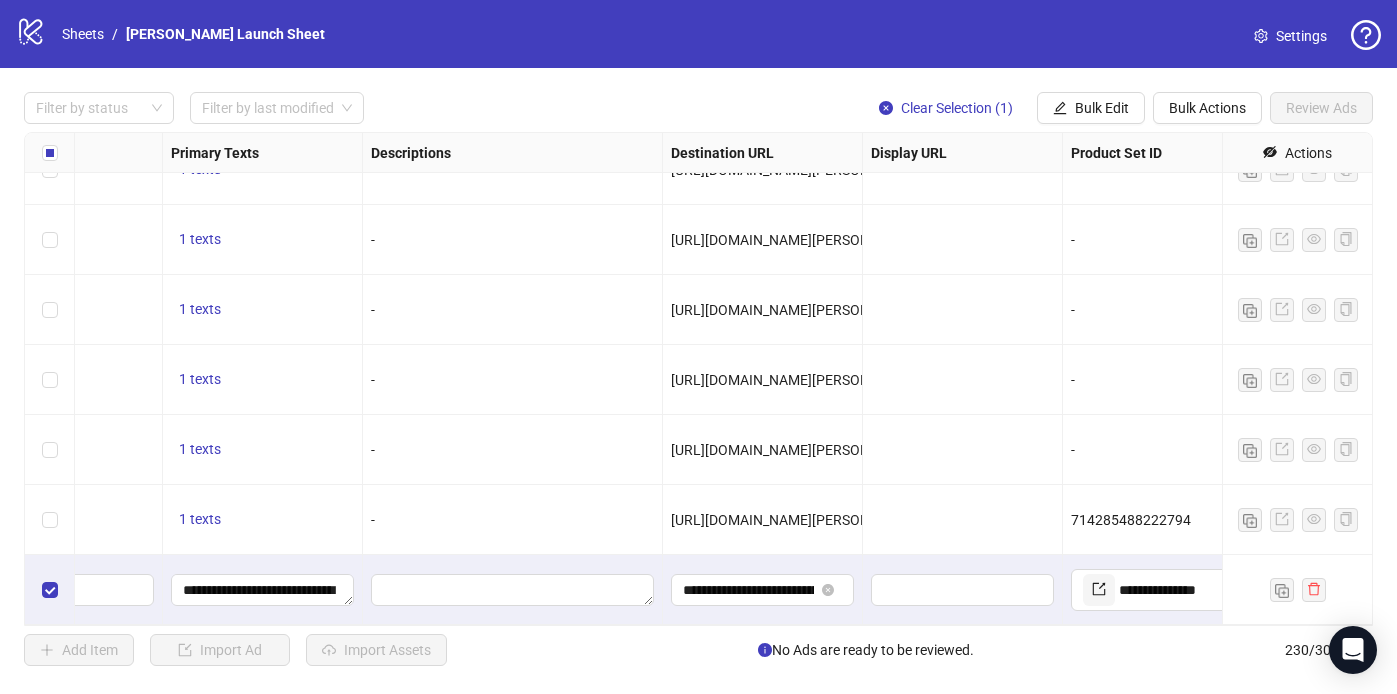scroll, scrollTop: 15648, scrollLeft: 1523, axis: both 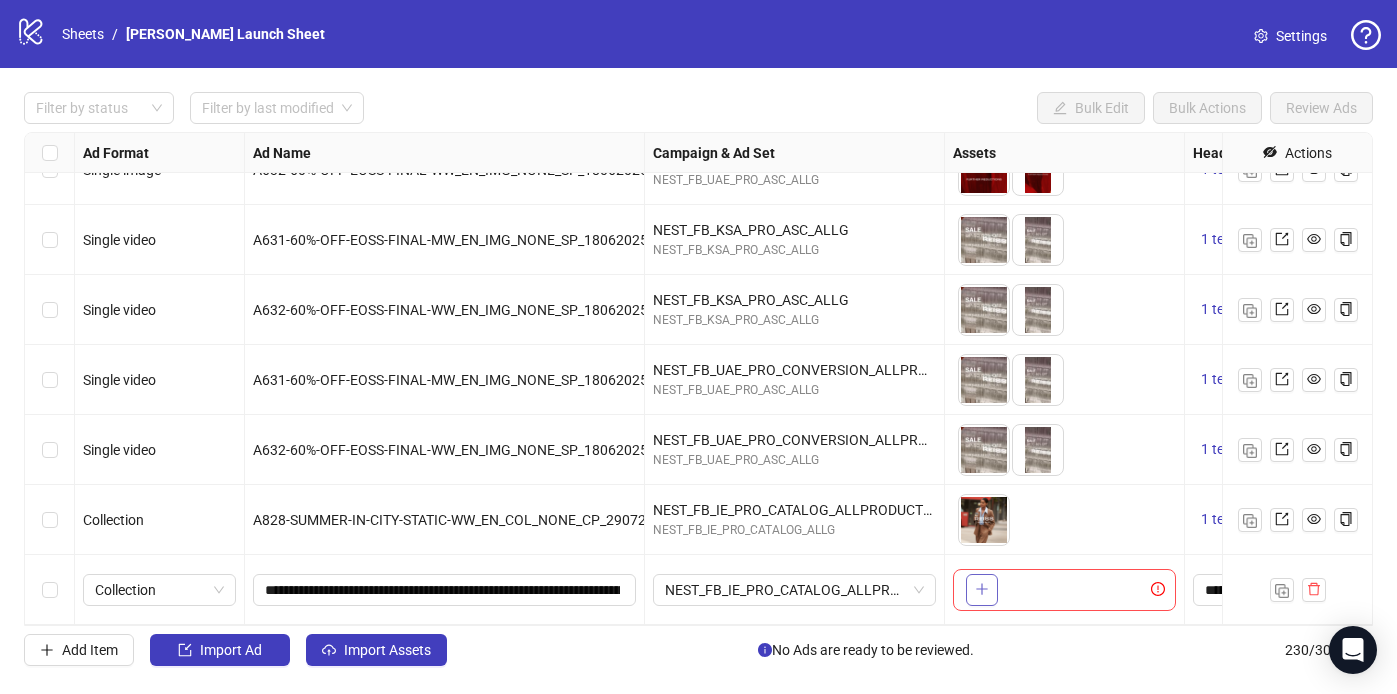click at bounding box center [982, 589] 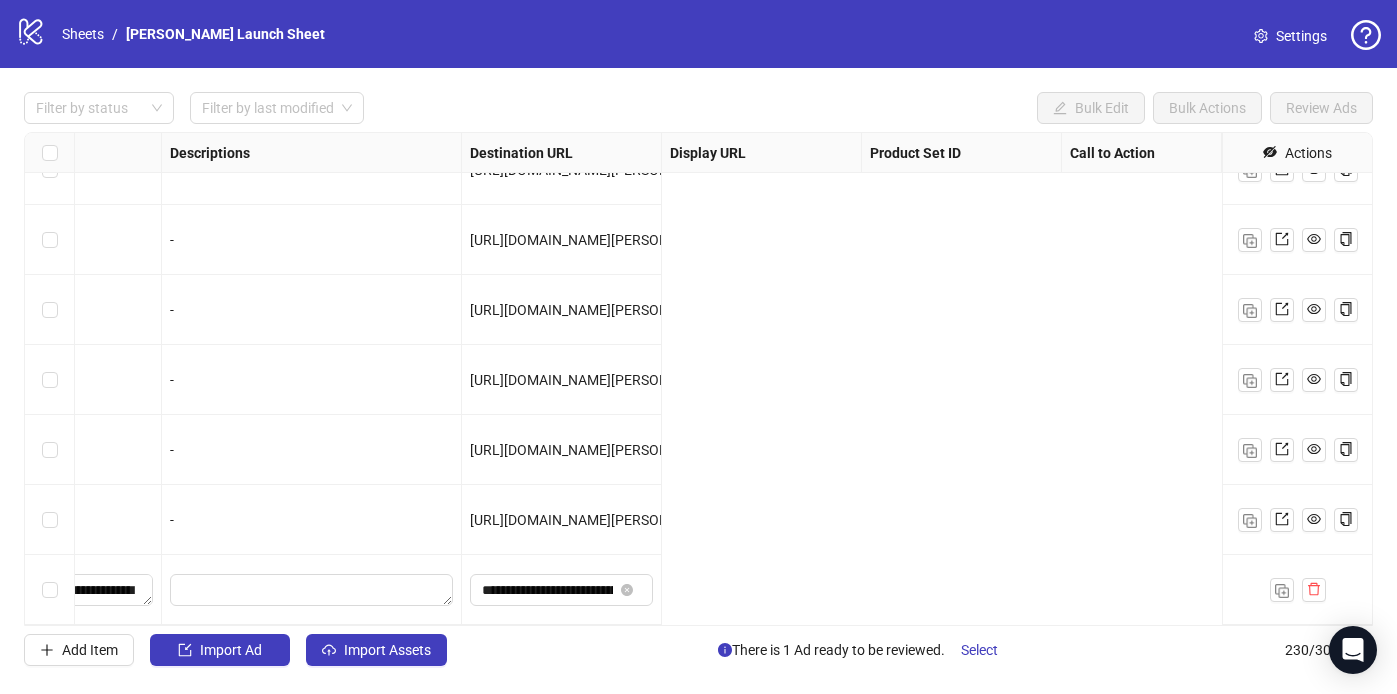 scroll, scrollTop: 15648, scrollLeft: 0, axis: vertical 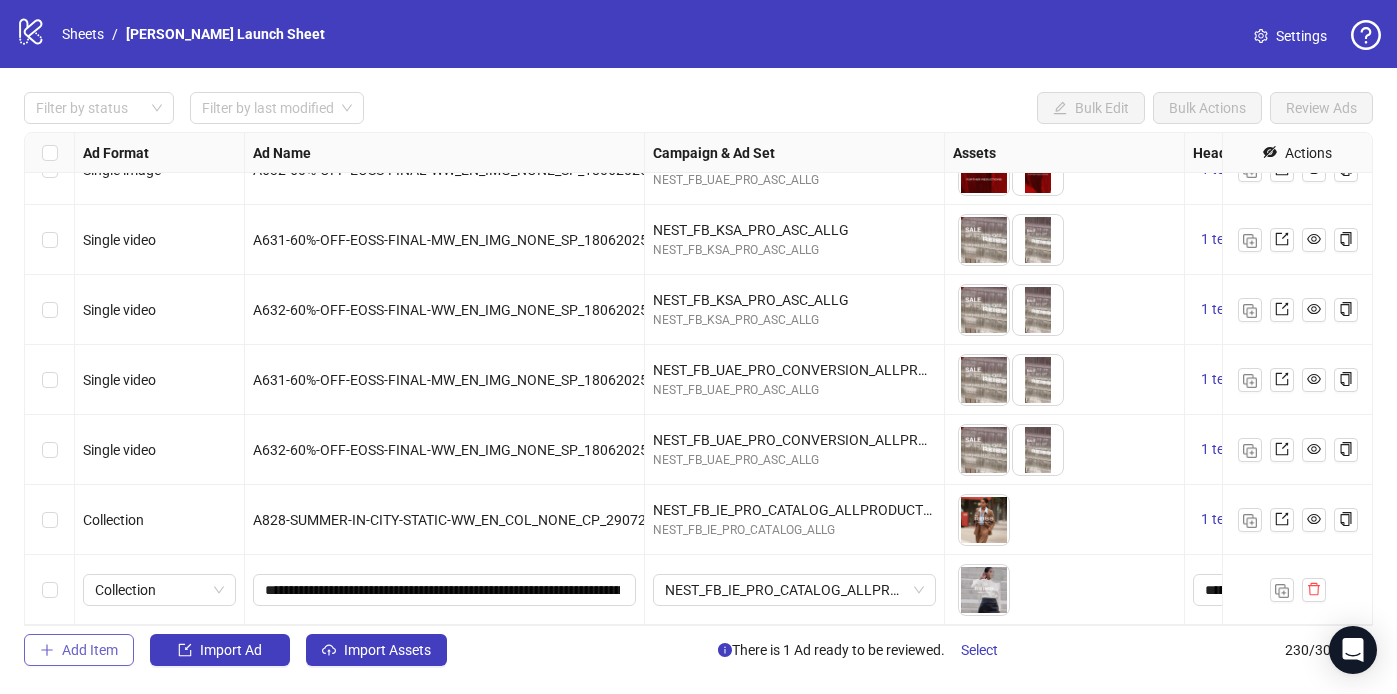 click on "Add Item" at bounding box center (79, 650) 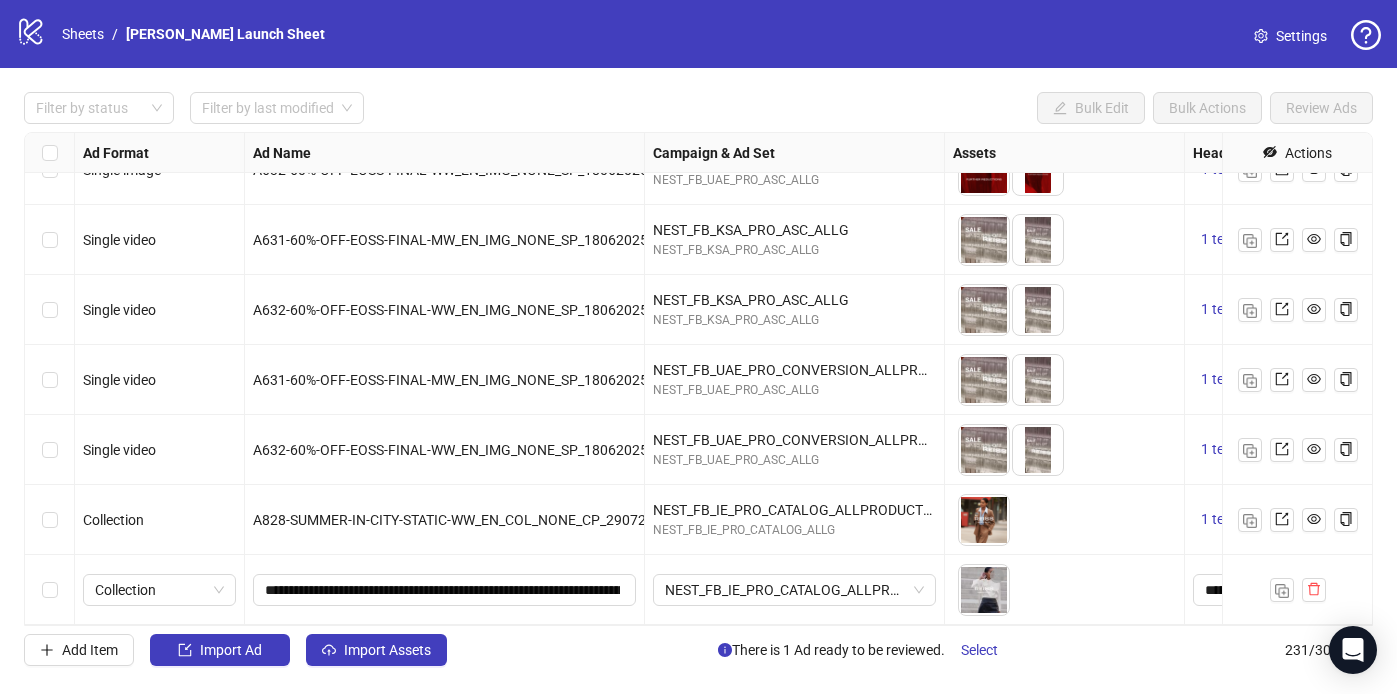 scroll, scrollTop: 15718, scrollLeft: 0, axis: vertical 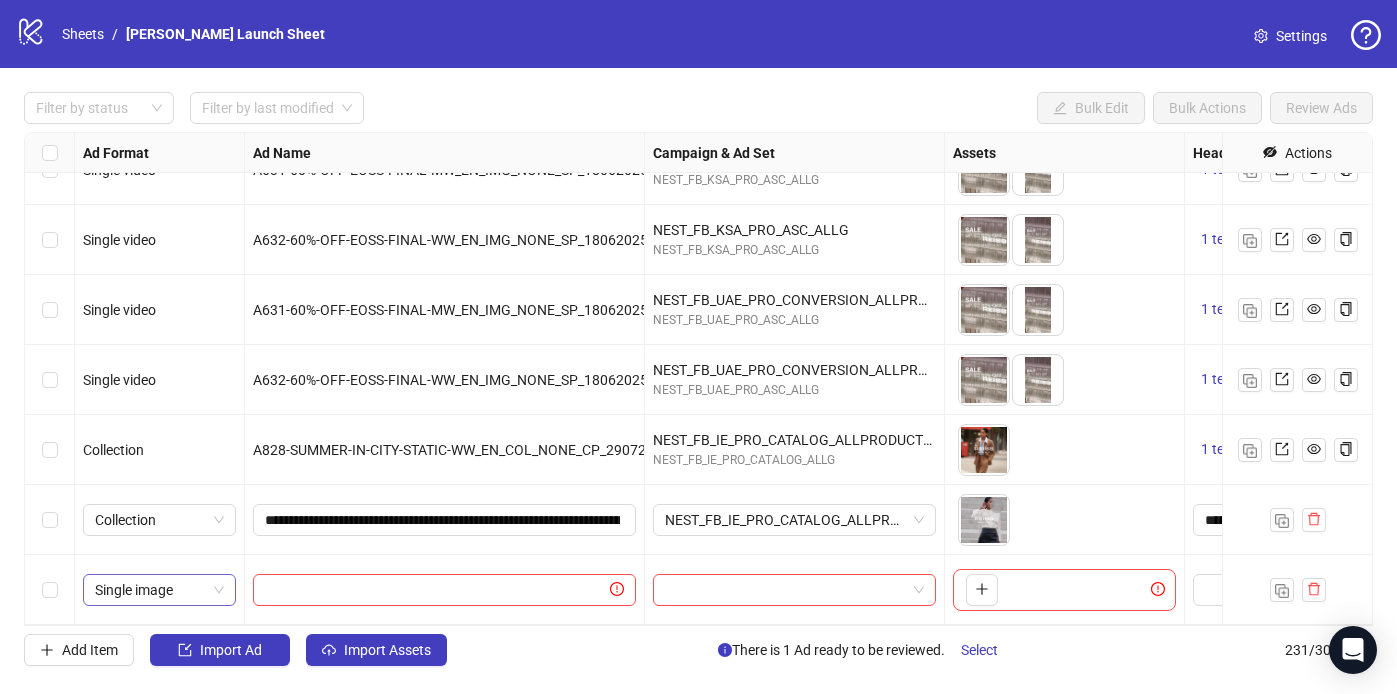 click on "Single image" at bounding box center [159, 590] 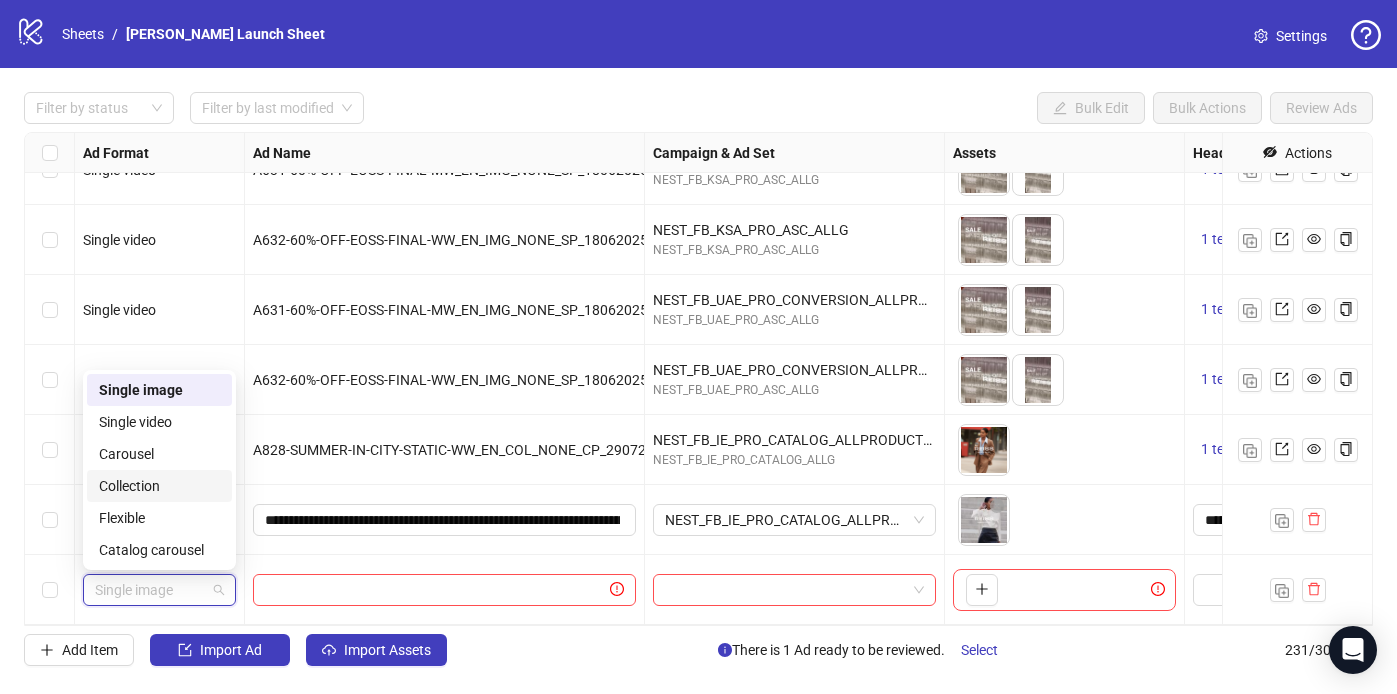 click on "Collection" at bounding box center (159, 486) 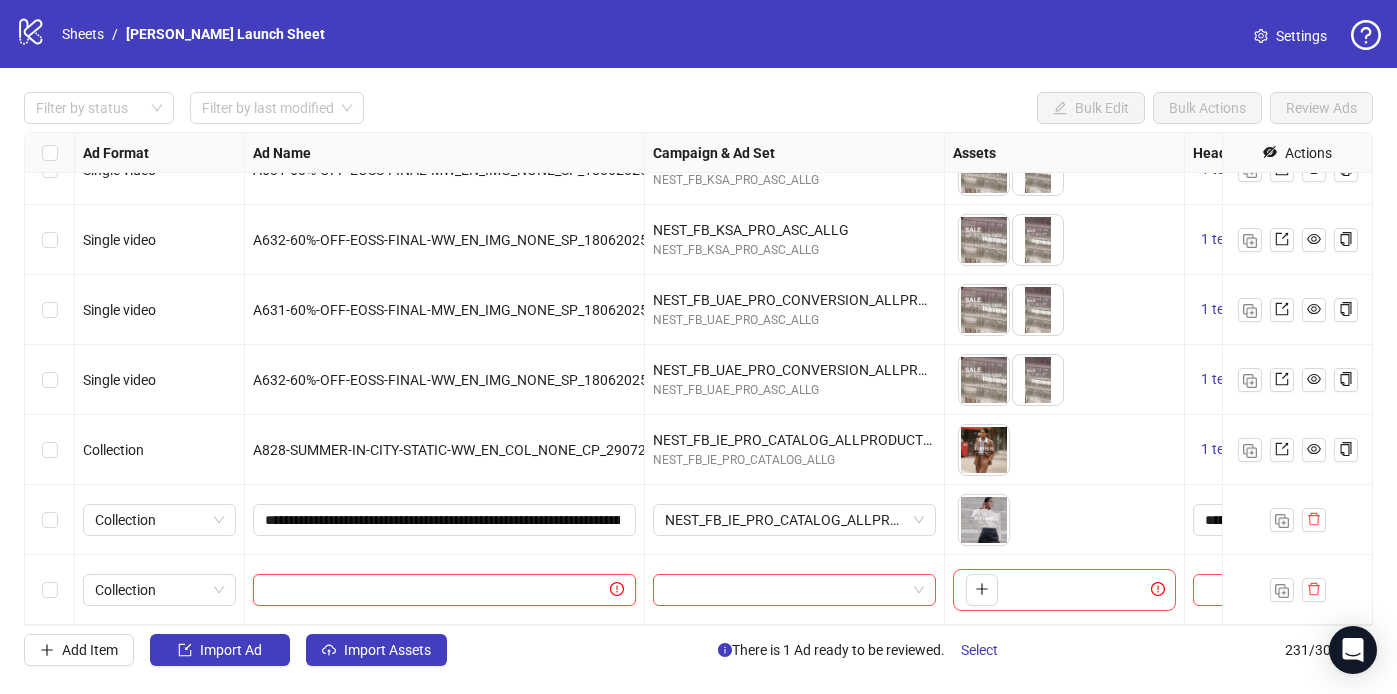 click at bounding box center [435, 590] 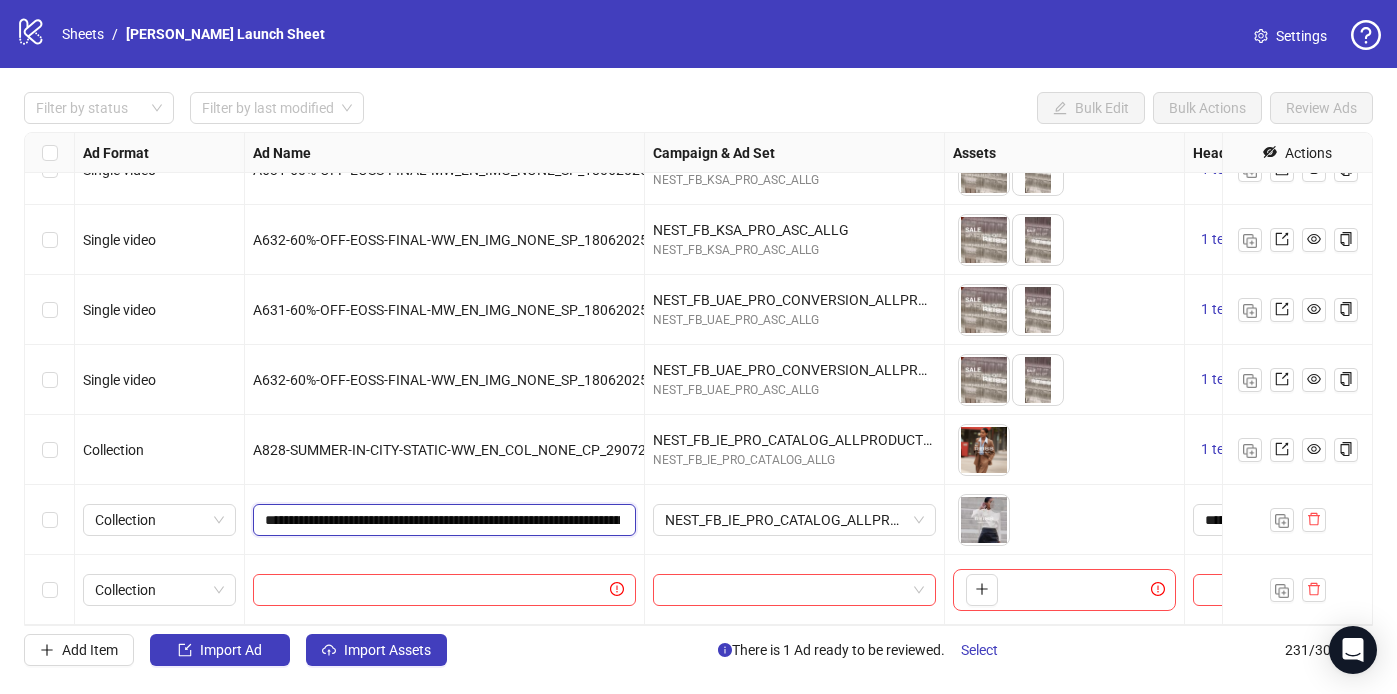 click on "**********" at bounding box center (442, 520) 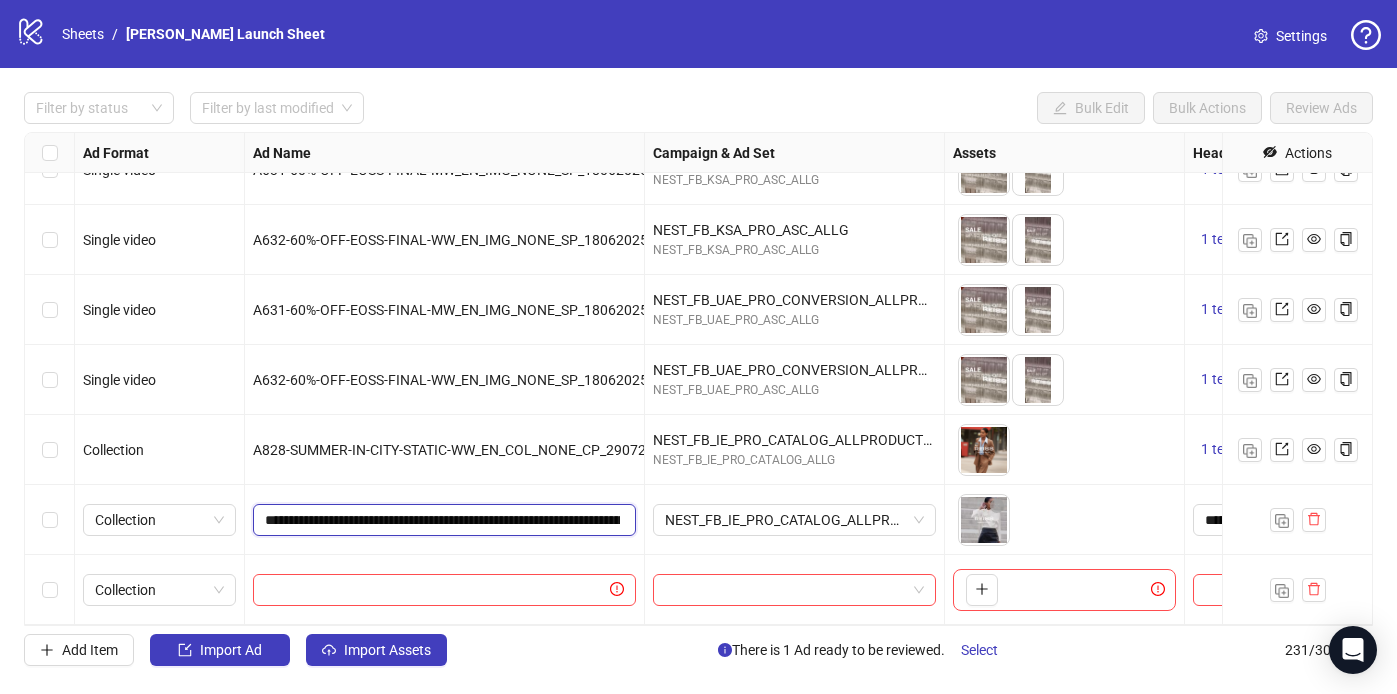 scroll, scrollTop: 0, scrollLeft: 217, axis: horizontal 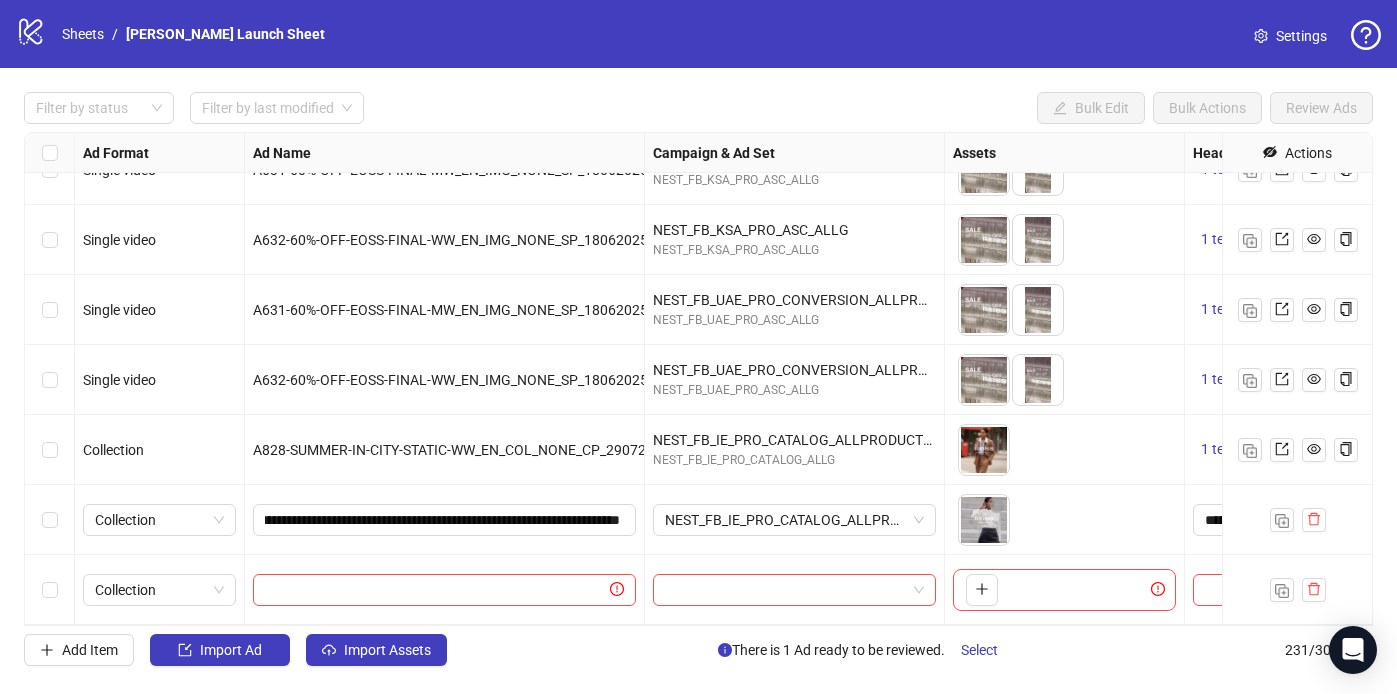 click on "A828-SUMMER-IN-CITY-STATIC-WW_EN_COL_NONE_CP_29072025_F_CC_SC24_USP8_SITC_" at bounding box center (445, 450) 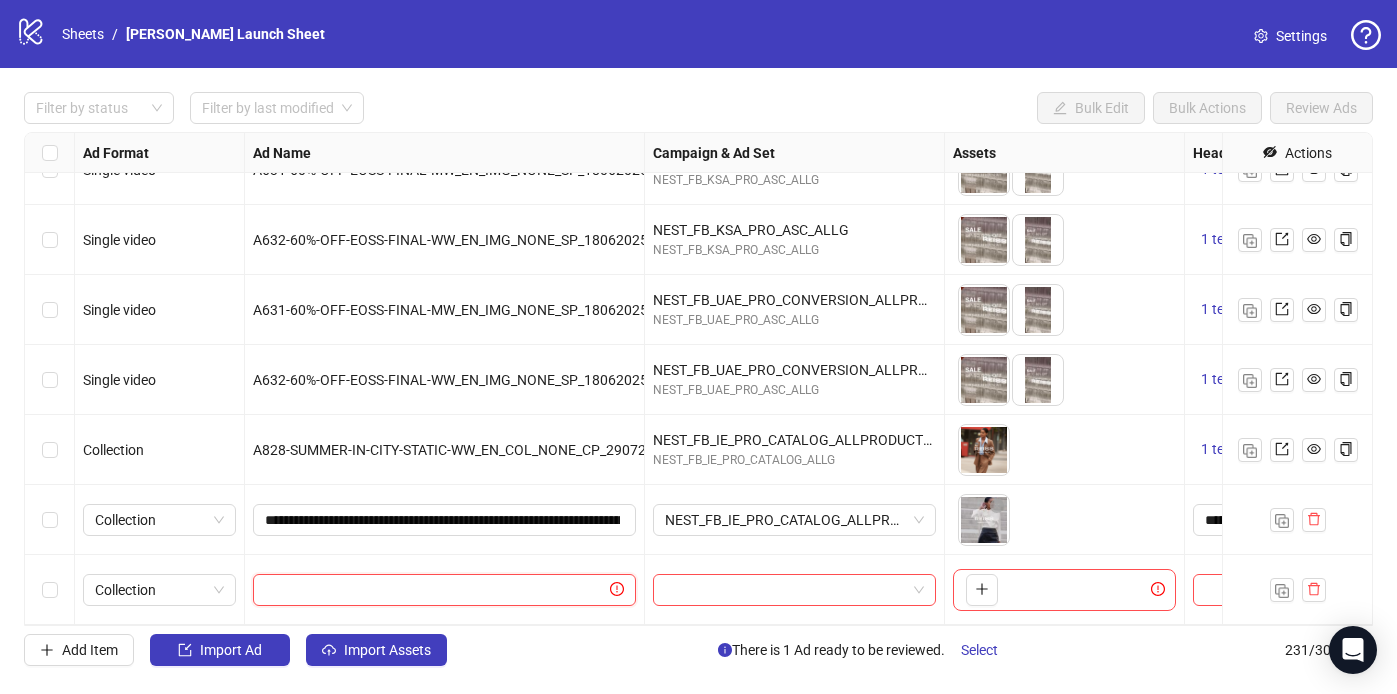 click at bounding box center (435, 590) 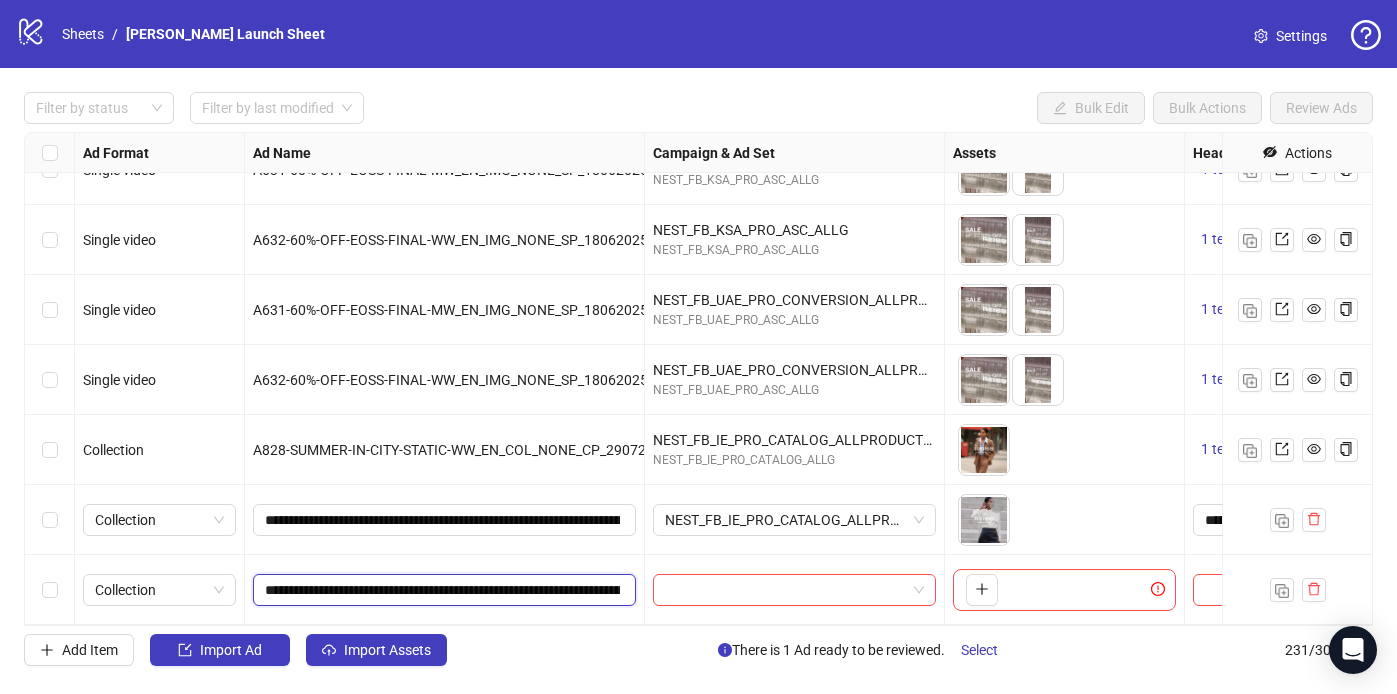 scroll, scrollTop: 0, scrollLeft: 227, axis: horizontal 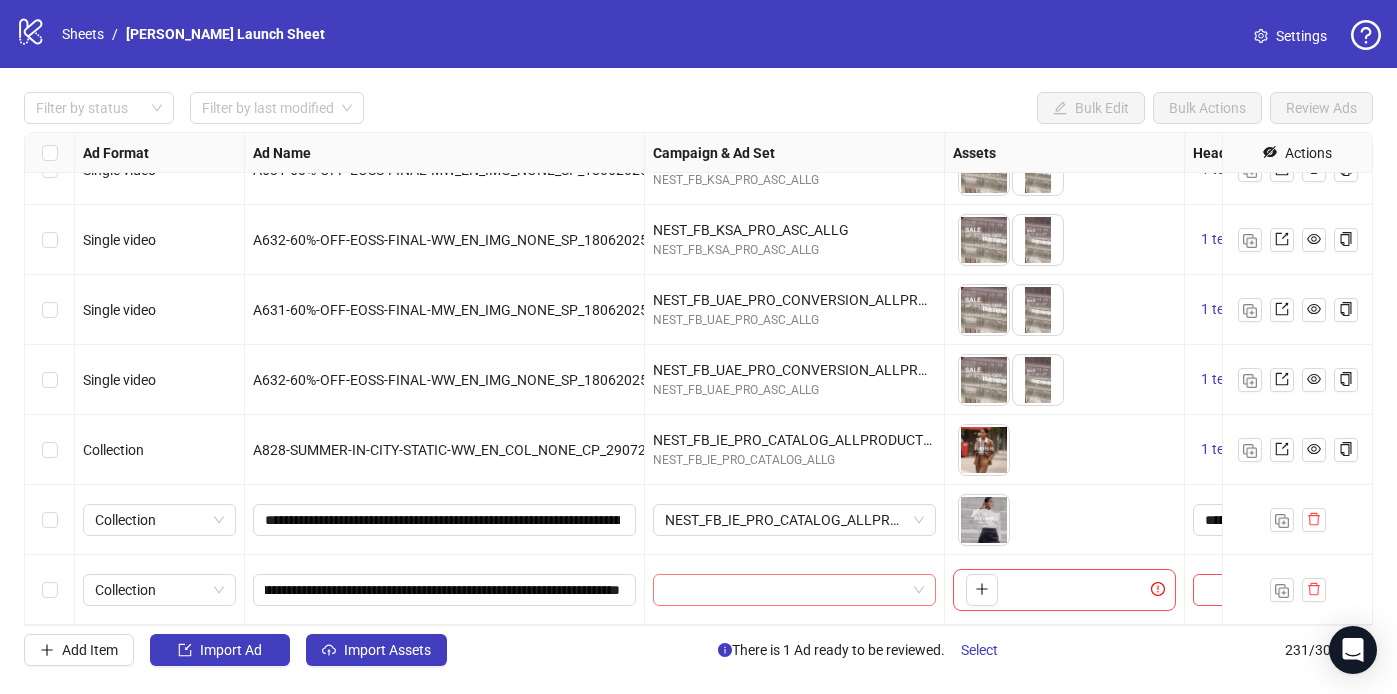 click at bounding box center [785, 590] 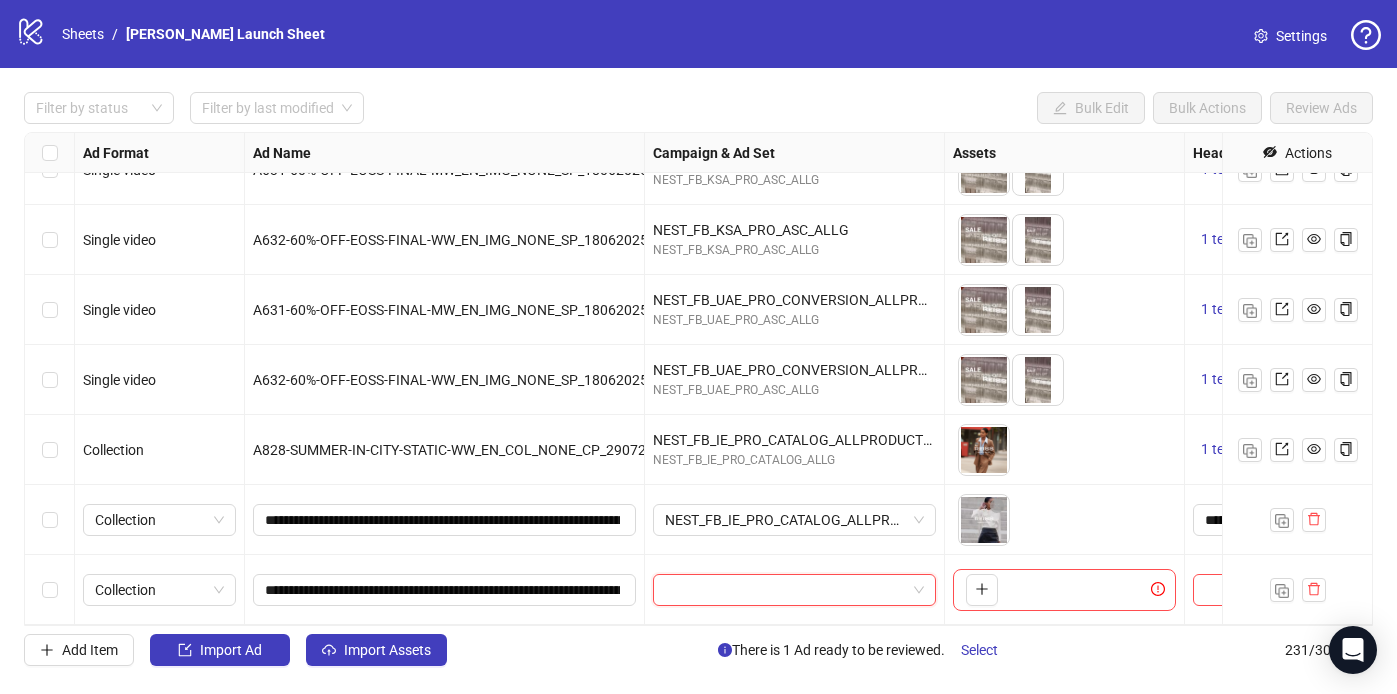 paste on "**********" 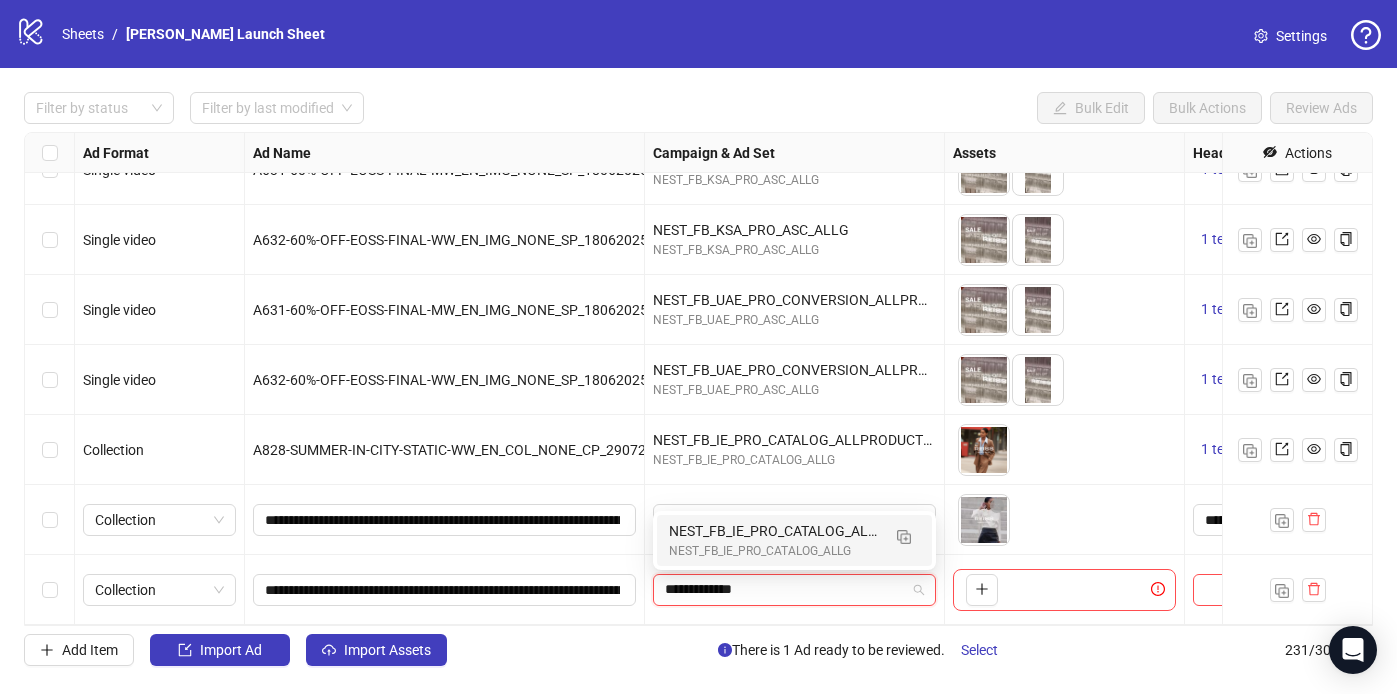 click on "NEST_FB_IE_PRO_CATALOG_ALLPRODUCTS_PURCHASE_BROAD_DEMO_ALLP_M_18+_23062025" at bounding box center (774, 531) 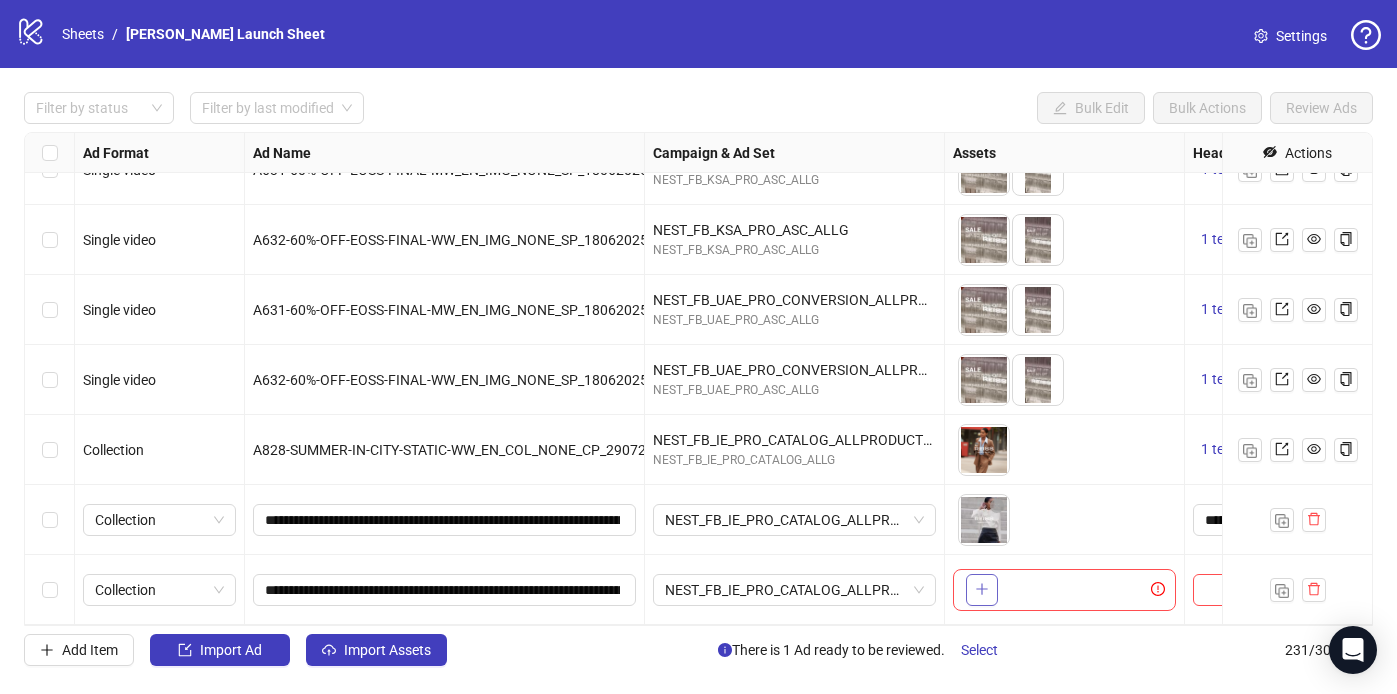 click 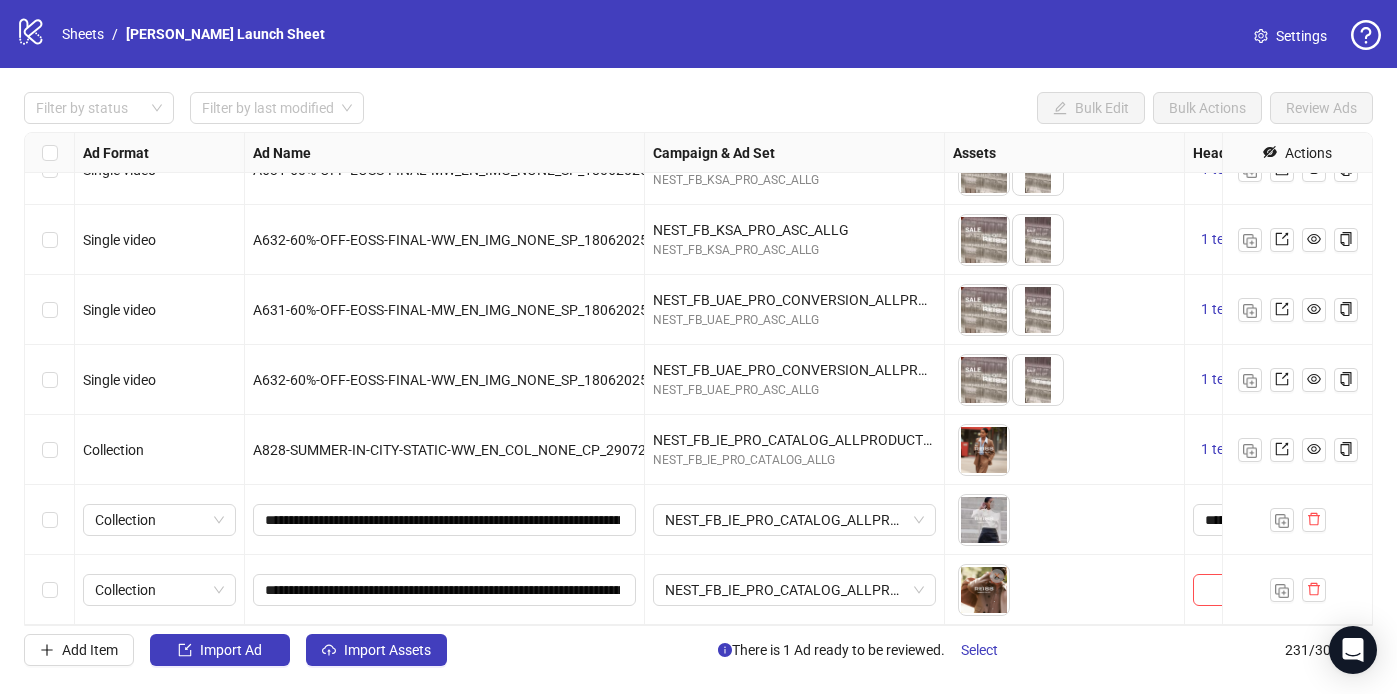 scroll, scrollTop: 15718, scrollLeft: 469, axis: both 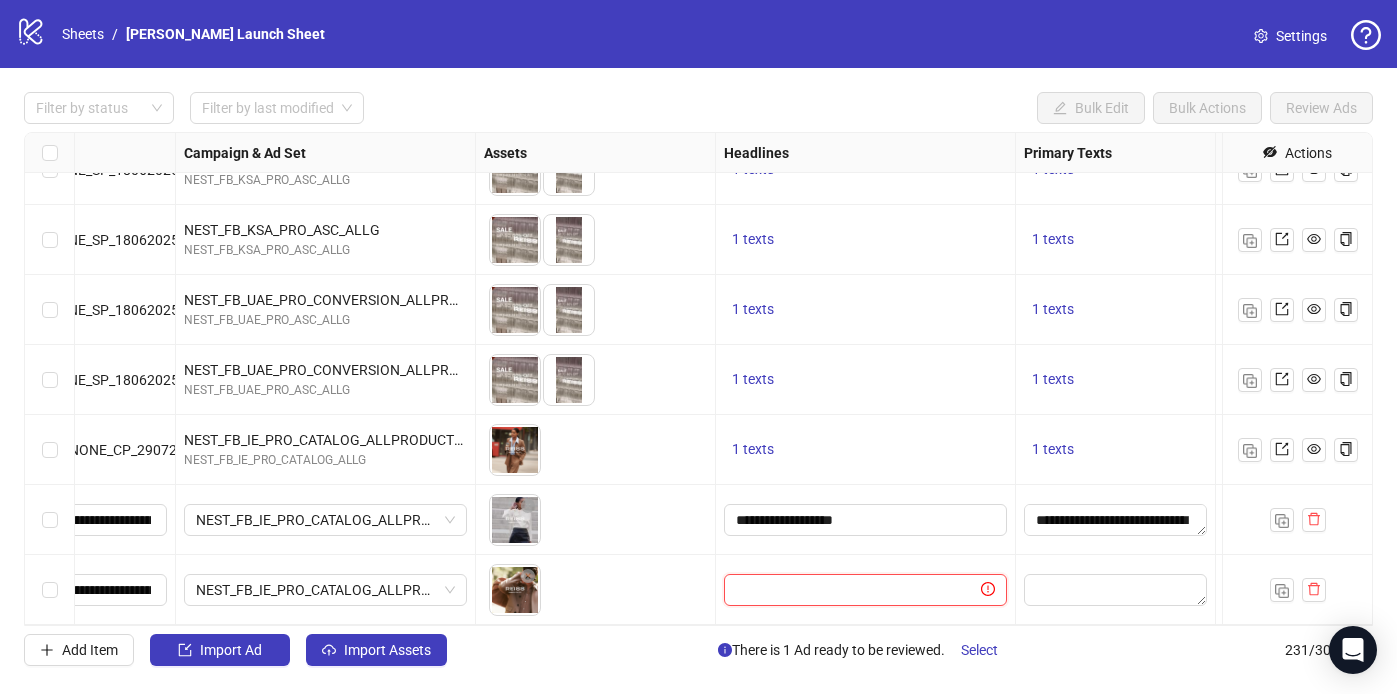 click at bounding box center [856, 590] 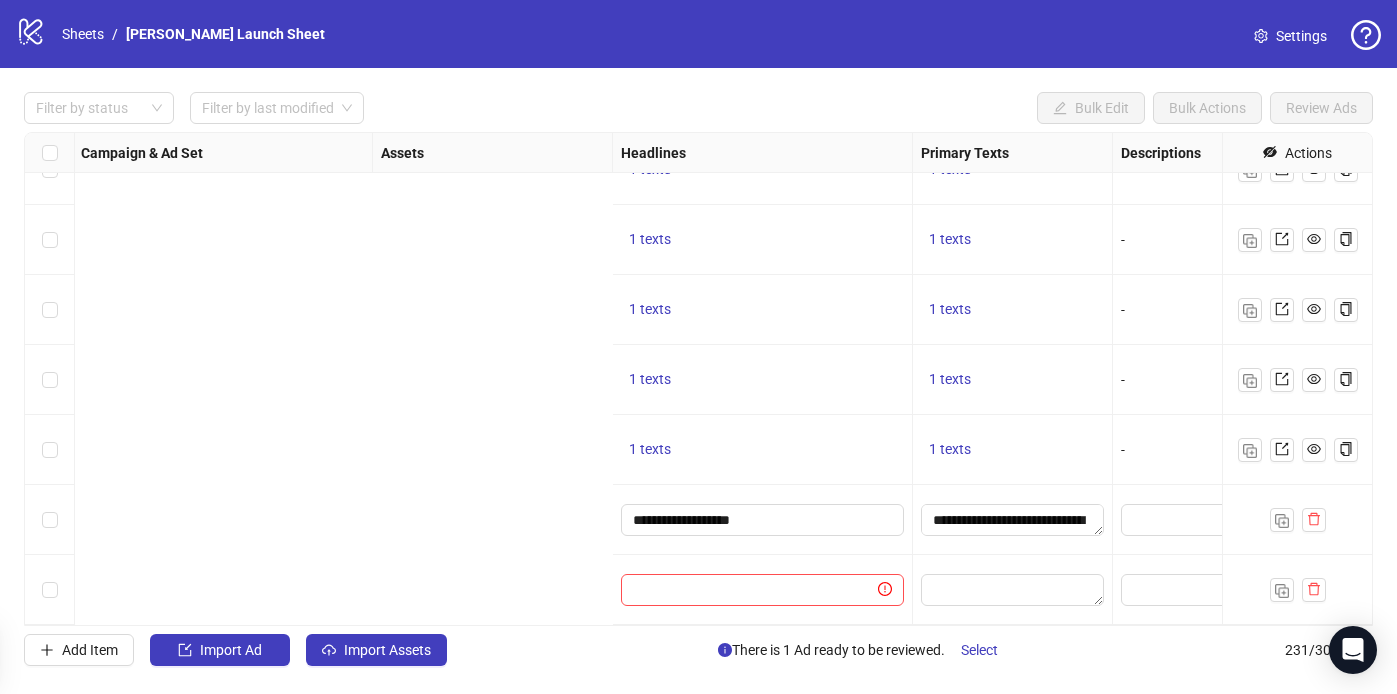 scroll, scrollTop: 15718, scrollLeft: 1523, axis: both 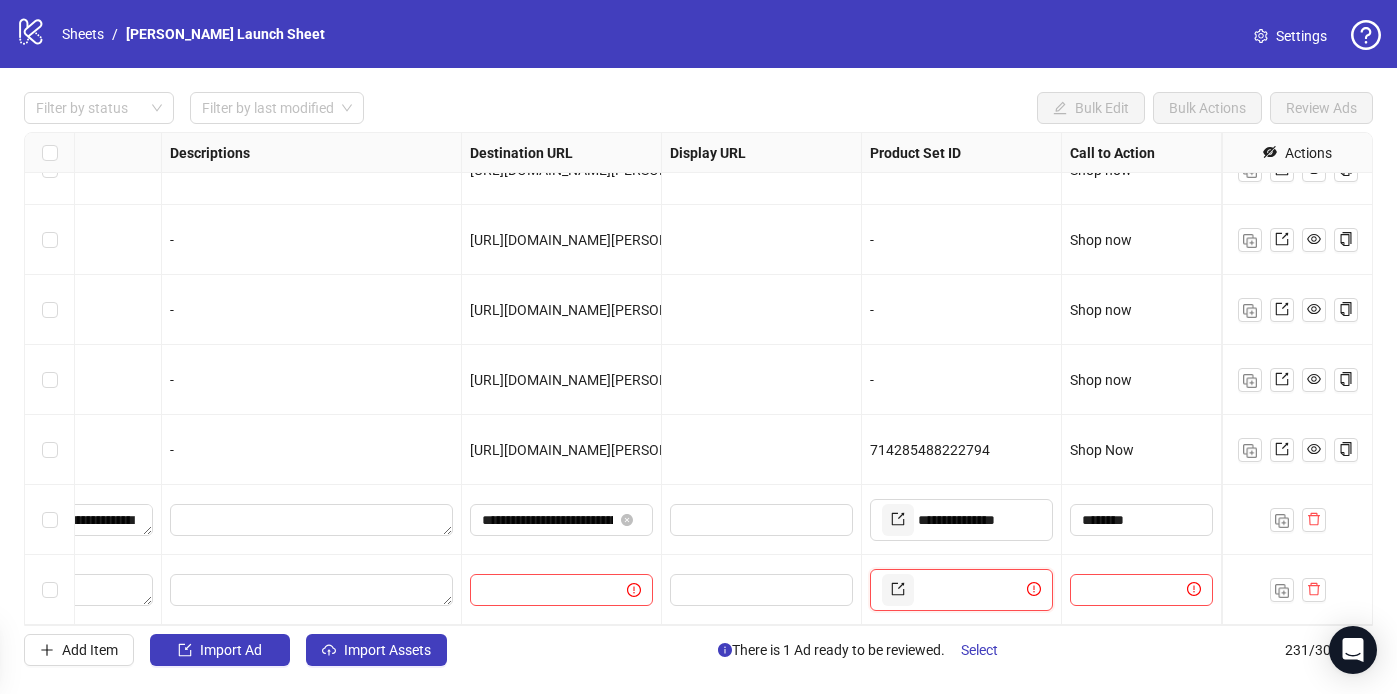 click at bounding box center (970, 590) 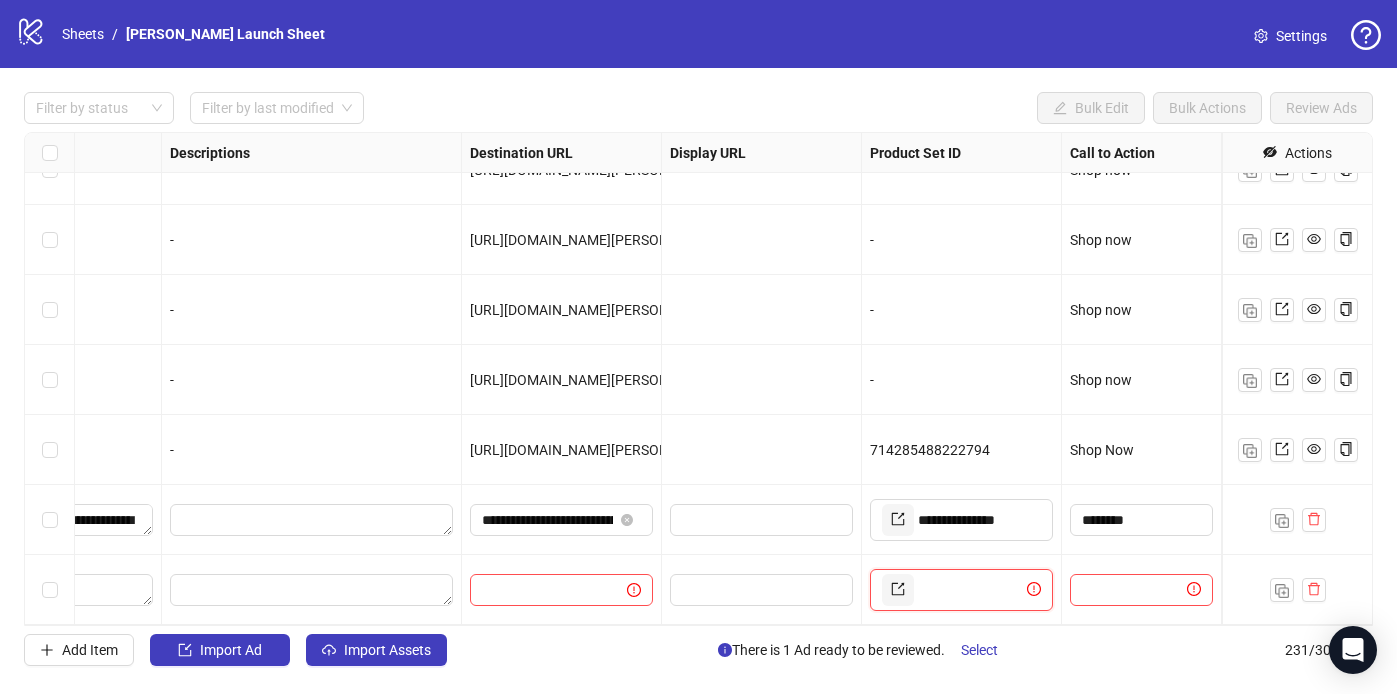 paste on "**********" 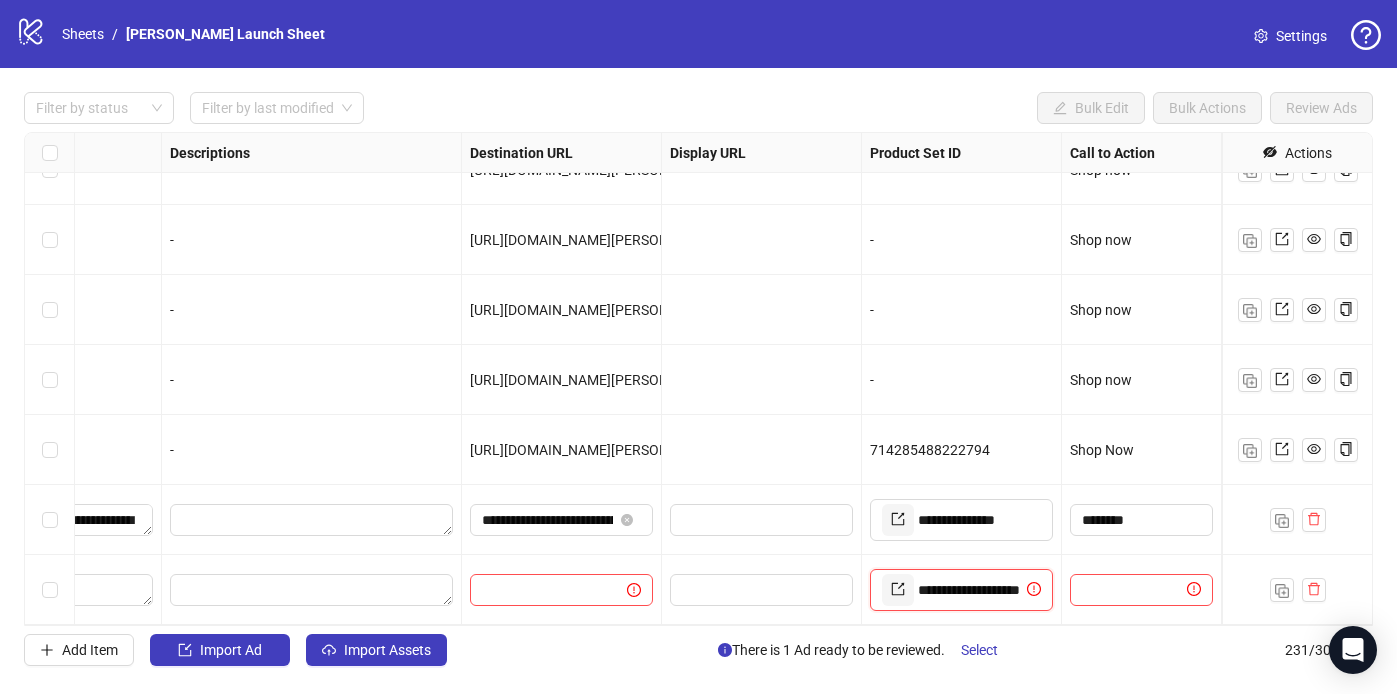 scroll, scrollTop: 0, scrollLeft: 40, axis: horizontal 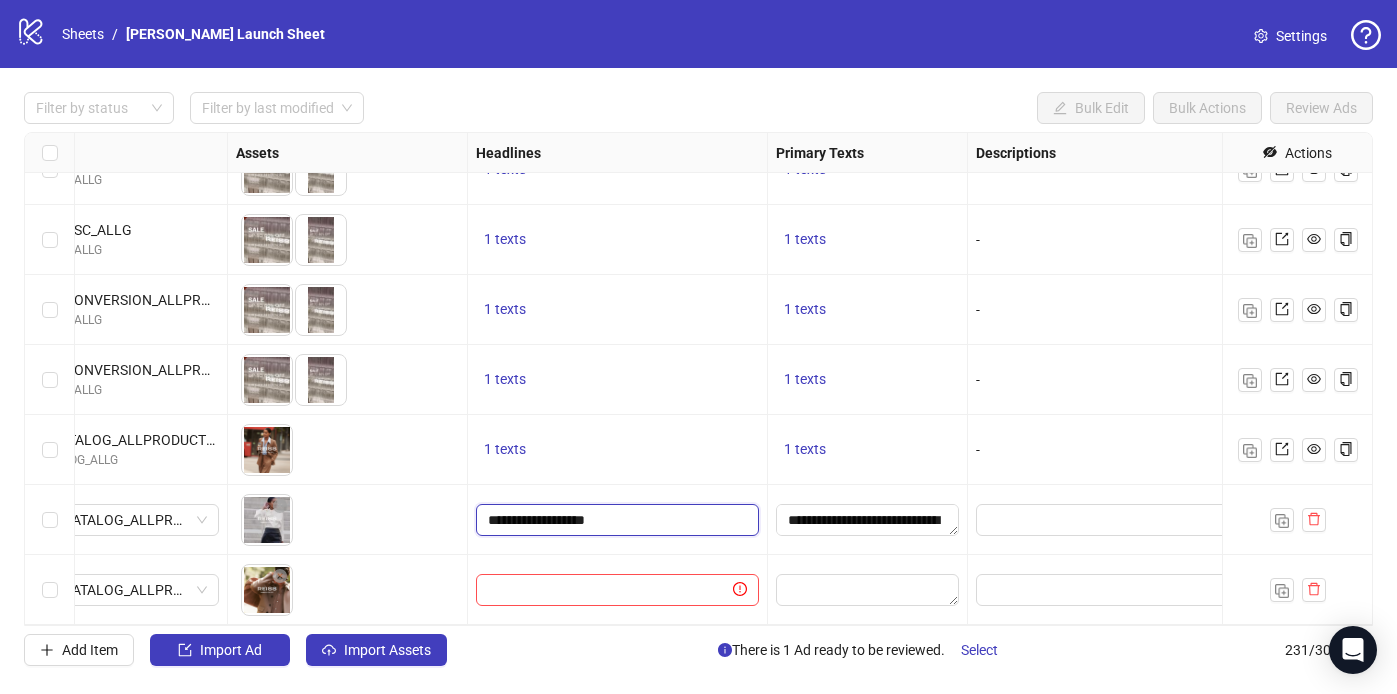 click on "**********" at bounding box center (615, 520) 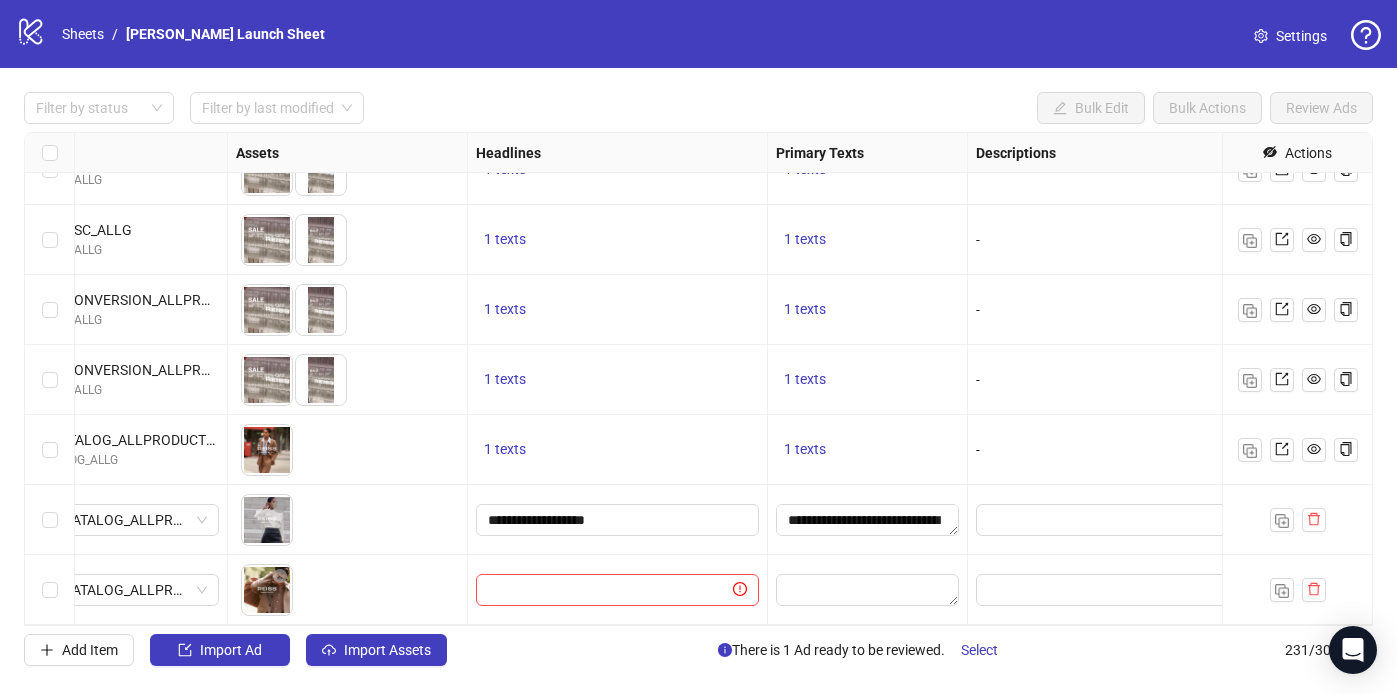 drag, startPoint x: 560, startPoint y: 518, endPoint x: 446, endPoint y: 517, distance: 114.00439 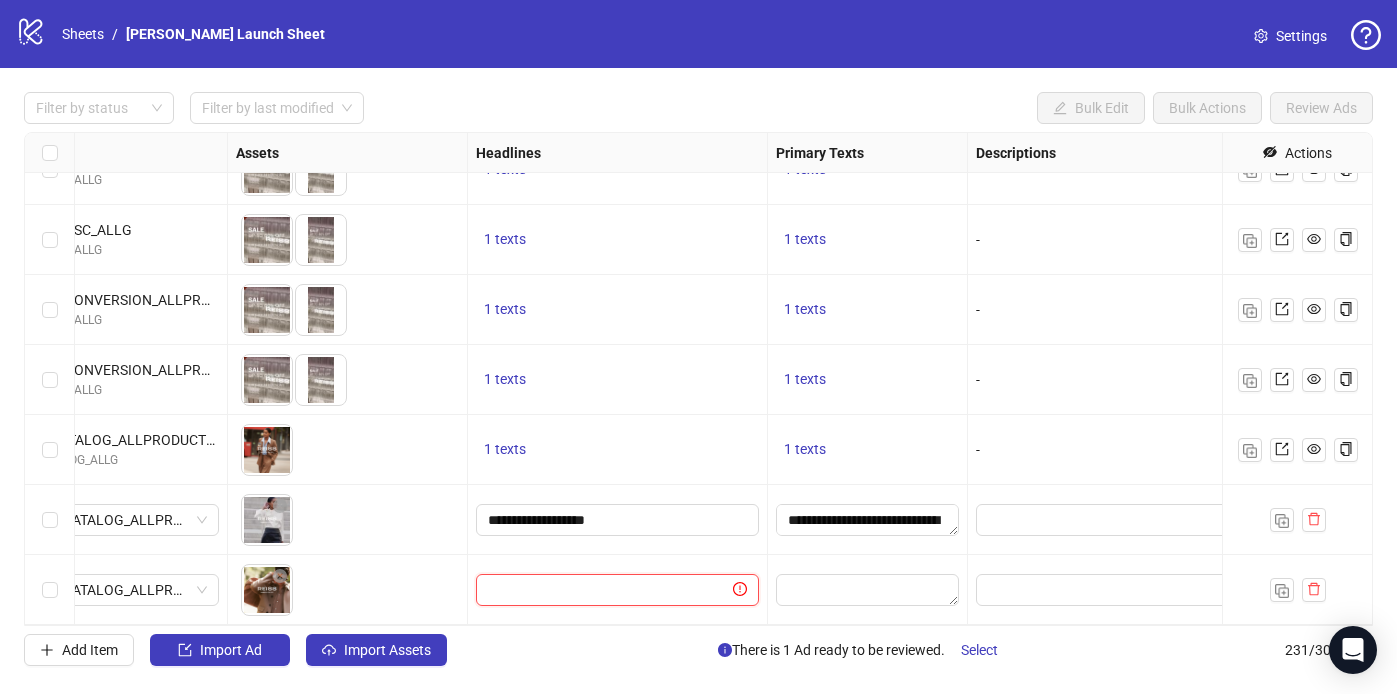 click at bounding box center [608, 590] 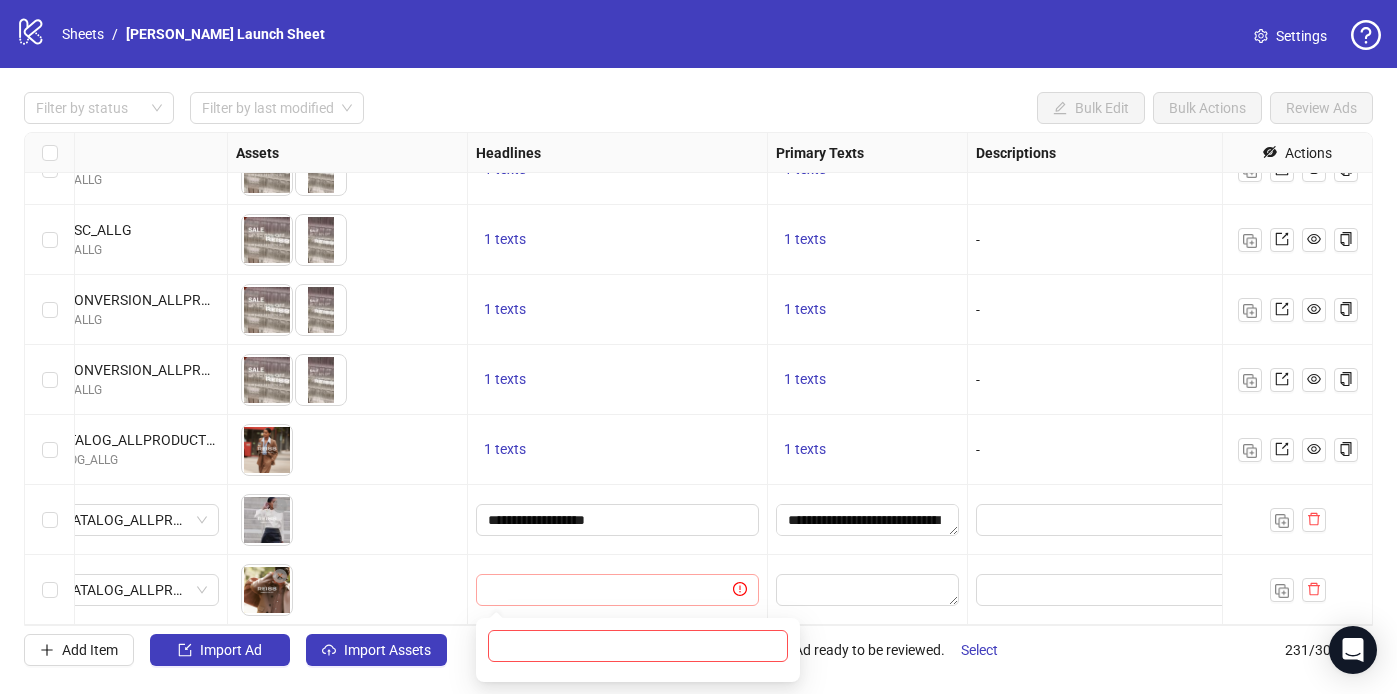 type on "**********" 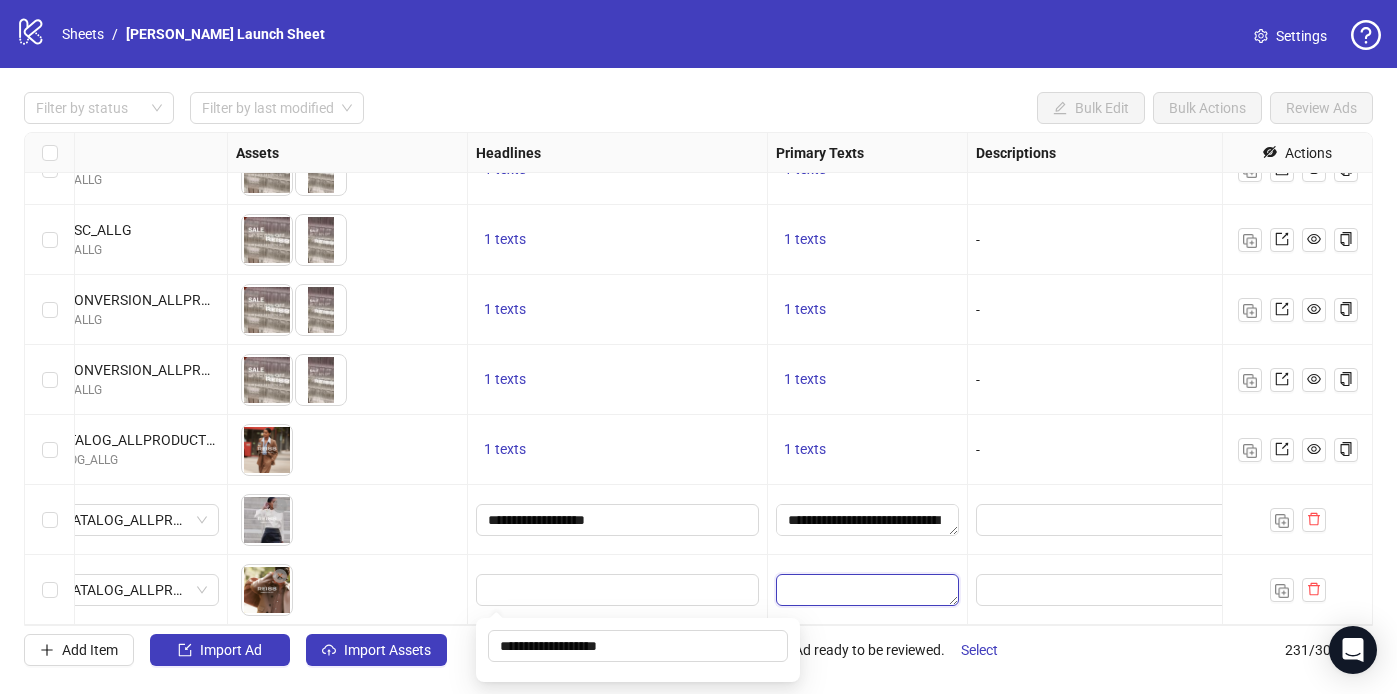 click at bounding box center [867, 590] 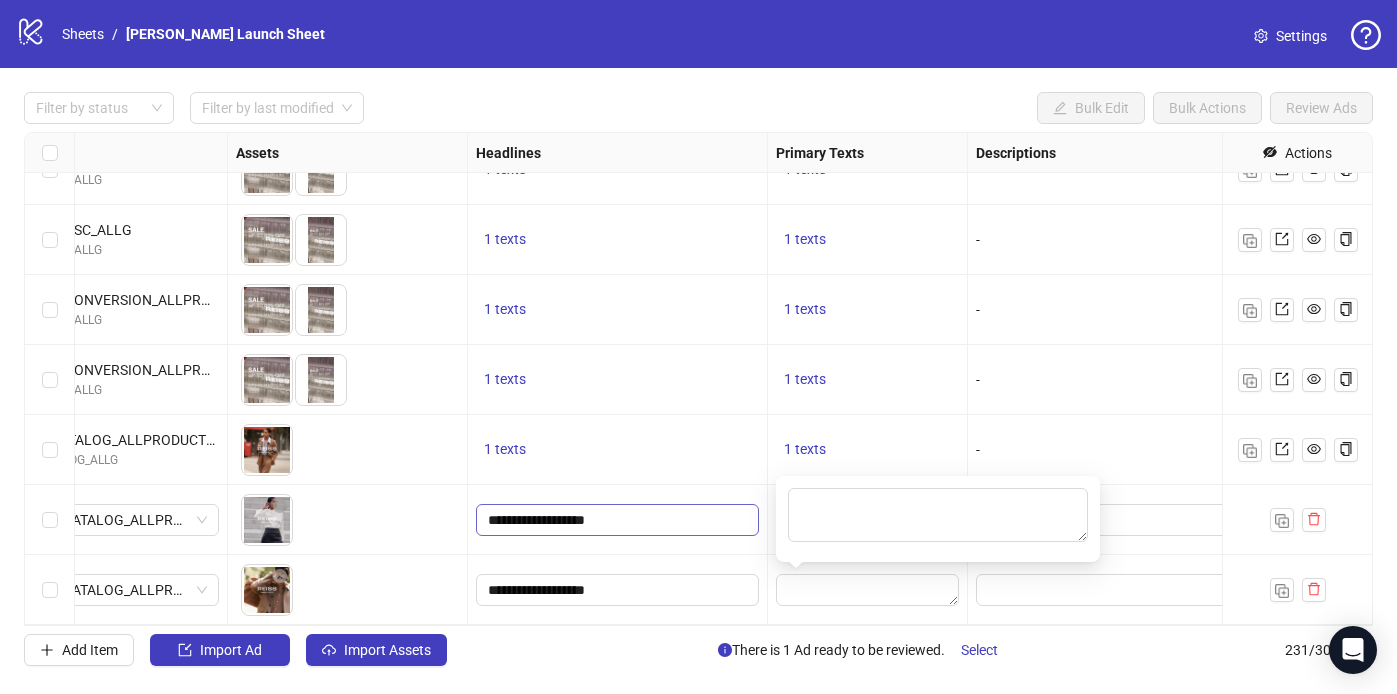 click on "**********" at bounding box center (617, 520) 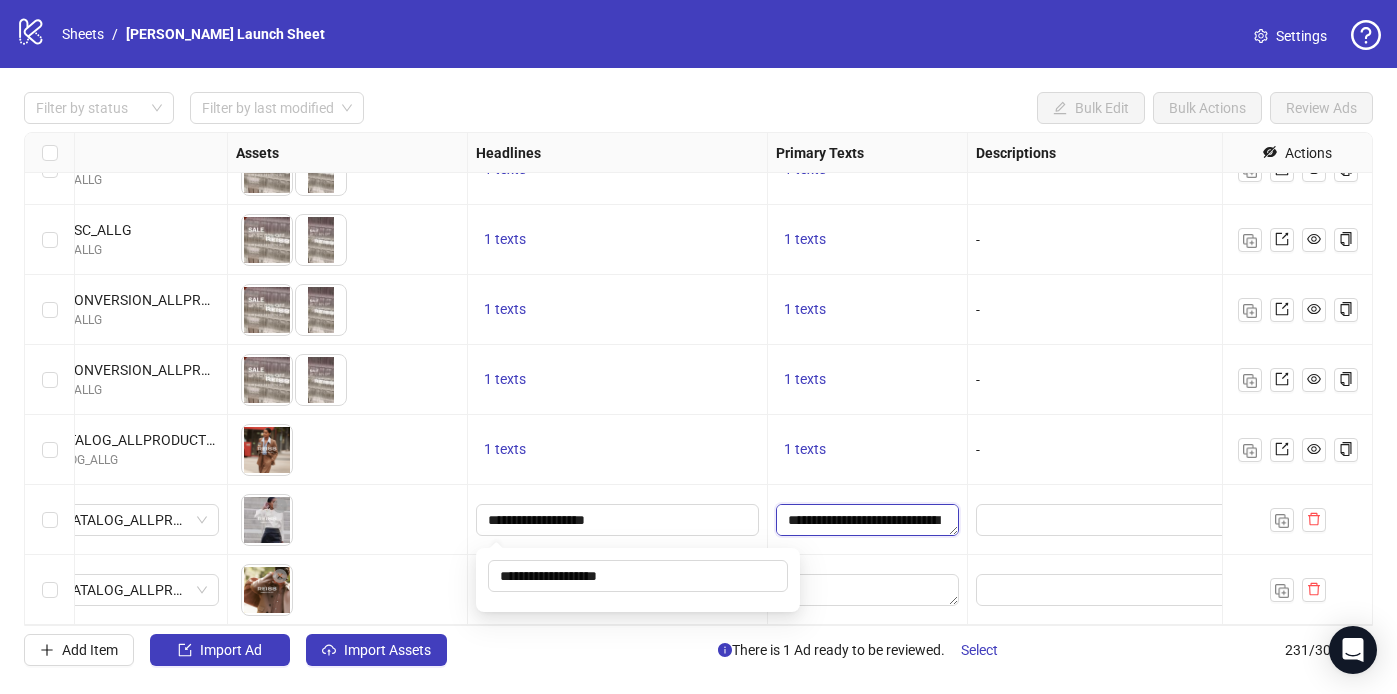 click on "**********" at bounding box center [867, 520] 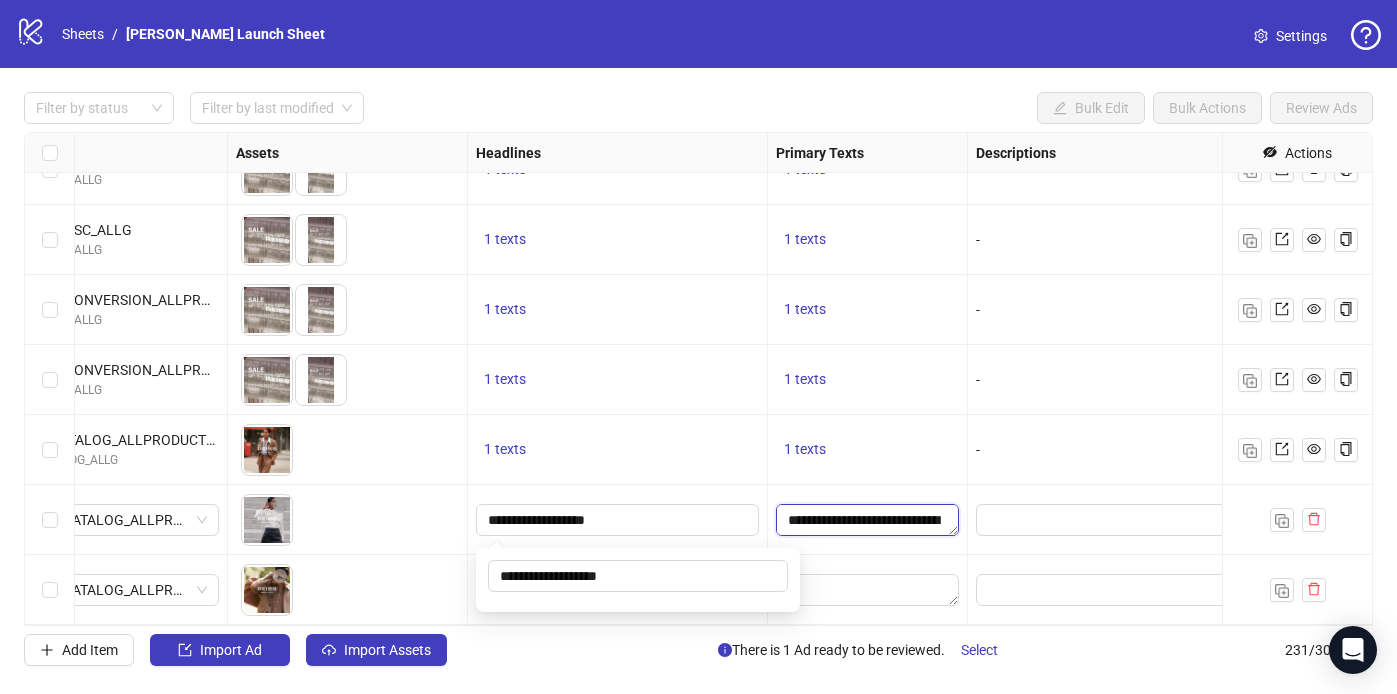 click on "**********" at bounding box center [867, 520] 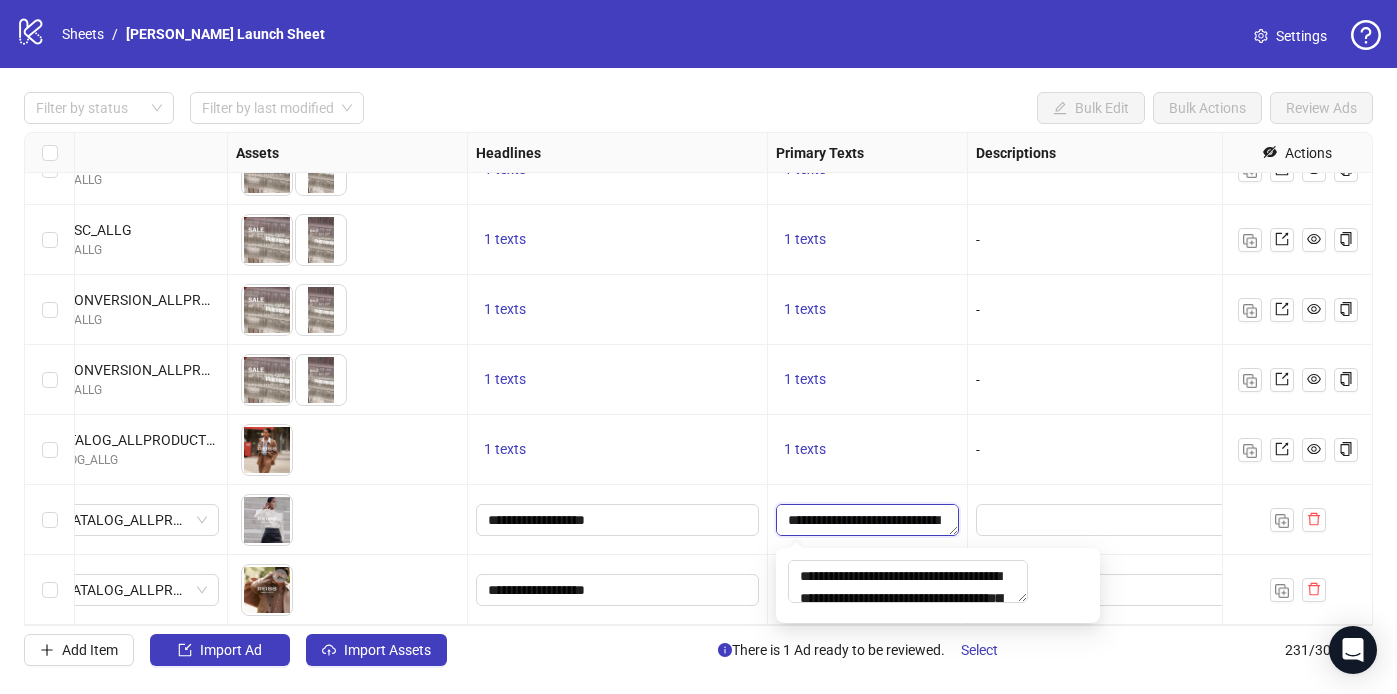 click on "**********" at bounding box center [867, 520] 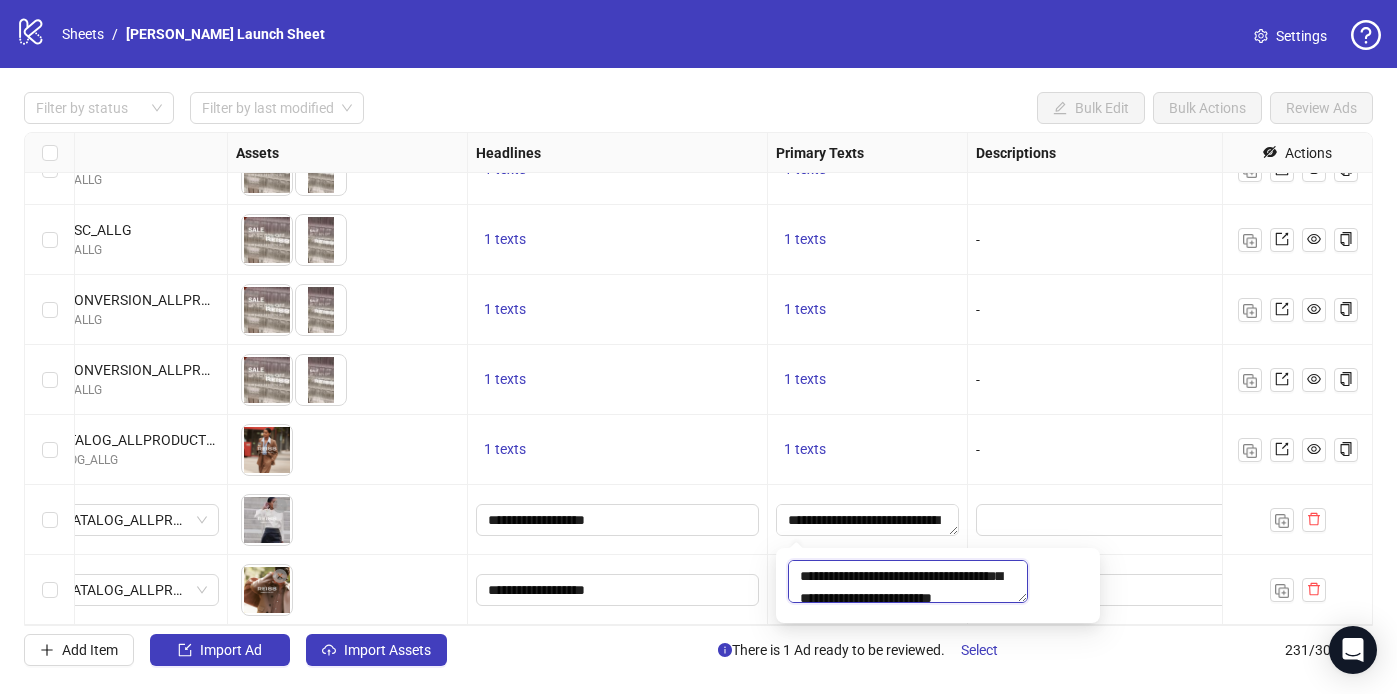 click on "**********" at bounding box center [908, 581] 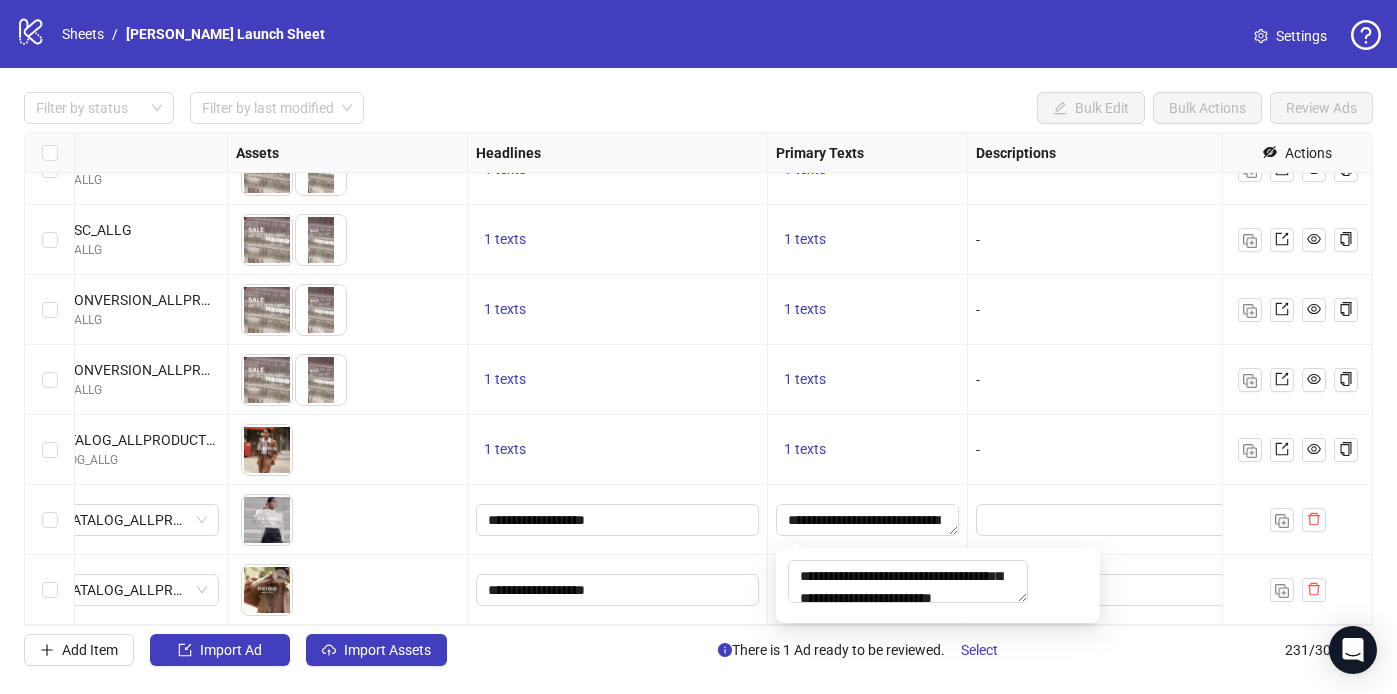 click on "1 texts" at bounding box center [868, 450] 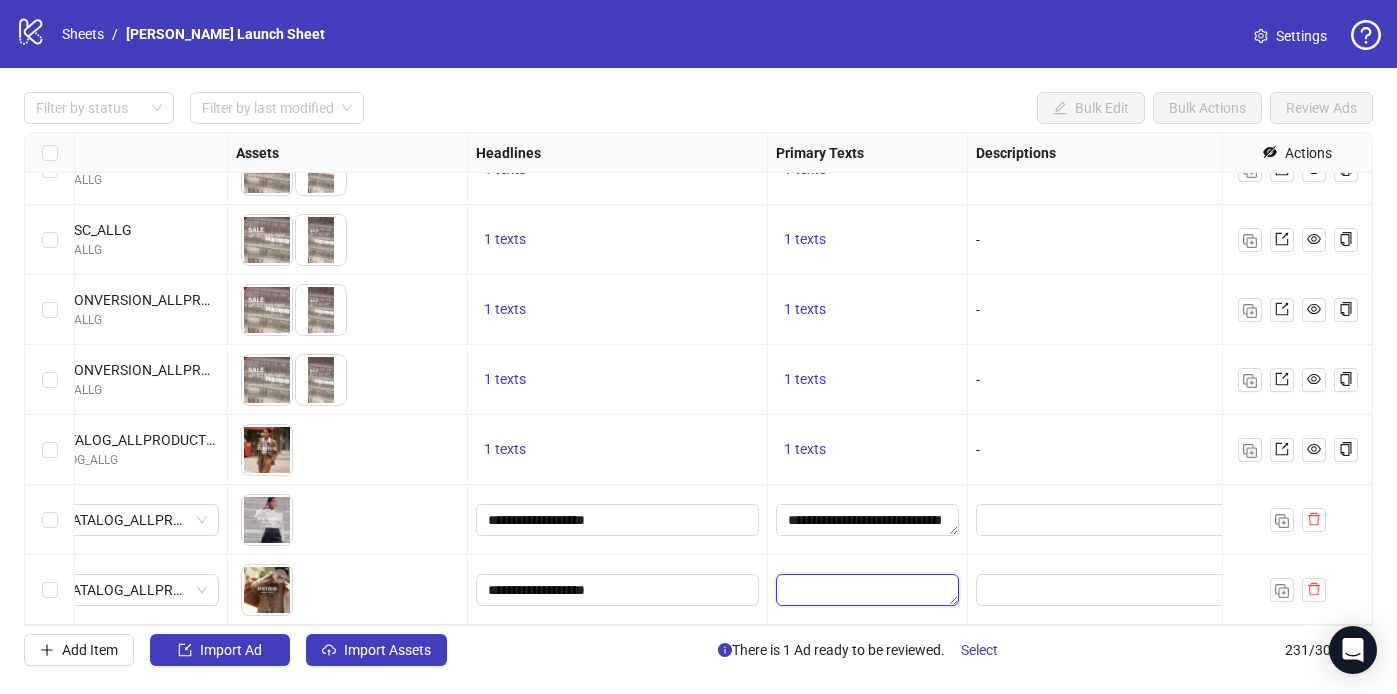 click at bounding box center (867, 590) 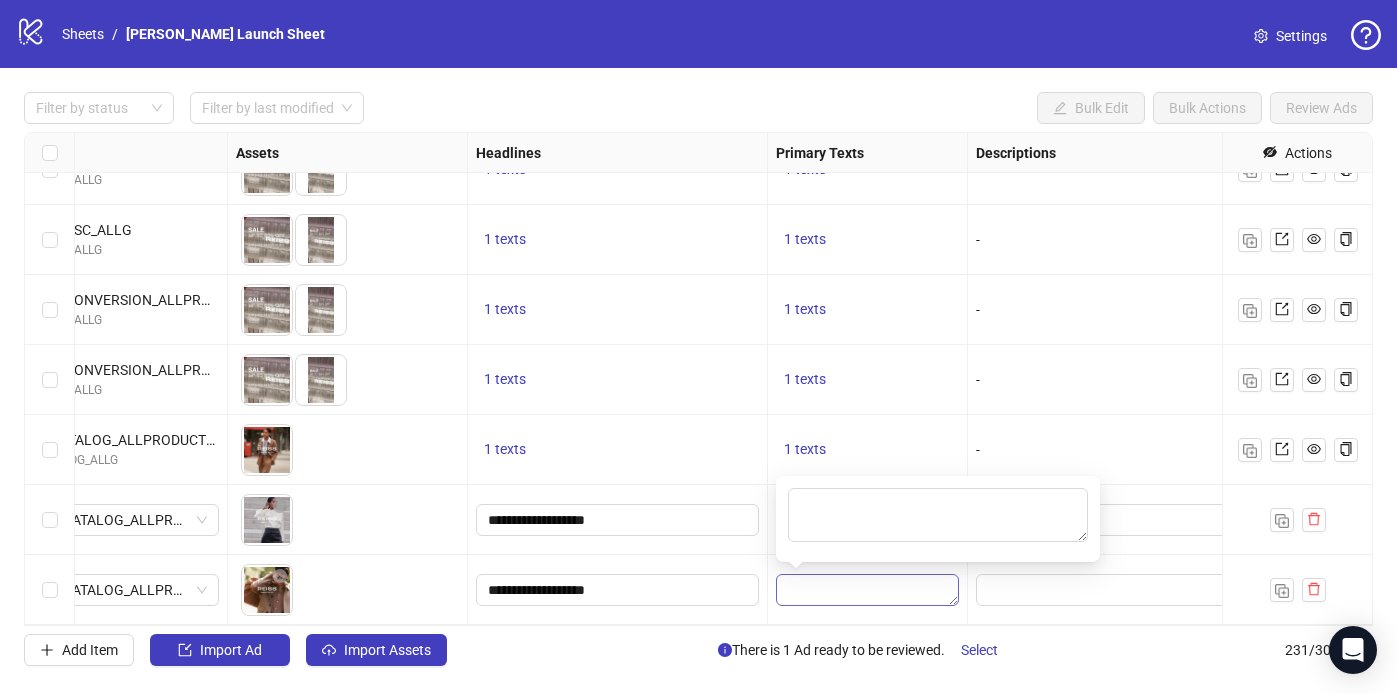 type on "**********" 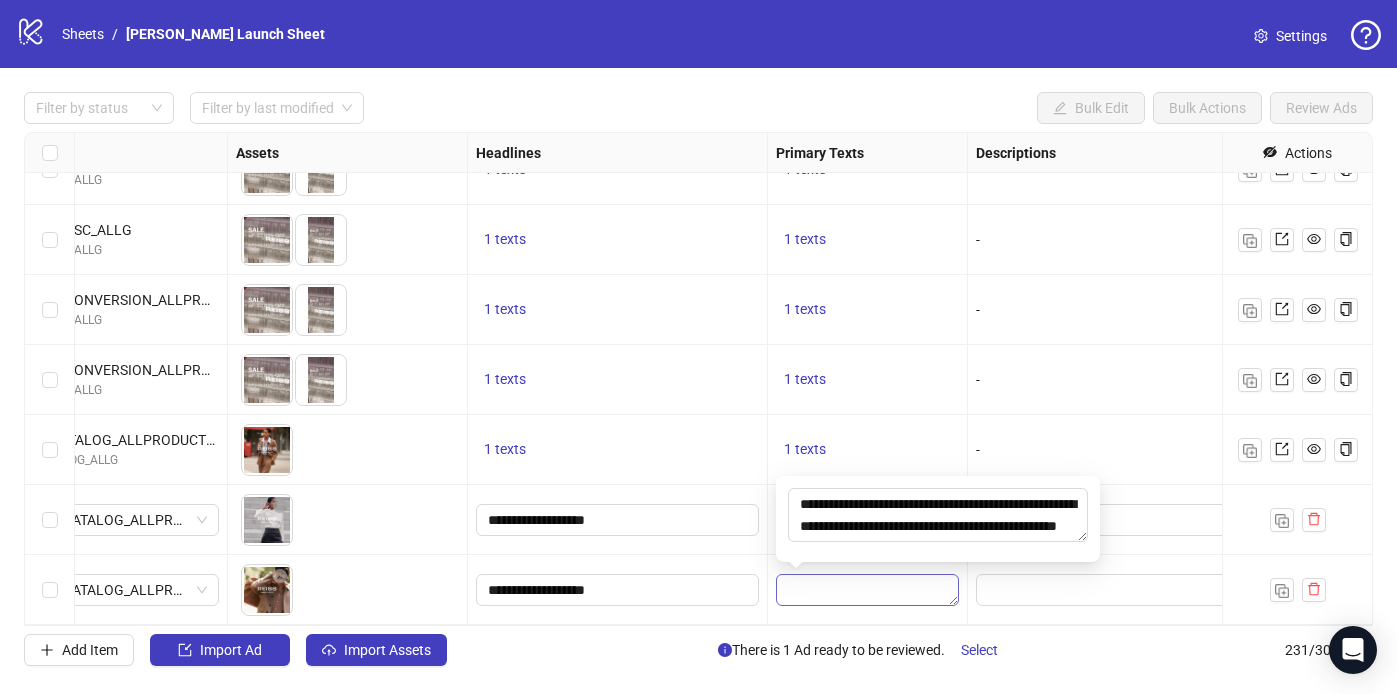 scroll, scrollTop: 15, scrollLeft: 0, axis: vertical 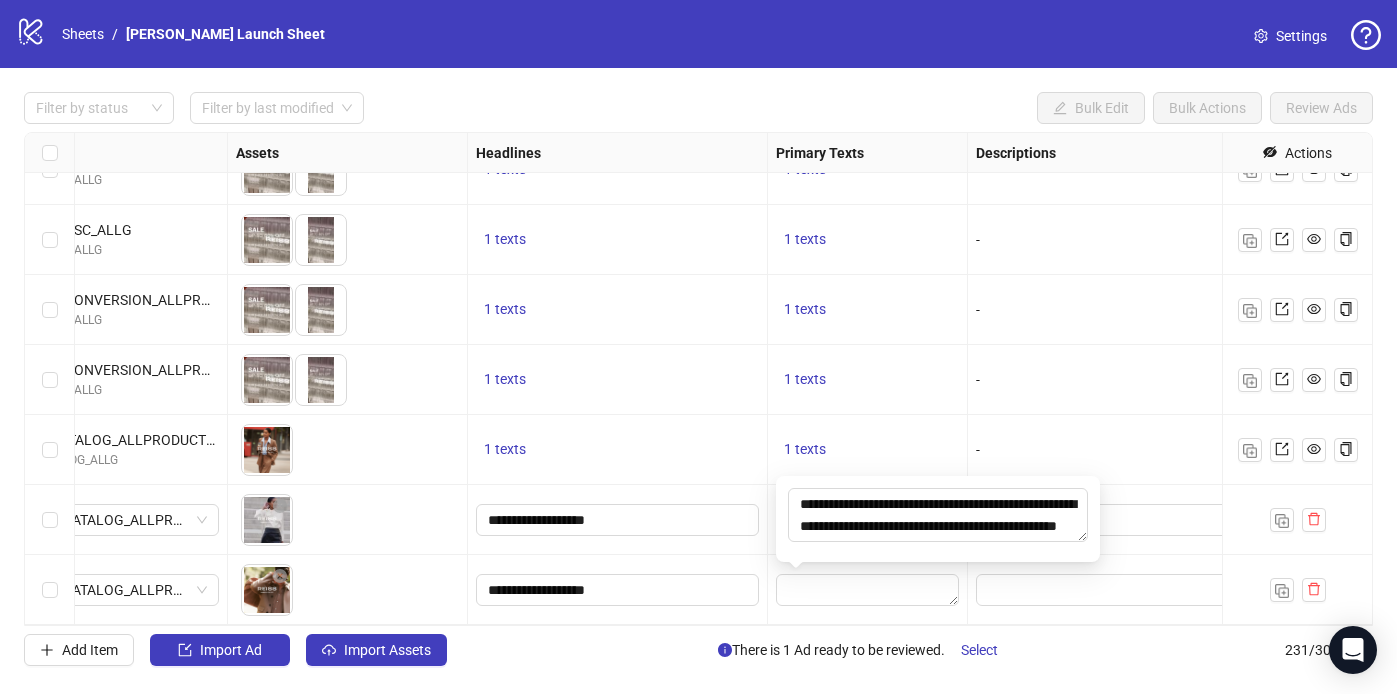 click at bounding box center (1118, 590) 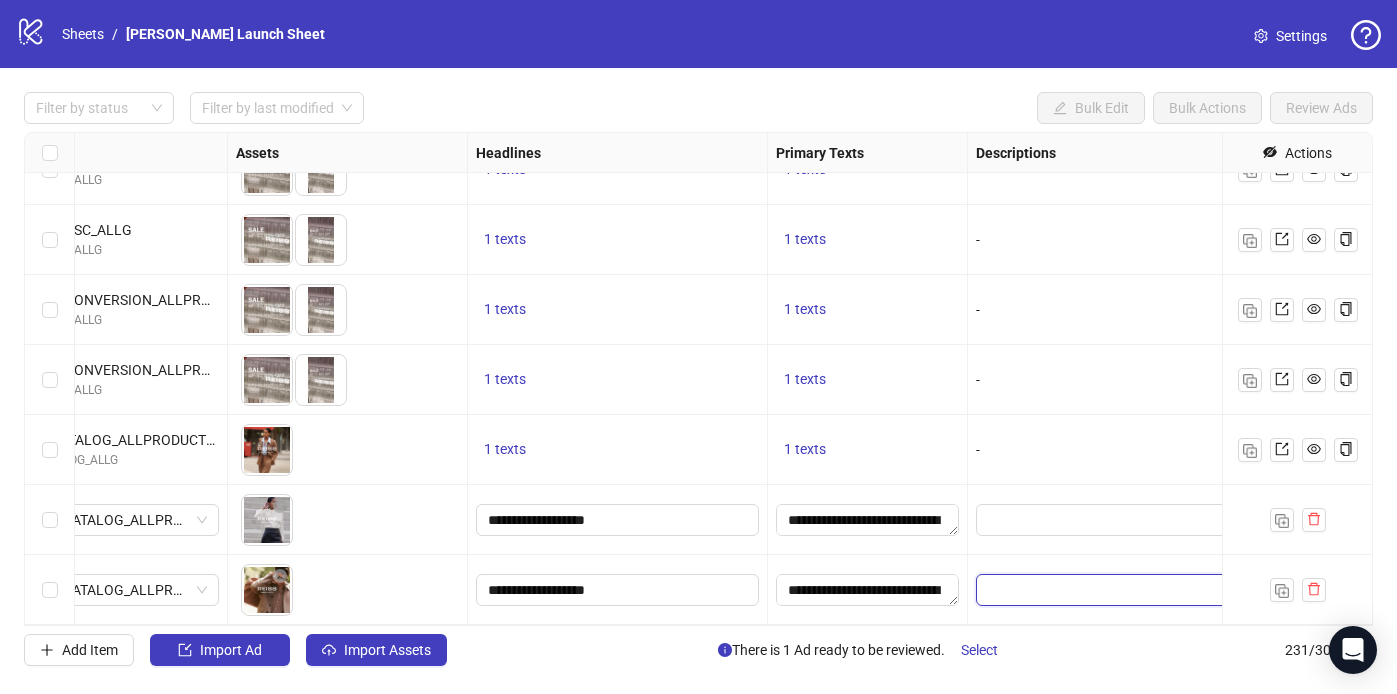 click at bounding box center [1117, 590] 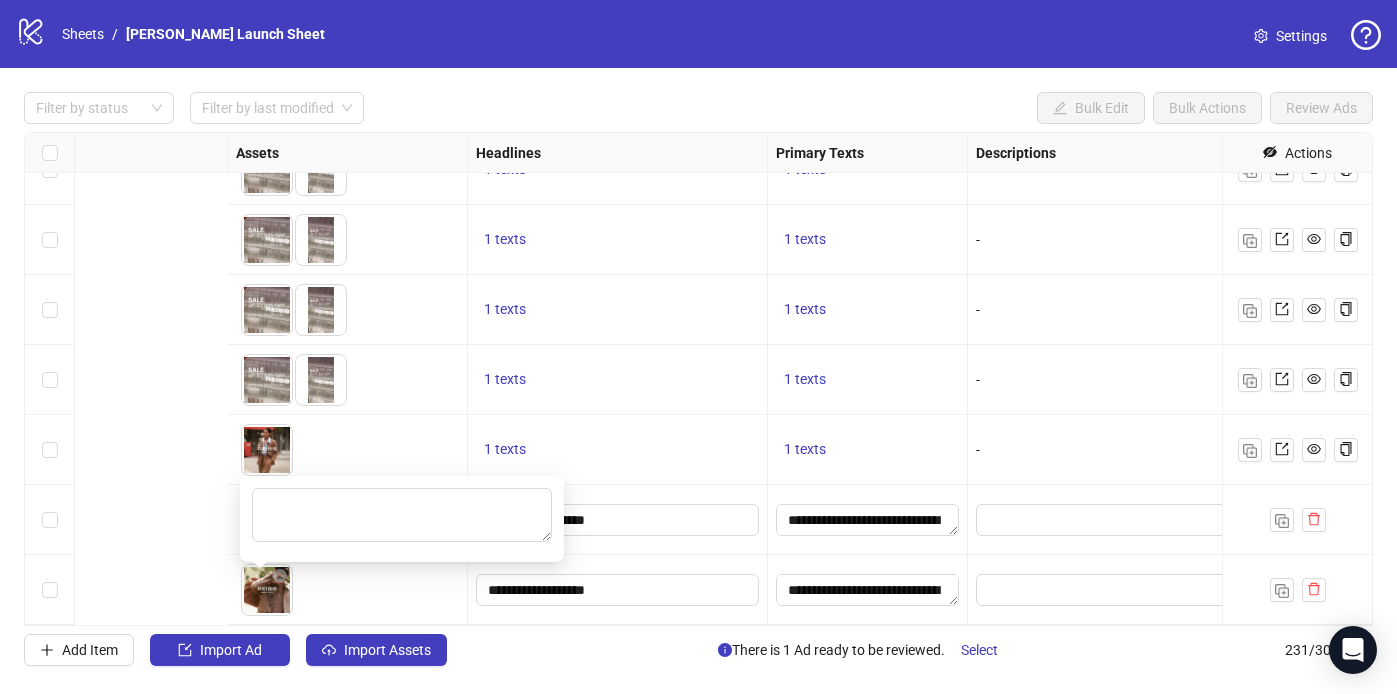scroll, scrollTop: 15718, scrollLeft: 1453, axis: both 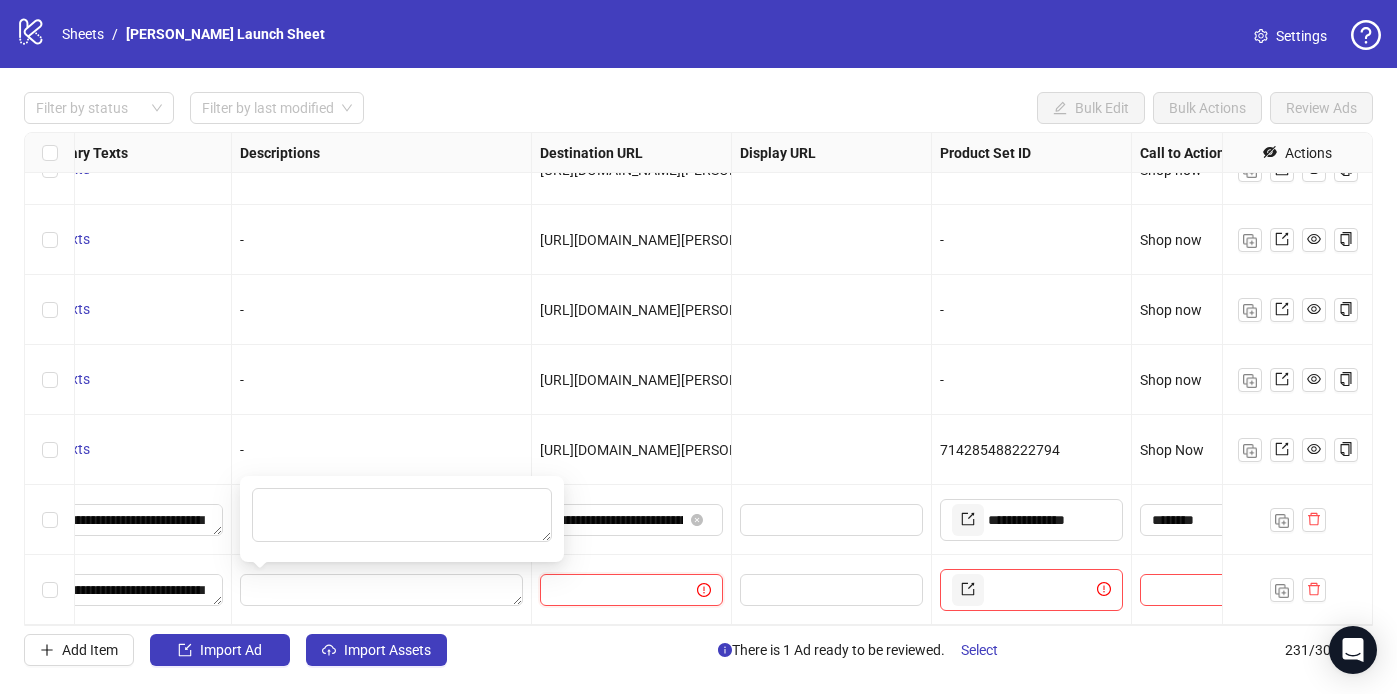 click at bounding box center (610, 590) 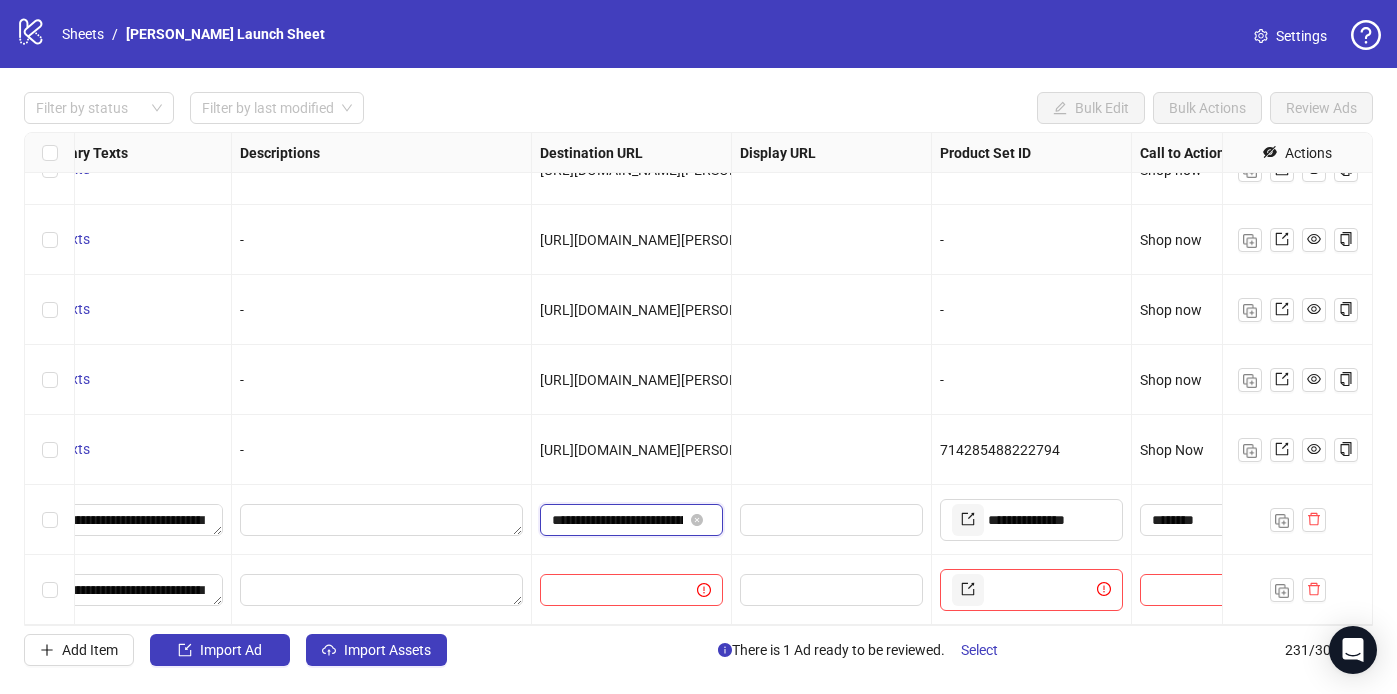 click on "**********" at bounding box center [617, 520] 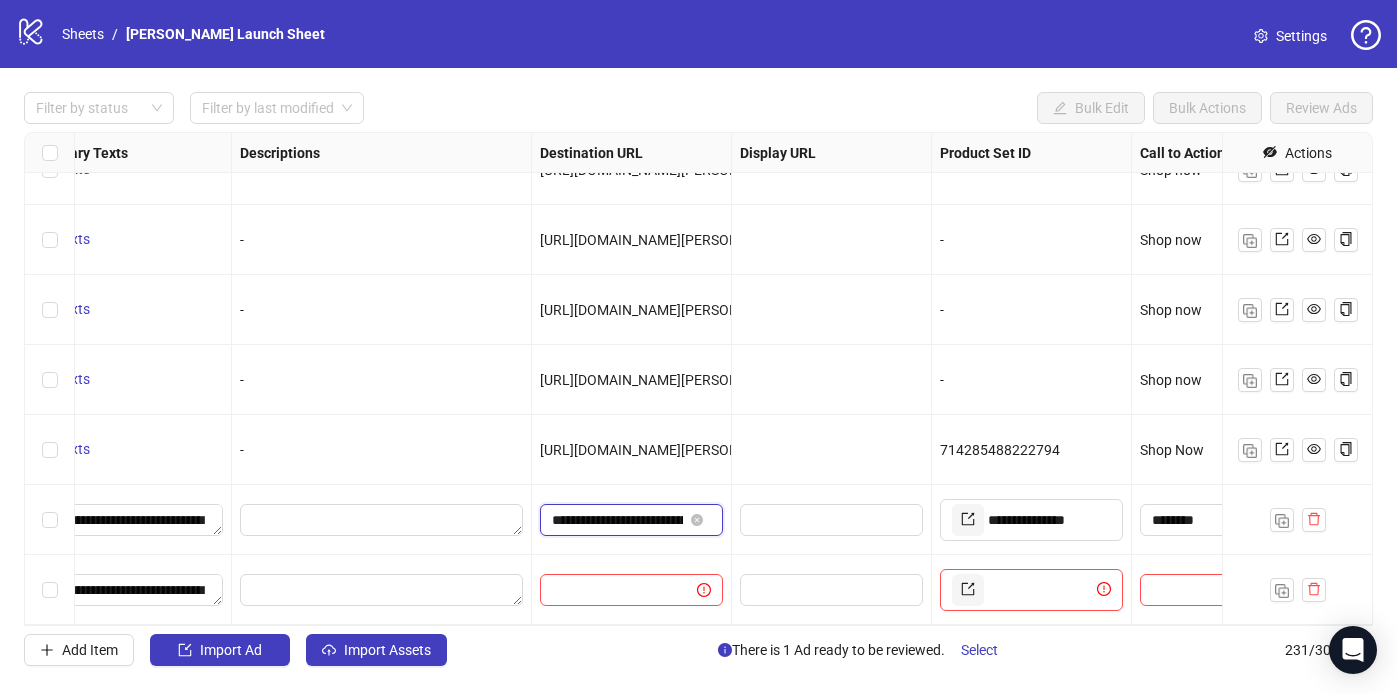 click on "**********" at bounding box center (617, 520) 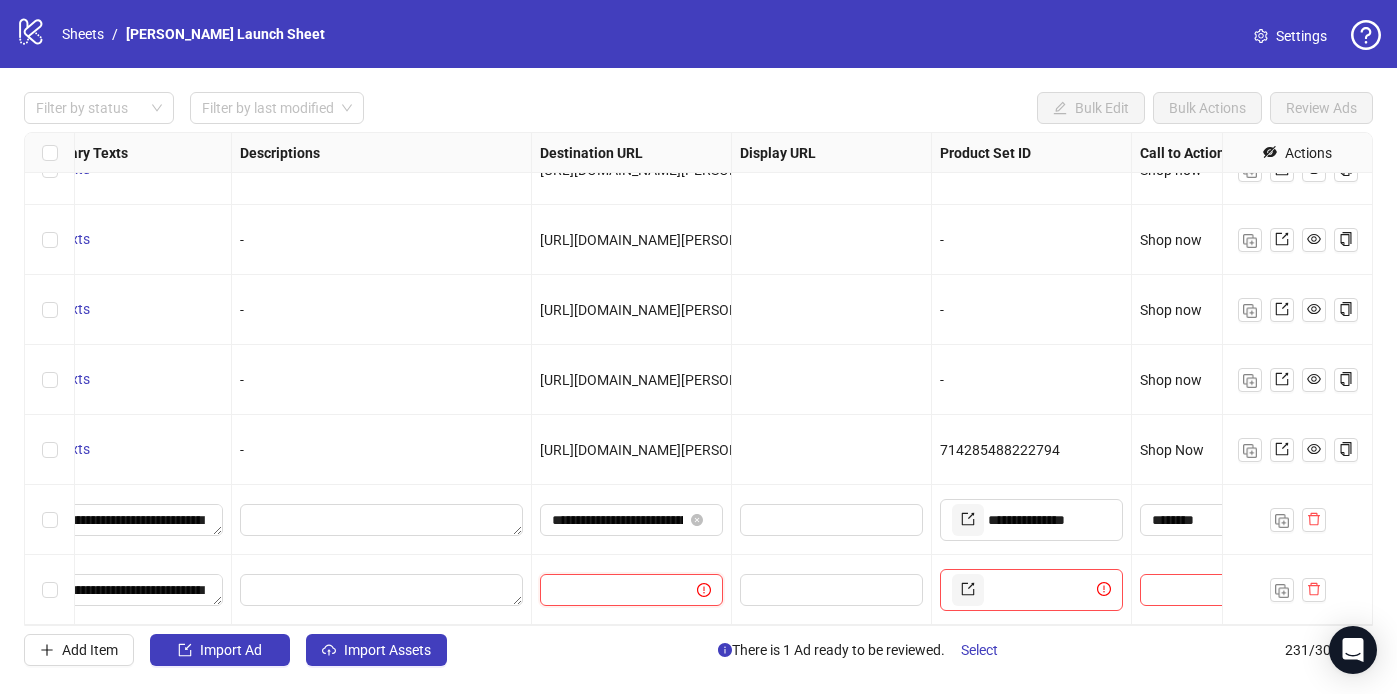 click at bounding box center [610, 590] 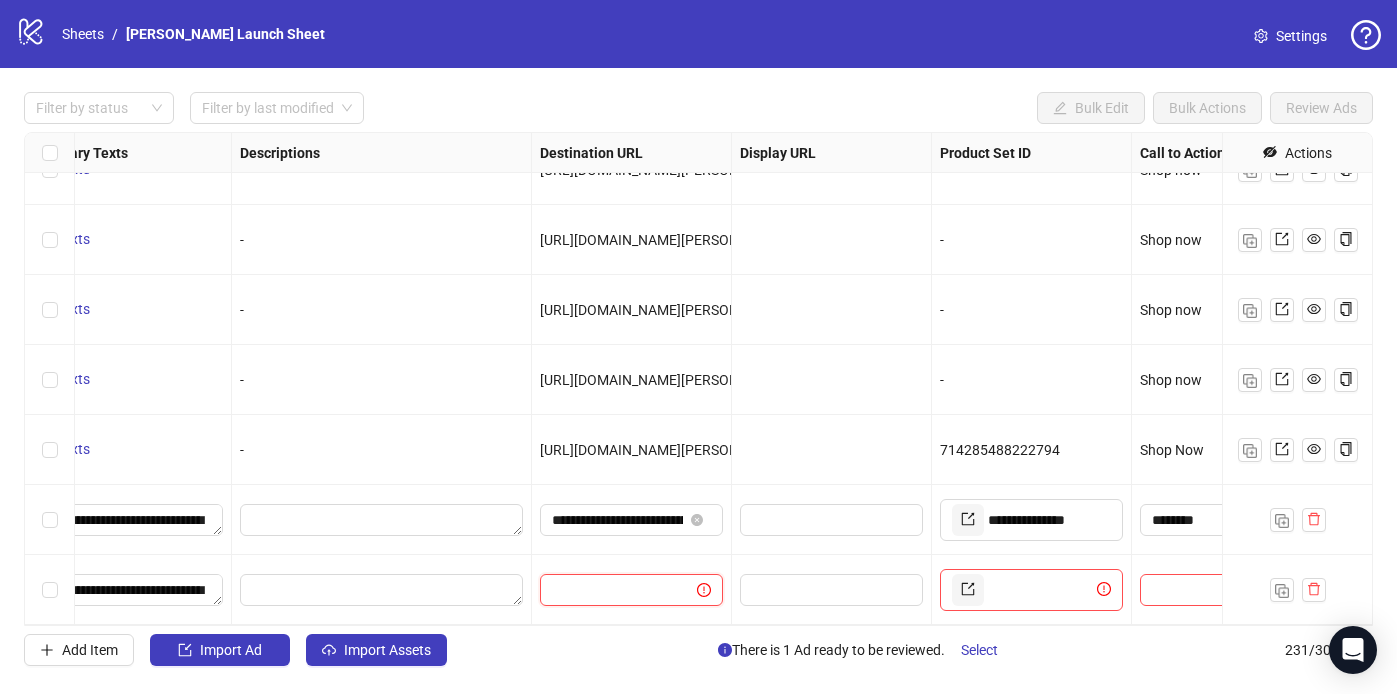 paste on "**********" 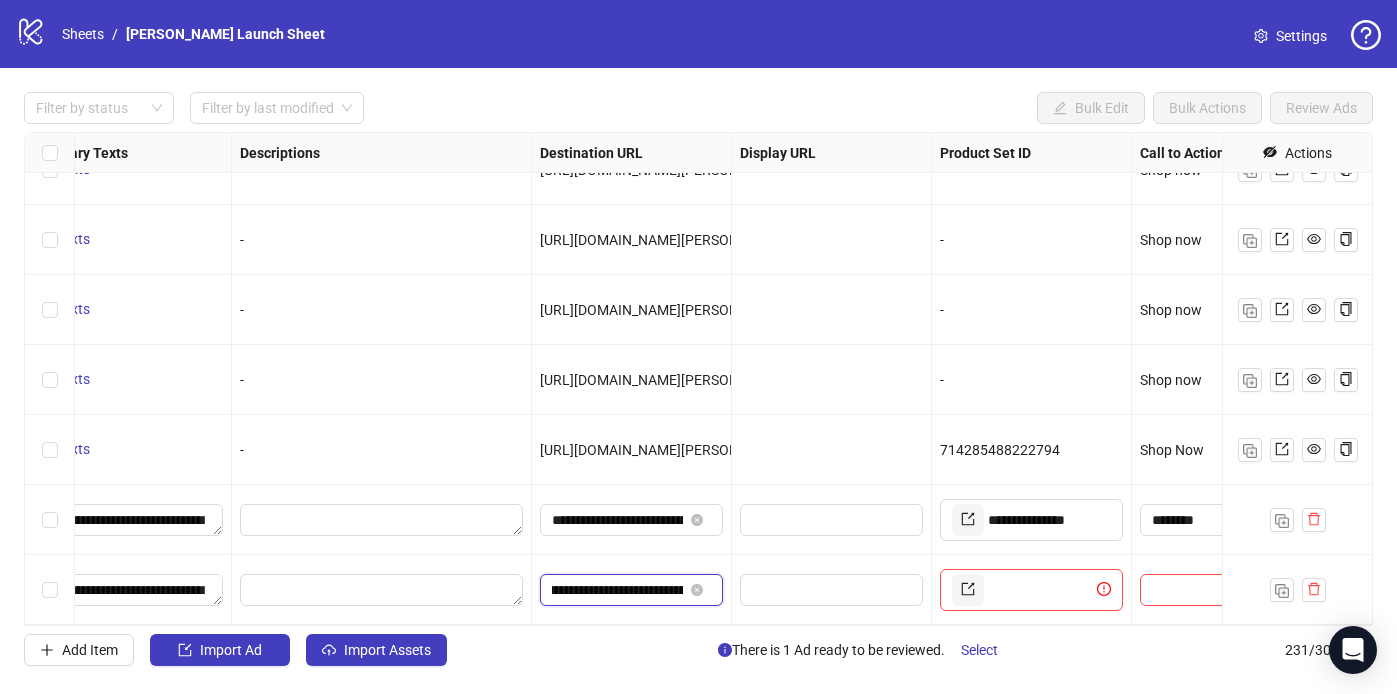 scroll, scrollTop: 0, scrollLeft: 213, axis: horizontal 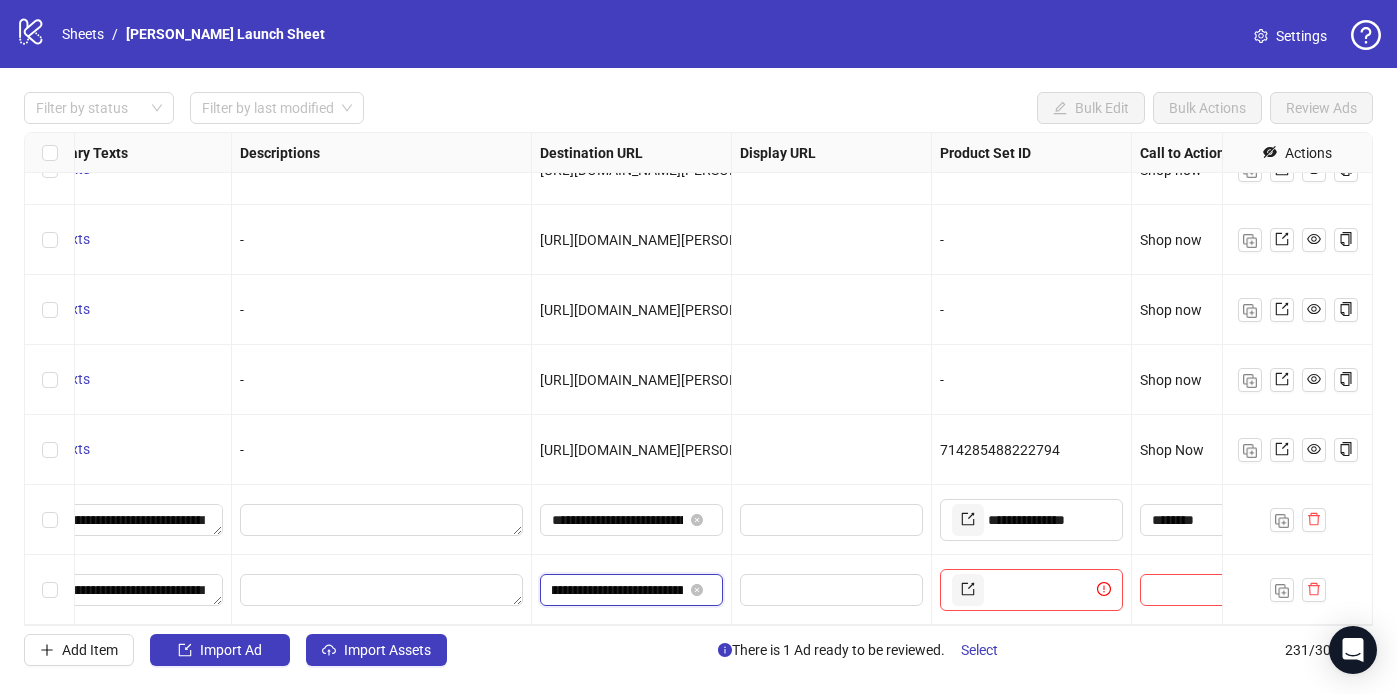 click on "**********" at bounding box center [617, 590] 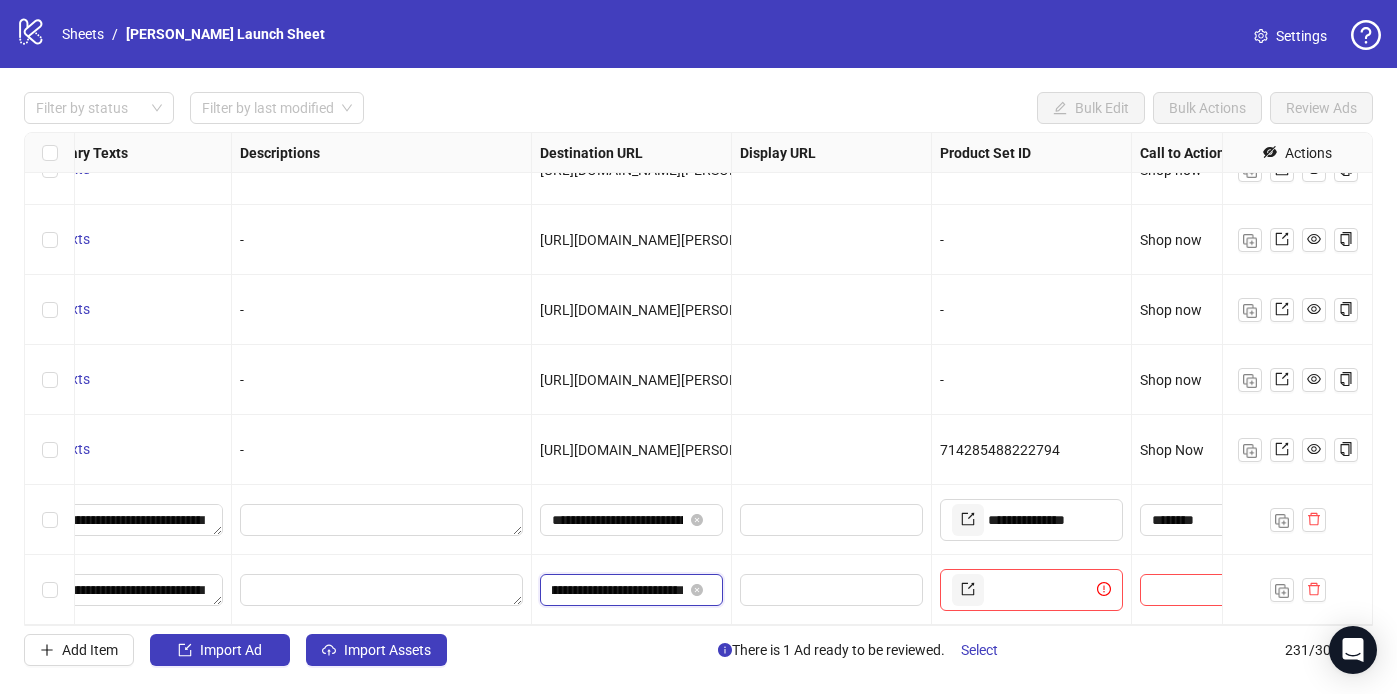 type on "**********" 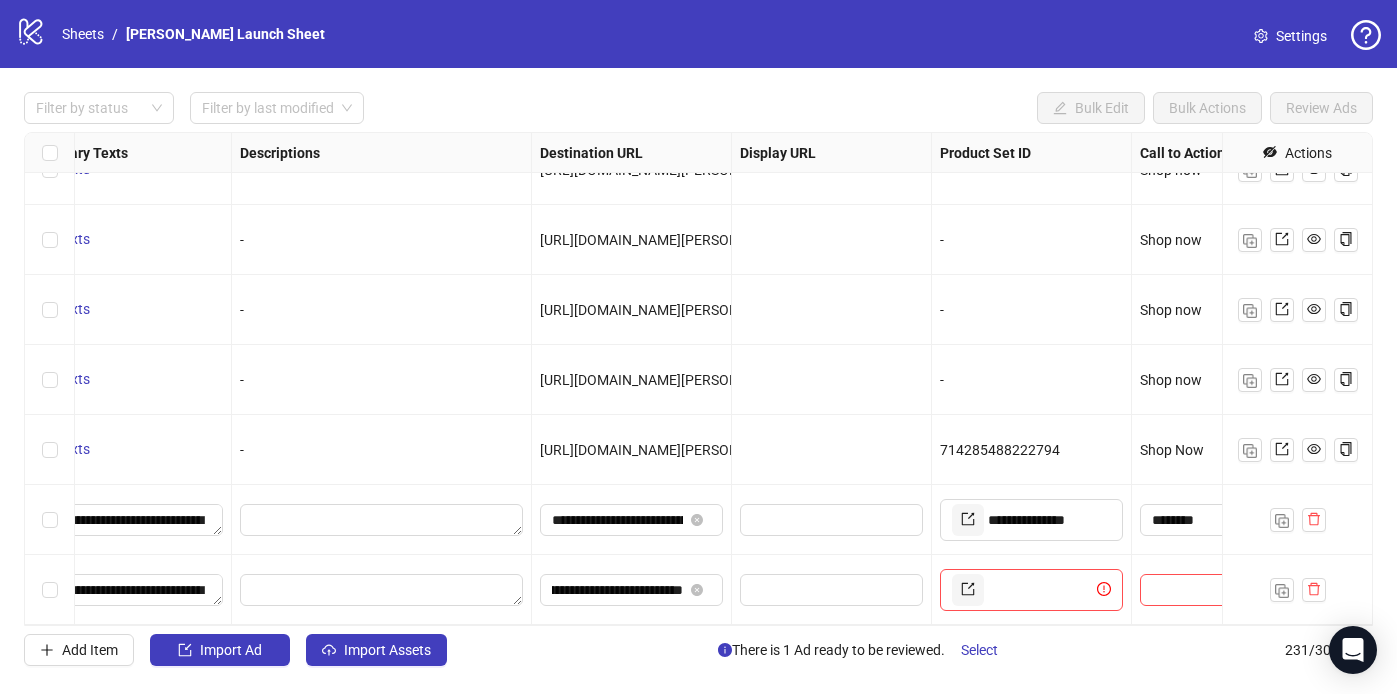 click at bounding box center [832, 450] 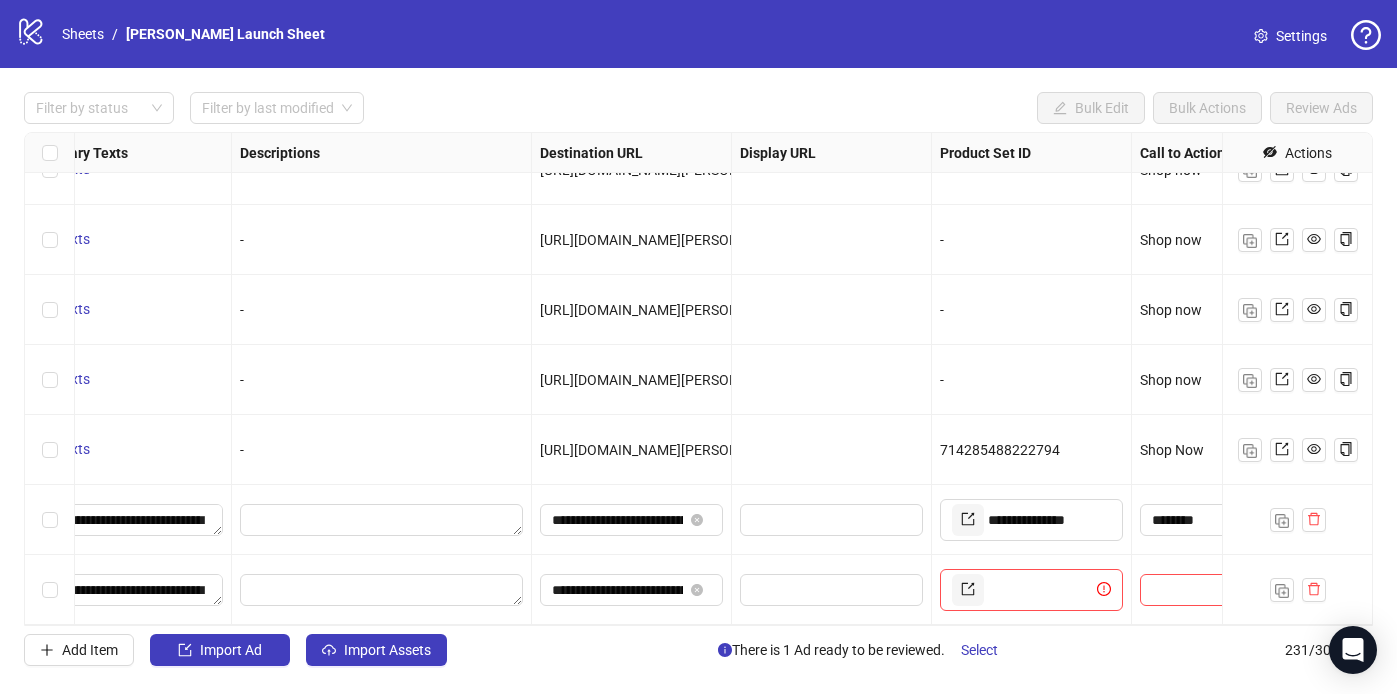 scroll, scrollTop: 15718, scrollLeft: 1523, axis: both 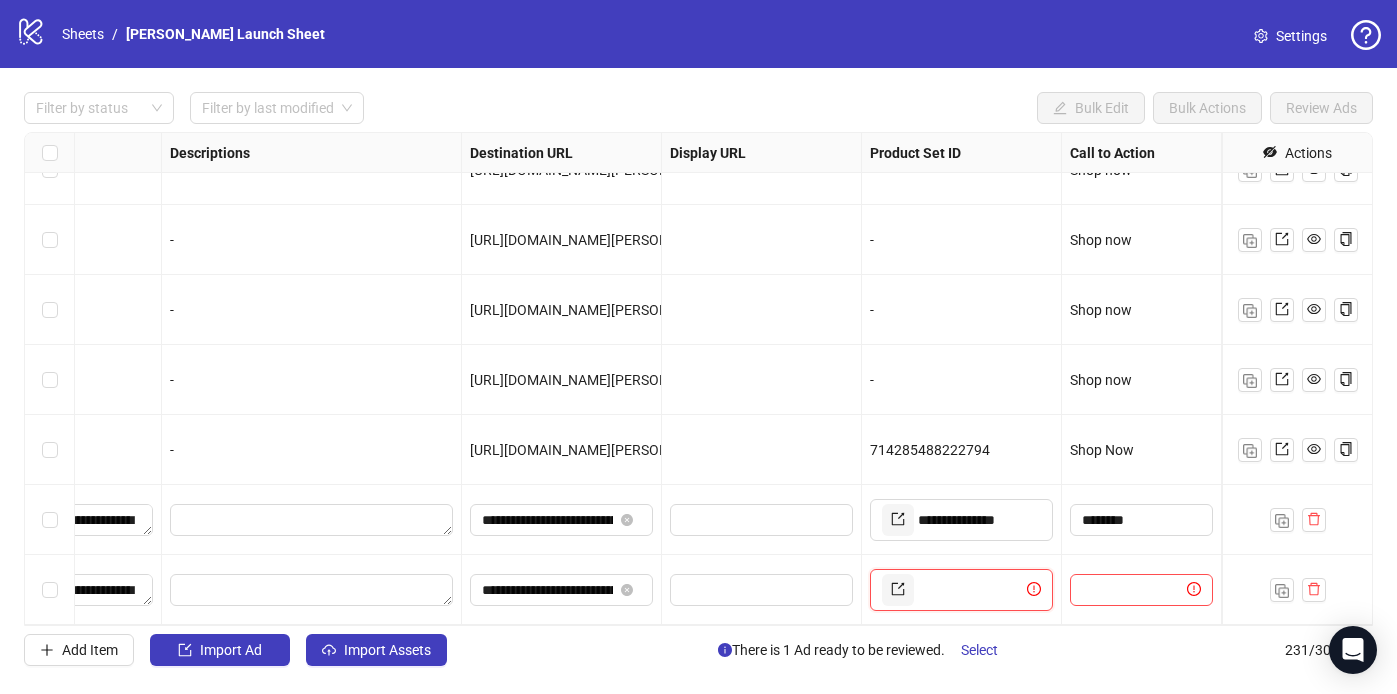 click at bounding box center [970, 590] 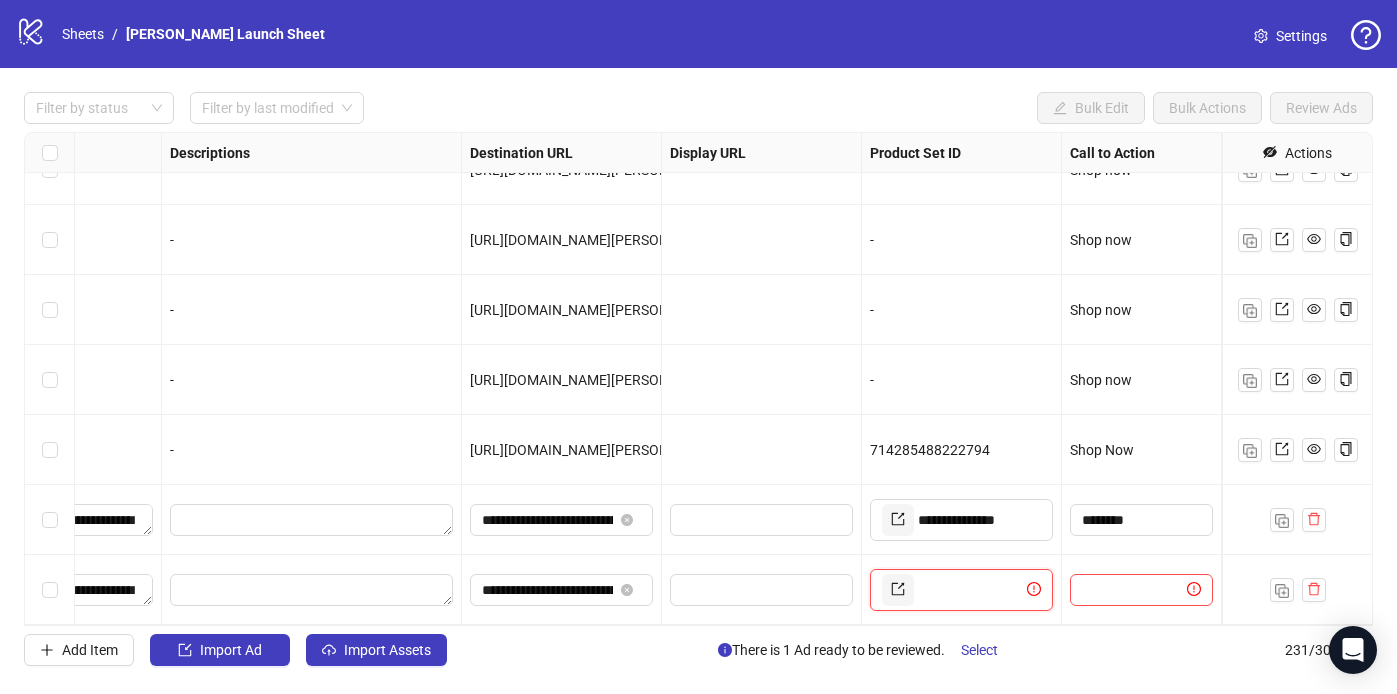 paste on "**********" 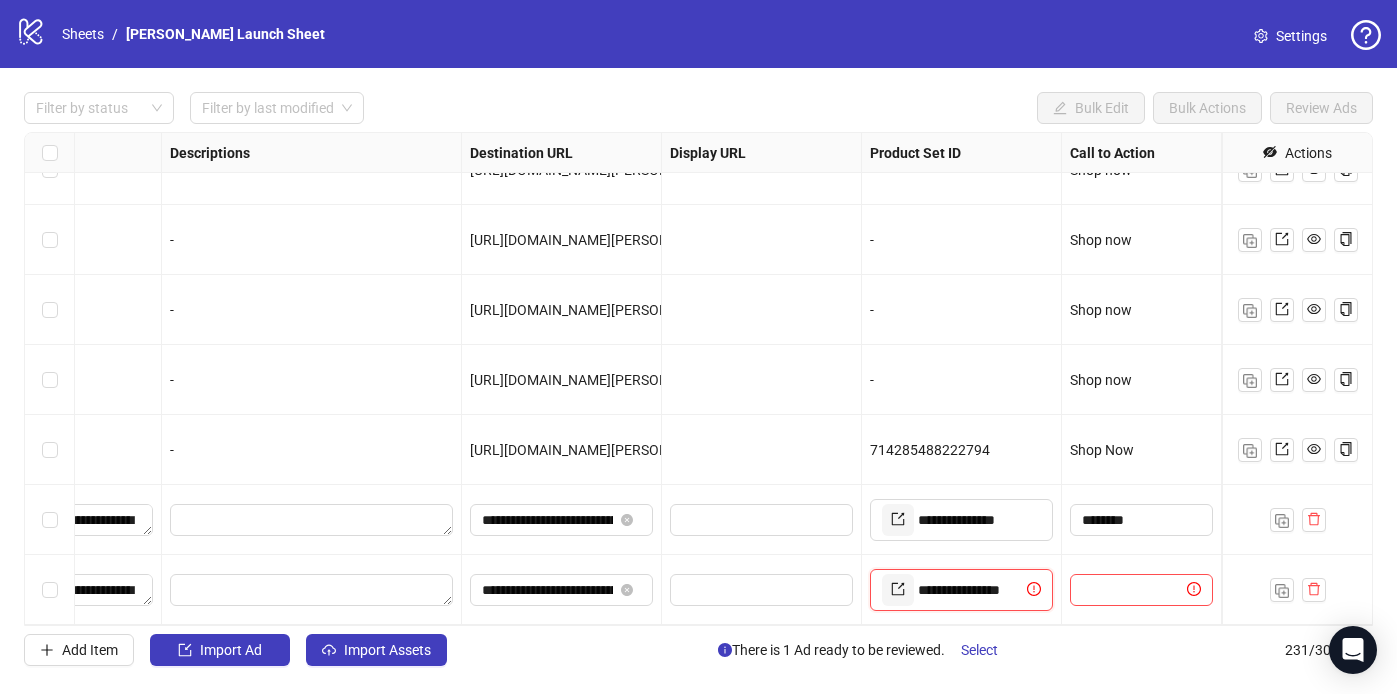 scroll, scrollTop: 0, scrollLeft: 6, axis: horizontal 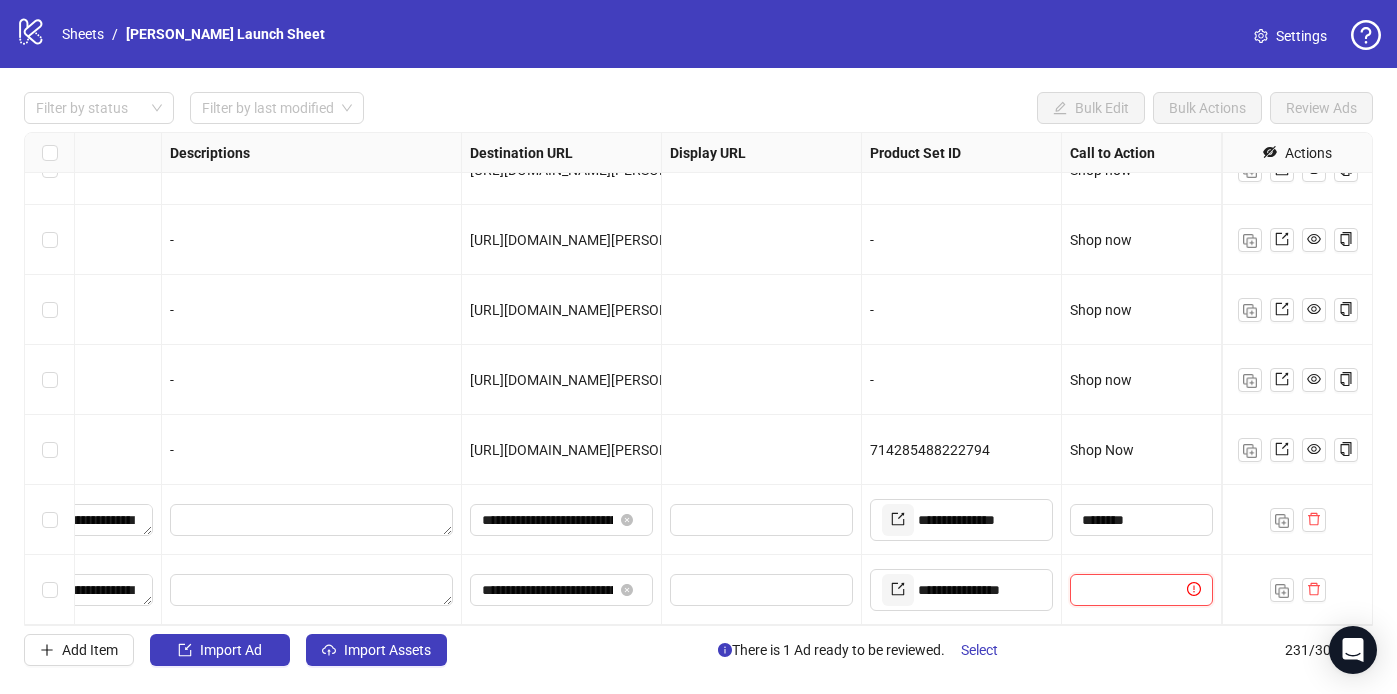 click at bounding box center [1132, 590] 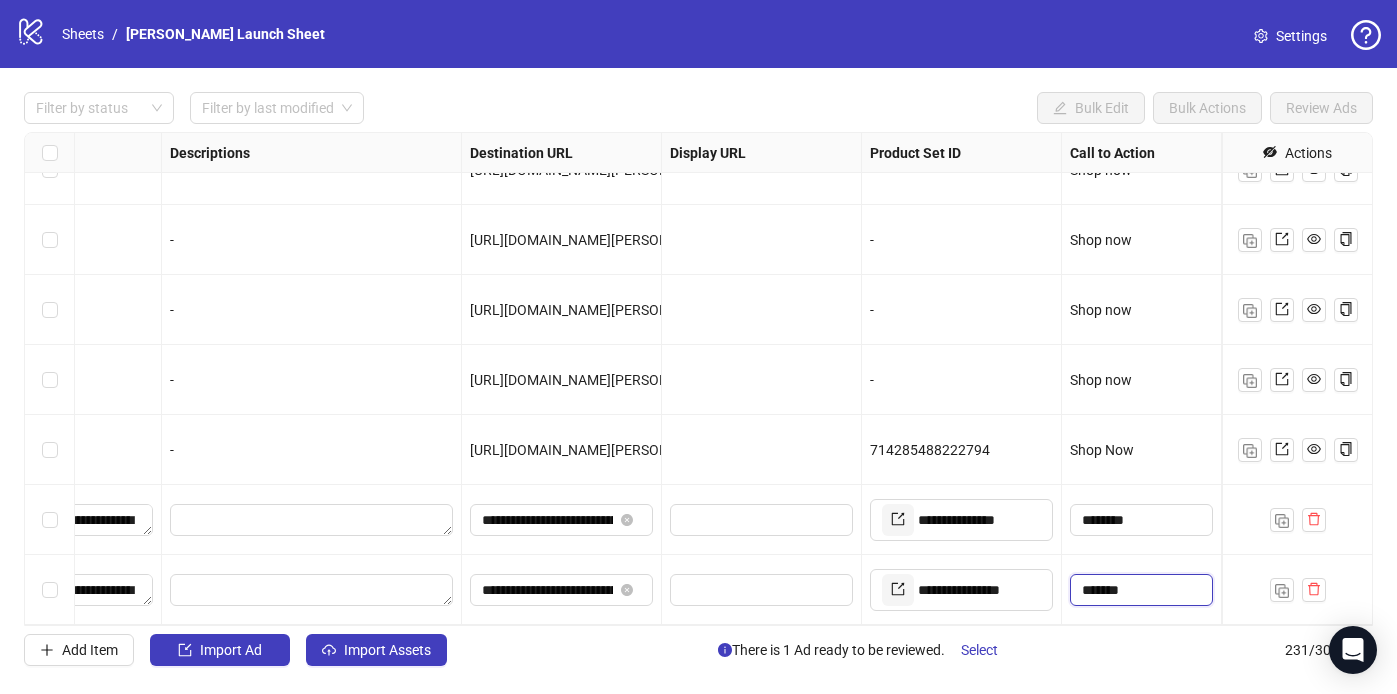 type on "********" 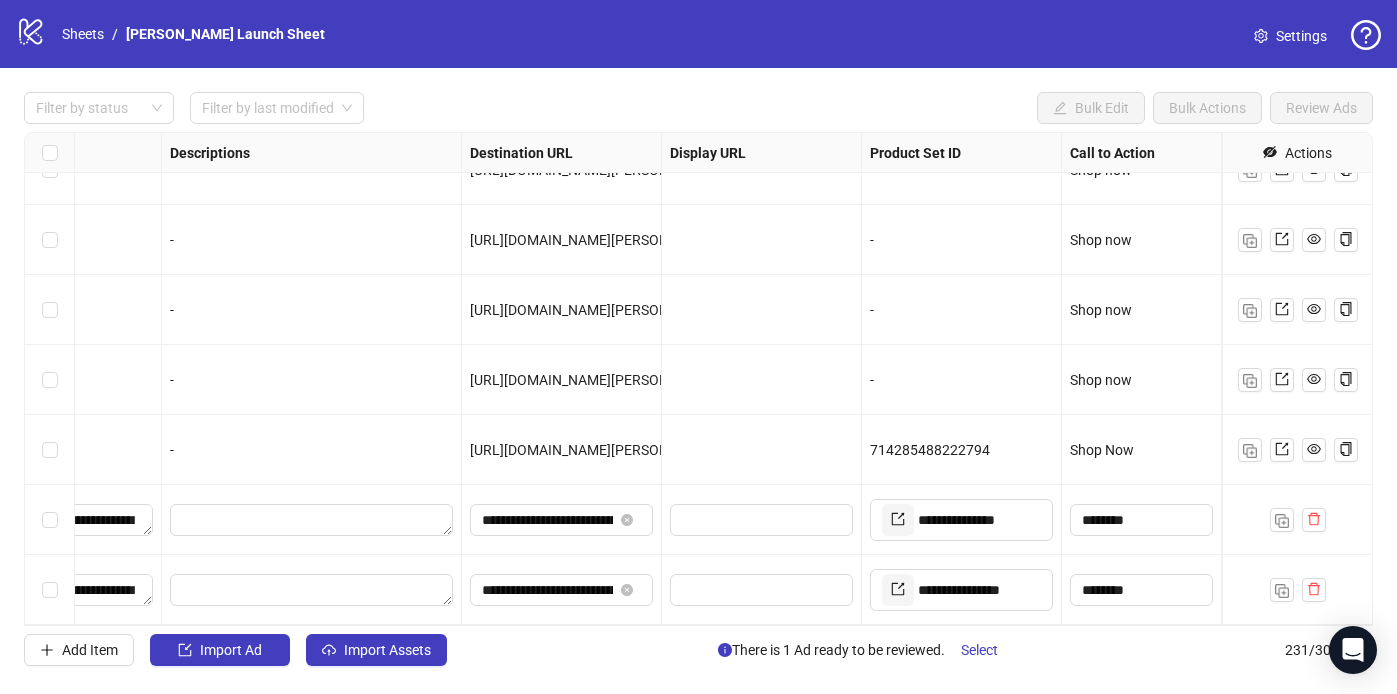 click on "-" at bounding box center [961, 310] 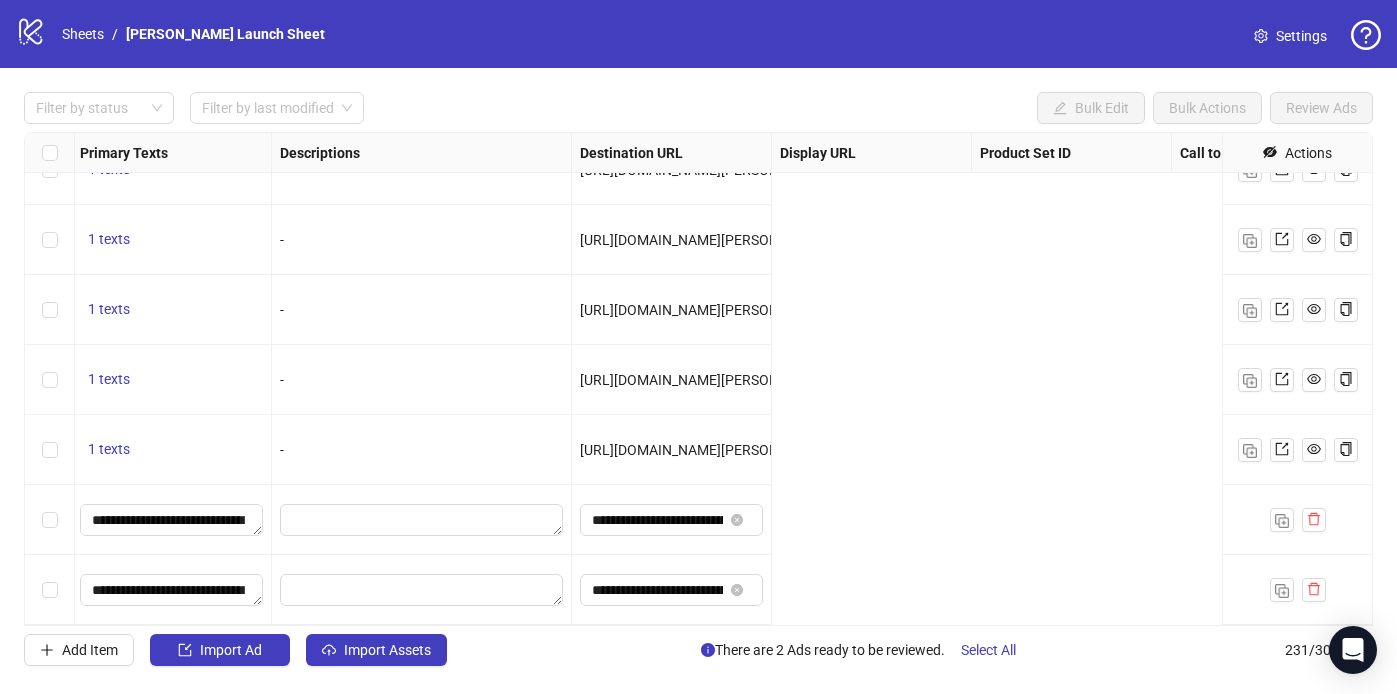 scroll, scrollTop: 15718, scrollLeft: 0, axis: vertical 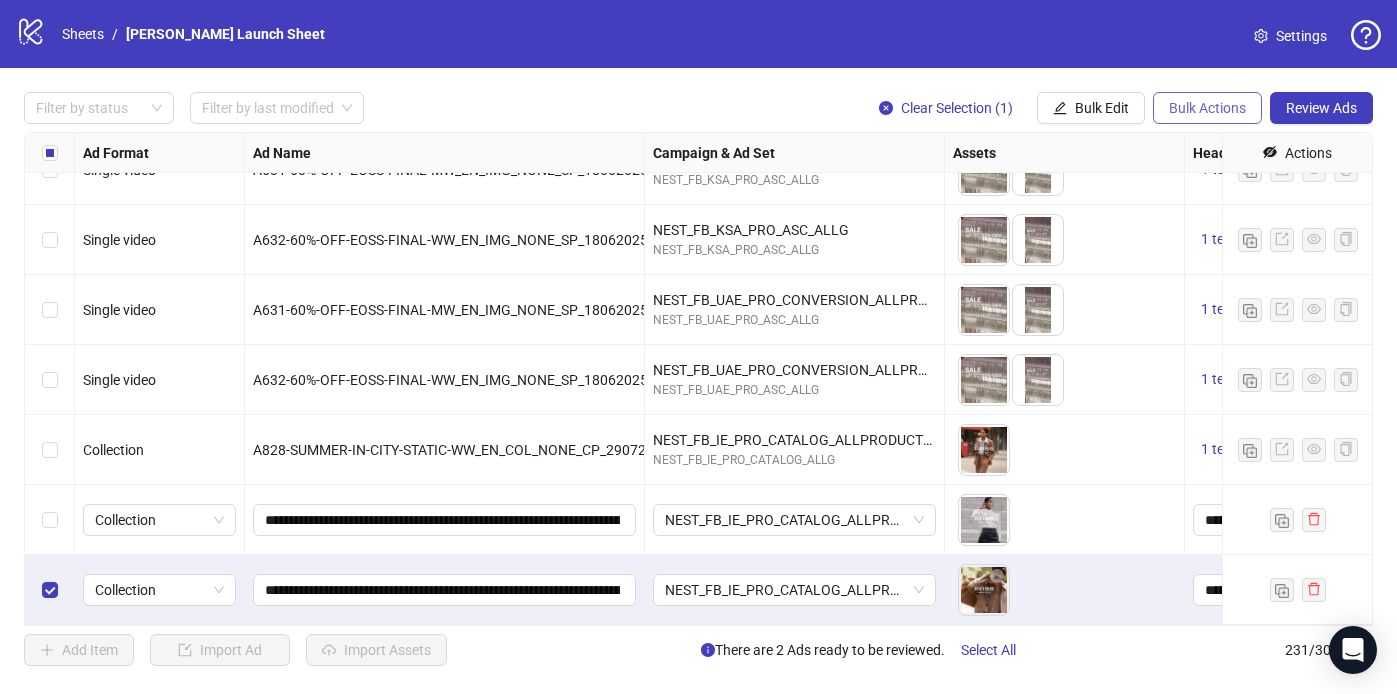 click on "Bulk Actions" at bounding box center (1207, 108) 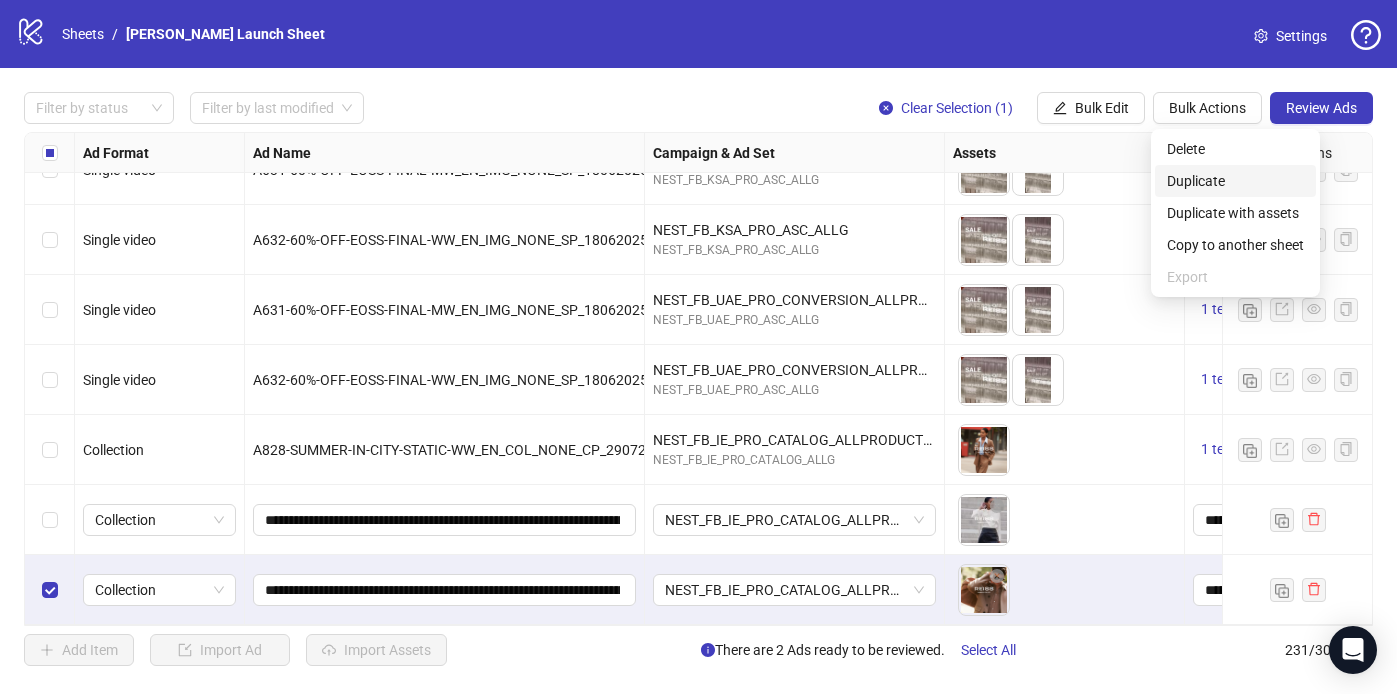 click on "Duplicate" at bounding box center (1235, 181) 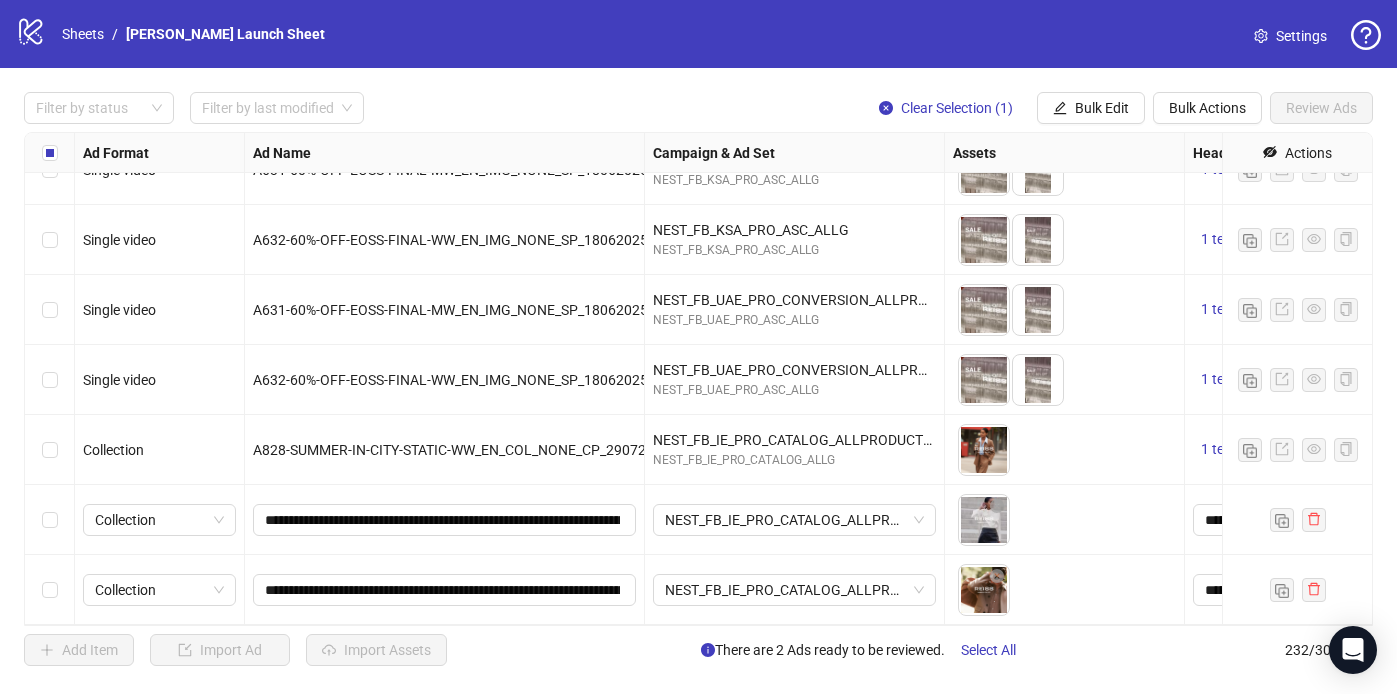 scroll, scrollTop: 15788, scrollLeft: 0, axis: vertical 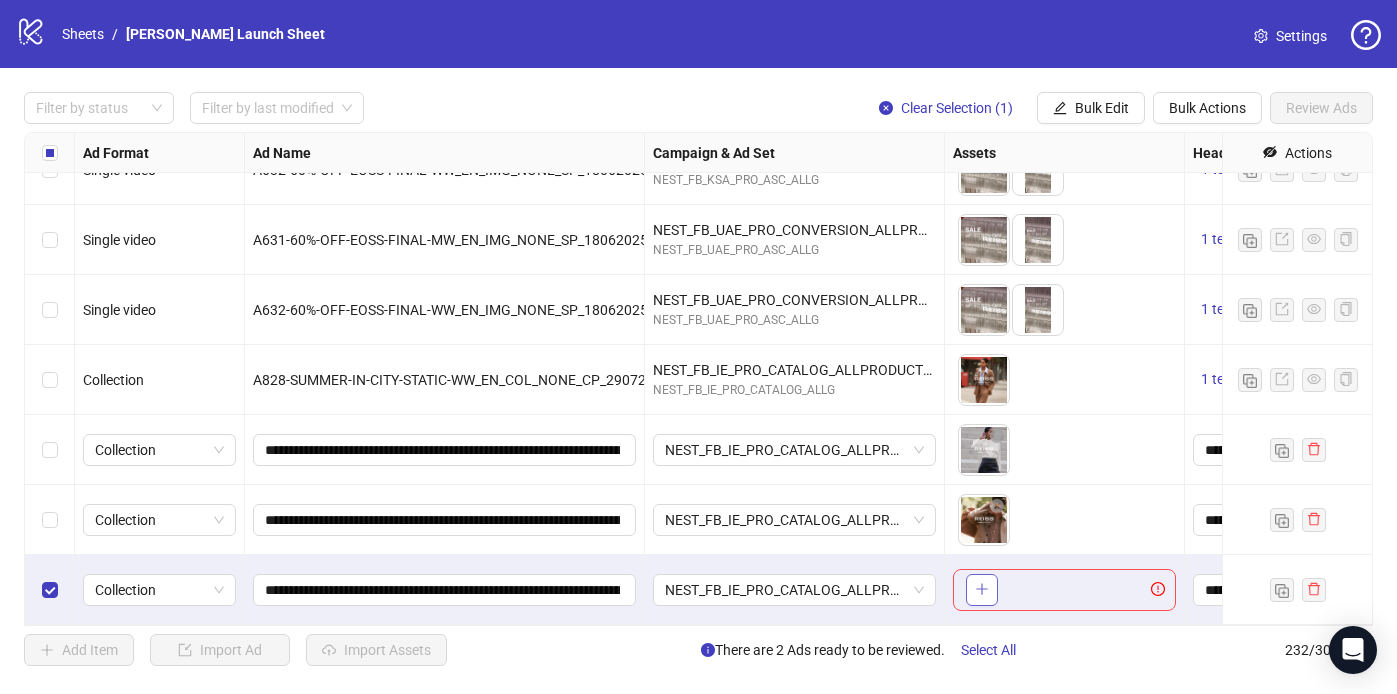 click 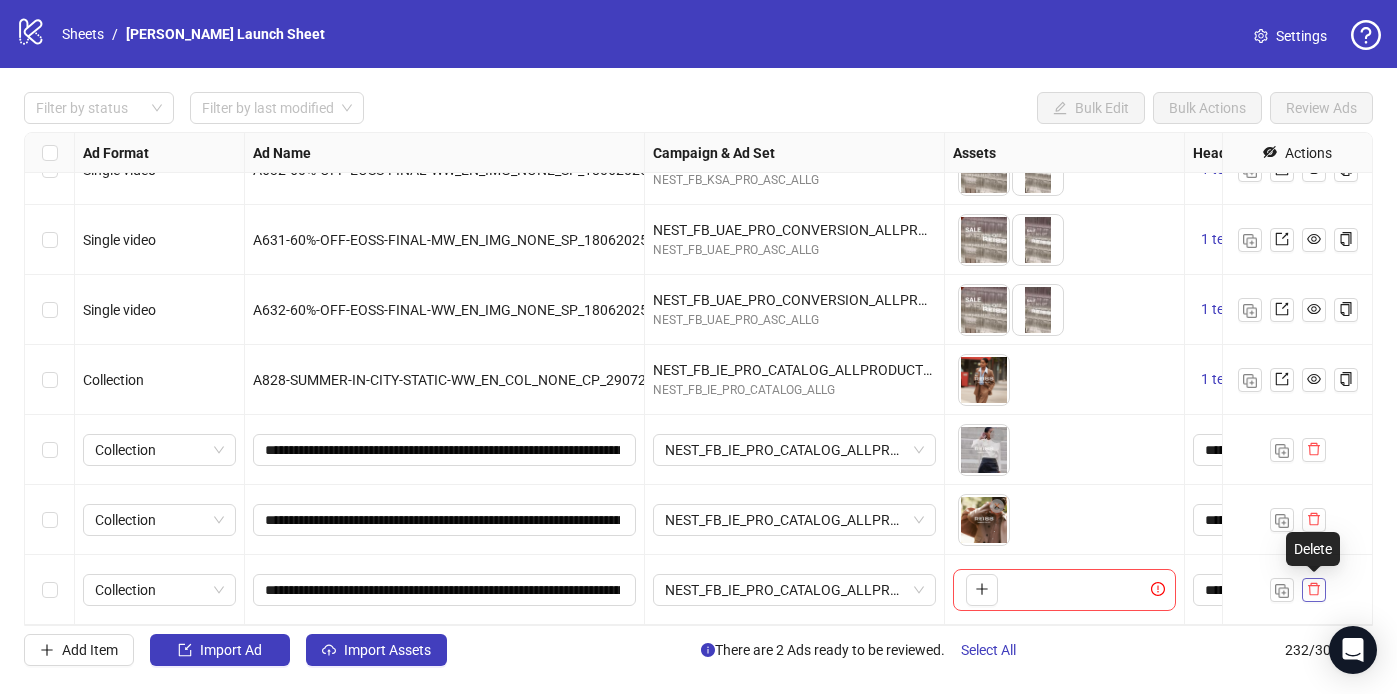 click 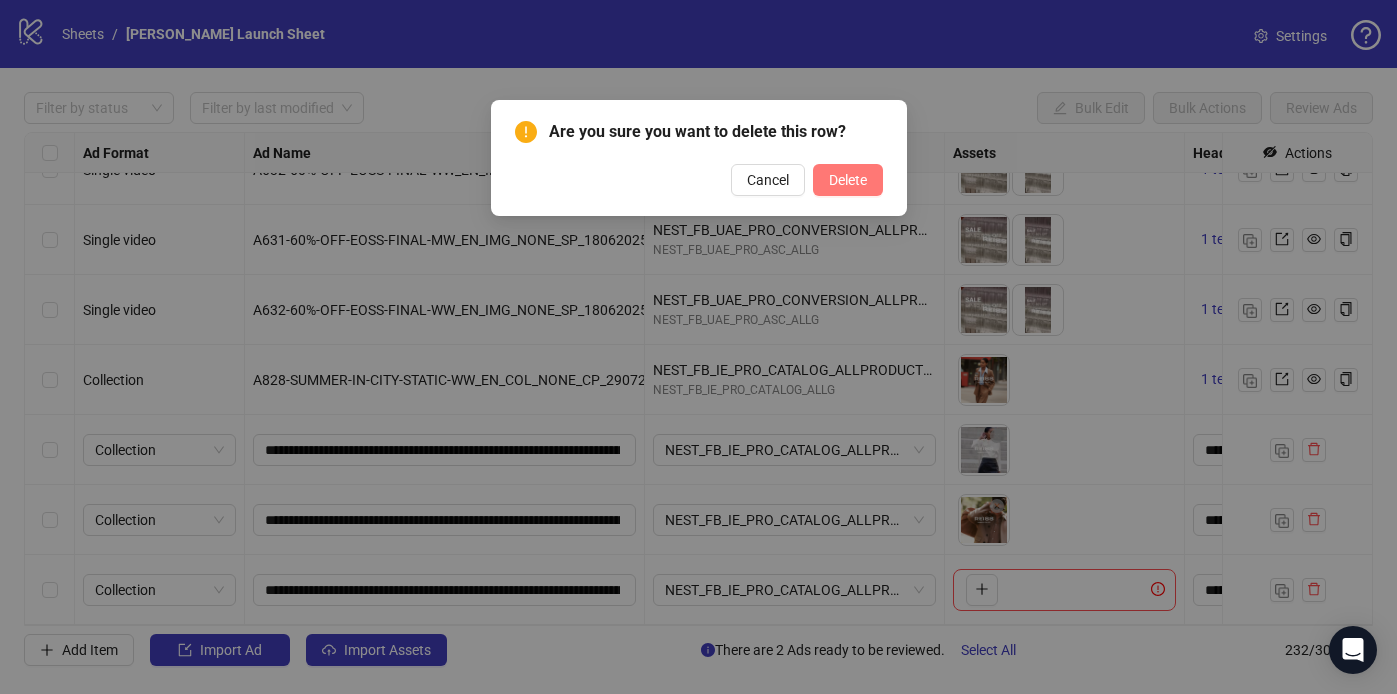click on "Delete" at bounding box center (848, 180) 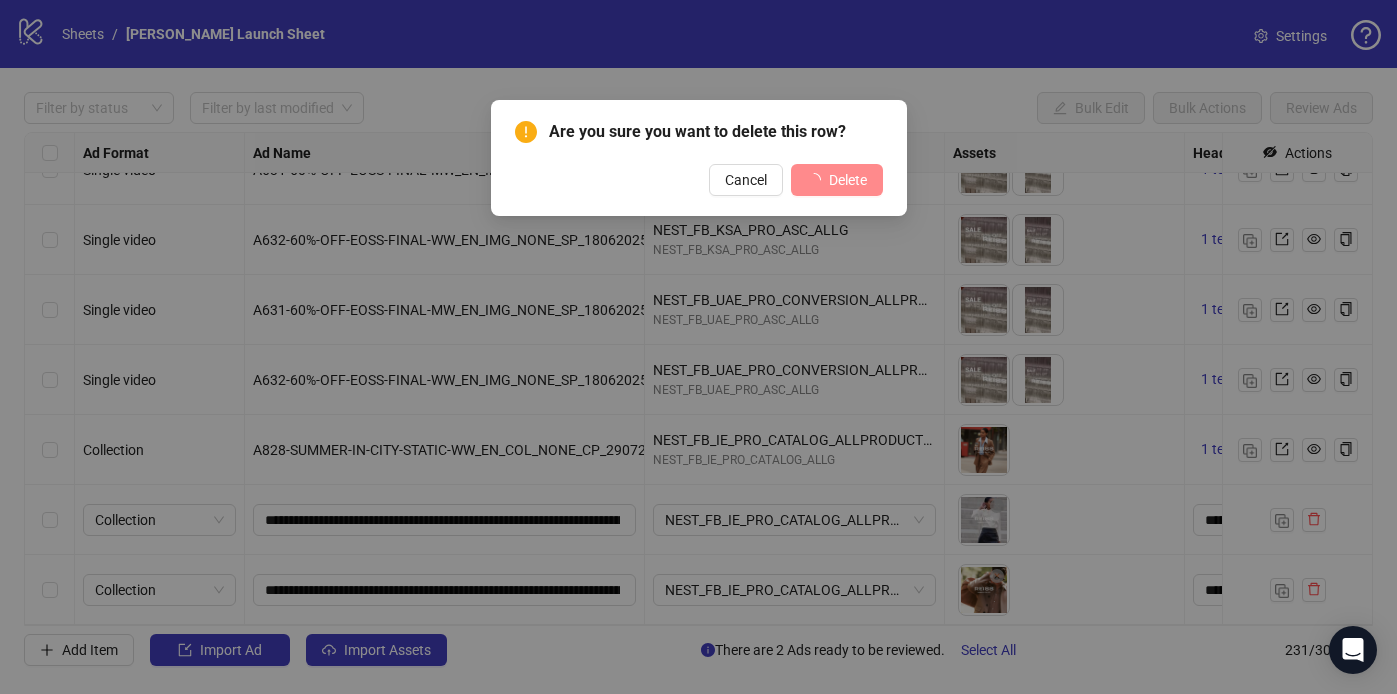 scroll, scrollTop: 15718, scrollLeft: 0, axis: vertical 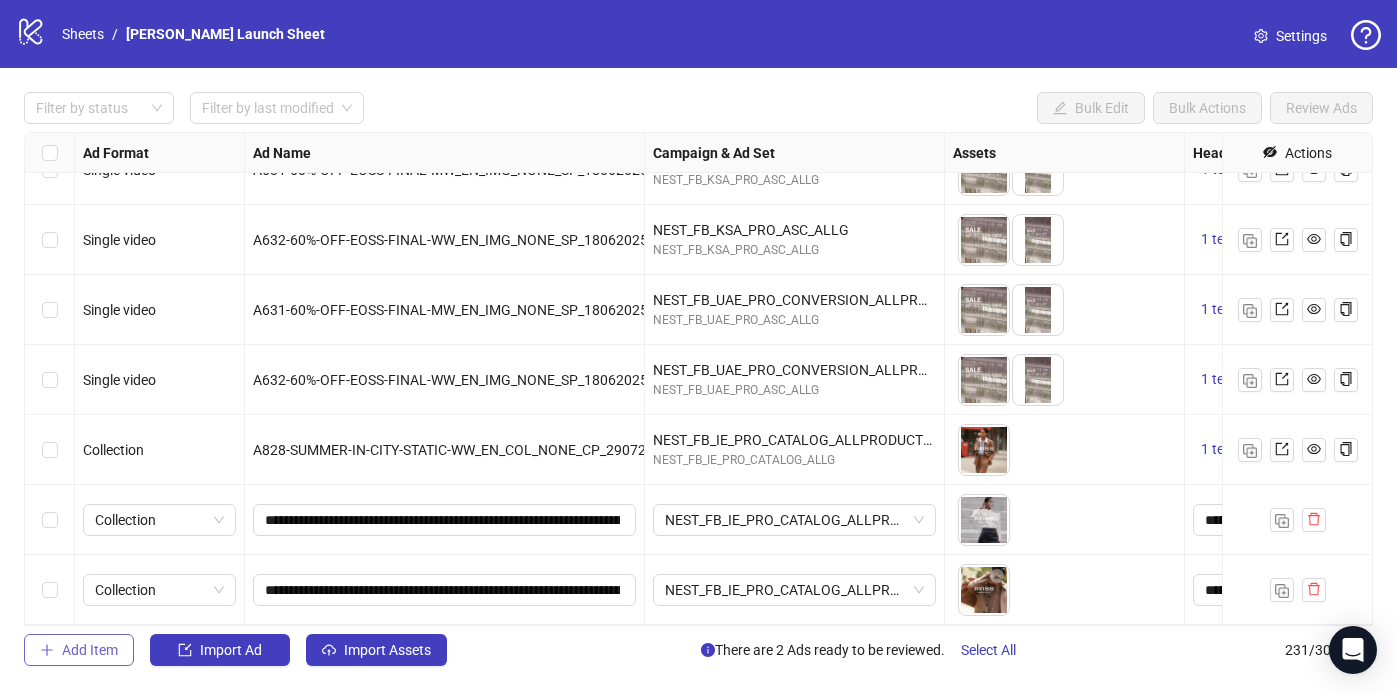 click on "Add Item" at bounding box center (90, 650) 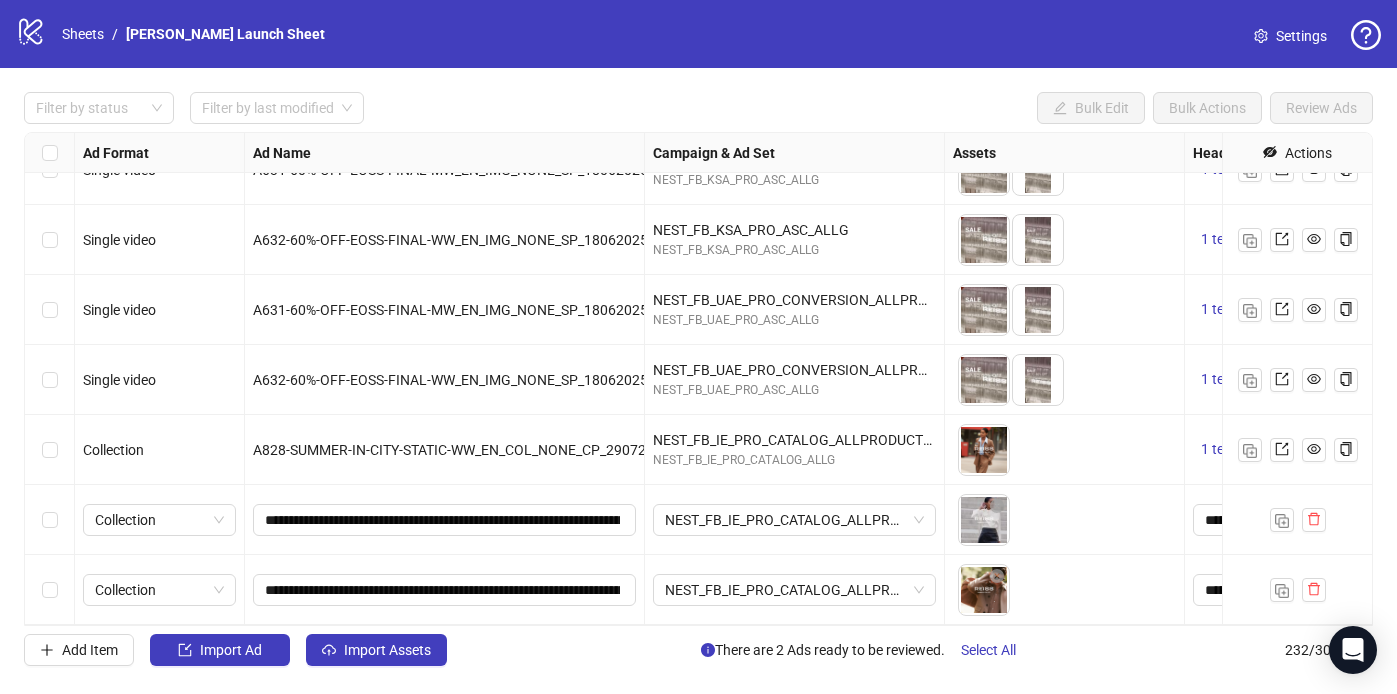 scroll, scrollTop: 15788, scrollLeft: 0, axis: vertical 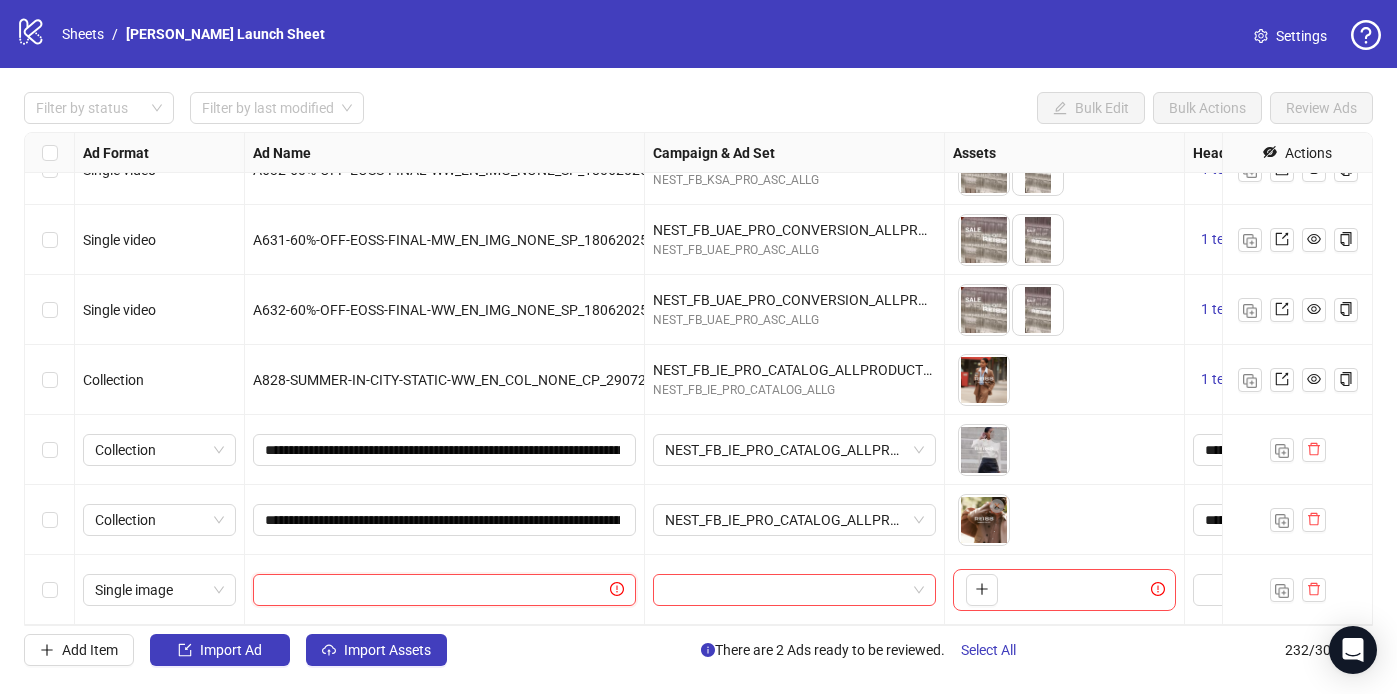 click at bounding box center [435, 590] 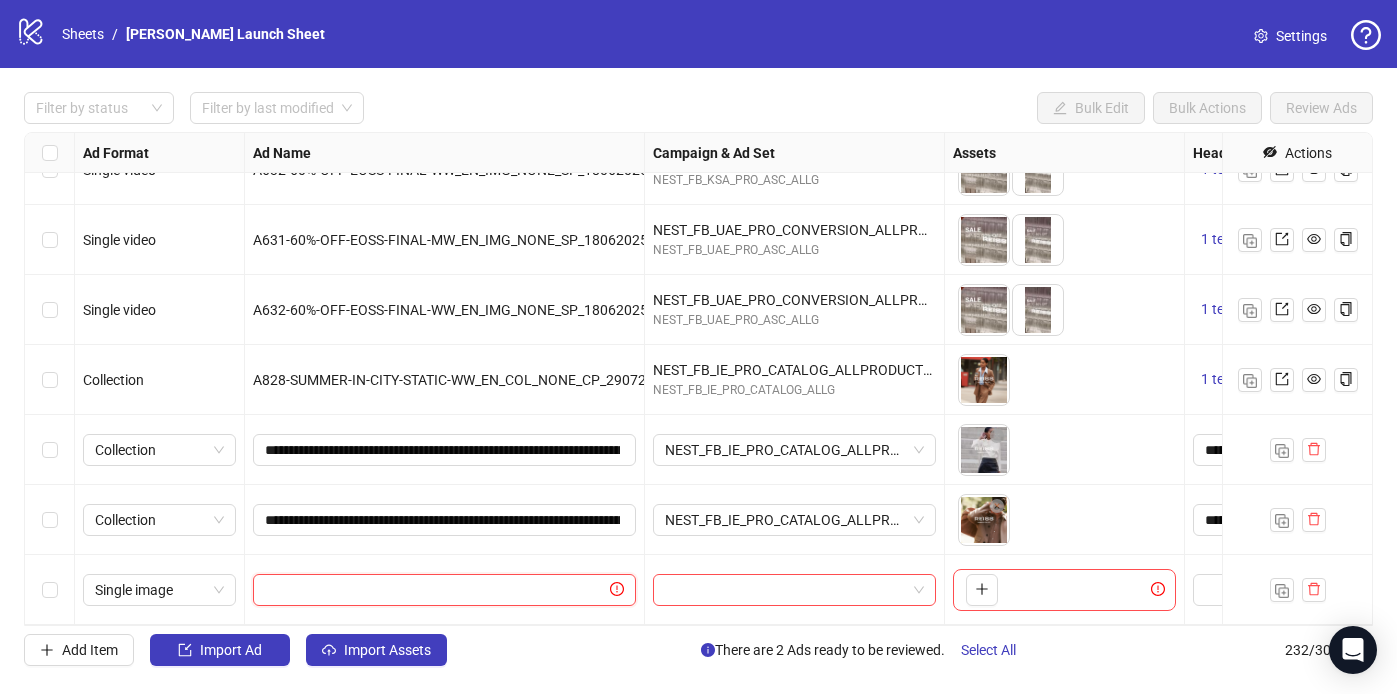 paste on "**********" 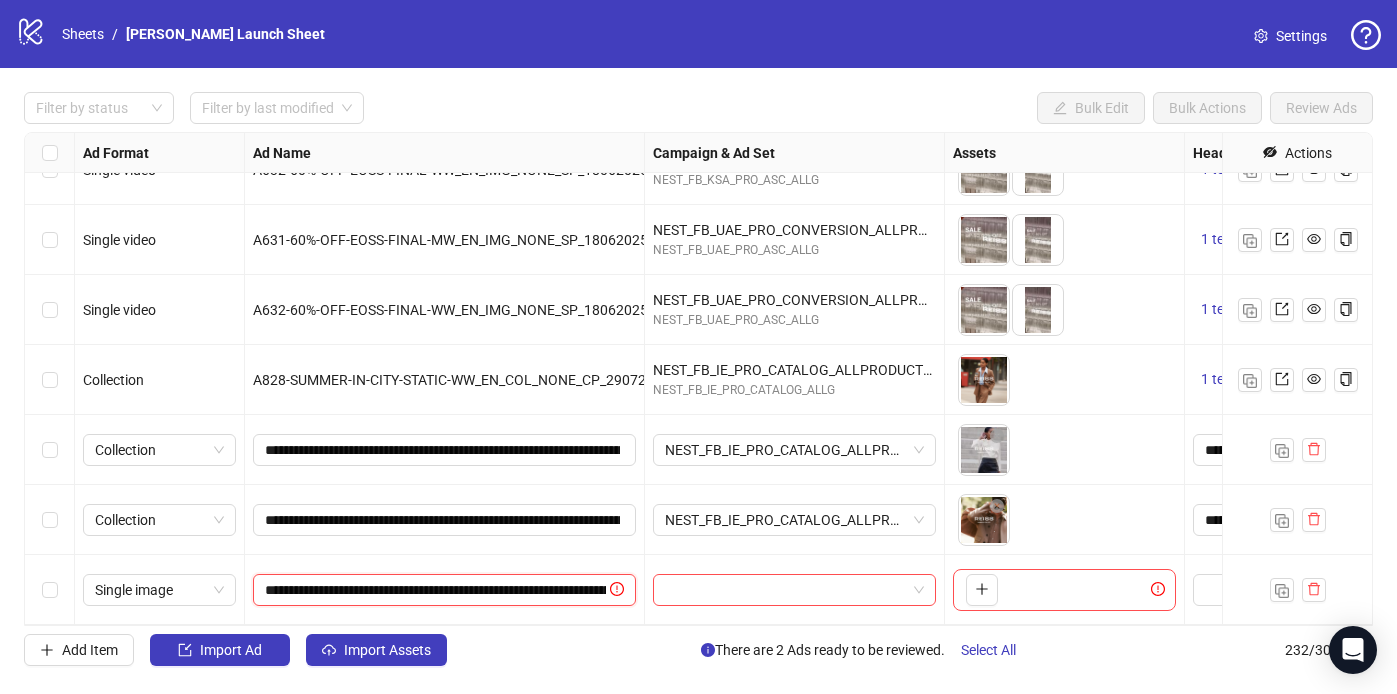 scroll, scrollTop: 0, scrollLeft: 227, axis: horizontal 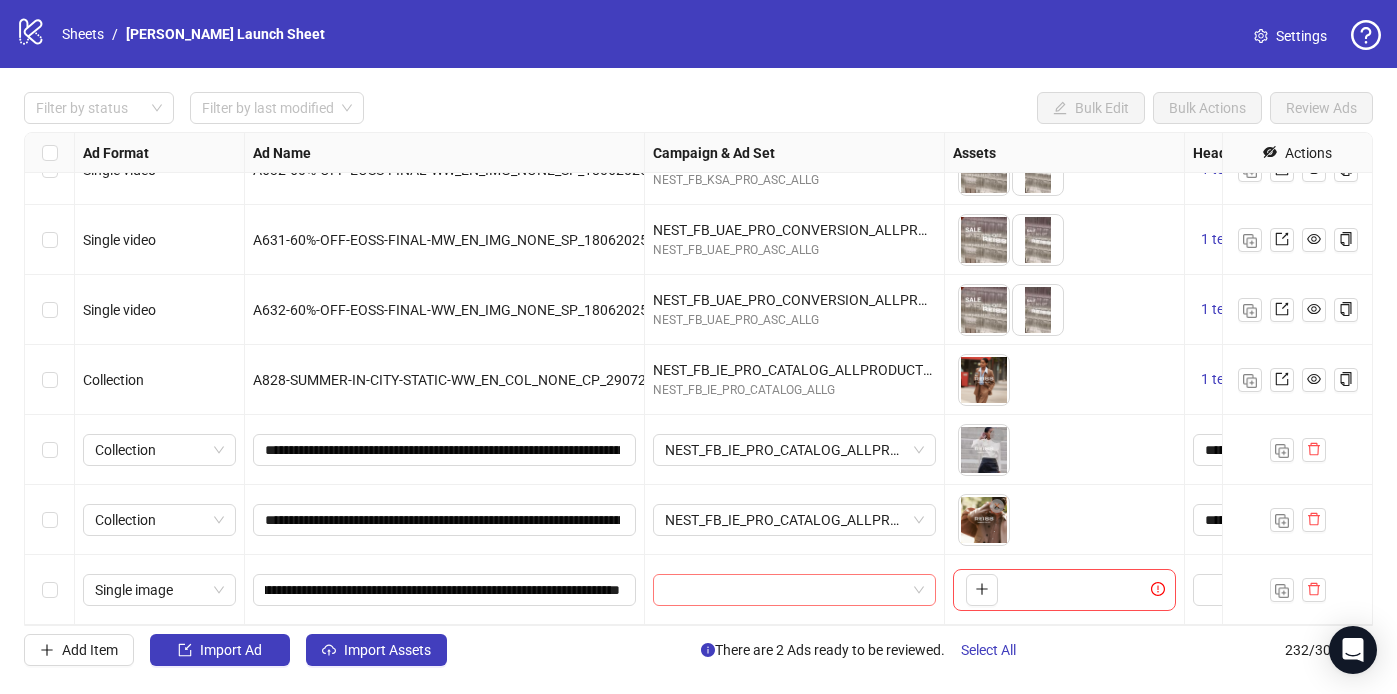 click at bounding box center [785, 590] 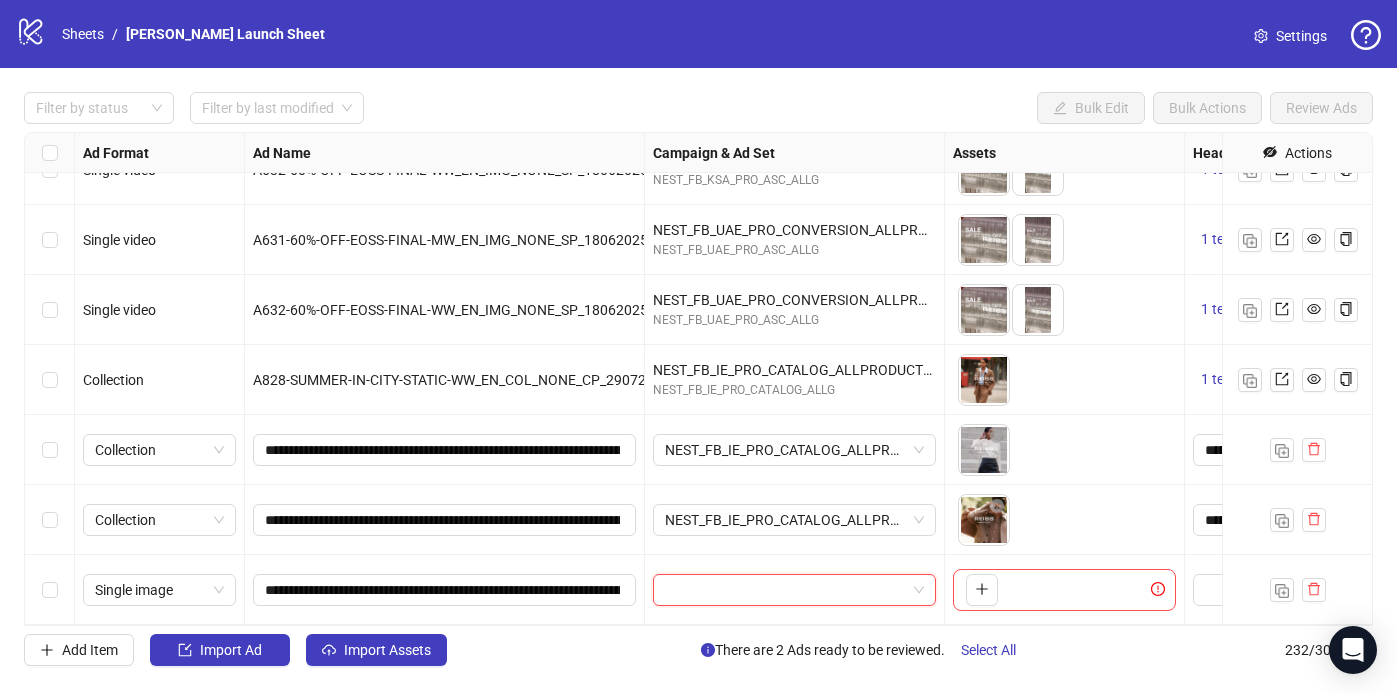 paste on "**********" 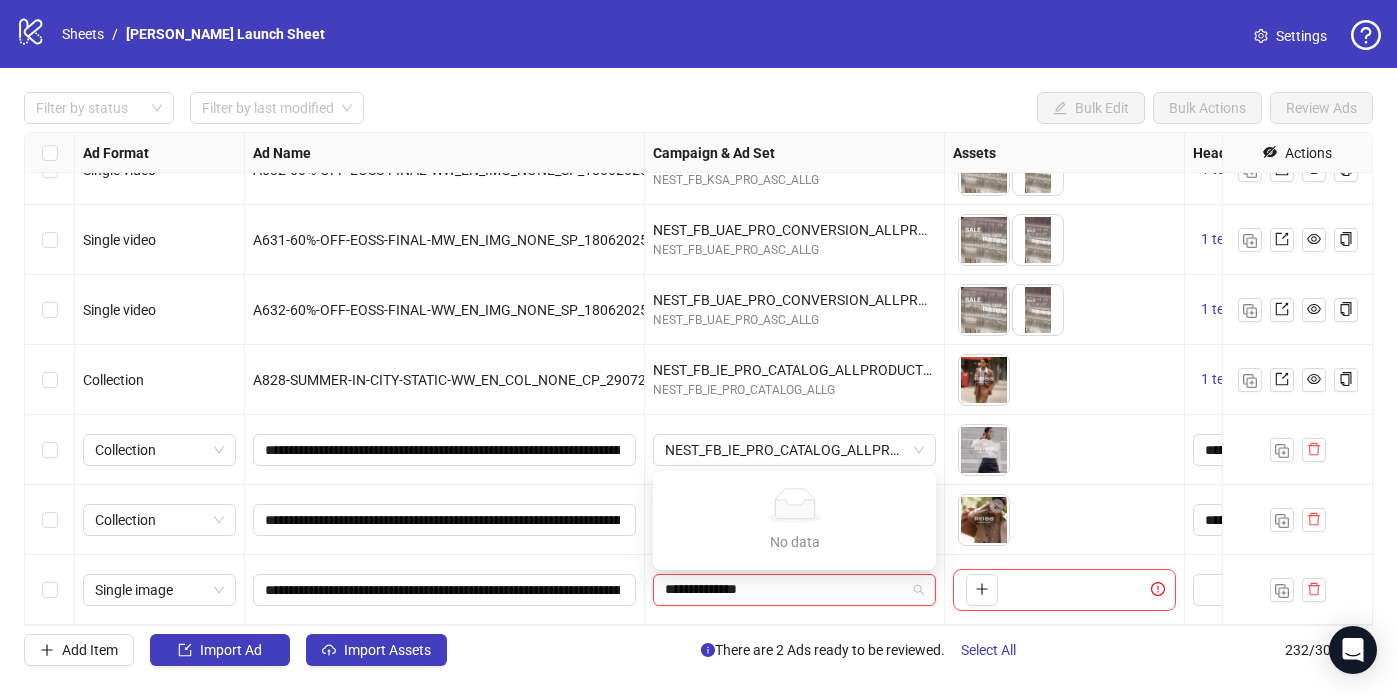 type on "**********" 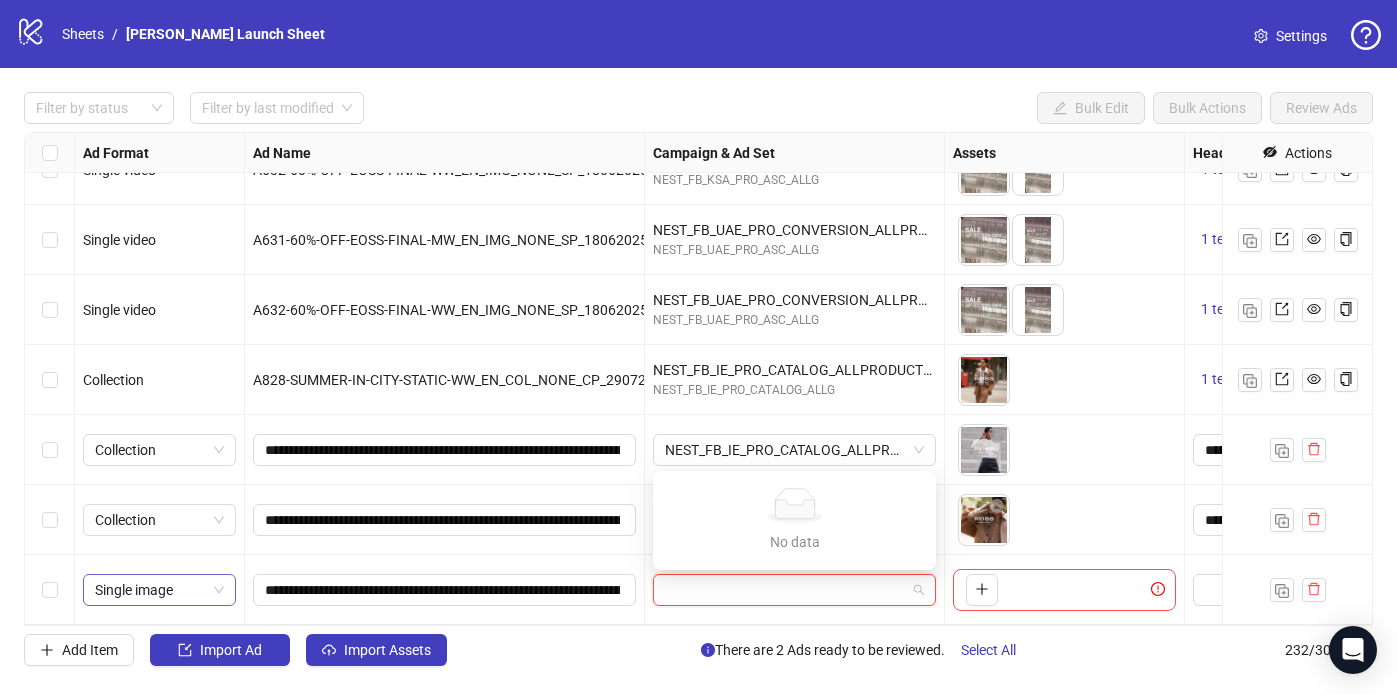 click on "Single image" at bounding box center (159, 590) 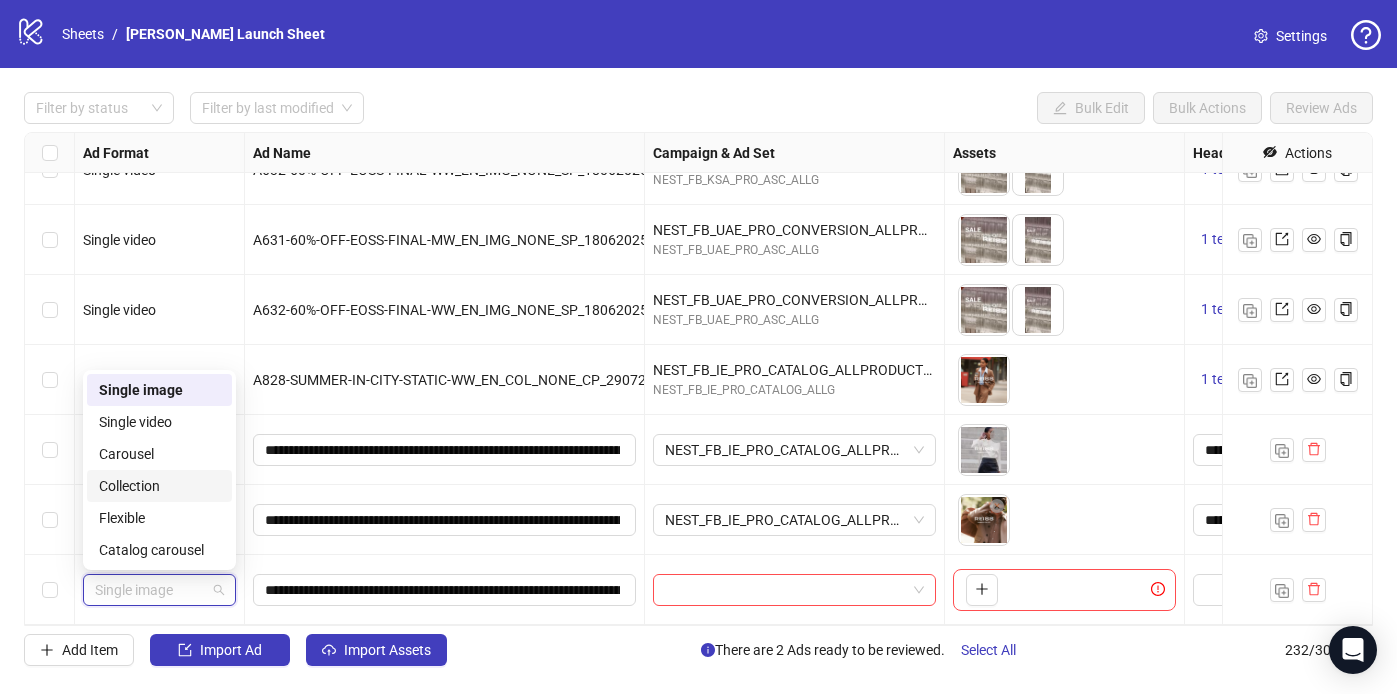 click on "Collection" at bounding box center (159, 486) 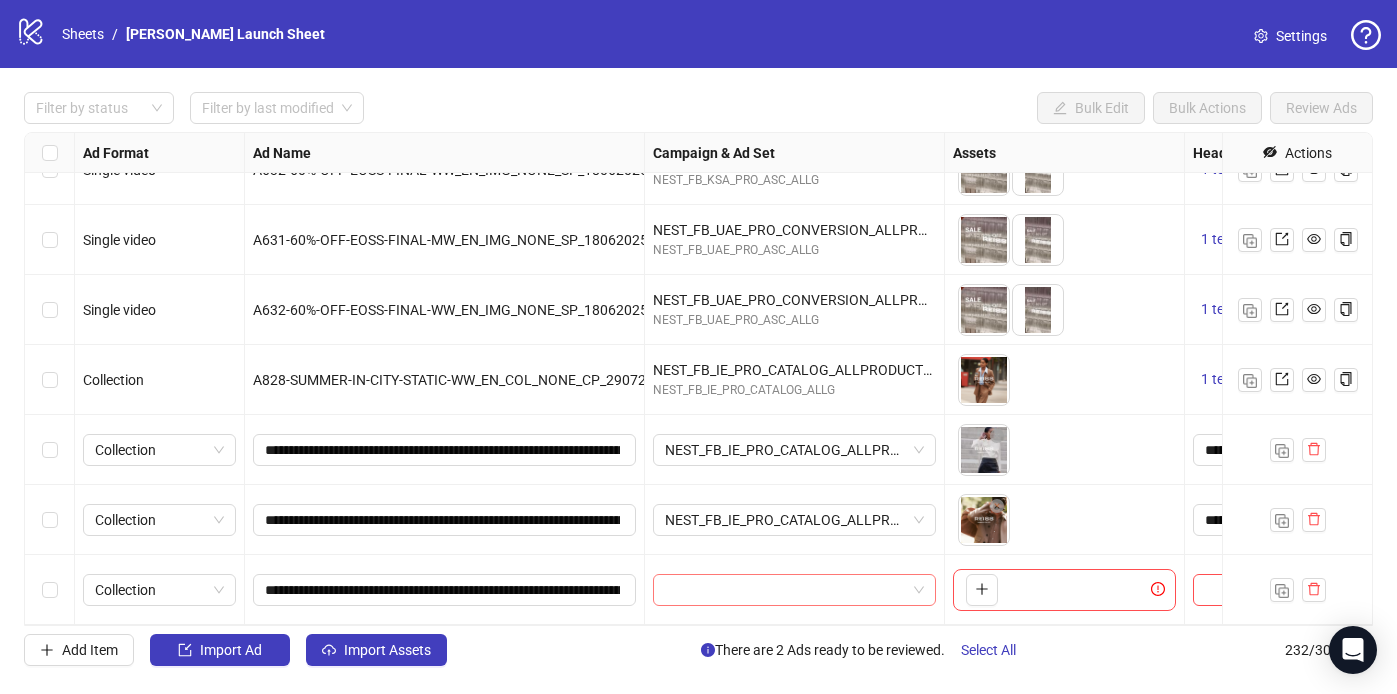 click at bounding box center [785, 590] 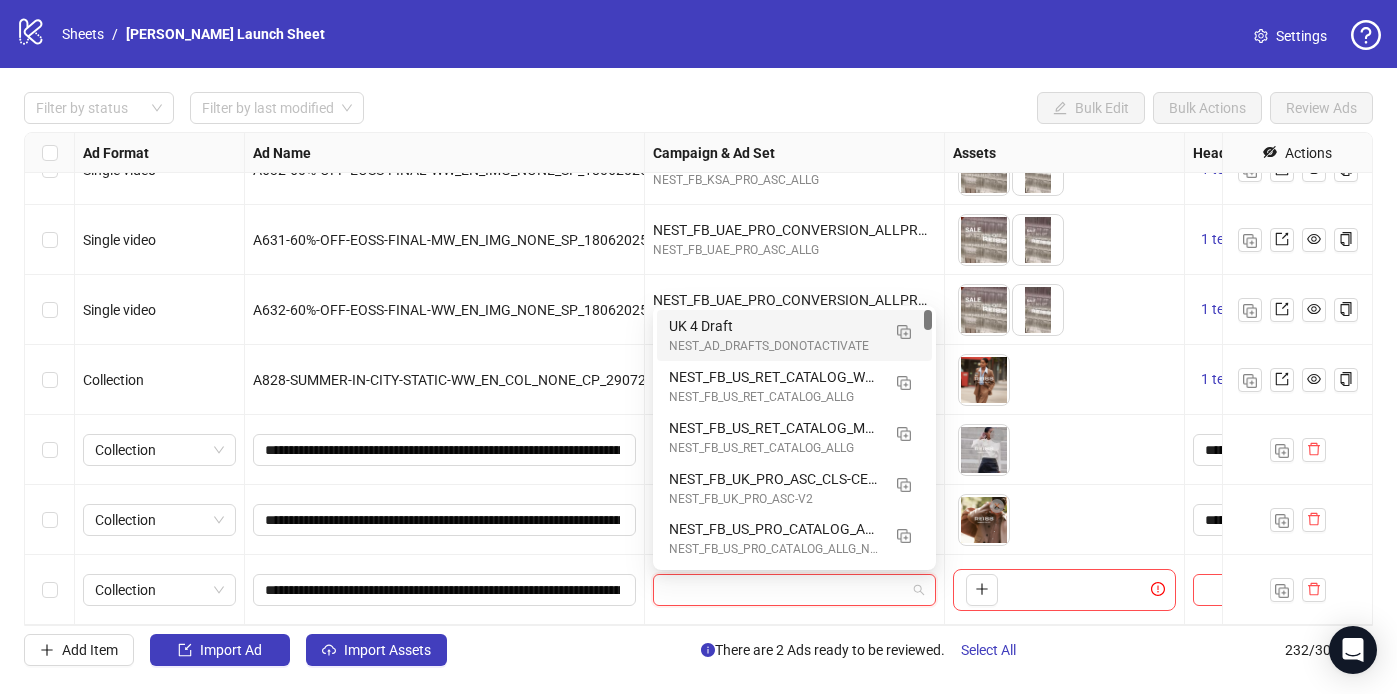 paste on "**********" 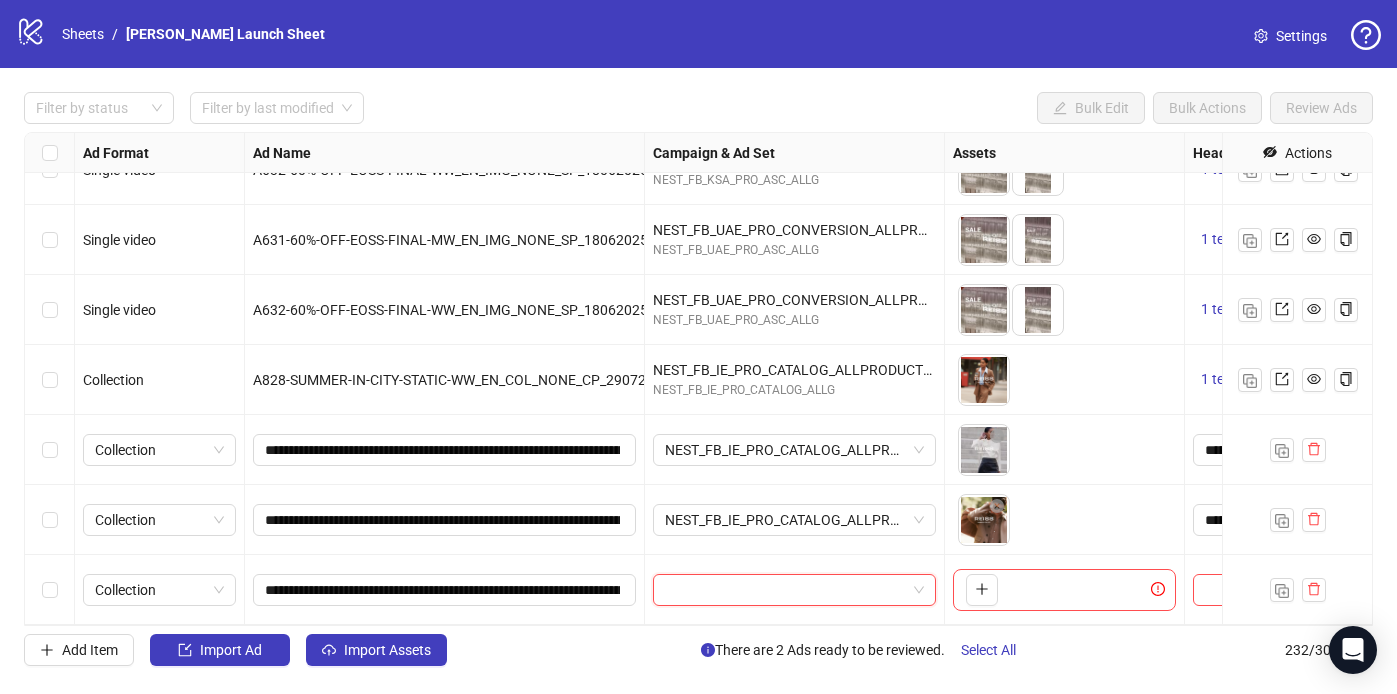 paste on "**********" 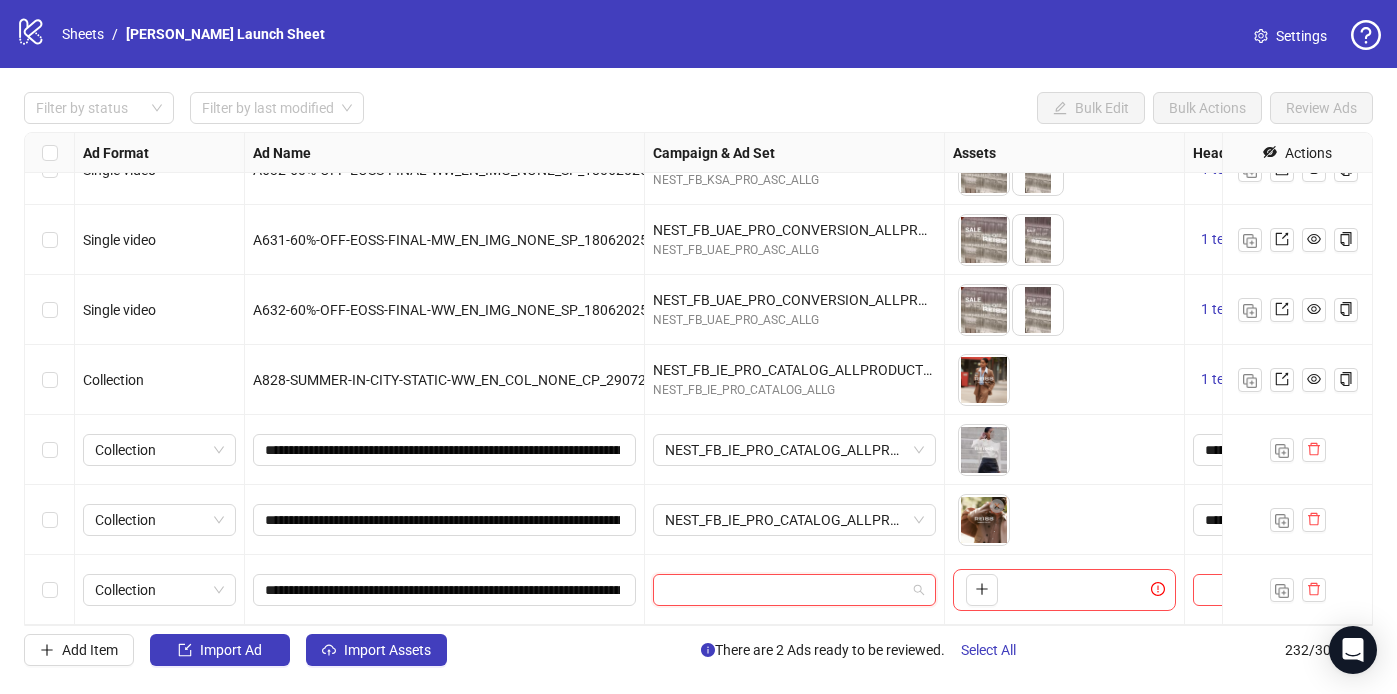 type on "**********" 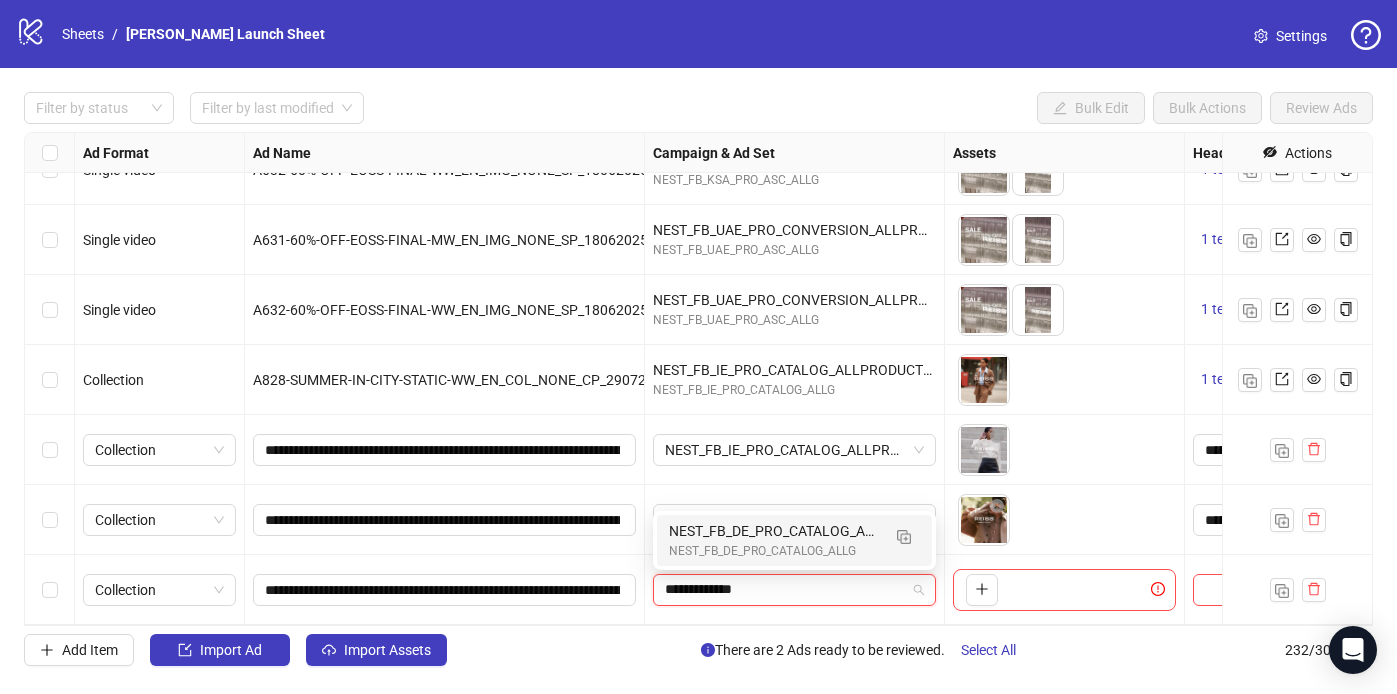 click on "NEST_FB_DE_PRO_CATALOG_ALLG" at bounding box center (774, 551) 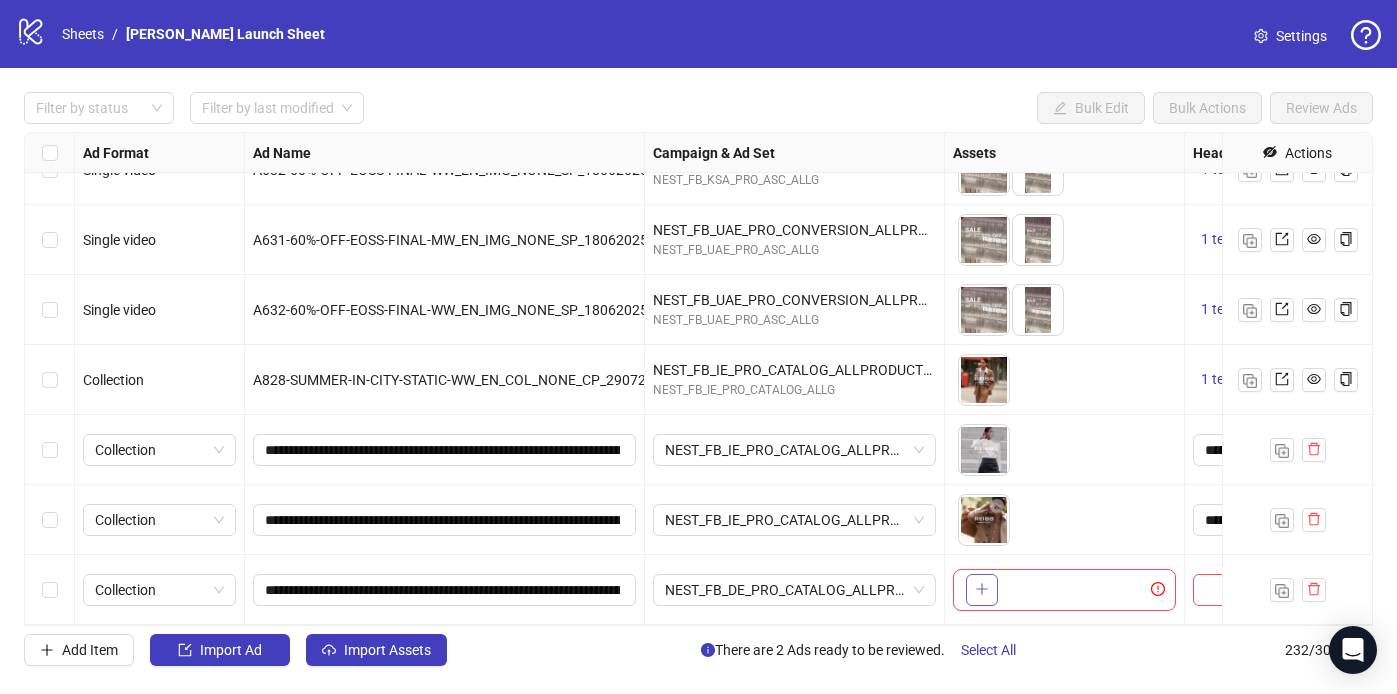 click 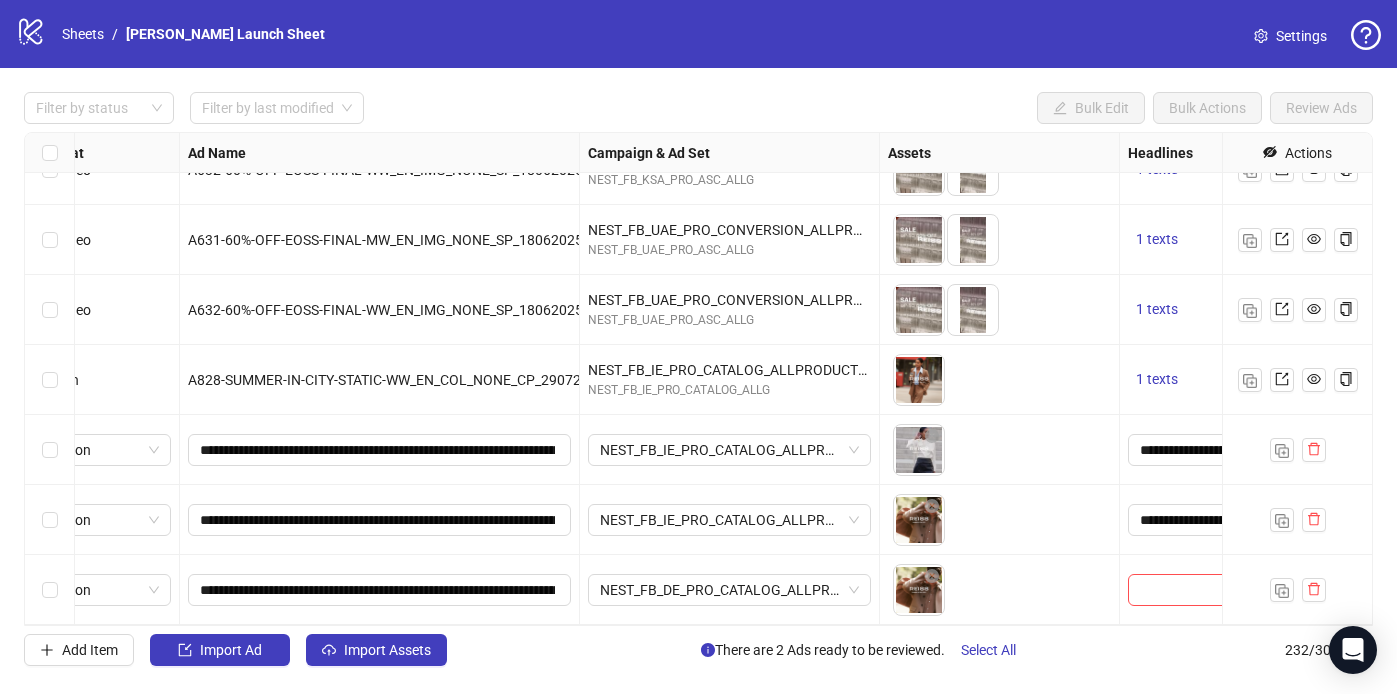 scroll, scrollTop: 15788, scrollLeft: 707, axis: both 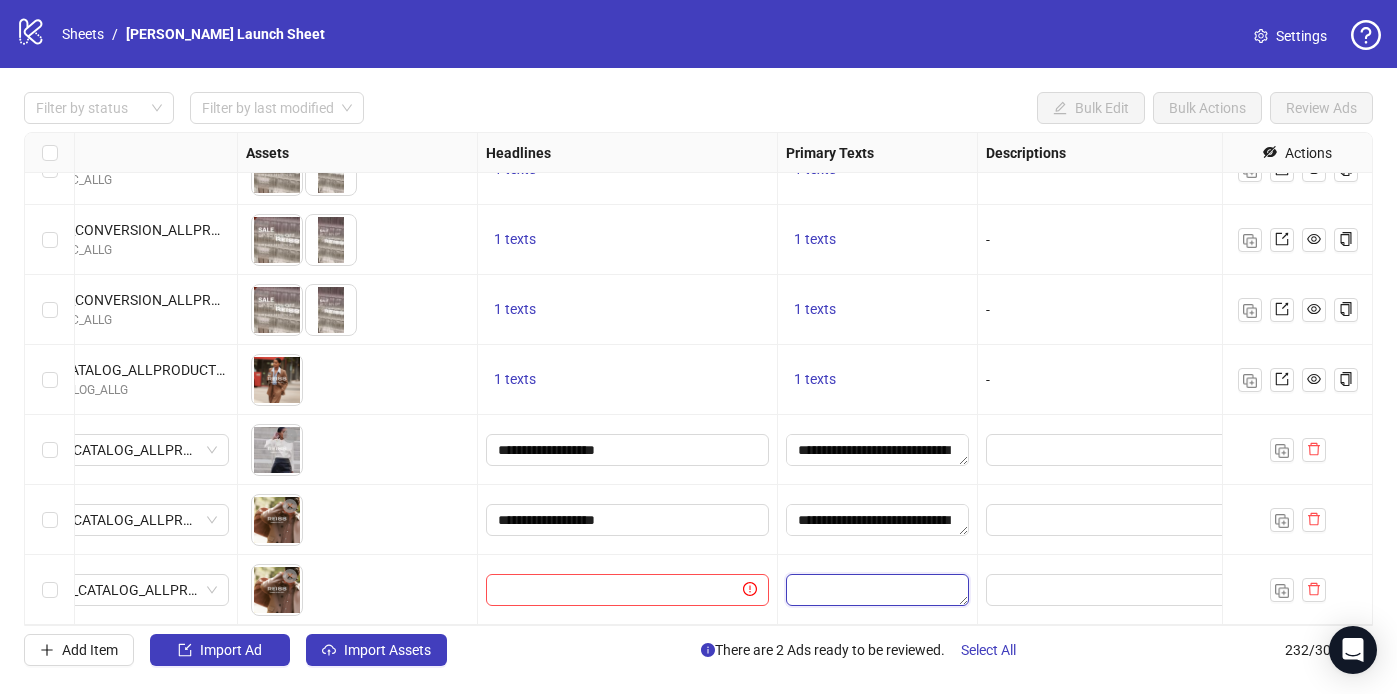 click at bounding box center [877, 590] 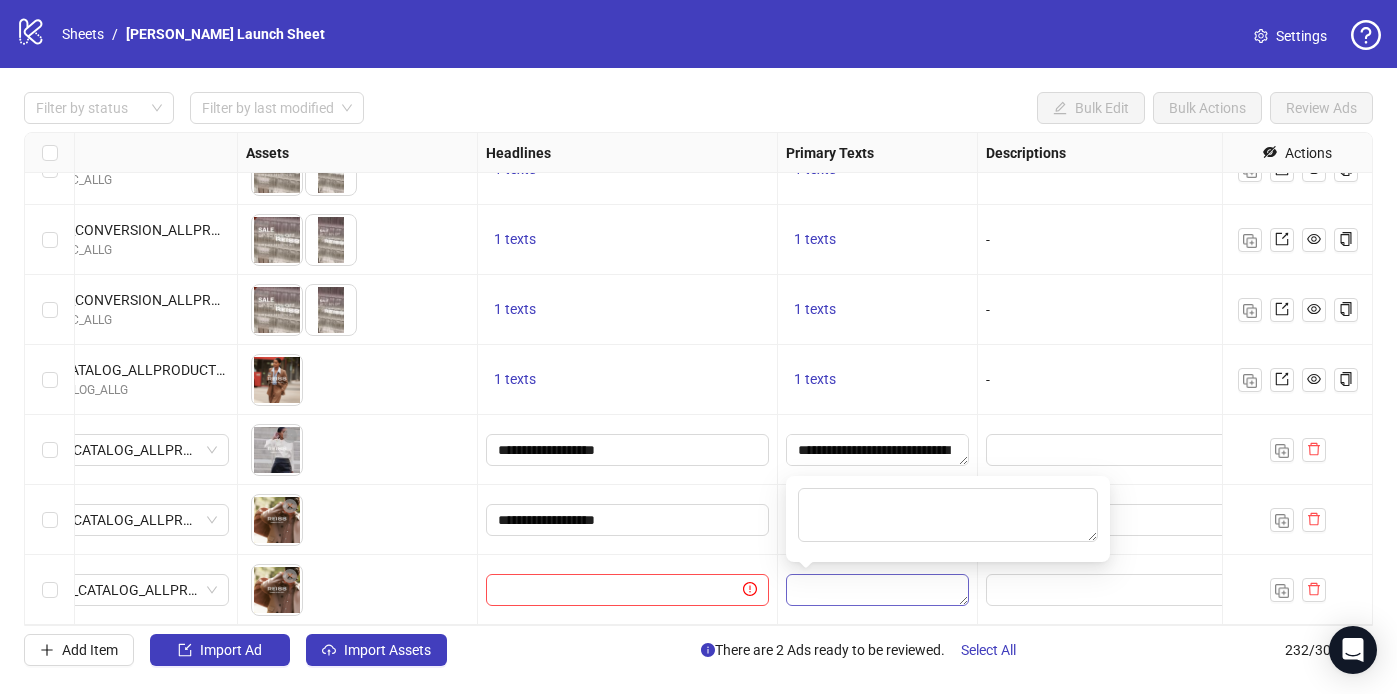 type on "**********" 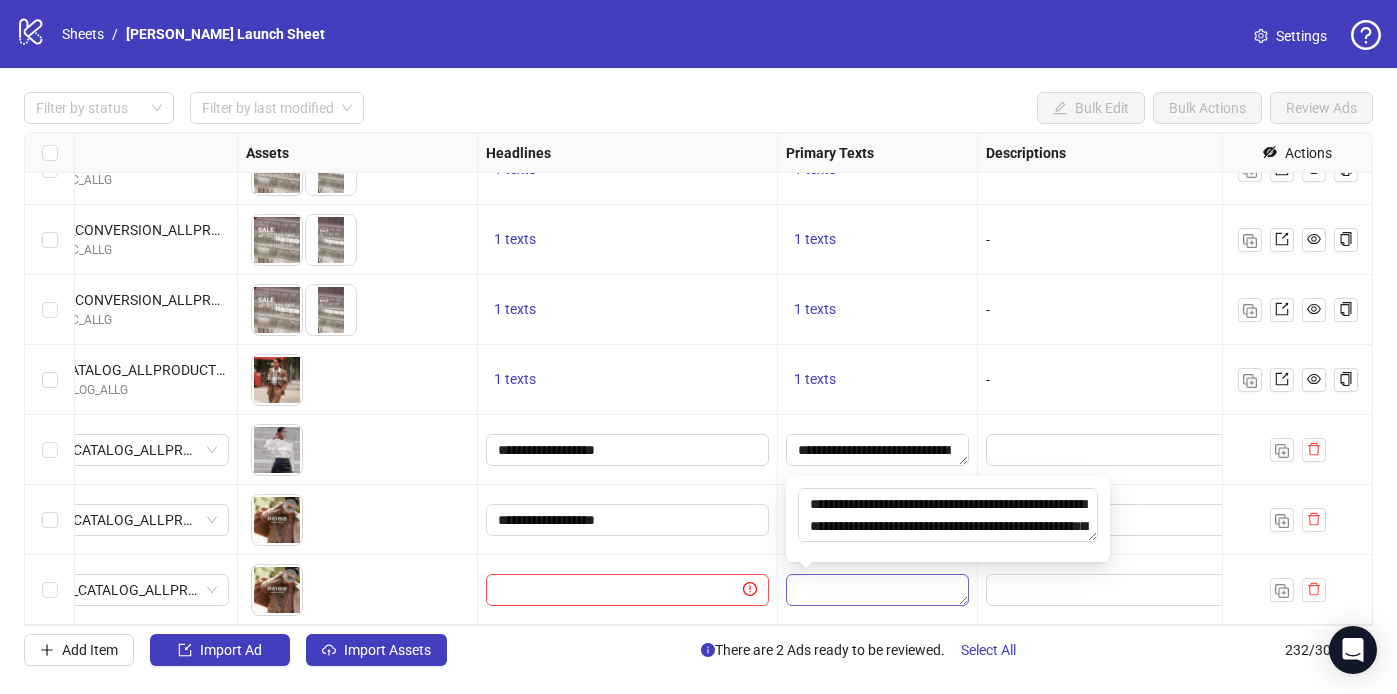 scroll, scrollTop: 37, scrollLeft: 0, axis: vertical 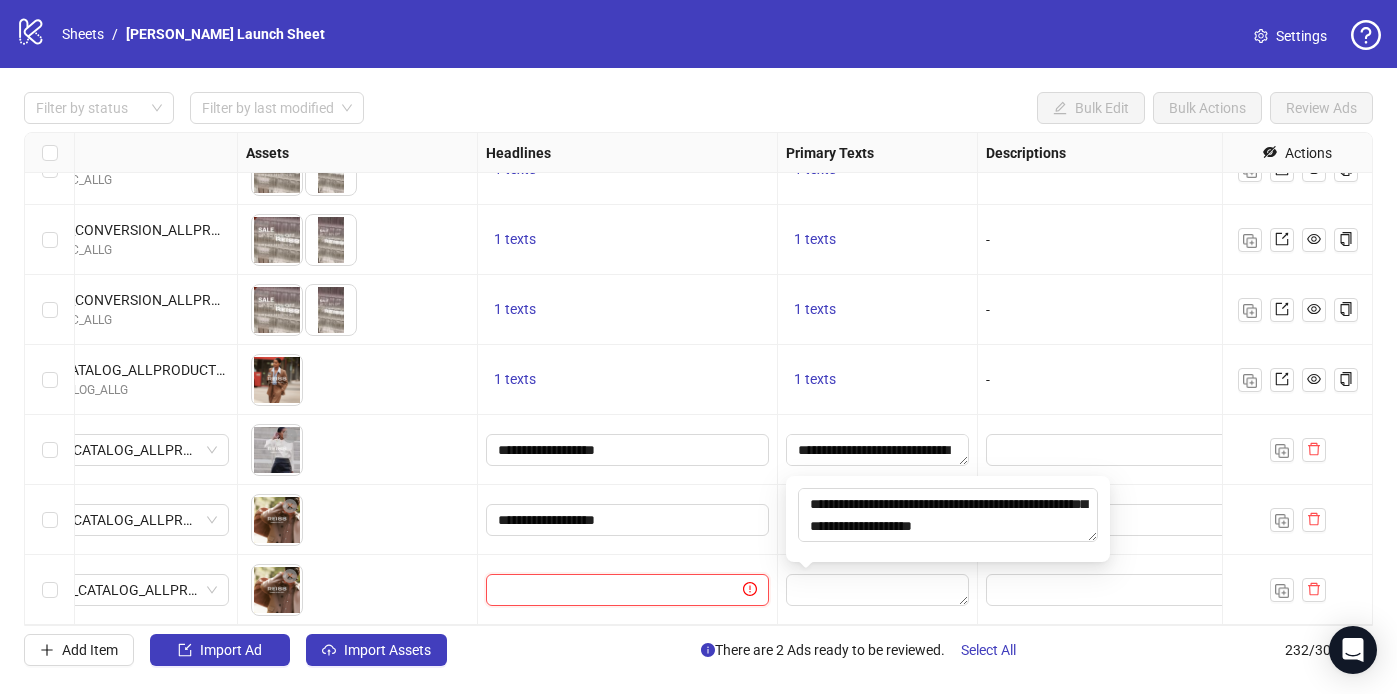 click at bounding box center (618, 590) 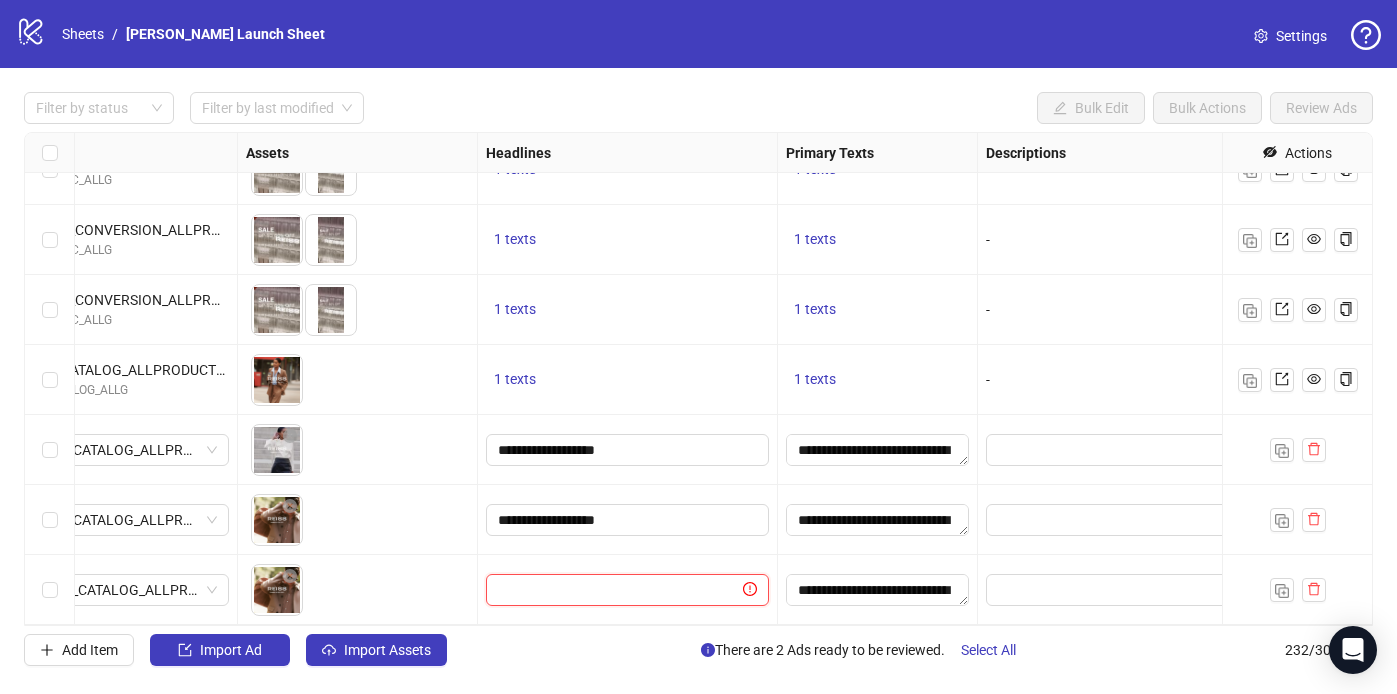 click at bounding box center [618, 590] 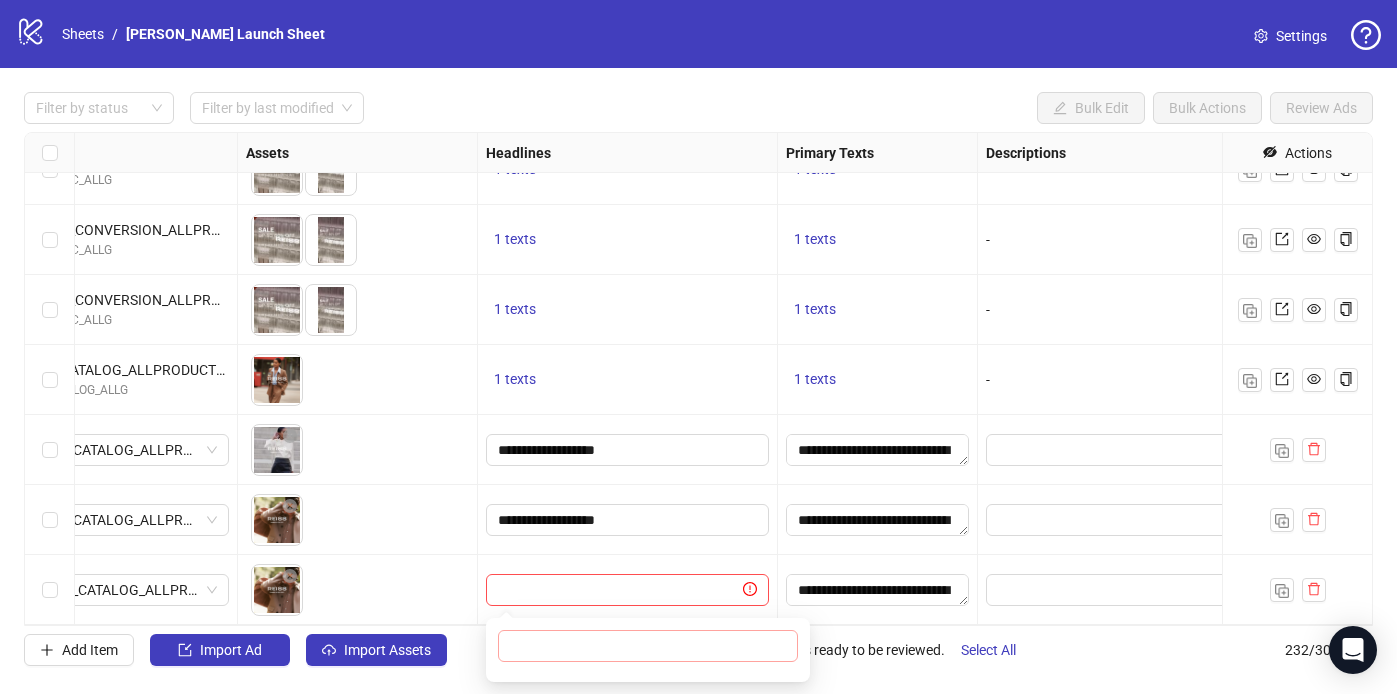 click at bounding box center [648, 646] 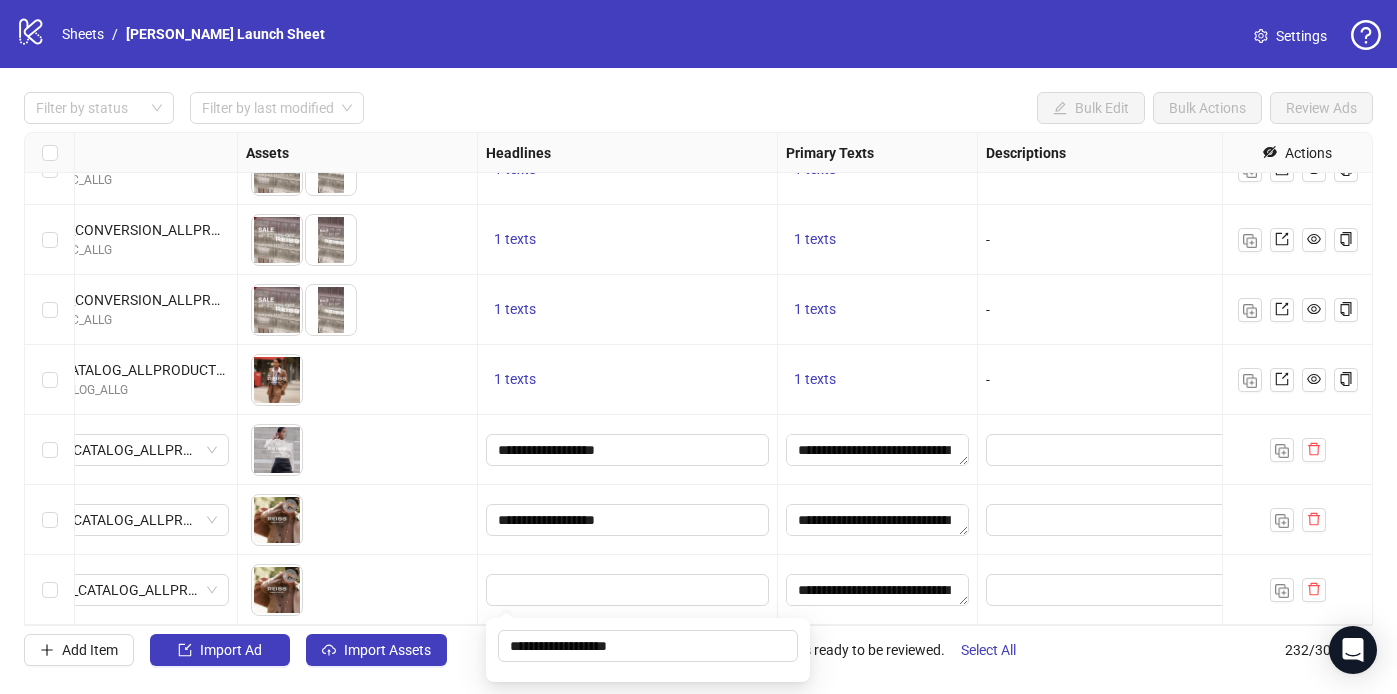 click at bounding box center [1128, 520] 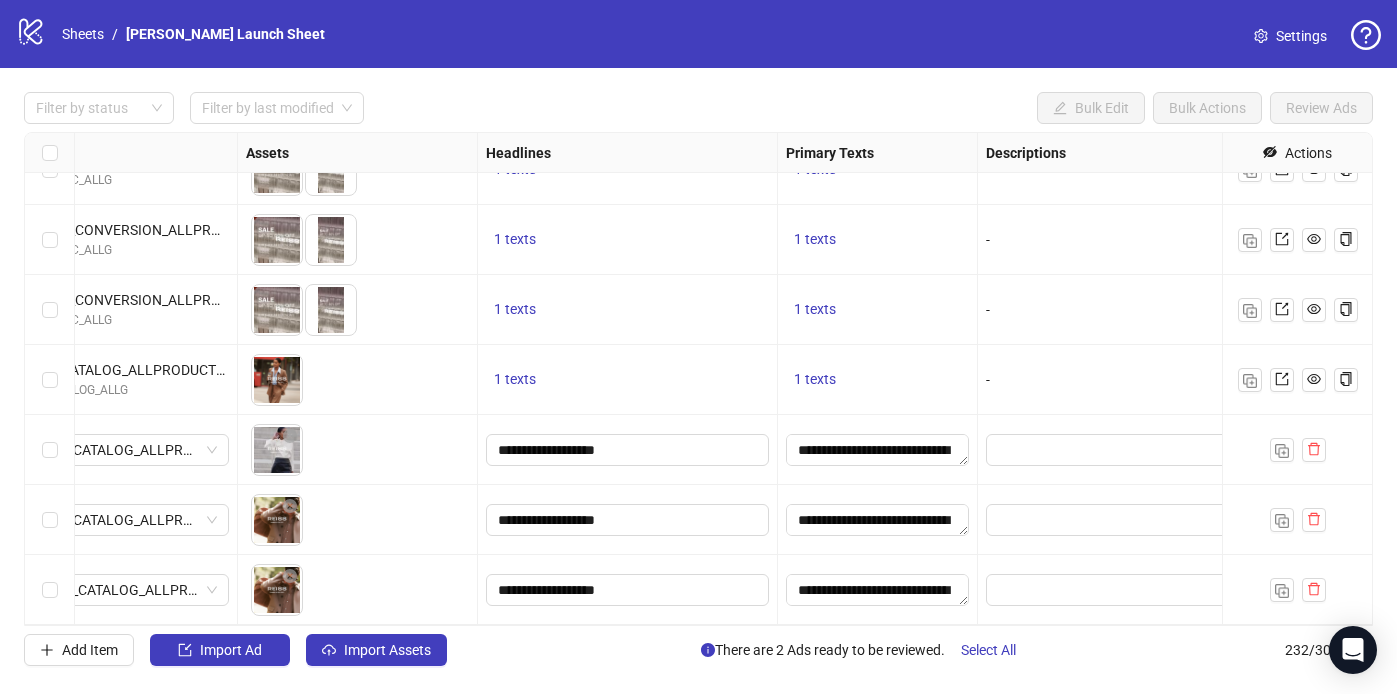 scroll, scrollTop: 15788, scrollLeft: 1210, axis: both 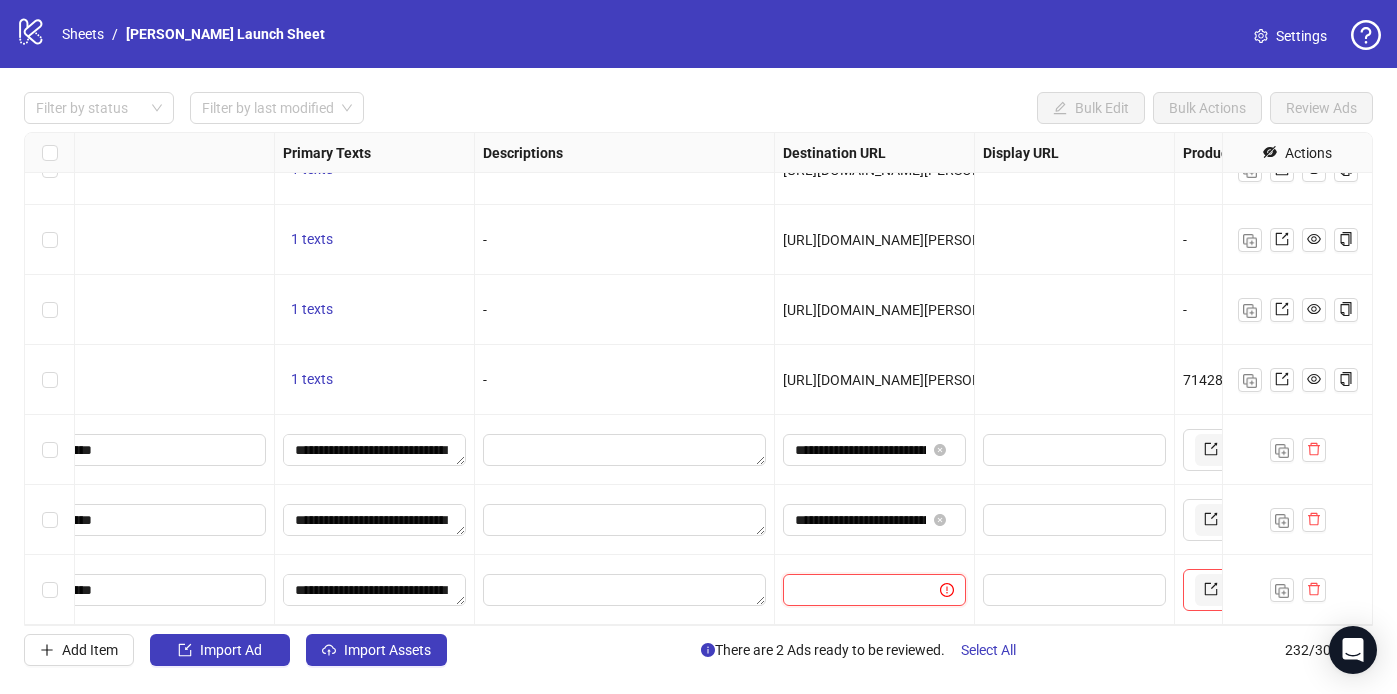 click at bounding box center (853, 590) 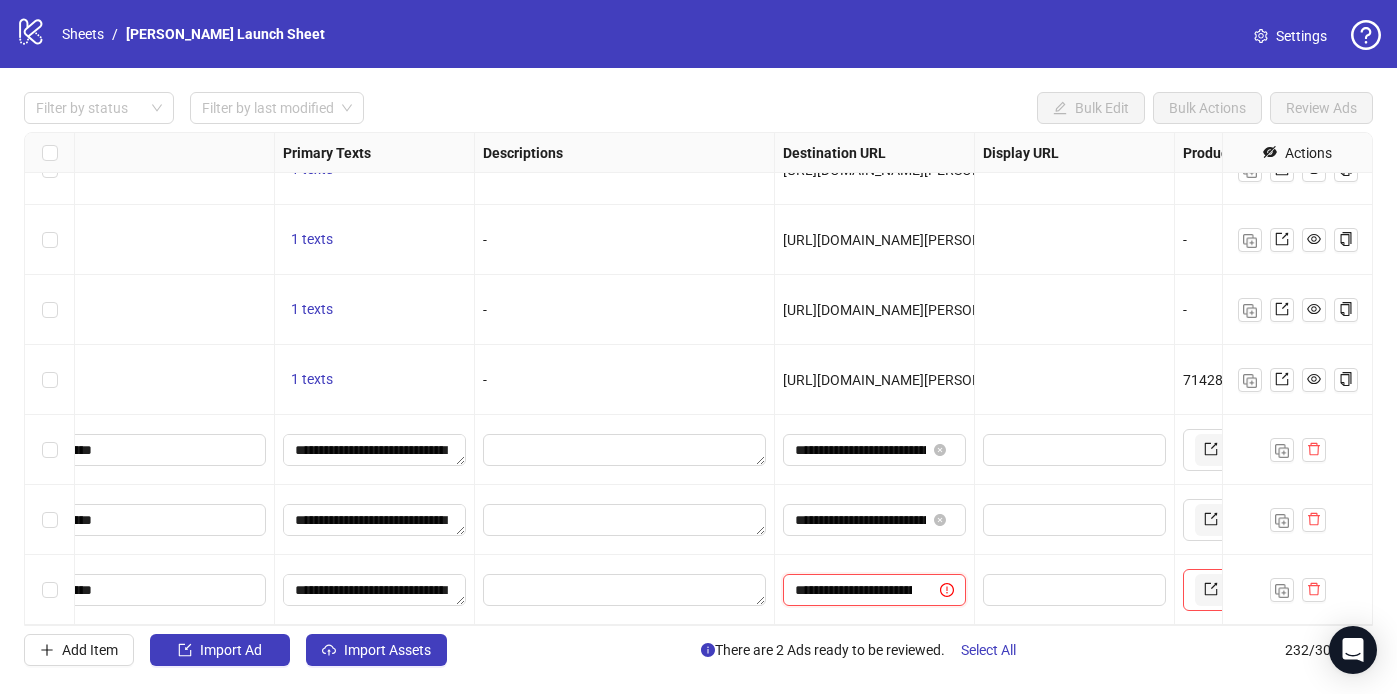 scroll, scrollTop: 0, scrollLeft: 323, axis: horizontal 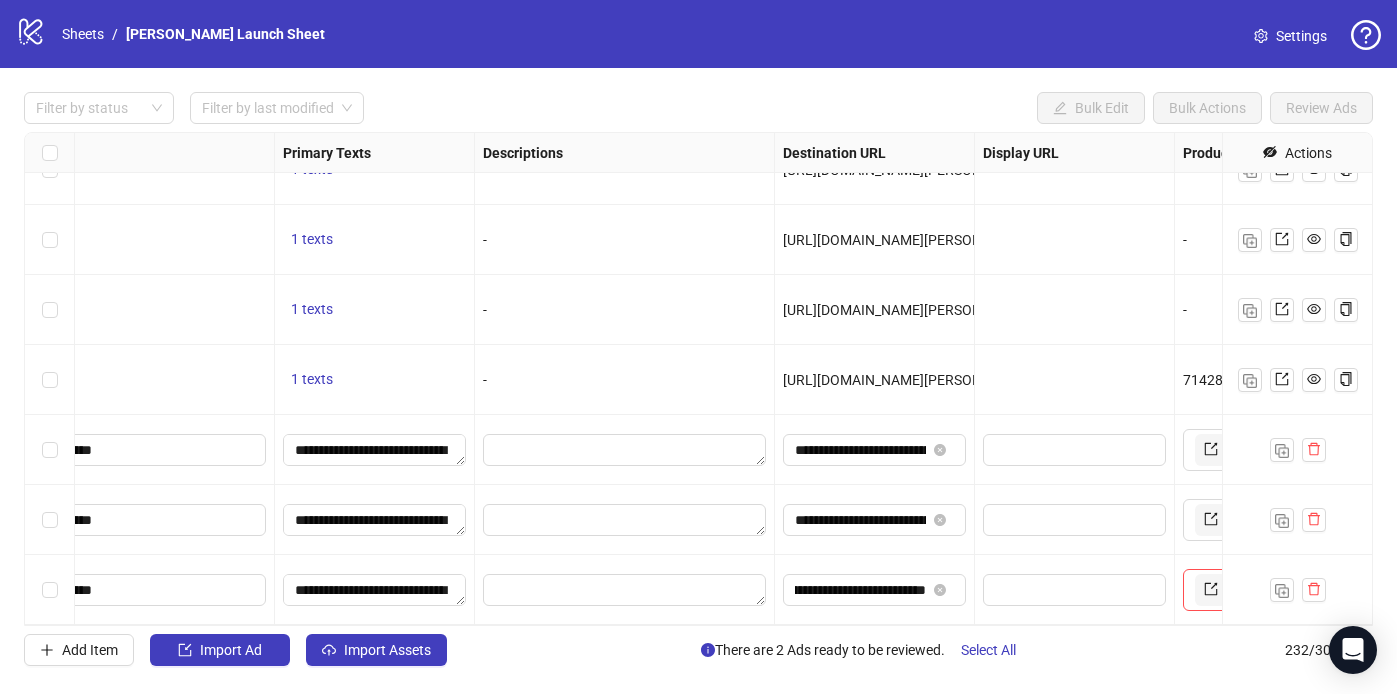 click at bounding box center (1075, 520) 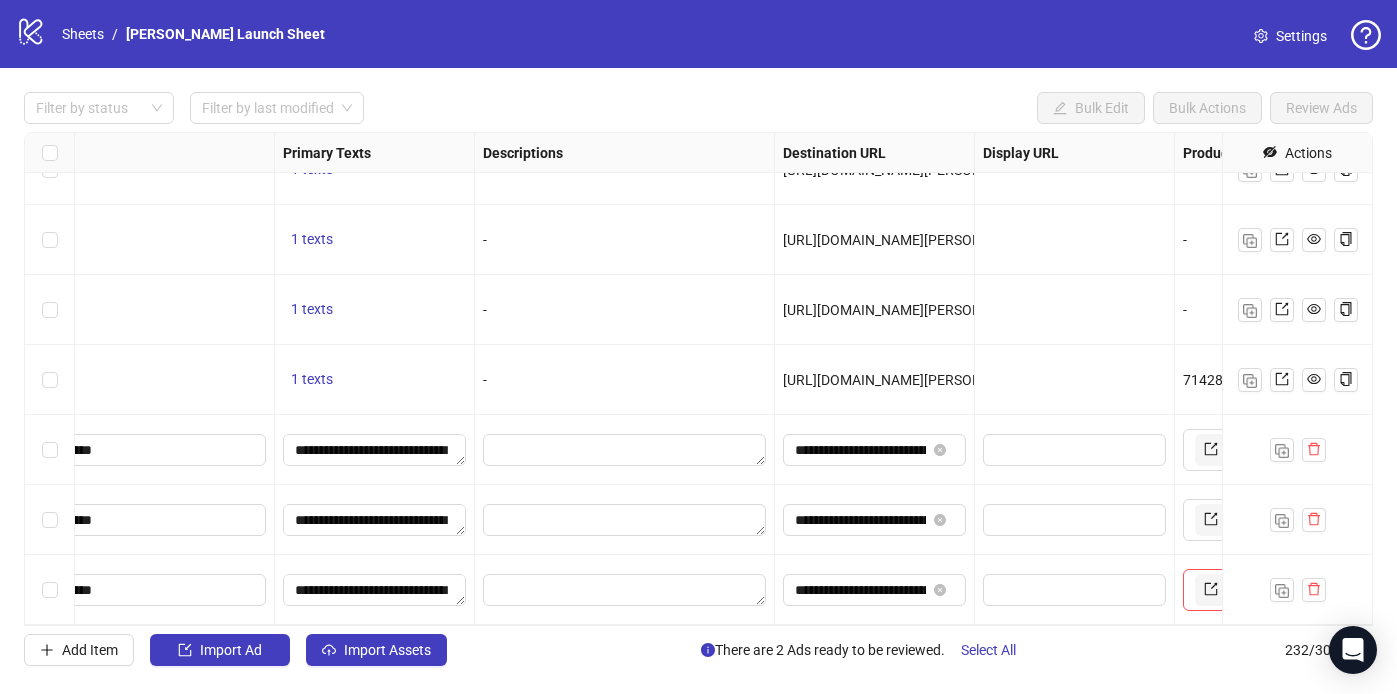 scroll, scrollTop: 15788, scrollLeft: 1523, axis: both 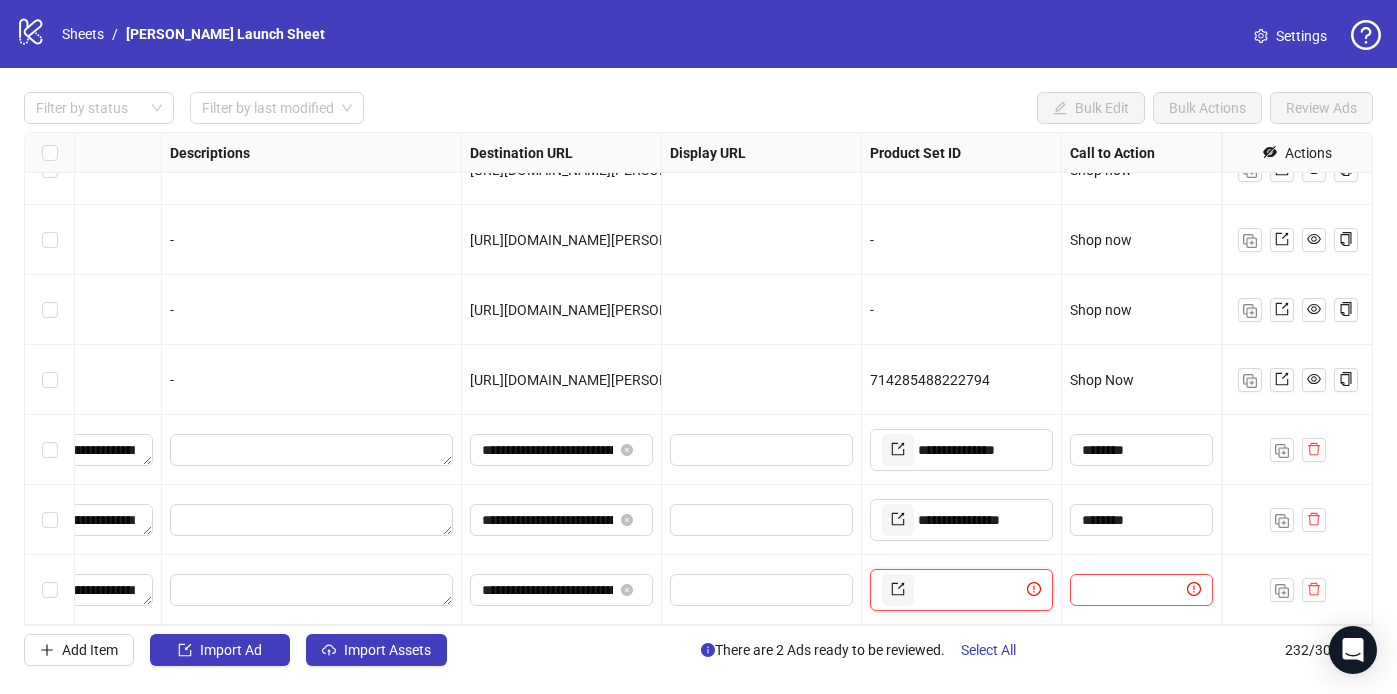 click at bounding box center (970, 590) 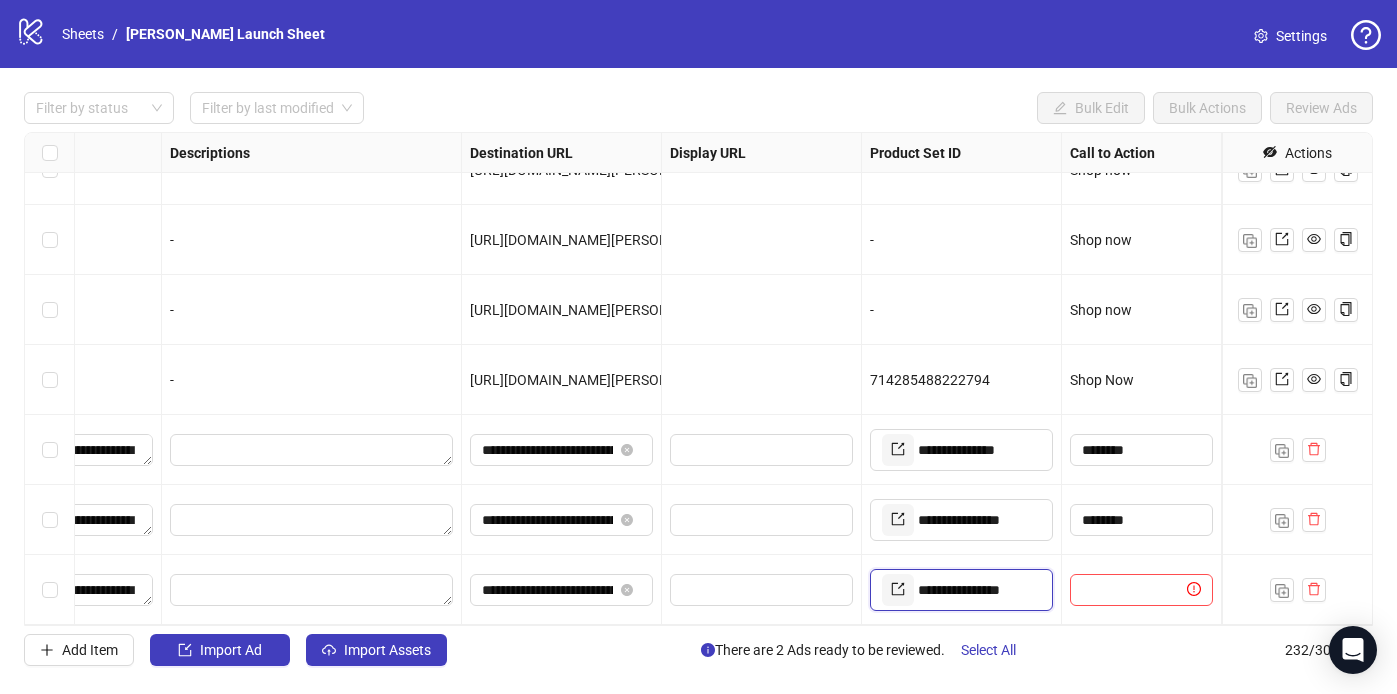 scroll, scrollTop: 0, scrollLeft: 0, axis: both 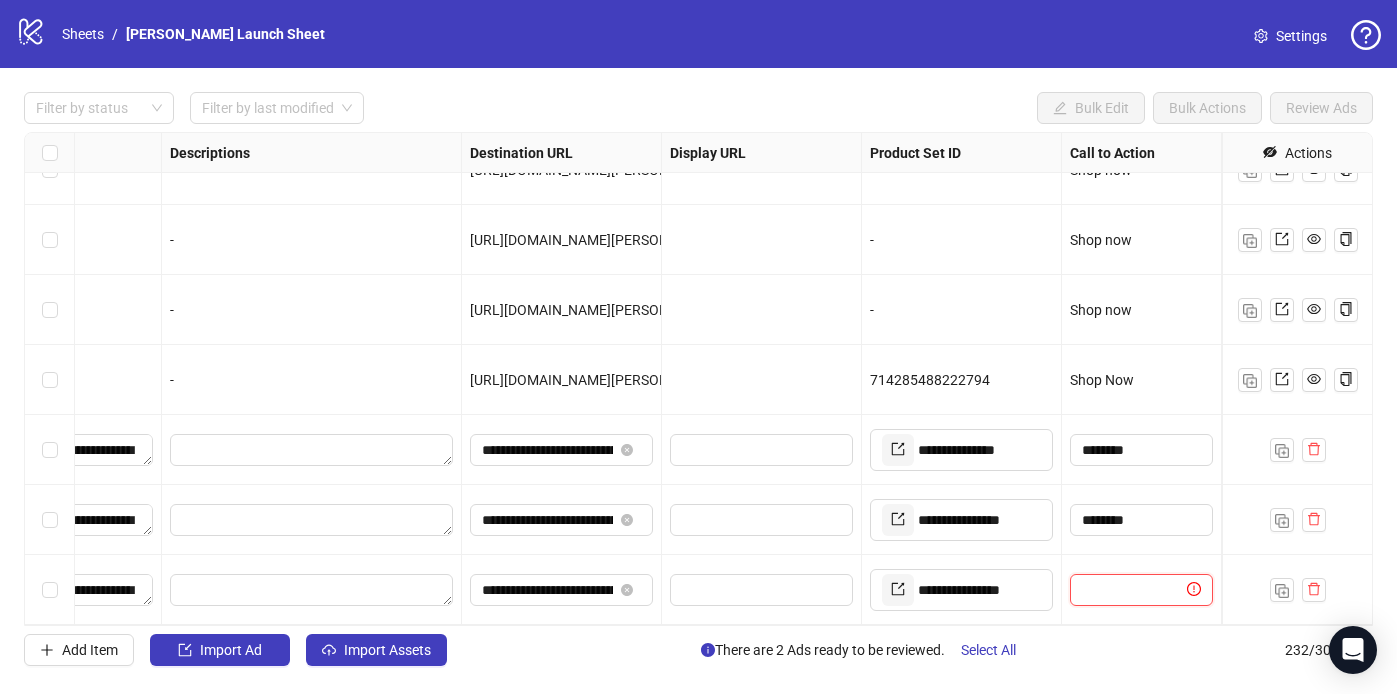 click at bounding box center [1132, 590] 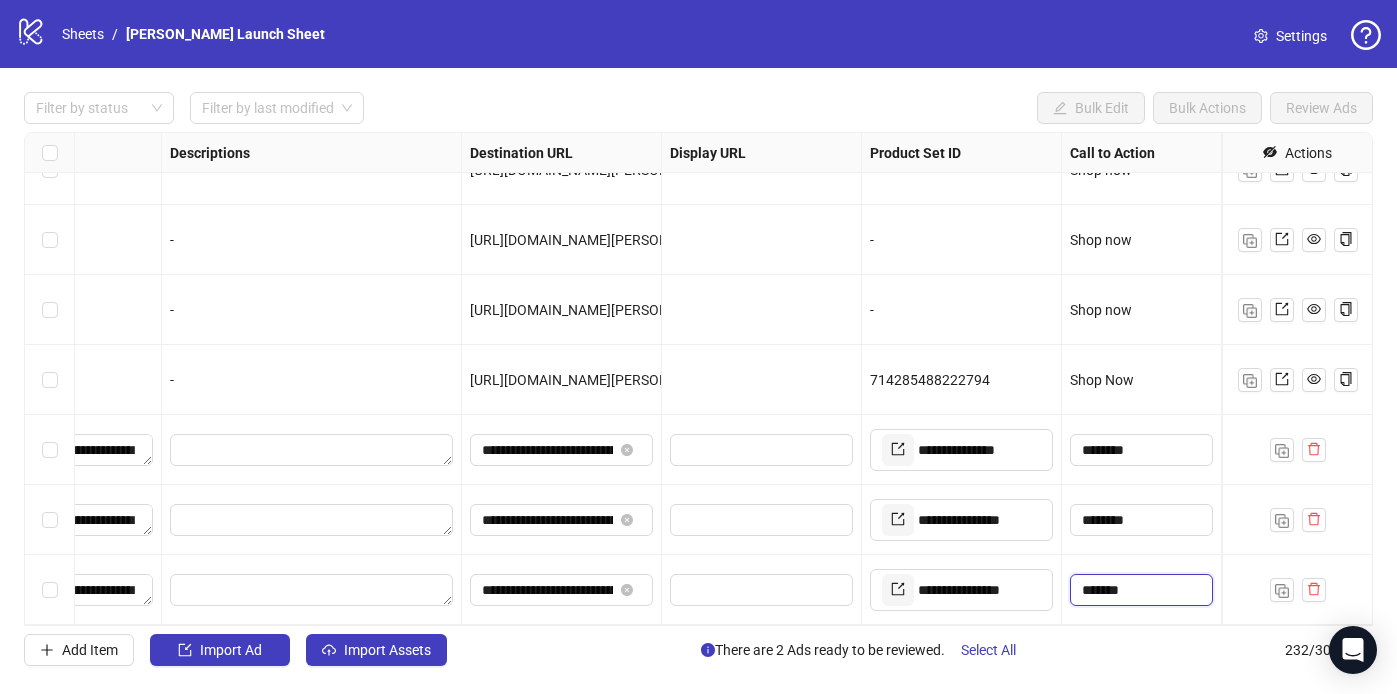 type on "********" 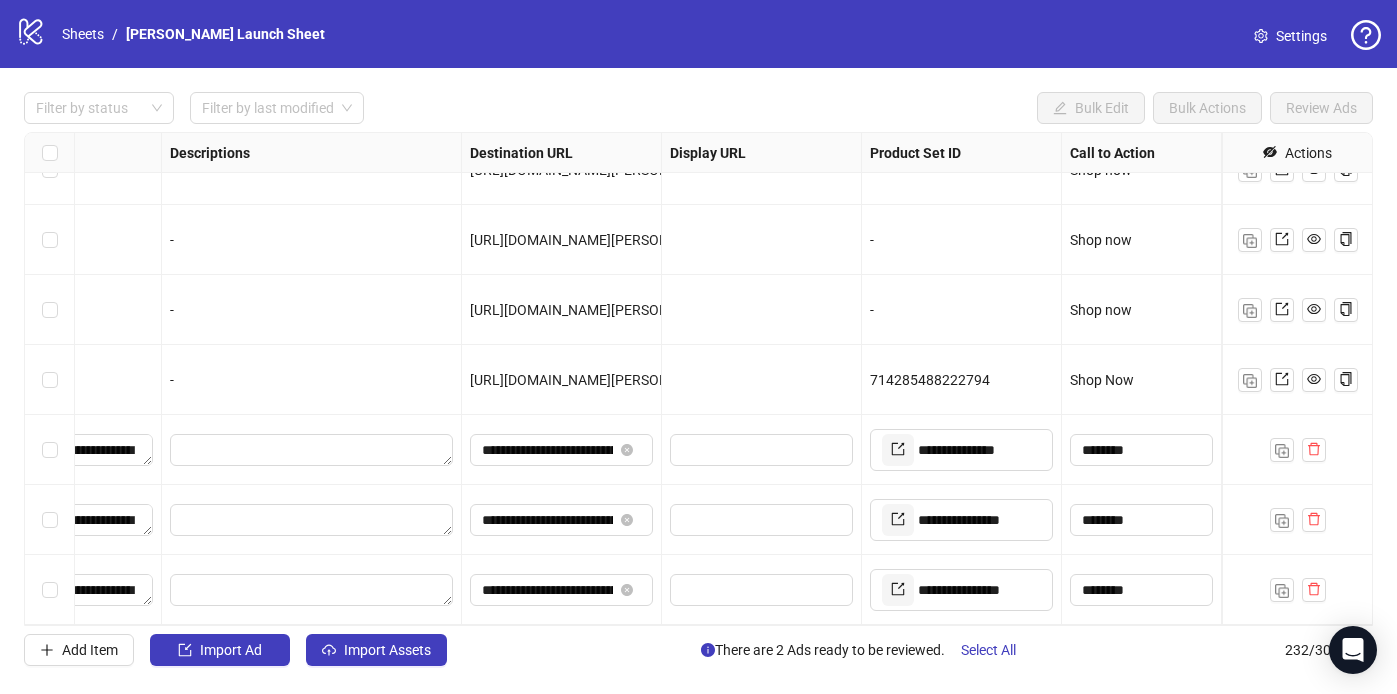 click on "********" at bounding box center (1142, 590) 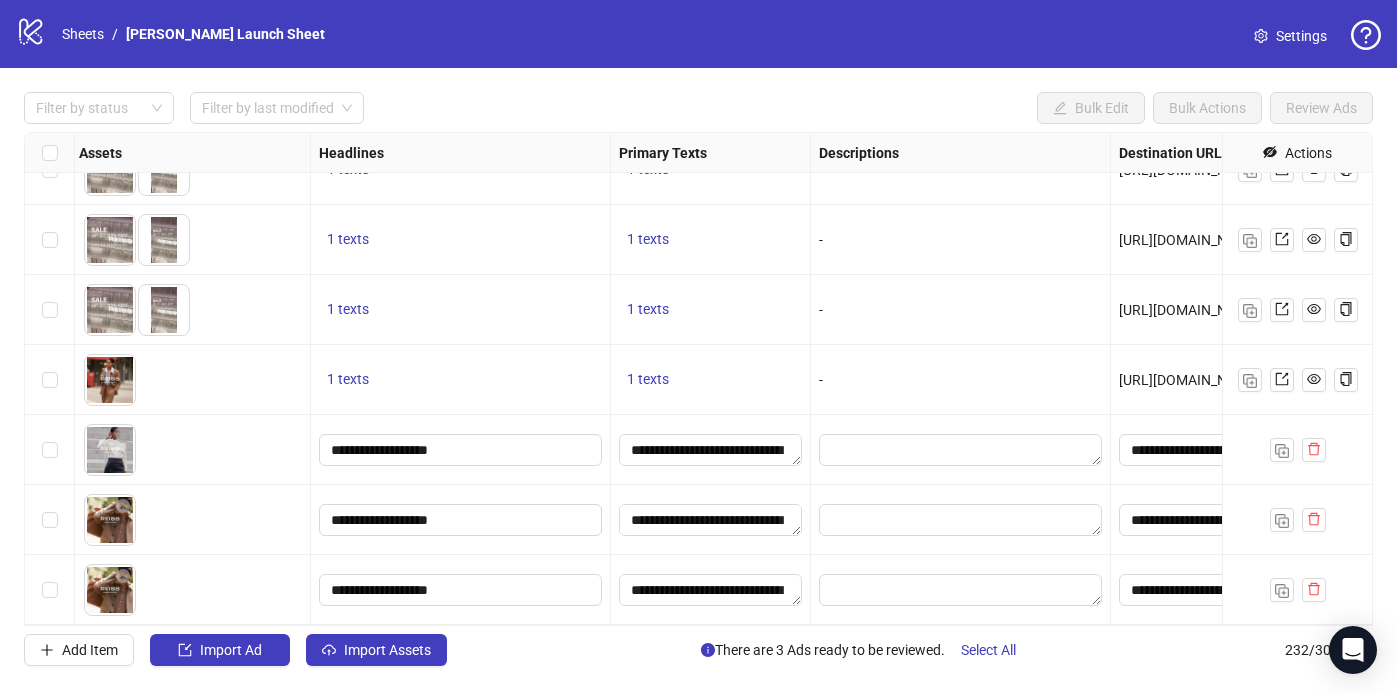 scroll, scrollTop: 15788, scrollLeft: 372, axis: both 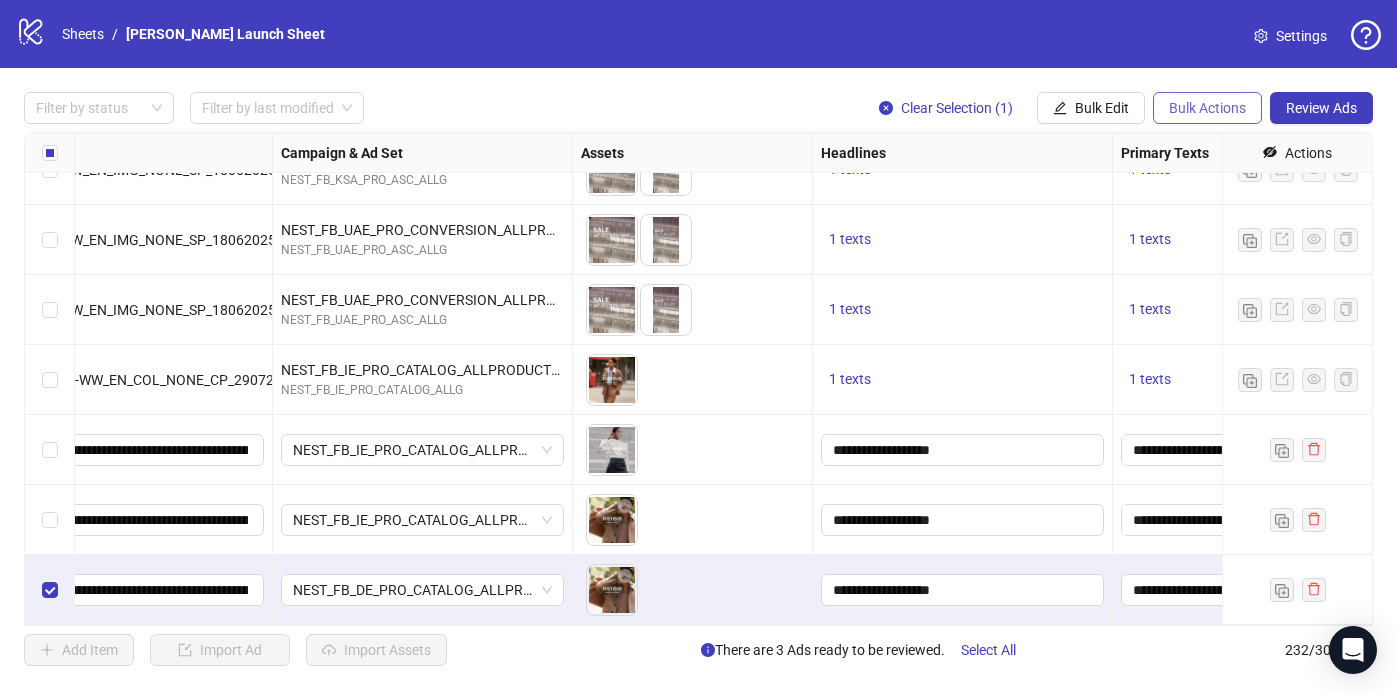 click on "Bulk Actions" at bounding box center [1207, 108] 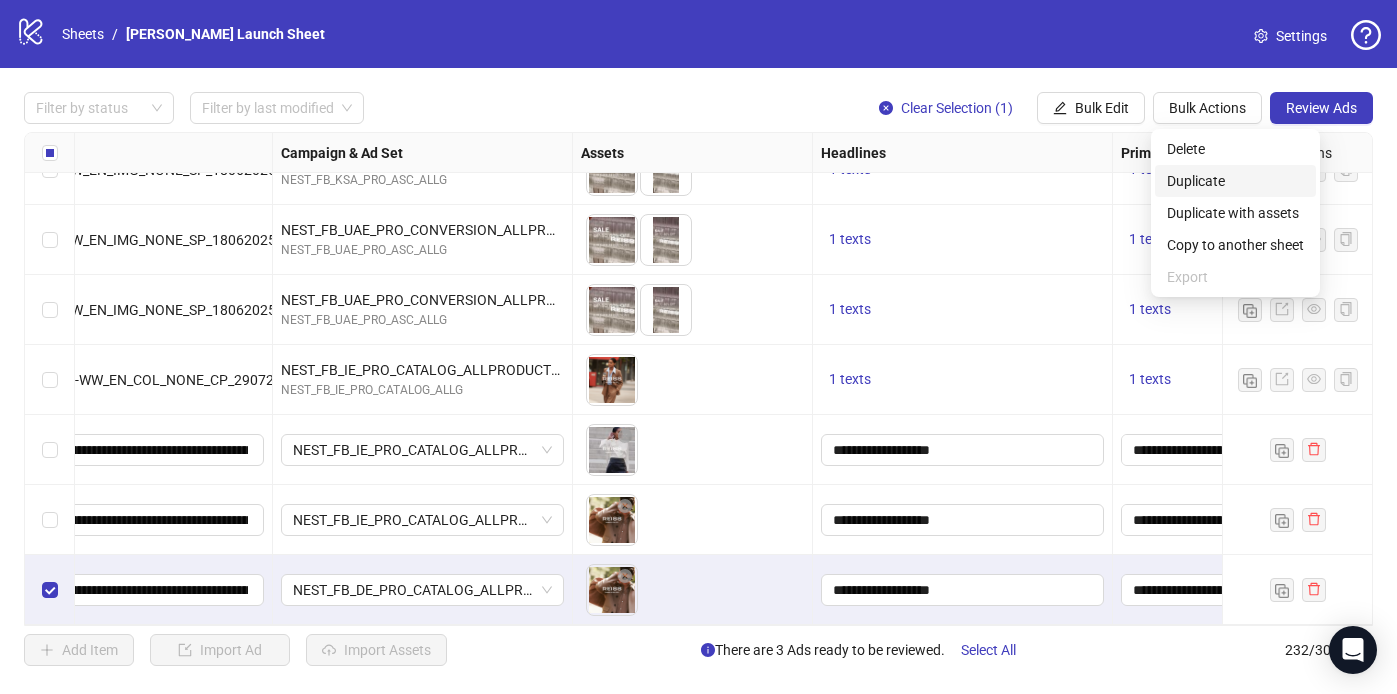 click on "Duplicate" at bounding box center [1235, 181] 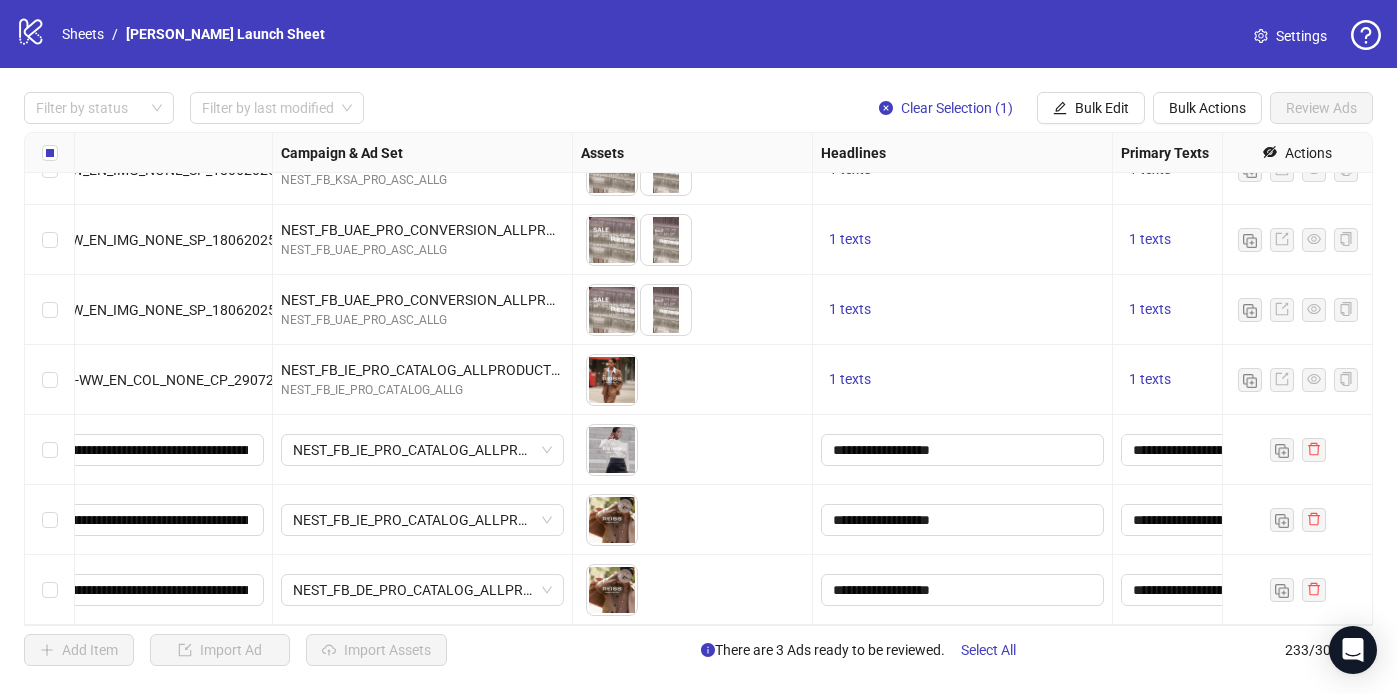 scroll, scrollTop: 15858, scrollLeft: 372, axis: both 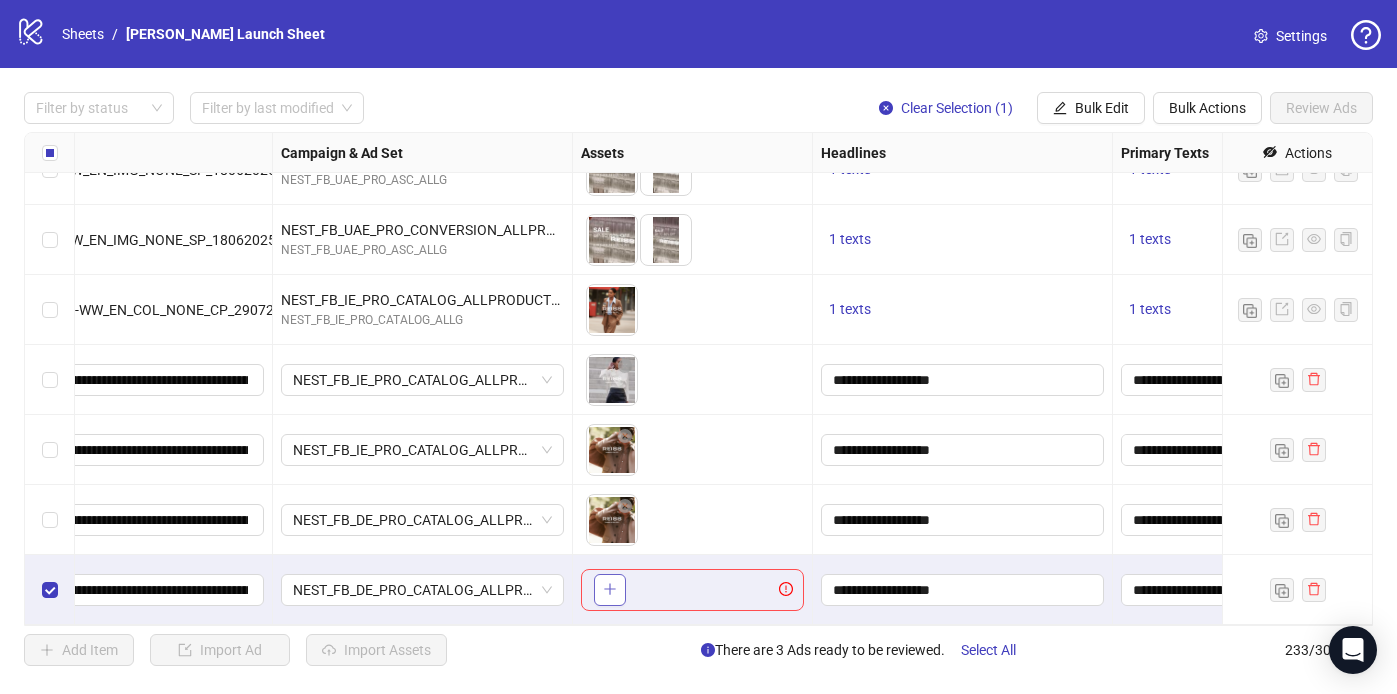 click 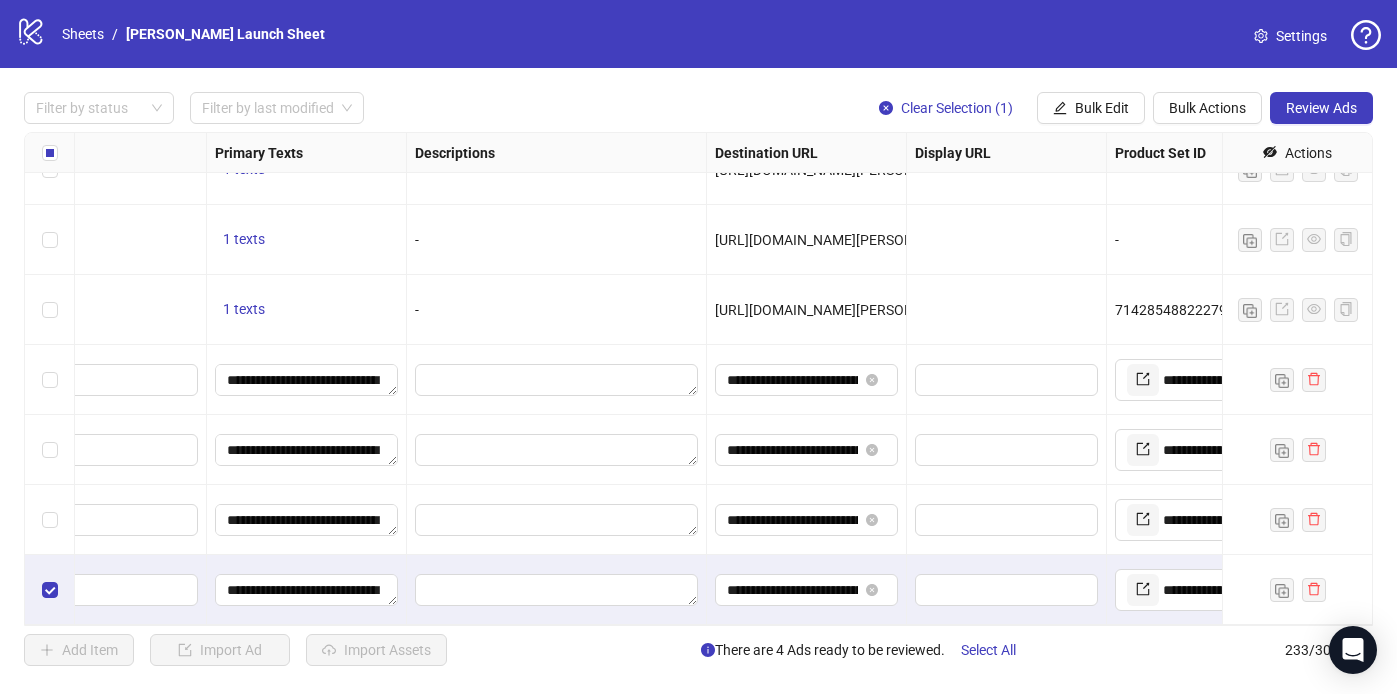 scroll, scrollTop: 15858, scrollLeft: 1284, axis: both 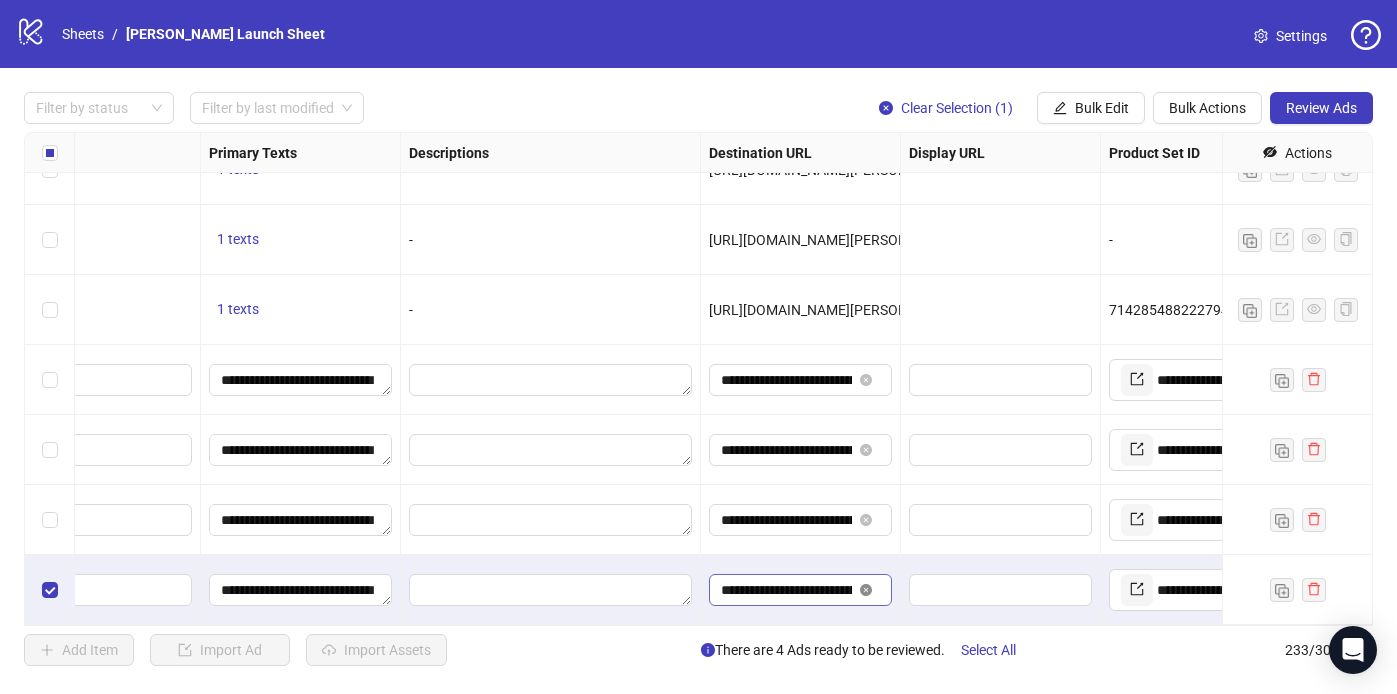 click 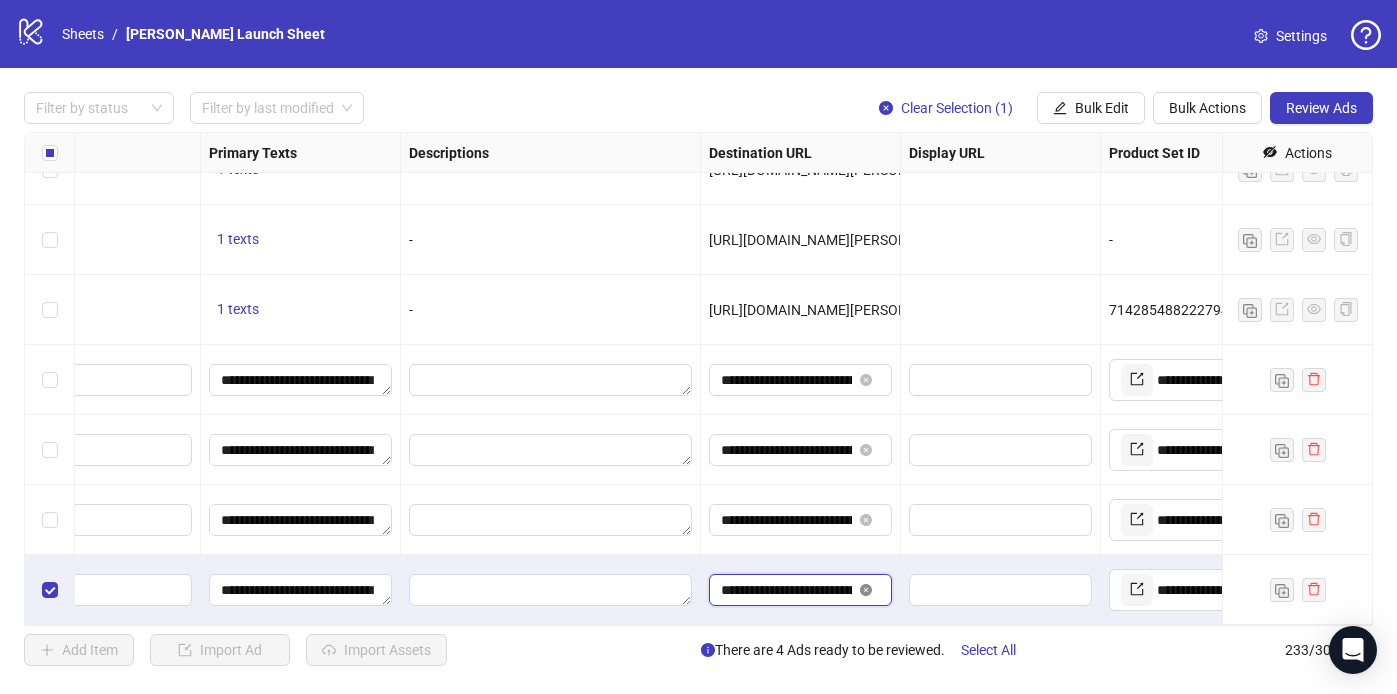 type 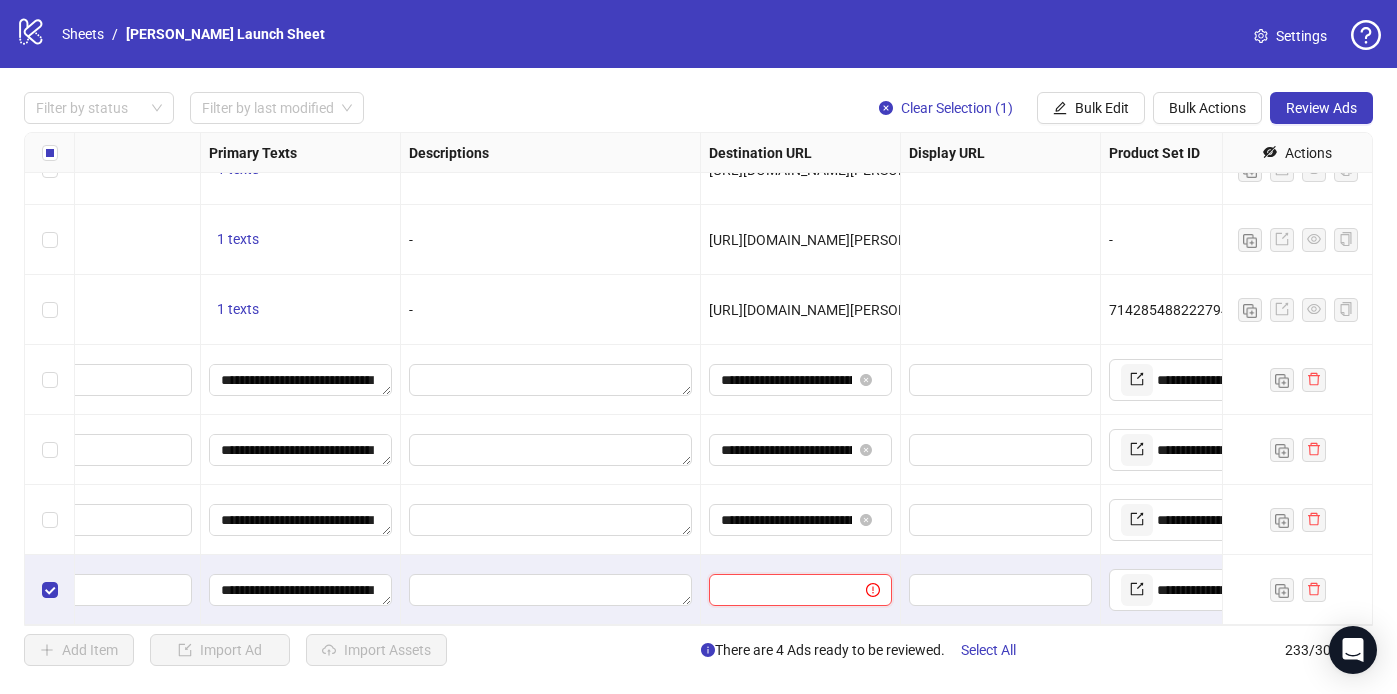scroll, scrollTop: 0, scrollLeft: 0, axis: both 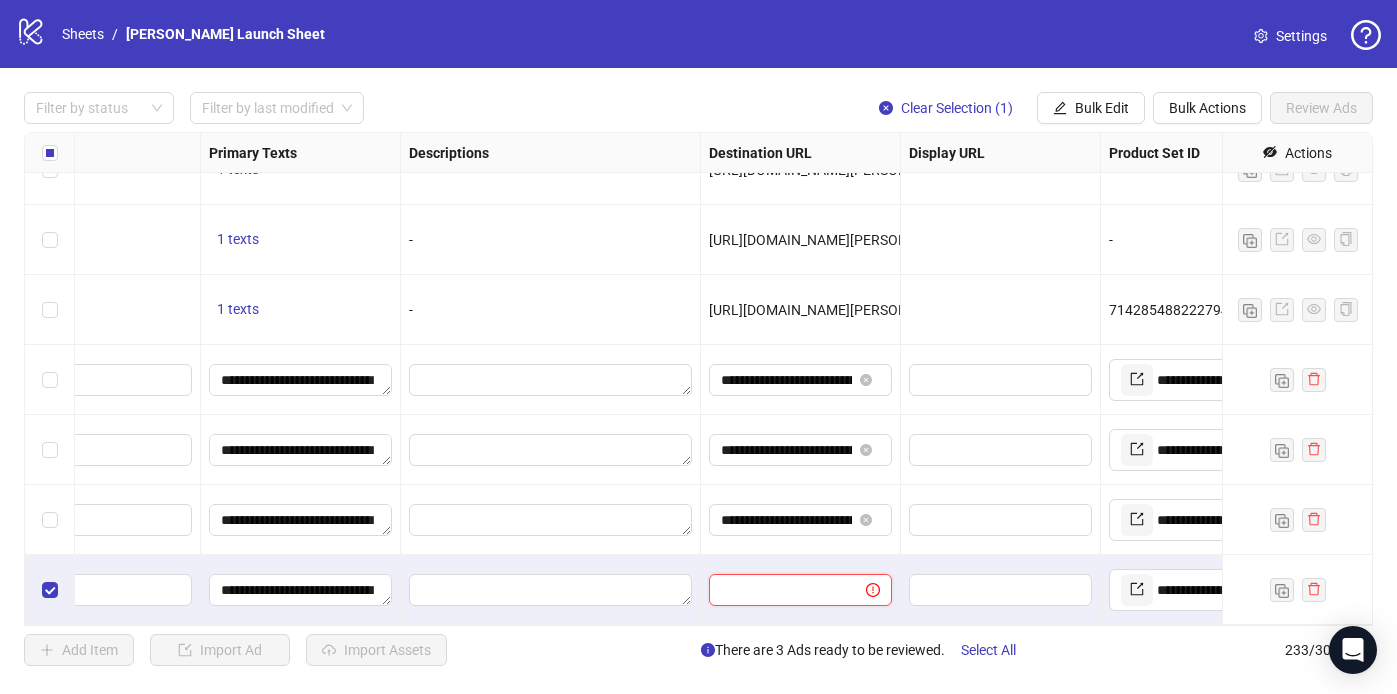 click at bounding box center (779, 590) 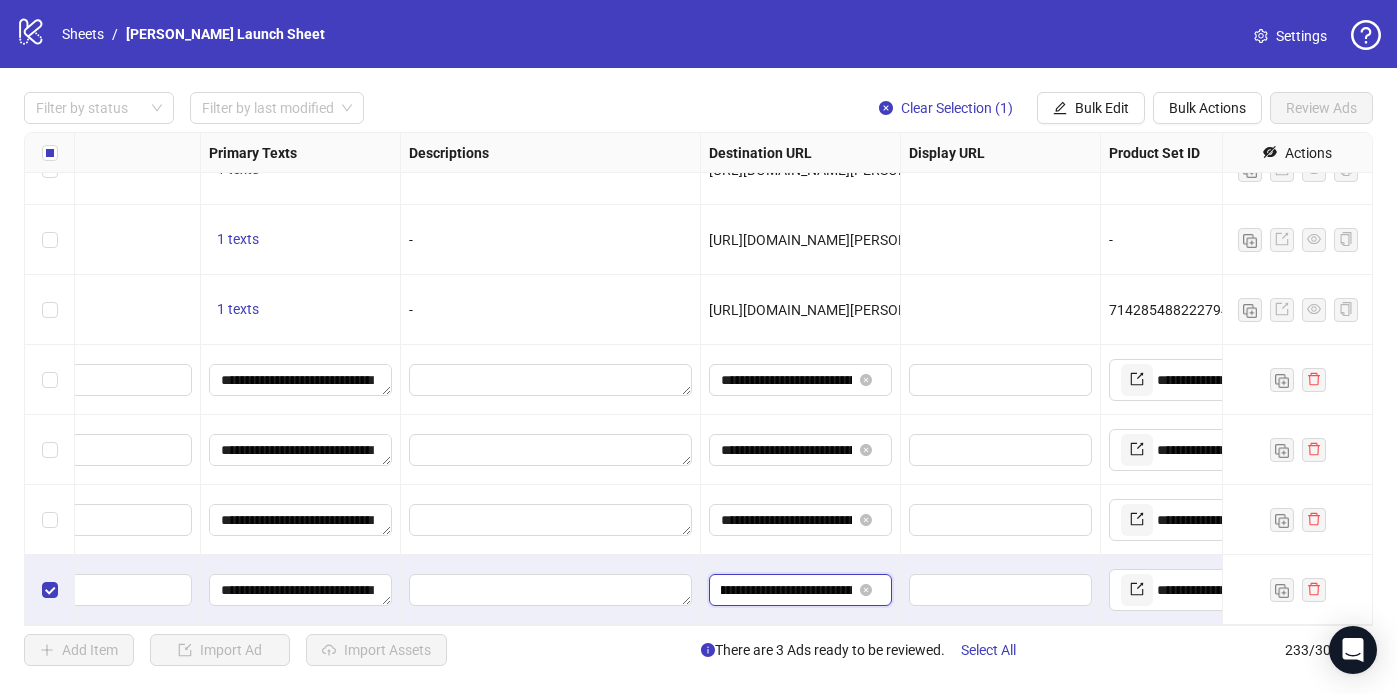 scroll, scrollTop: 0, scrollLeft: 84, axis: horizontal 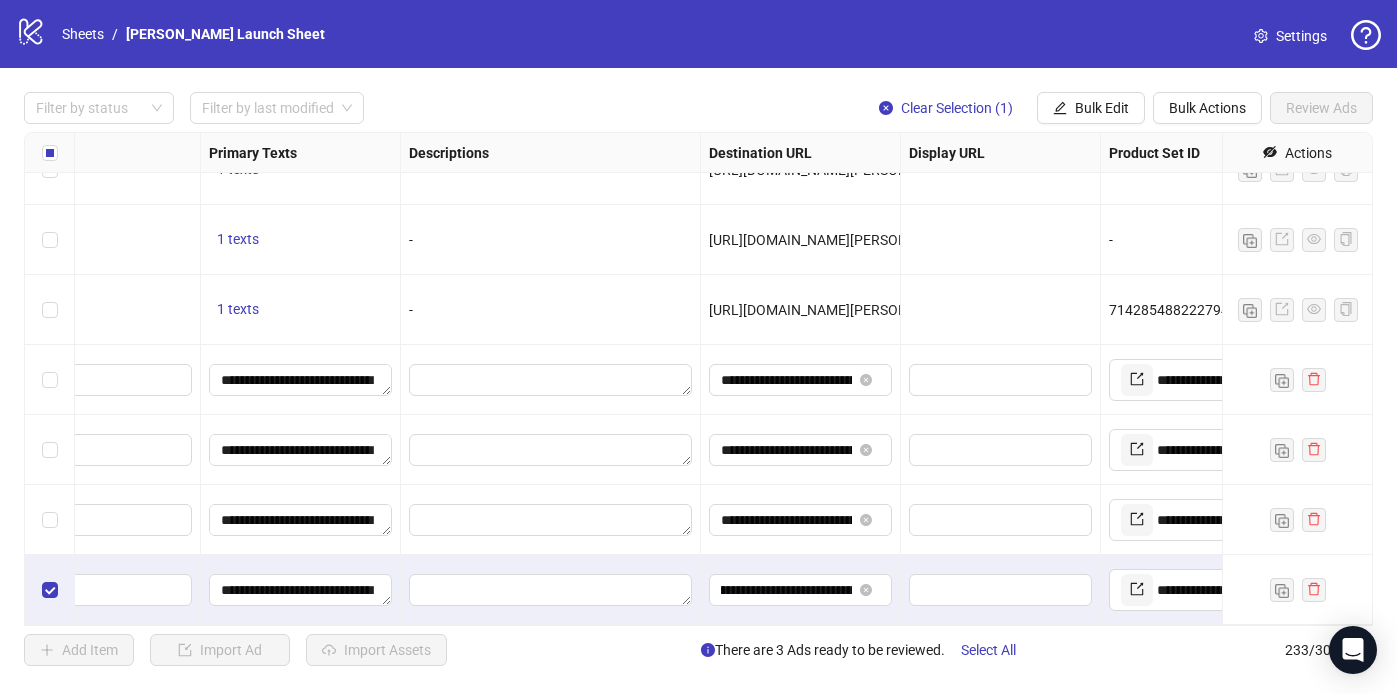 click at bounding box center (1001, 520) 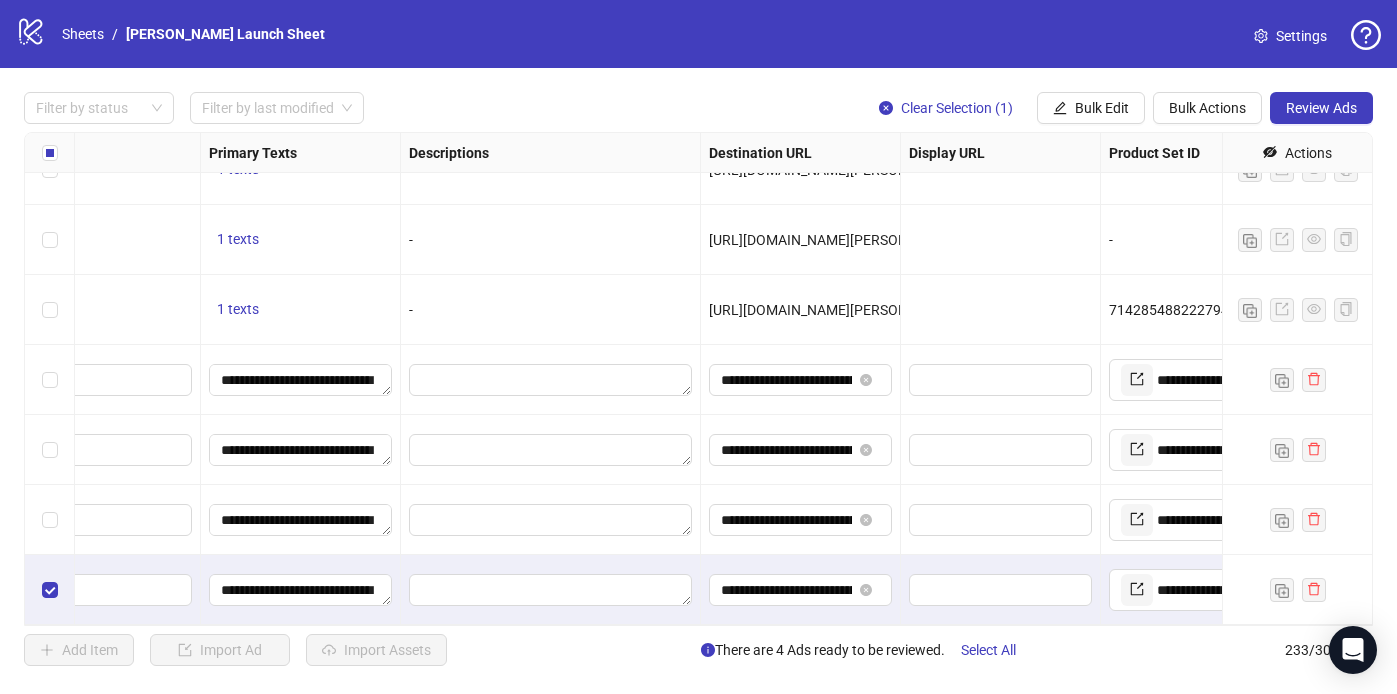 scroll, scrollTop: 15858, scrollLeft: 1523, axis: both 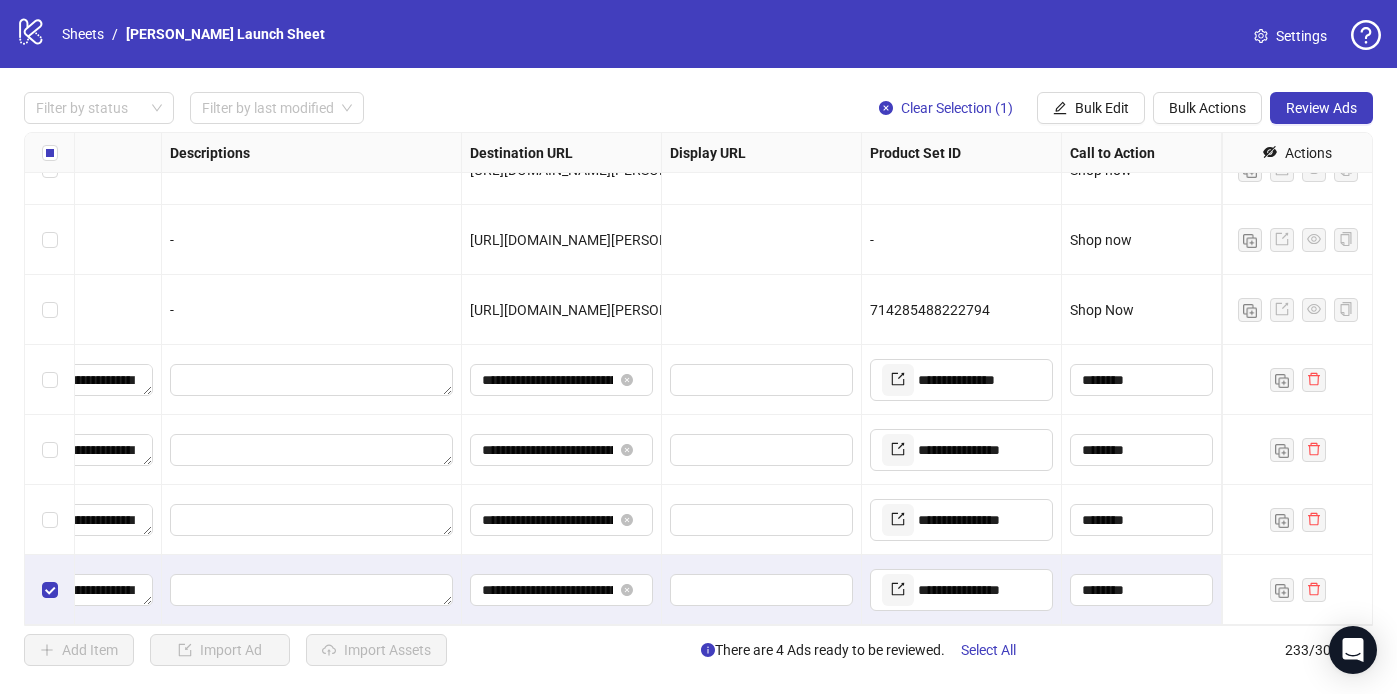 click on "**********" at bounding box center (698, 379) 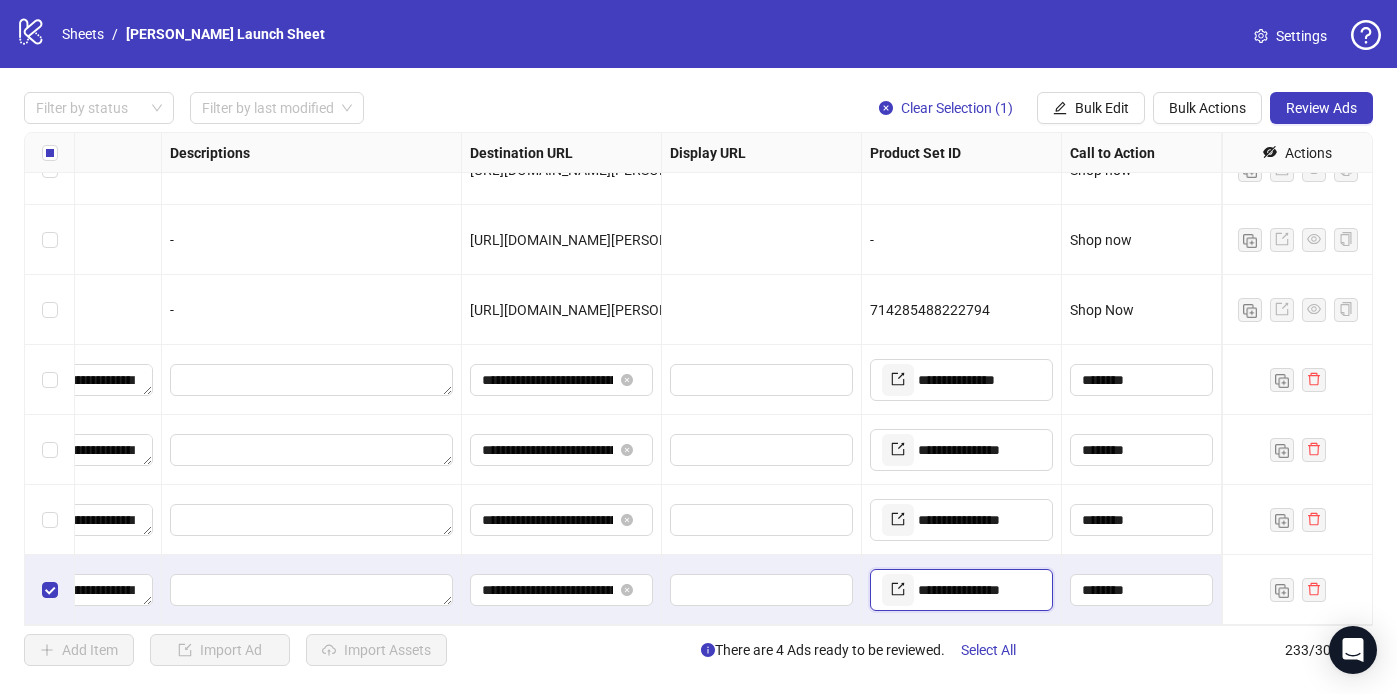 click on "**********" at bounding box center [977, 590] 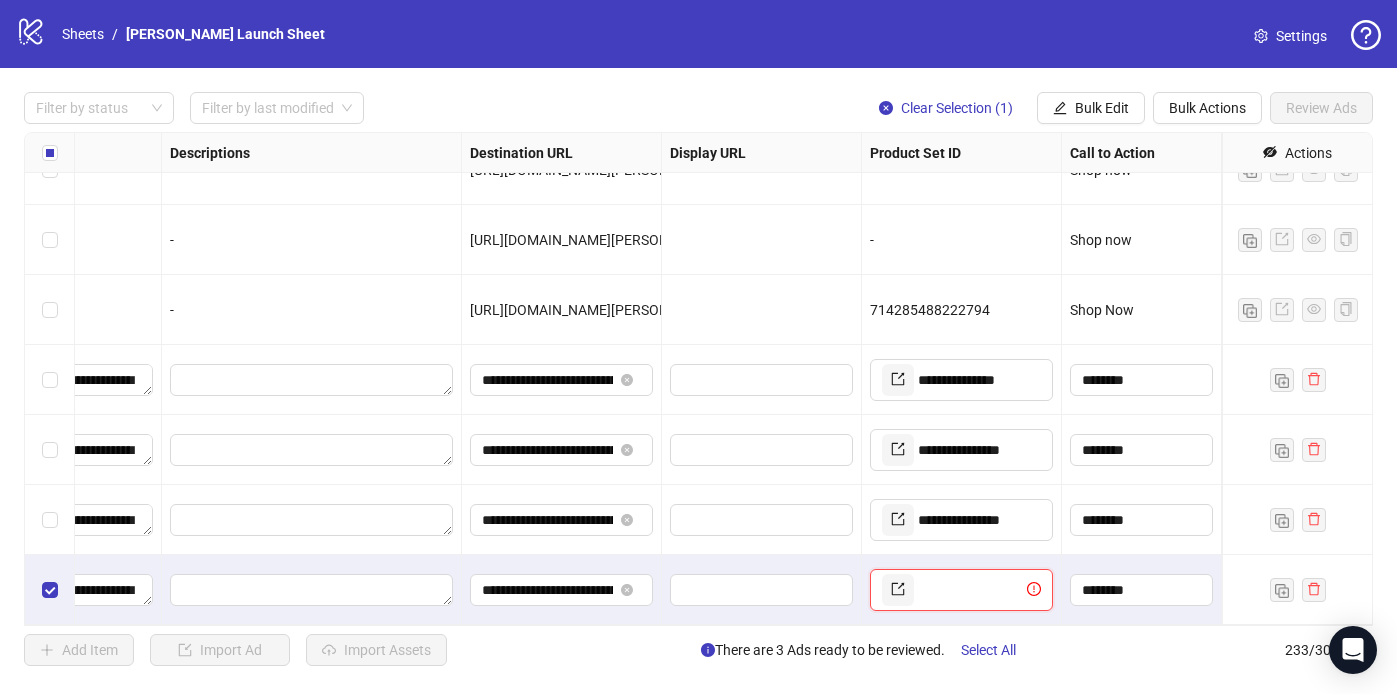 click at bounding box center (970, 590) 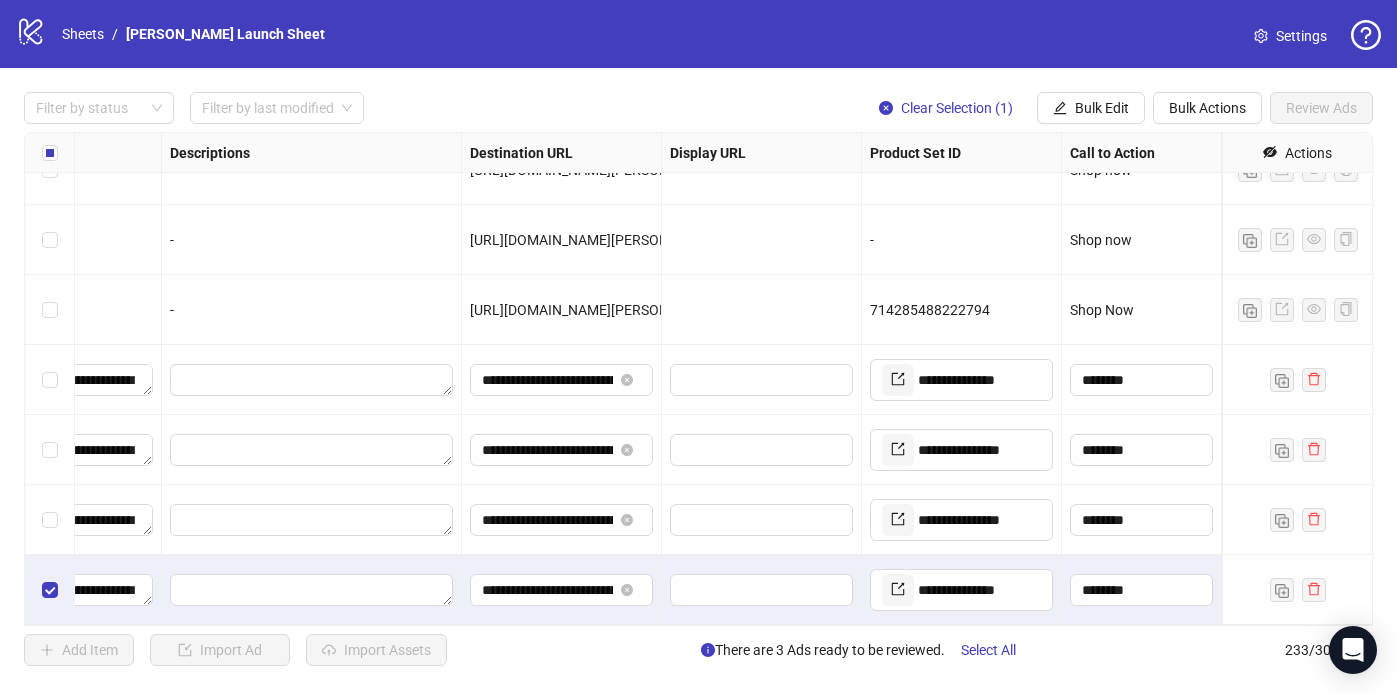 click on "**********" at bounding box center (962, 520) 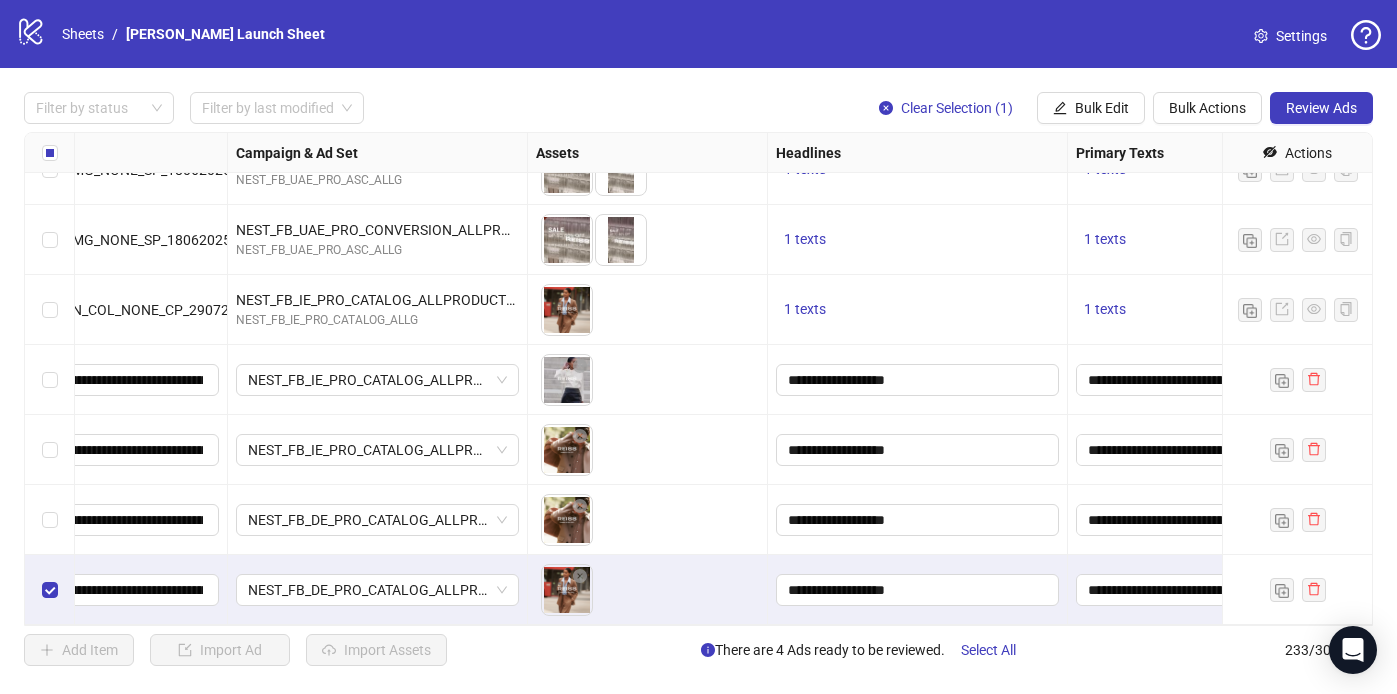 scroll, scrollTop: 15858, scrollLeft: 0, axis: vertical 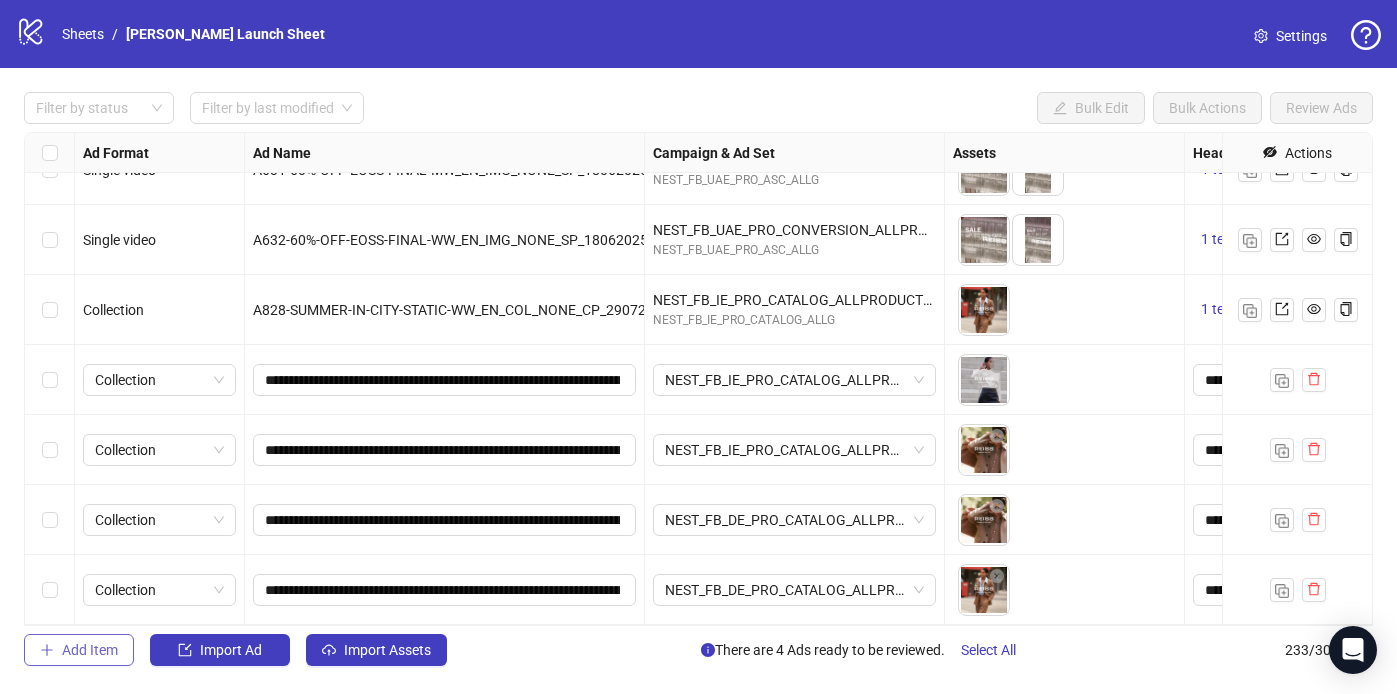 click on "Add Item" at bounding box center (79, 650) 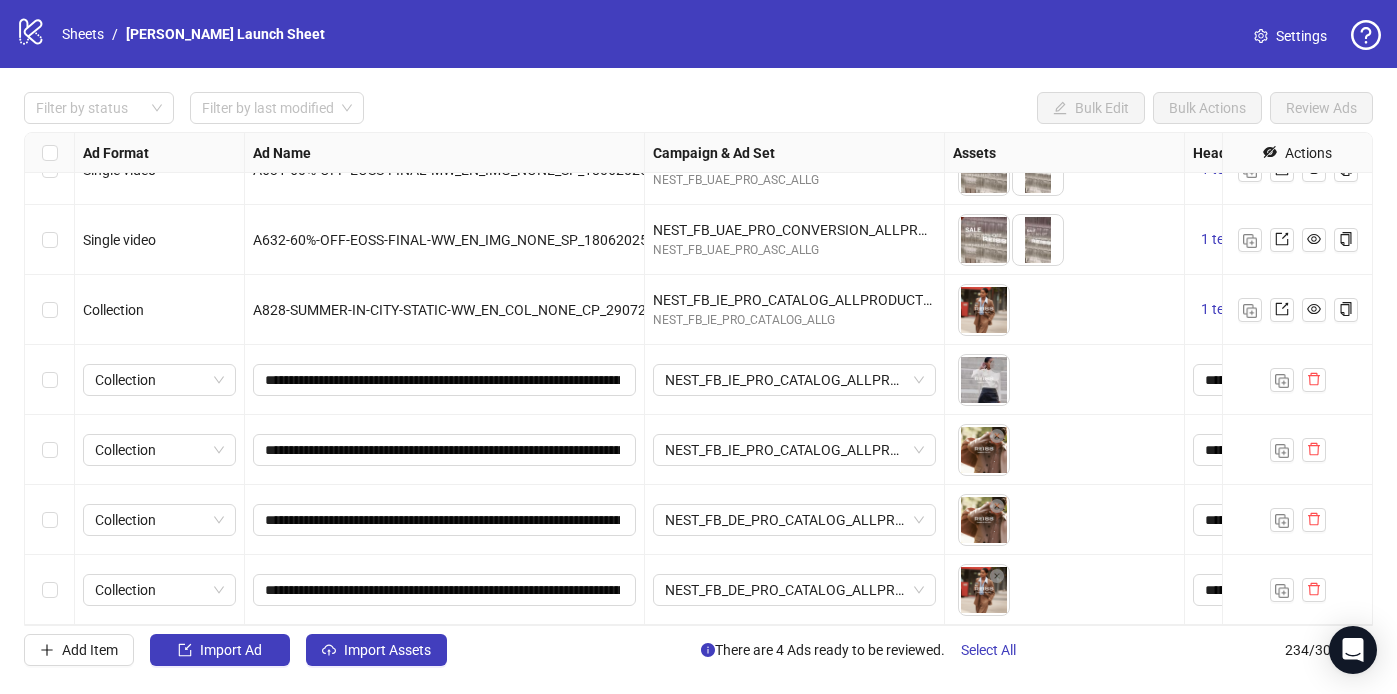 scroll, scrollTop: 15928, scrollLeft: 0, axis: vertical 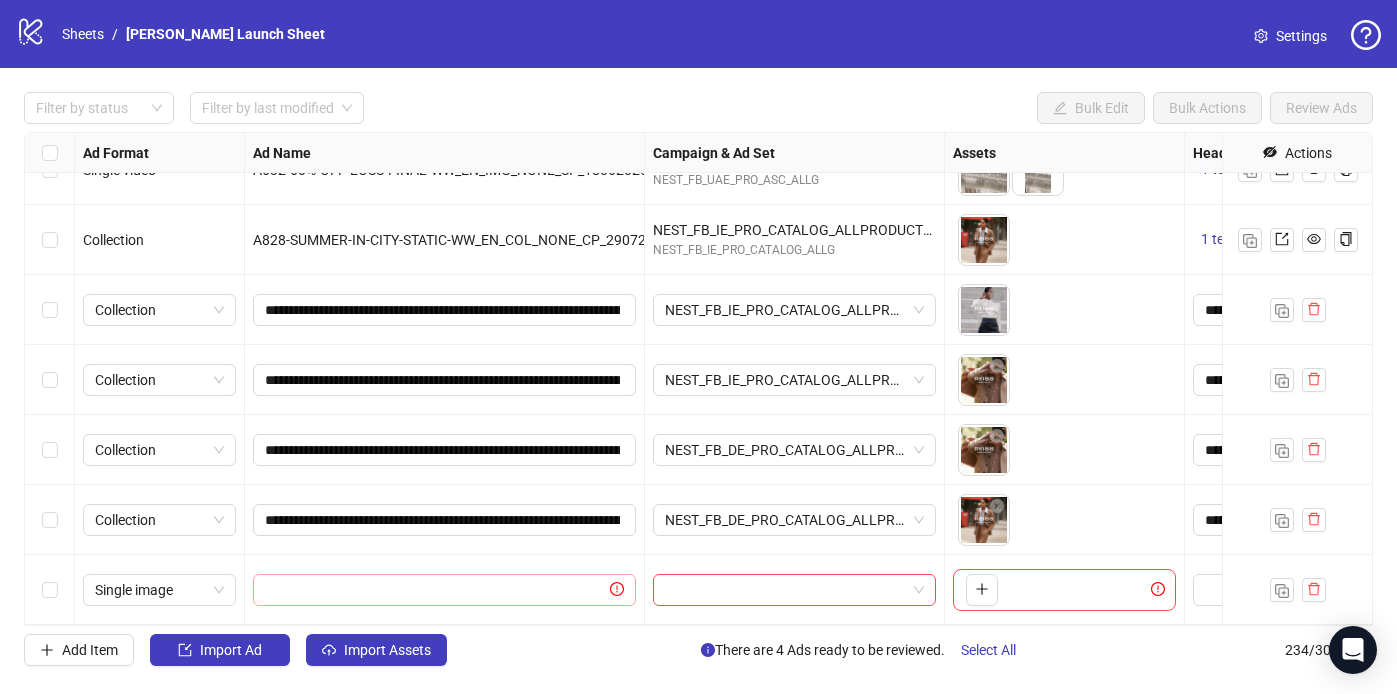 click at bounding box center [444, 590] 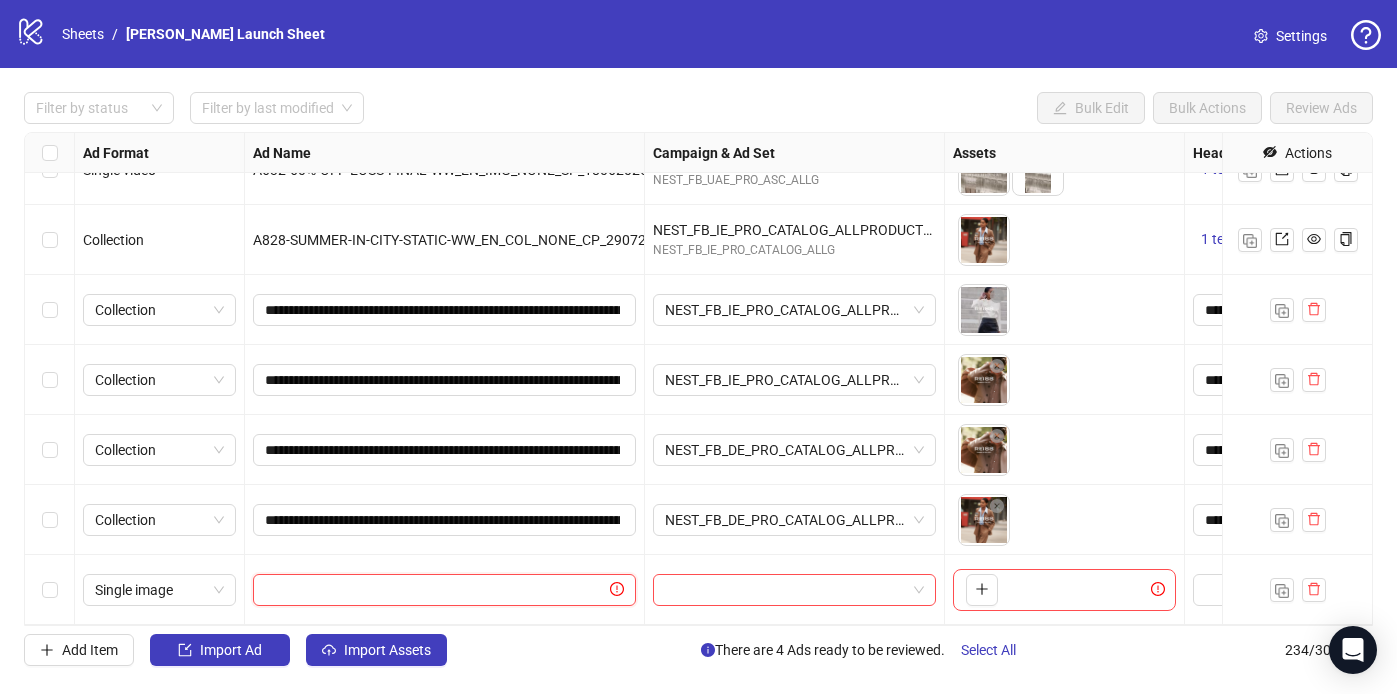 paste on "**********" 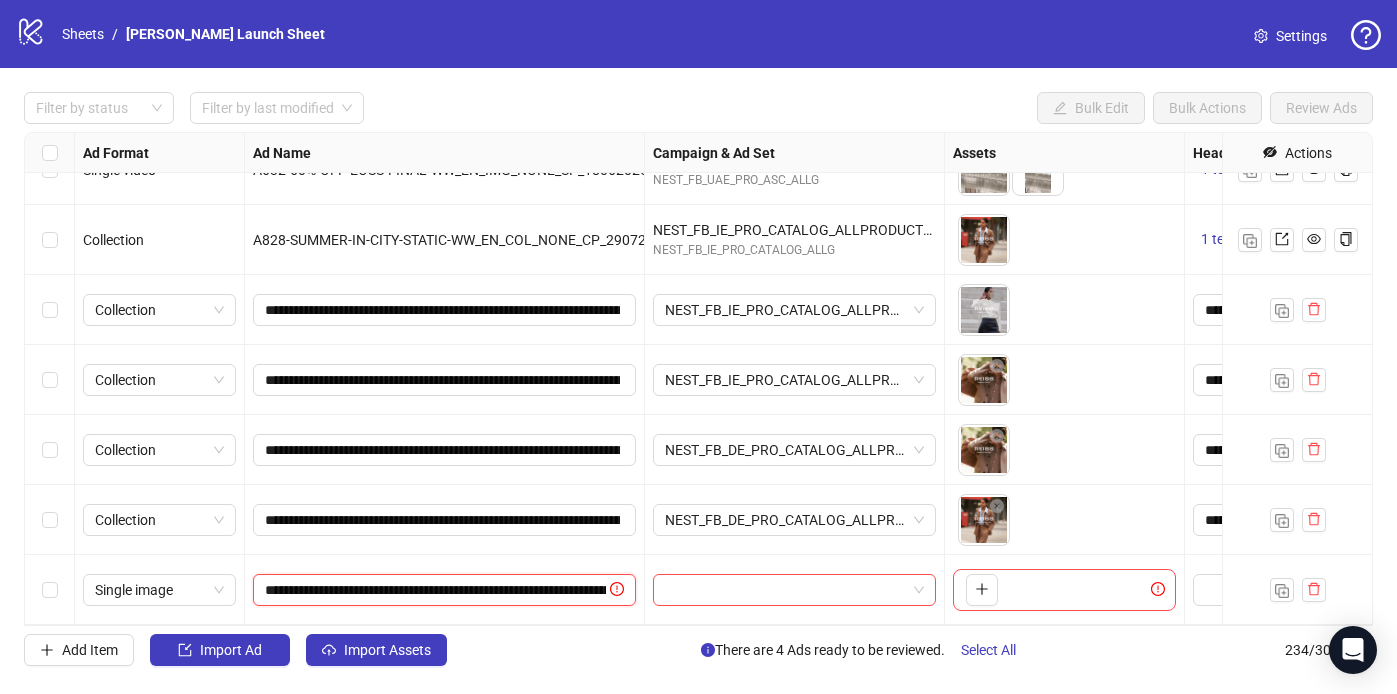 scroll, scrollTop: 0, scrollLeft: 227, axis: horizontal 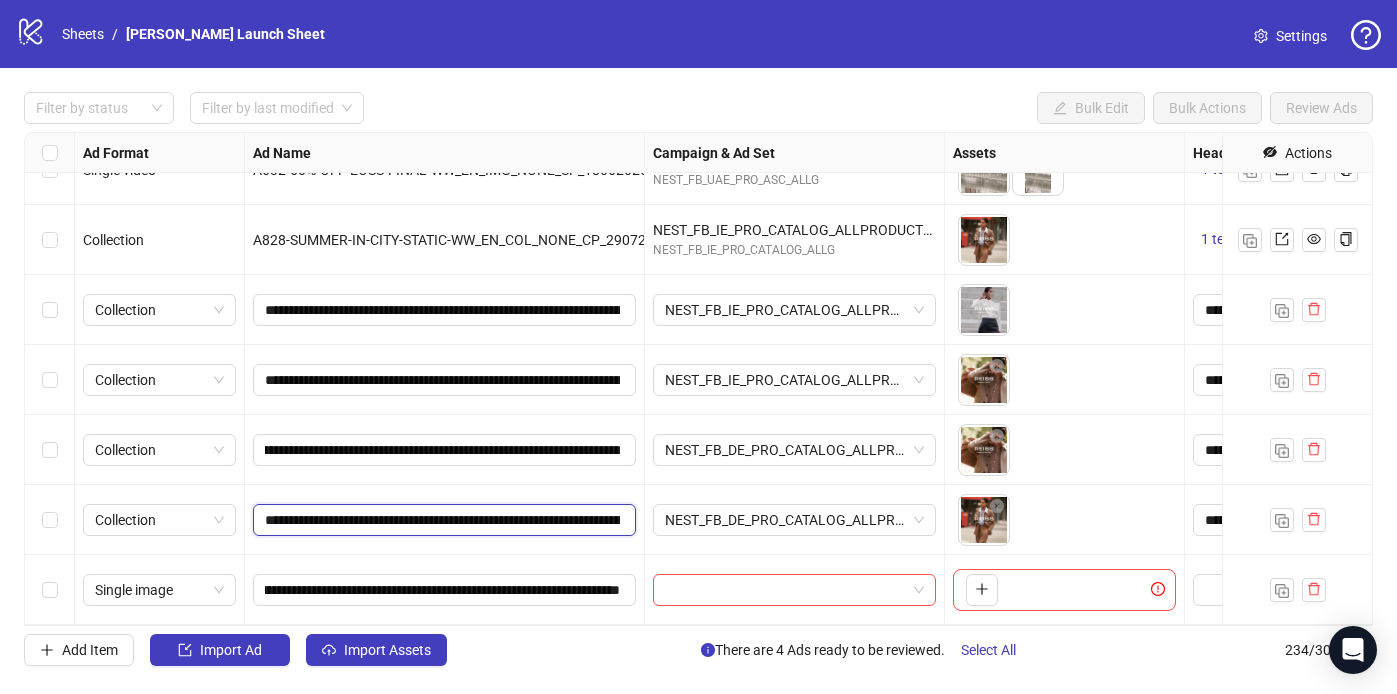 click on "**********" at bounding box center [442, 520] 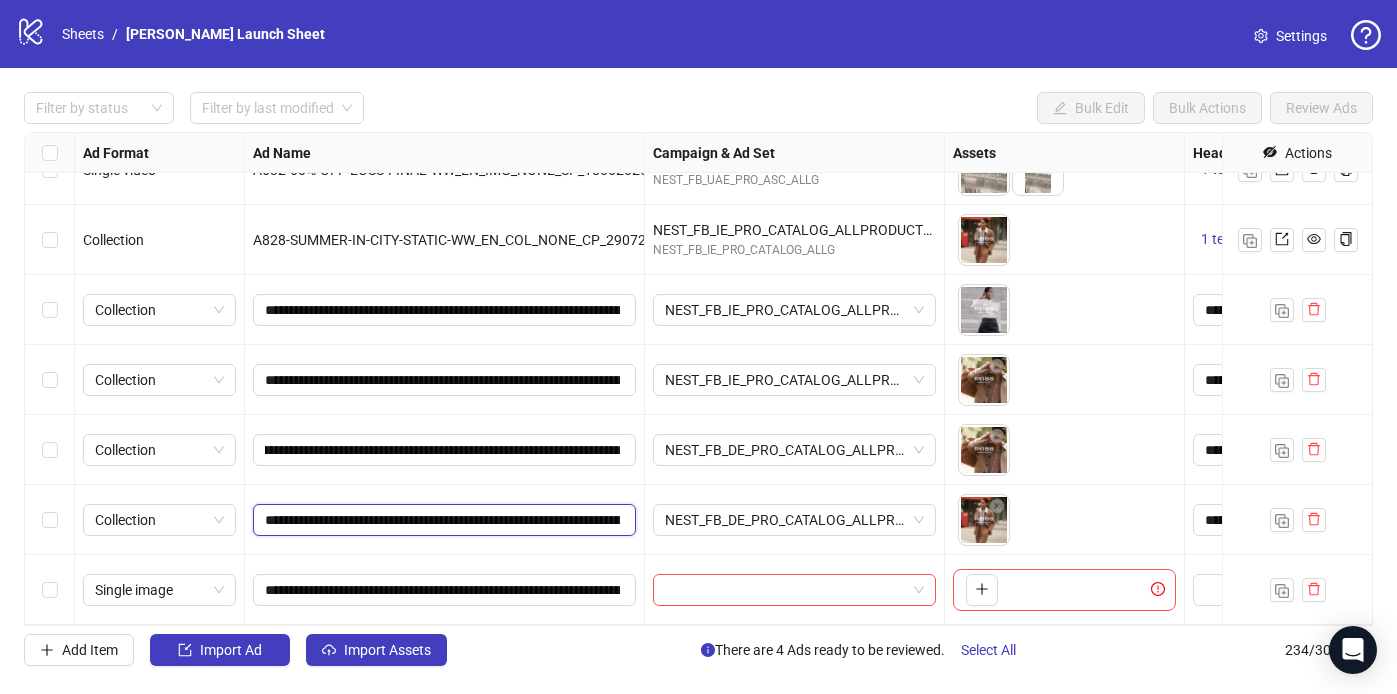 click on "**********" at bounding box center [442, 520] 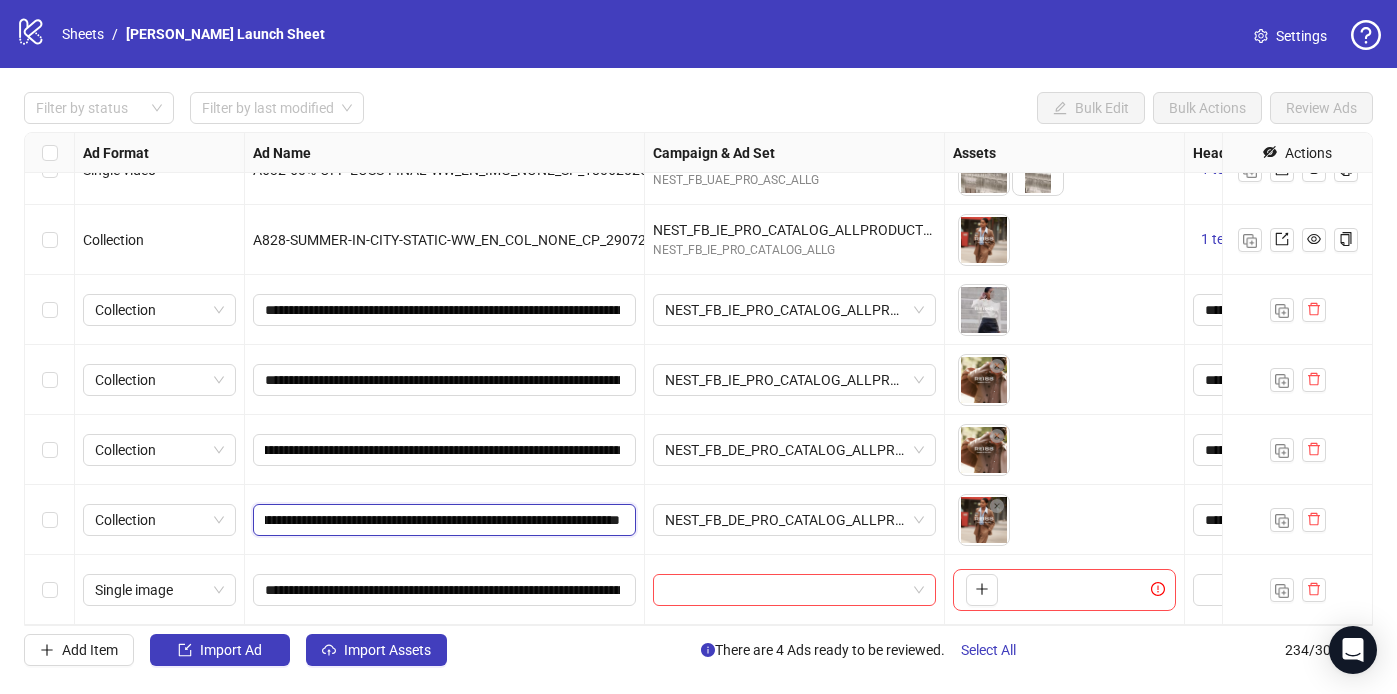 scroll, scrollTop: 0, scrollLeft: 96, axis: horizontal 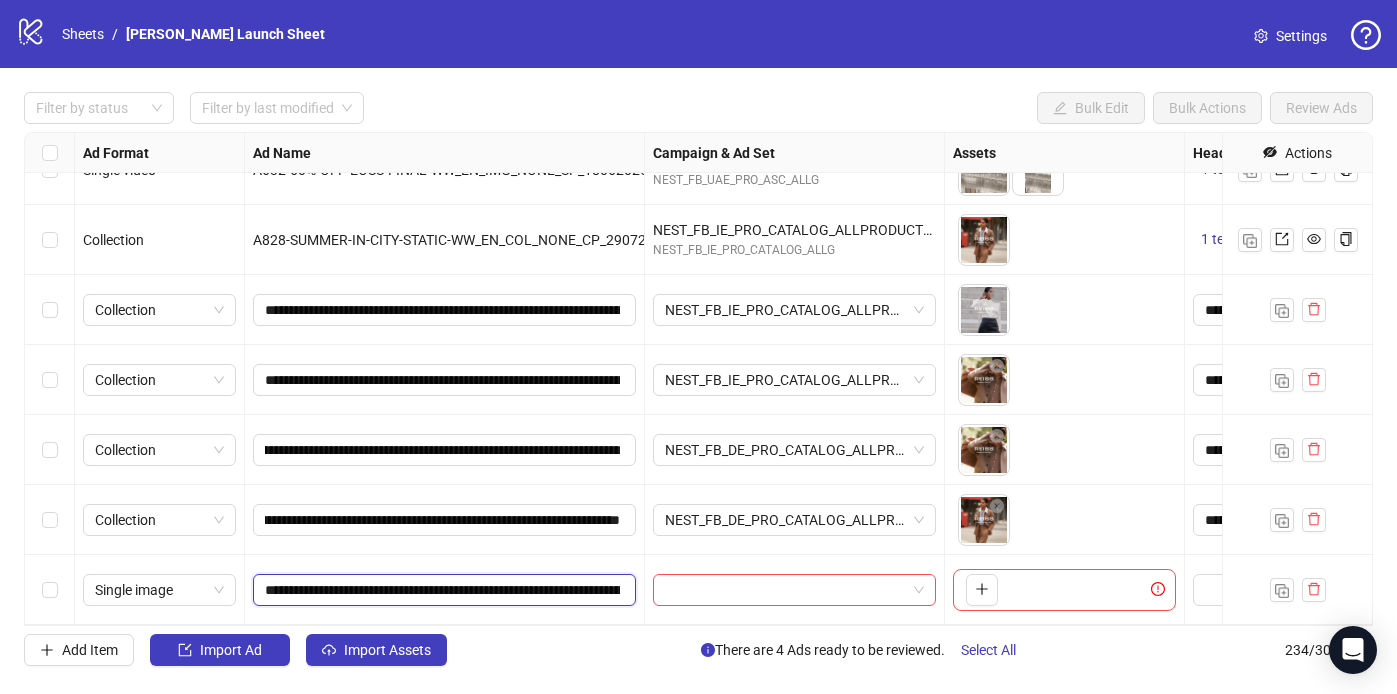 click on "**********" at bounding box center (442, 590) 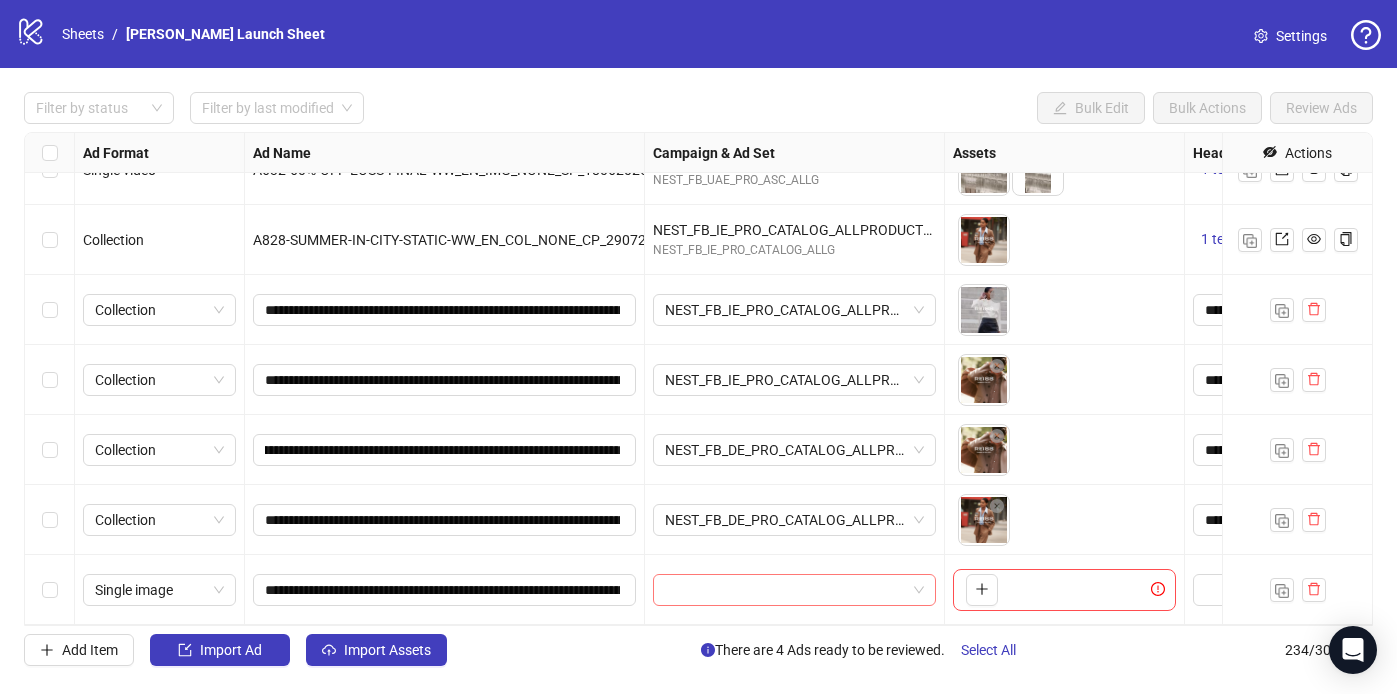 click at bounding box center (785, 590) 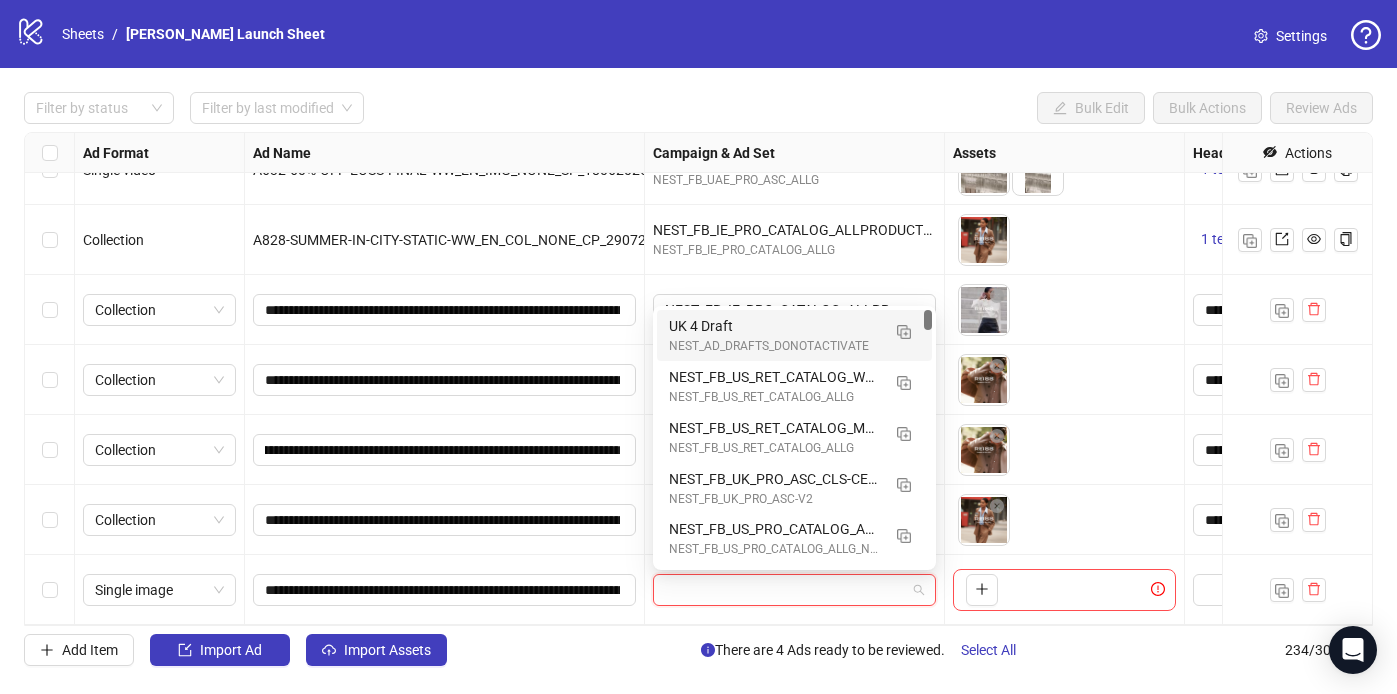 paste on "**********" 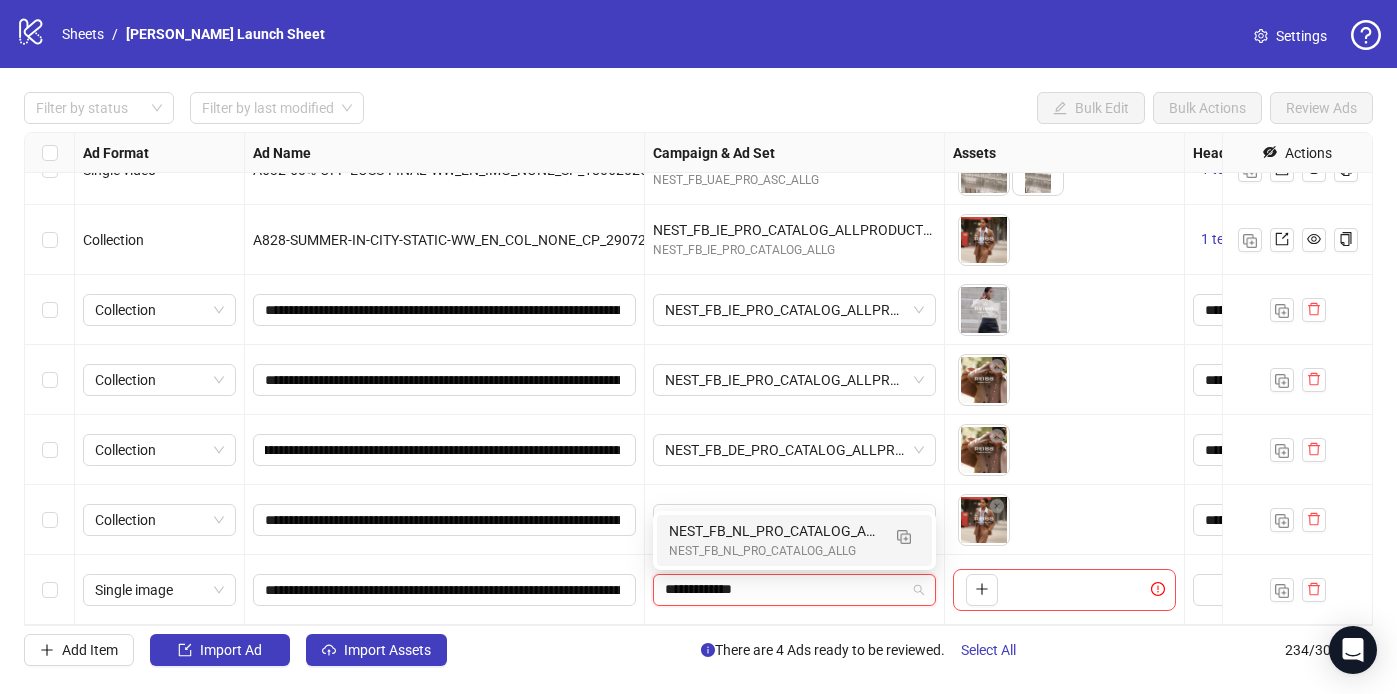 type on "**********" 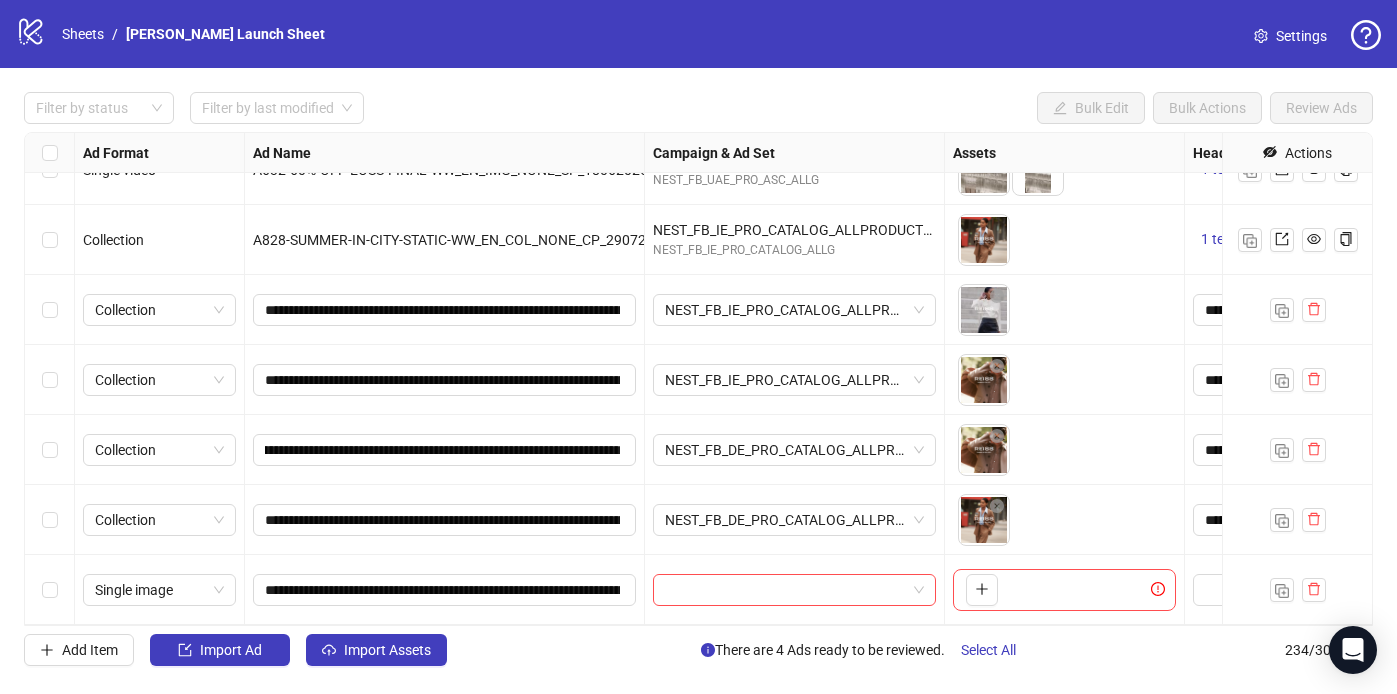 click on "To pick up a draggable item, press the space bar.
While dragging, use the arrow keys to move the item.
Press space again to drop the item in its new position, or press escape to cancel." at bounding box center (1064, 520) 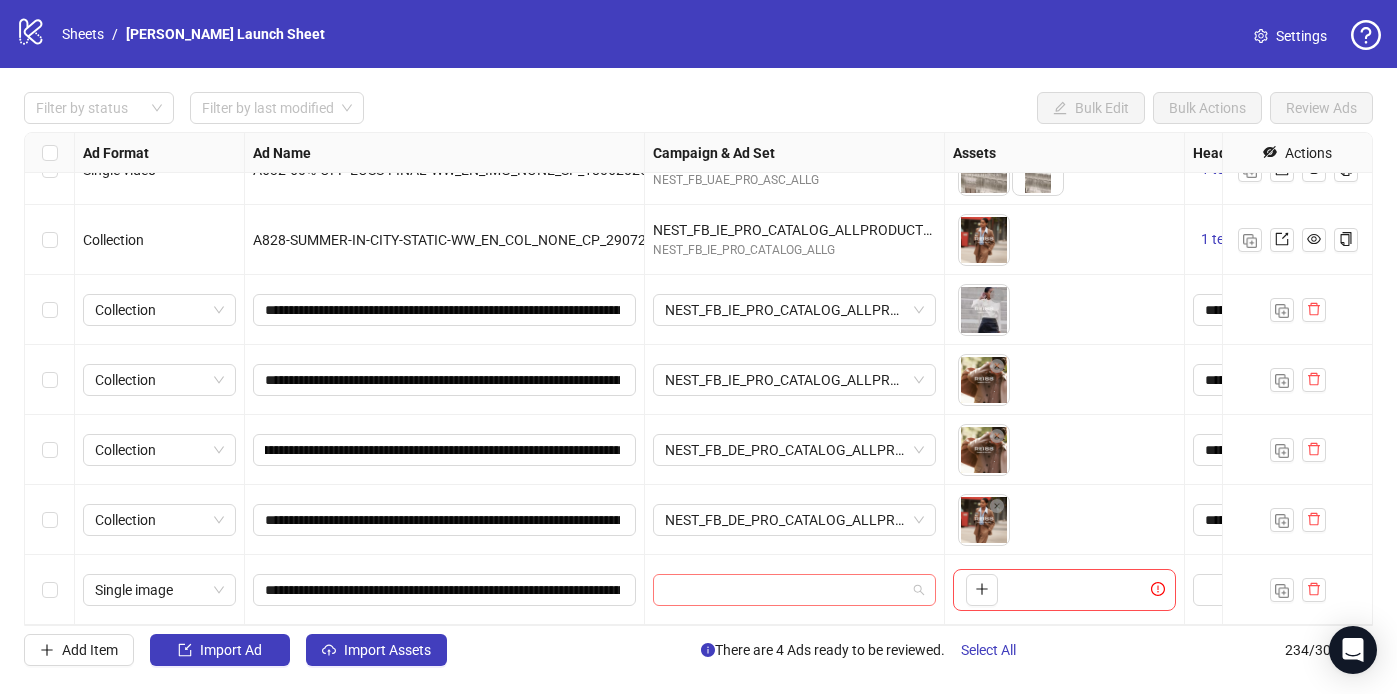 click at bounding box center (785, 590) 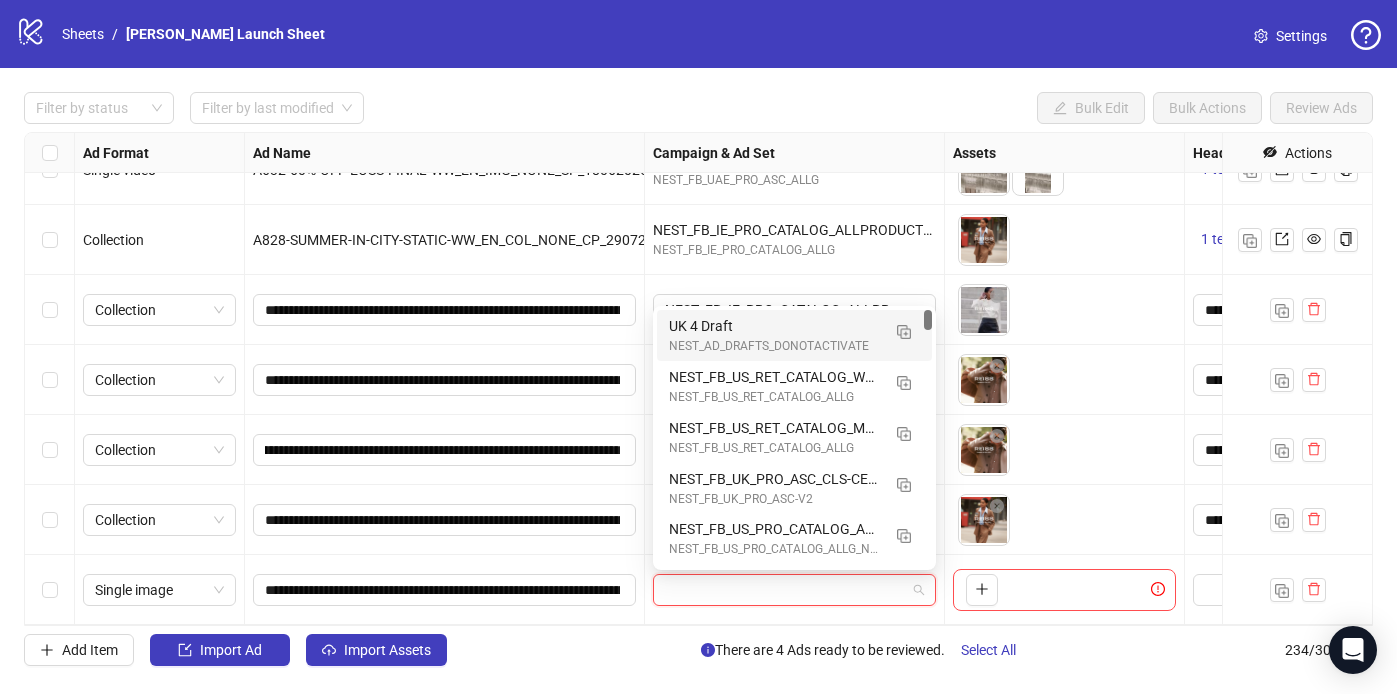 paste on "**********" 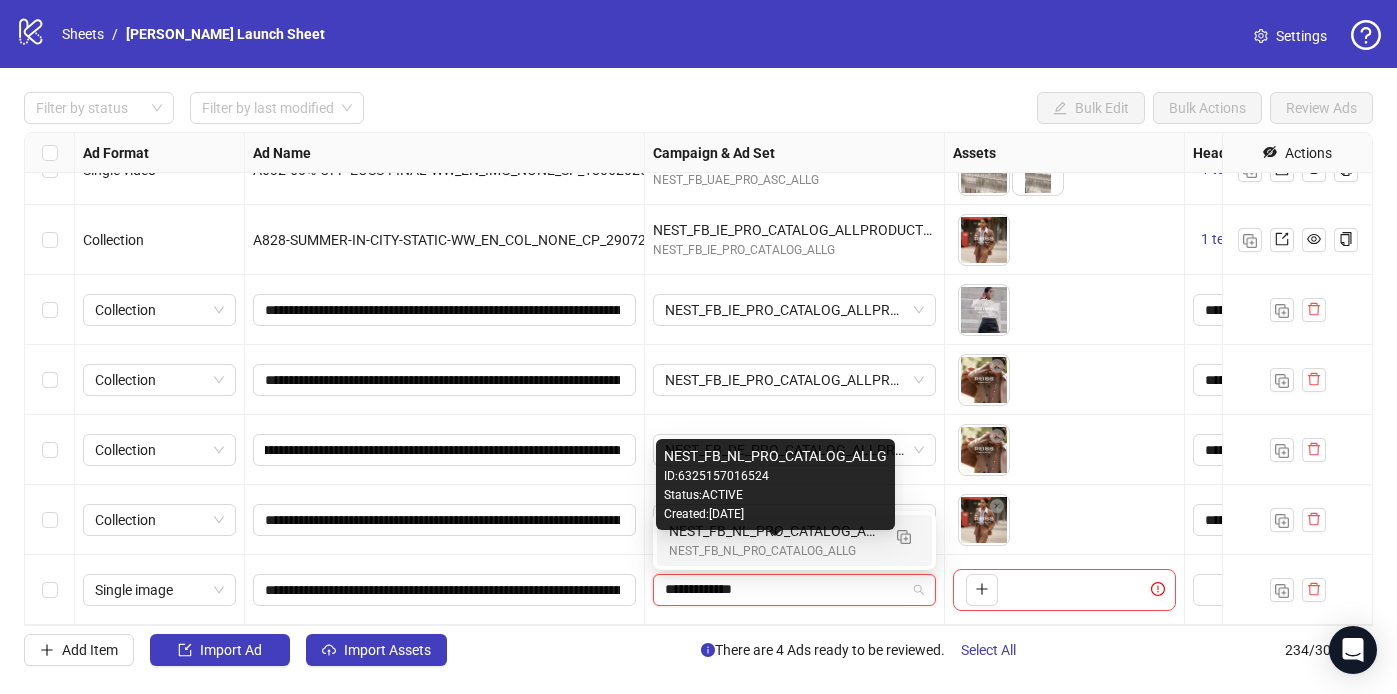 click on "NEST_FB_NL_PRO_CATALOG_ALLG" at bounding box center [774, 551] 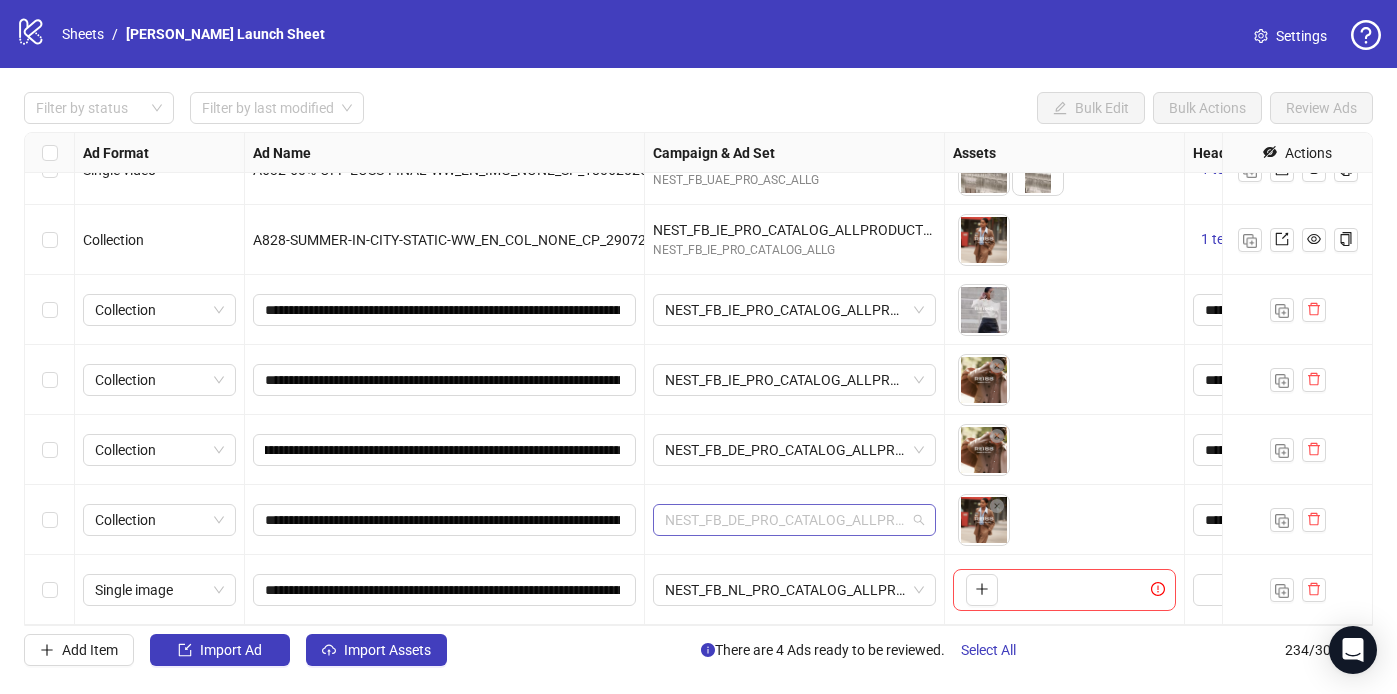 click on "NEST_FB_DE_PRO_CATALOG_ALLPRODUCTS_PURCHASE_BROAD_DEMO_ALLP_M_18+_23062025" at bounding box center (794, 520) 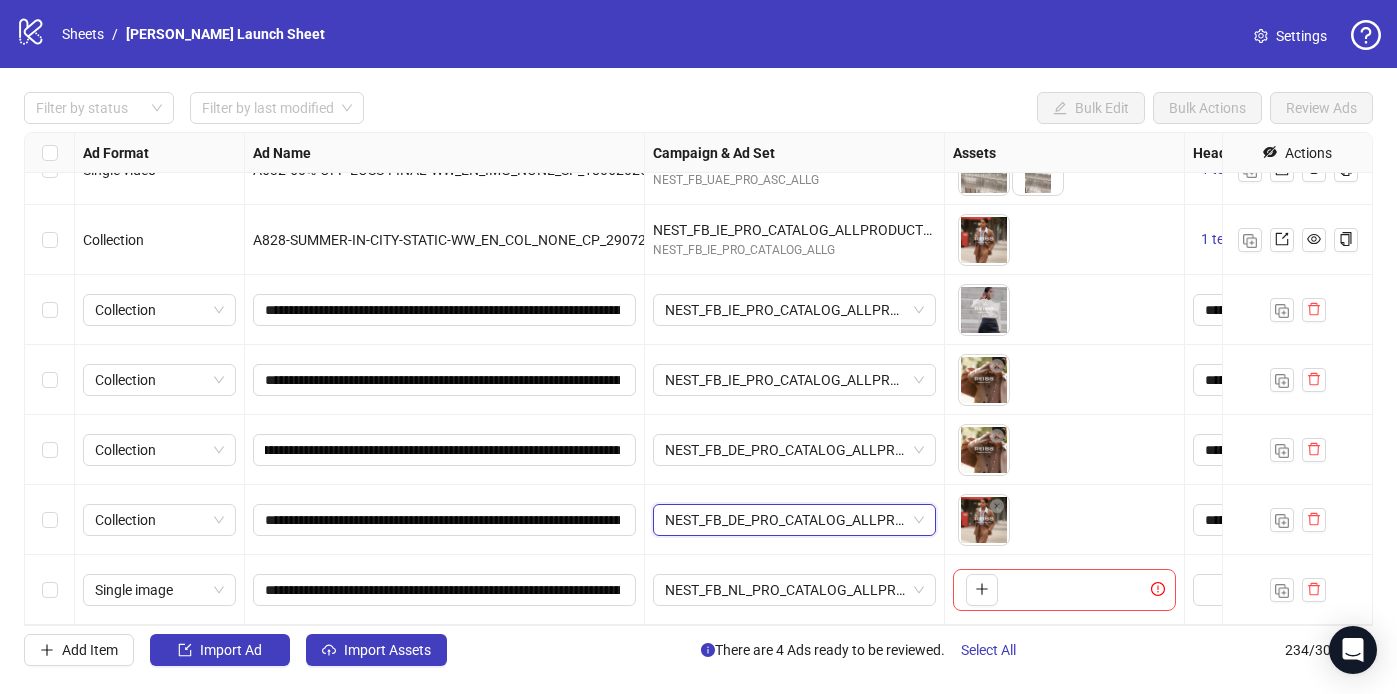 click on "NEST_FB_DE_PRO_CATALOG_ALLPRODUCTS_PURCHASE_BROAD_DEMO_ALLP_M_18+_23062025" at bounding box center (794, 520) 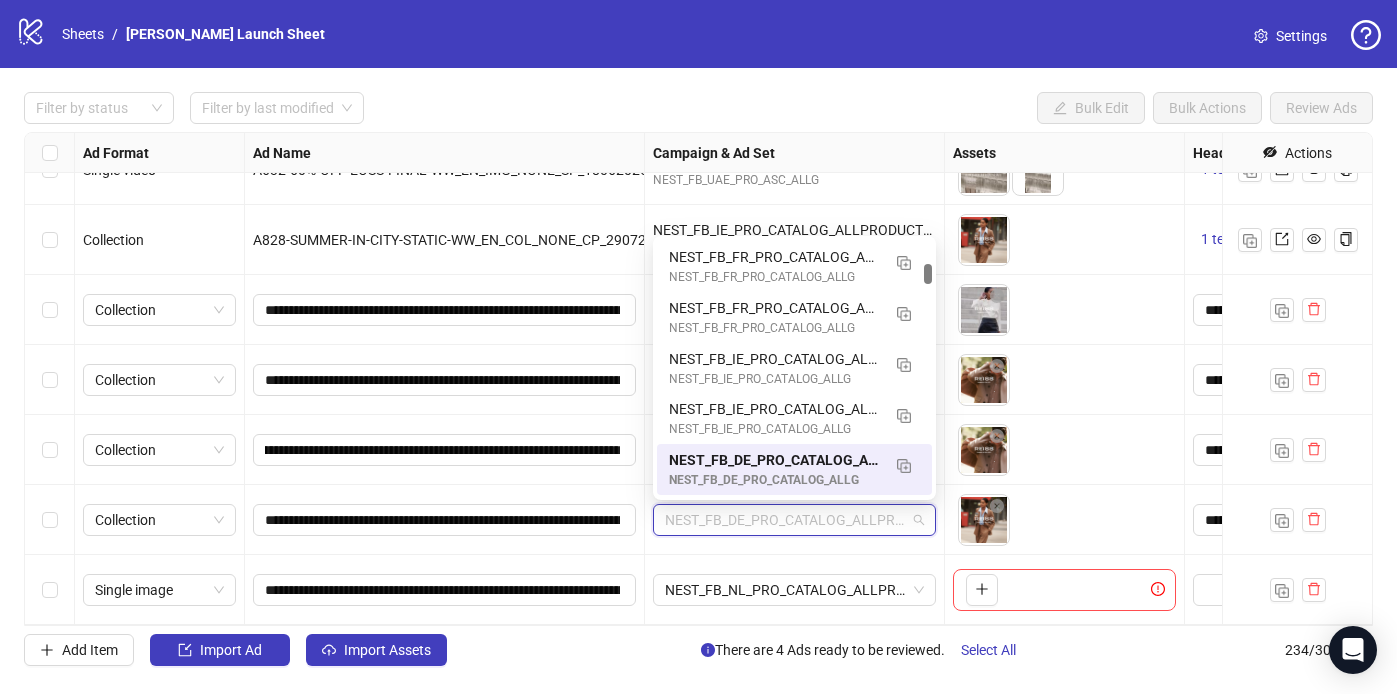 click on "NEST_FB_DE_PRO_CATALOG_ALLPRODUCTS_PURCHASE_BROAD_DEMO_ALLP_M_18+_23062025" at bounding box center [794, 520] 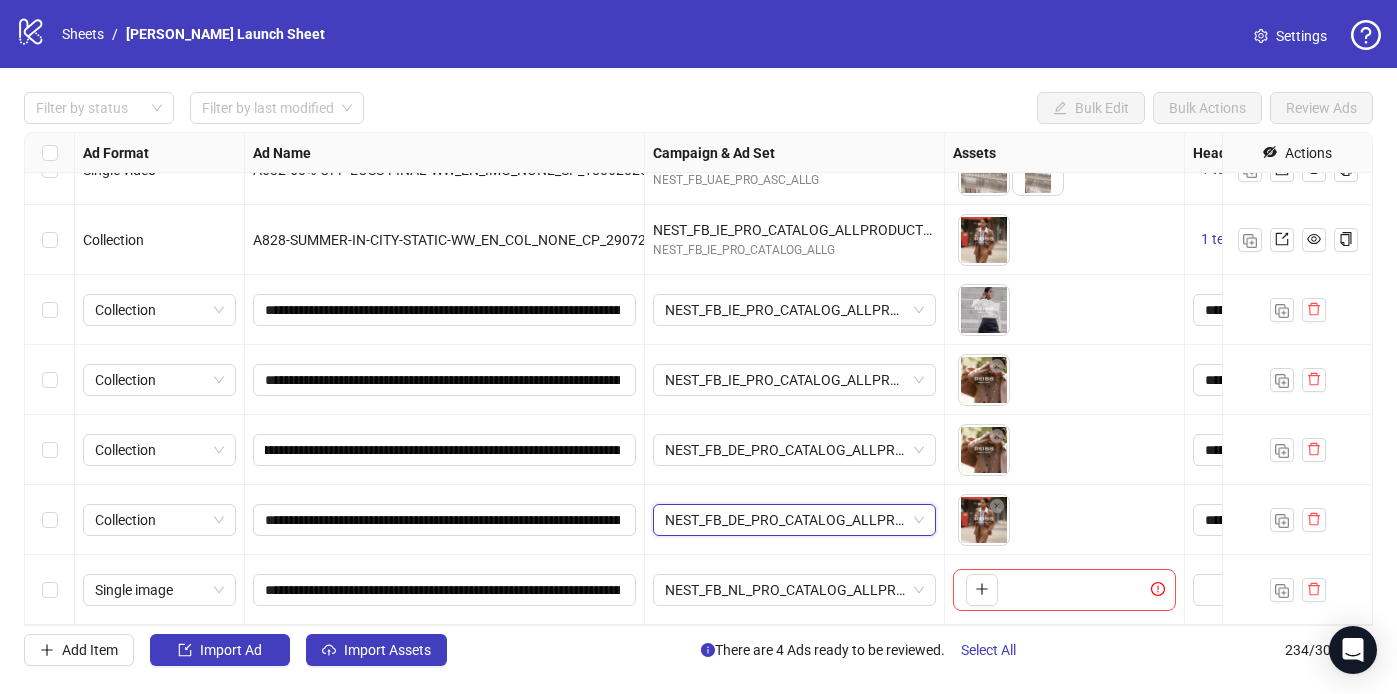 click on "NEST_FB_DE_PRO_CATALOG_ALLPRODUCTS_PURCHASE_BROAD_DEMO_ALLP_M_18+_23062025" at bounding box center [794, 520] 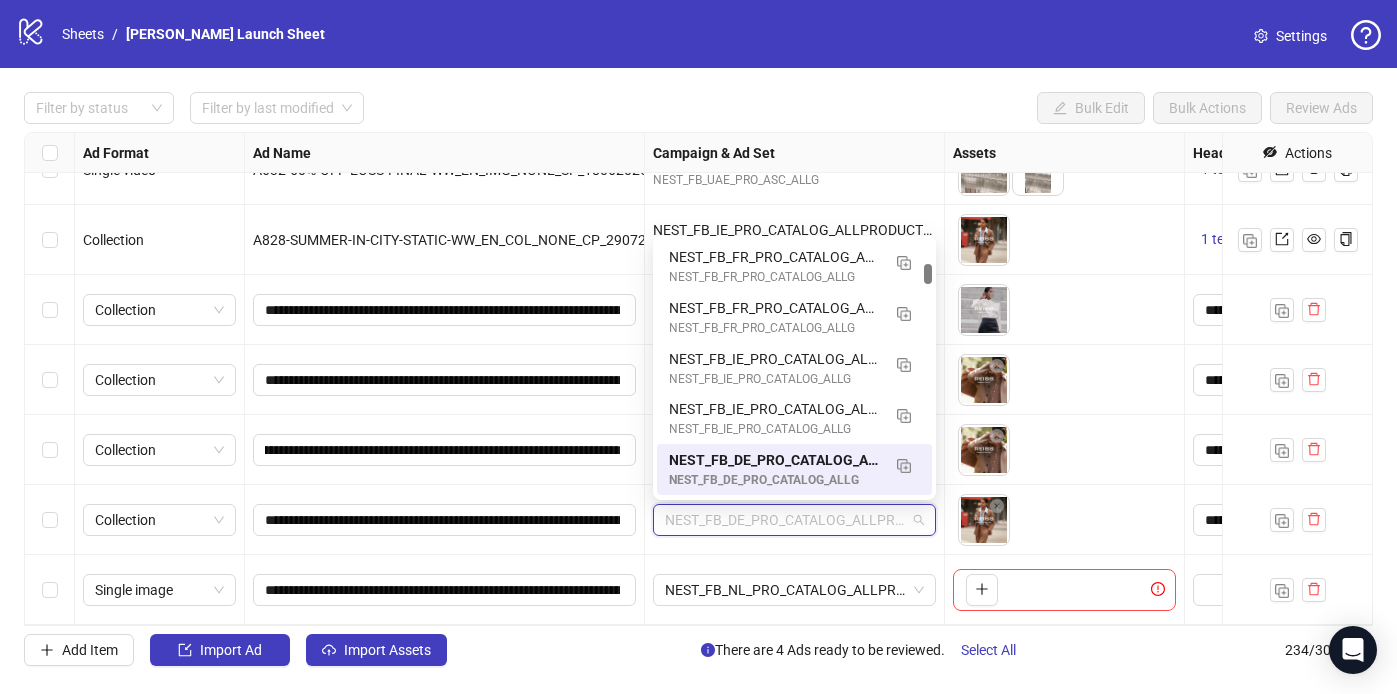 paste on "**********" 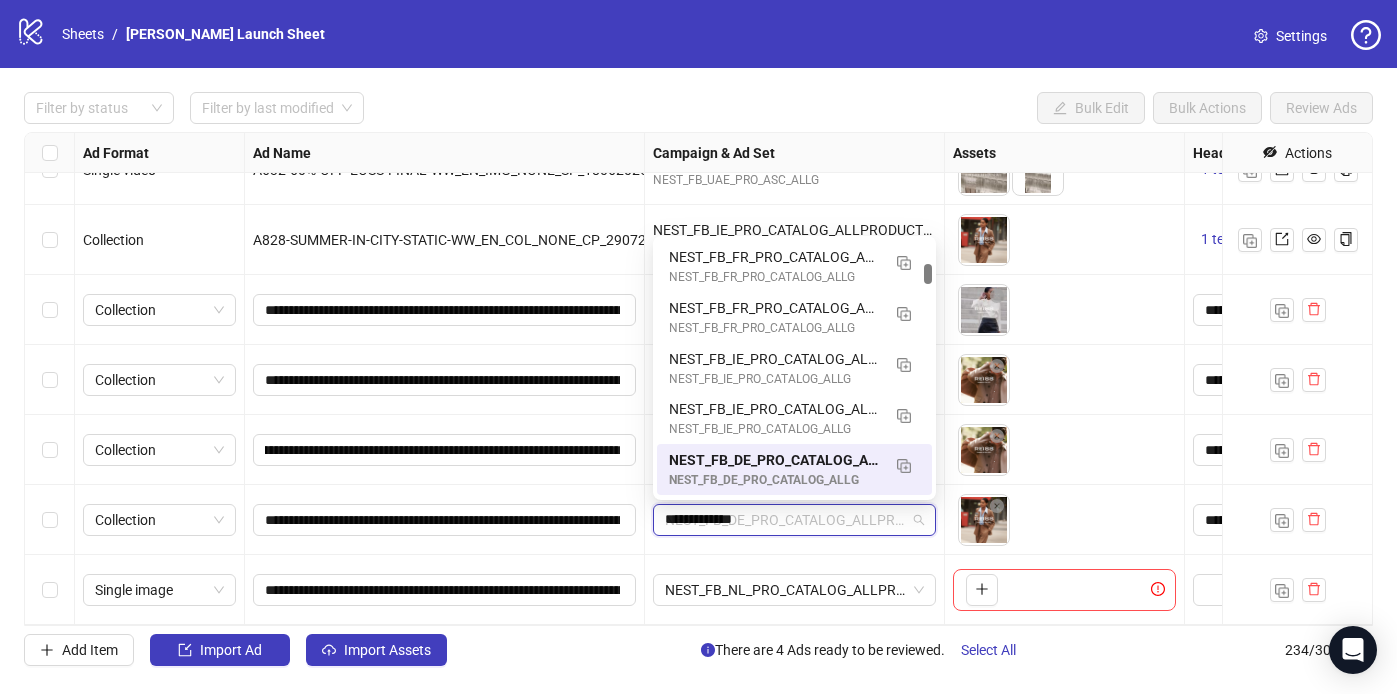 scroll, scrollTop: 0, scrollLeft: 0, axis: both 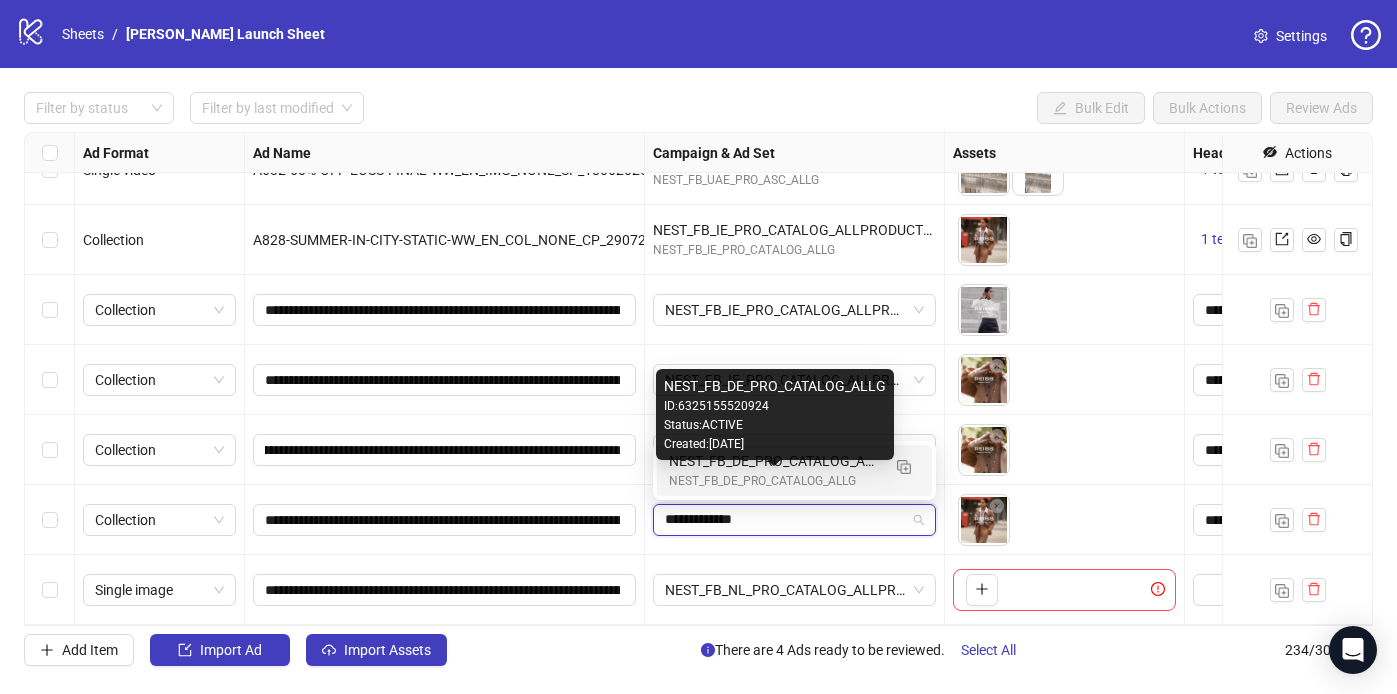 click on "NEST_FB_DE_PRO_CATALOG_ALLG" at bounding box center (774, 481) 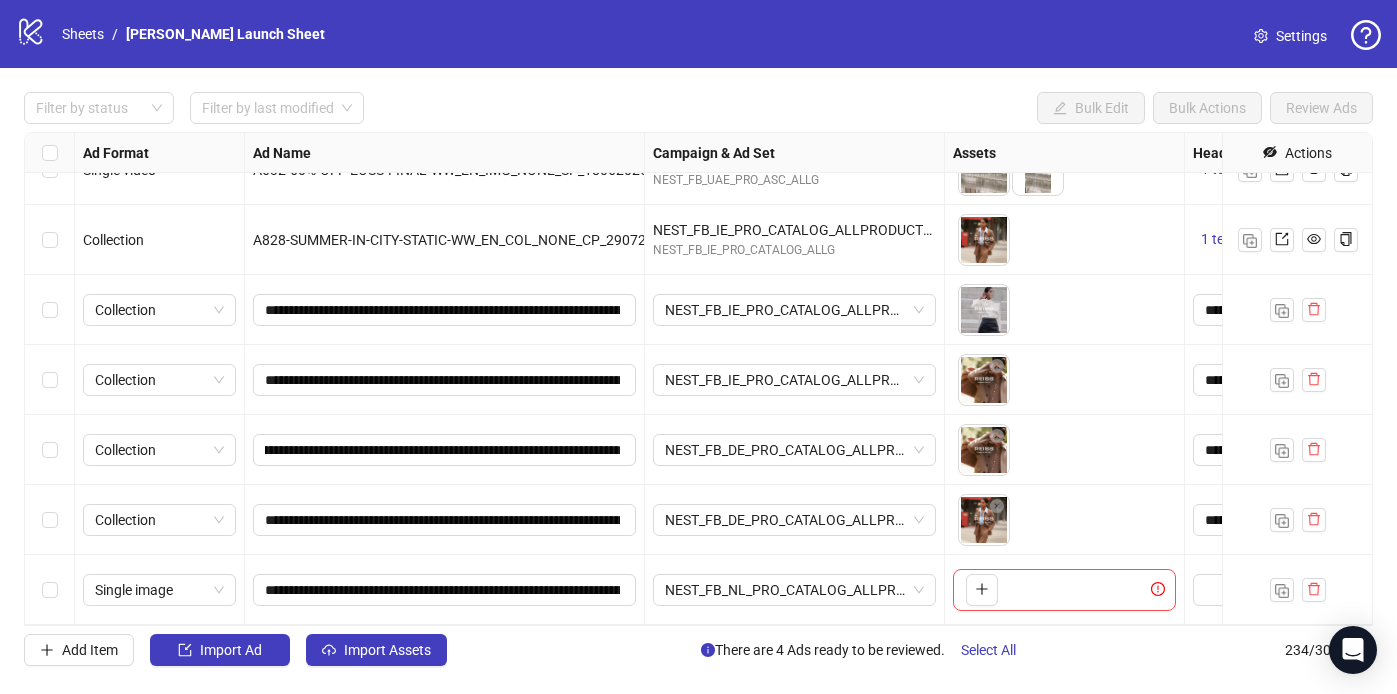 click on "NEST_FB_NL_PRO_CATALOG_ALLPRODUCTS_PURCHASE_BROAD_DEMO_ALLP_M_18+_23062025" at bounding box center (795, 590) 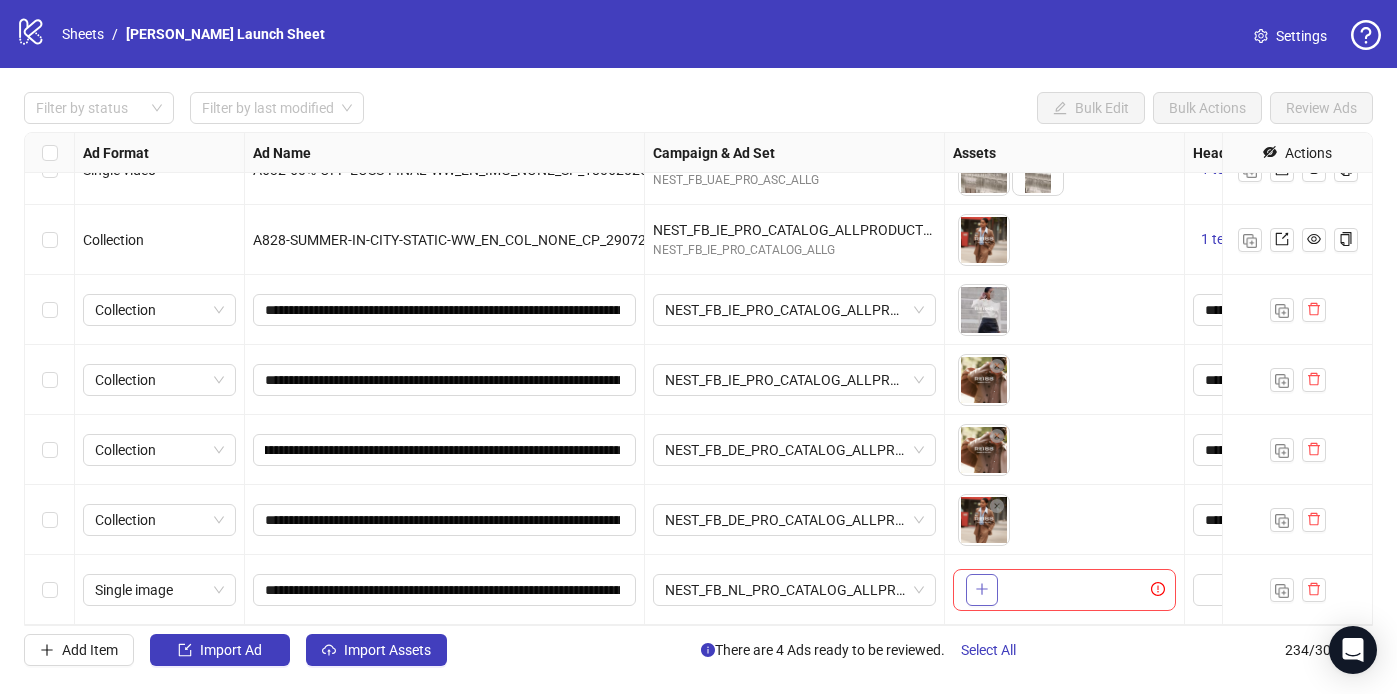 click 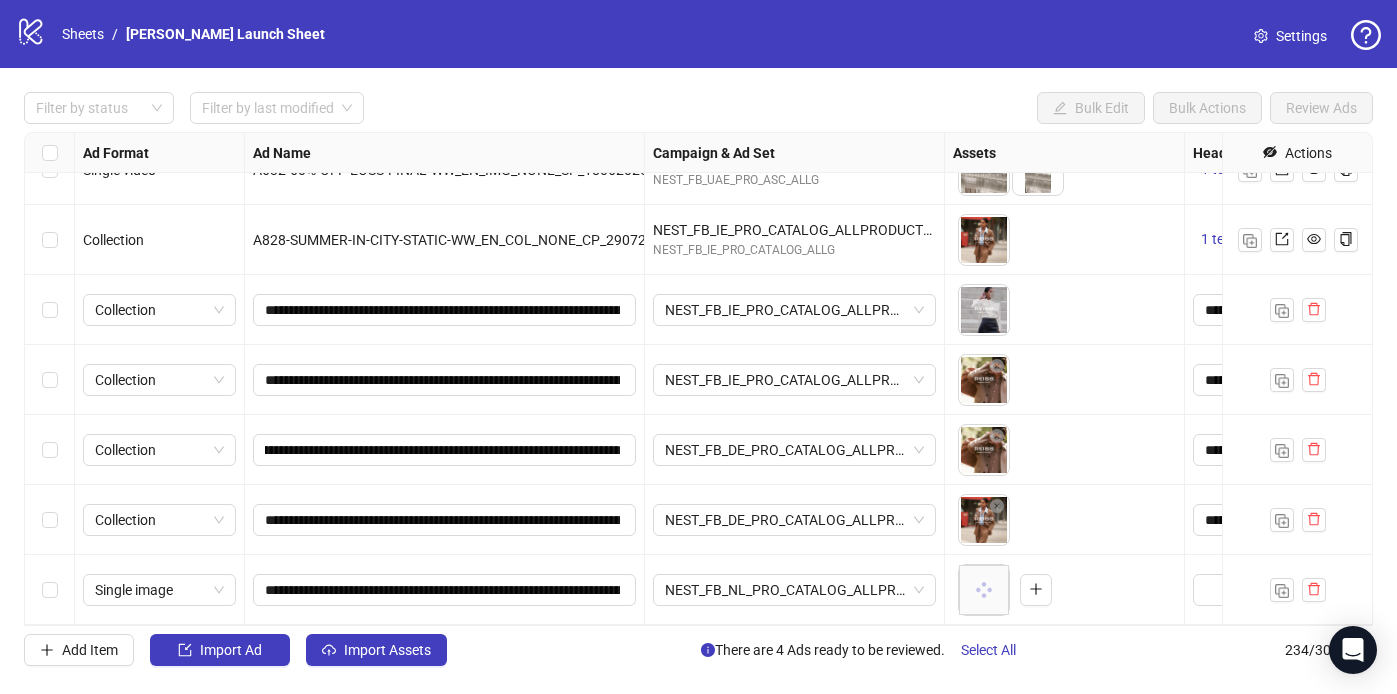 click on "Ad Format Ad Name Campaign & Ad Set Assets Headlines Primary Texts Descriptions Destination URL Display URL Product Set ID Call to Action Actions Single video A632-60%-OFF-EOSS-FINAL-WW_EN_IMG_NONE_SP_18062025_F_CC_SC5_USP1_EOSS_ NEST_FB_KSA_PRO_ASC_ALLG NEST_FB_KSA_PRO_ASC_ALLG
To pick up a draggable item, press the space bar.
While dragging, use the arrow keys to move the item.
Press space again to drop the item in its new position, or press escape to cancel.
1 texts 1 texts - Single video A631-60%-OFF-EOSS-FINAL-MW_EN_IMG_NONE_SP_18062025_M_CC_SC5_USP1_EOSS_ NEST_FB_UAE_PRO_CONVERSION_ALLPRODUCTS_PURCHASE_BROAD_BROAD_ALLP_F_18+_13052025 Ad set NEST_FB_UAE_PRO_ASC_ALLG
To pick up a draggable item, press the space bar.
While dragging, use the arrow keys to move the item.
Press space again to drop the item in its new position, or press escape to cancel.
1 texts 1 texts - Single video A632-60%-OFF-EOSS-FINAL-WW_EN_IMG_NONE_SP_18062025_F_CC_SC5_USP1_EOSS_ NEST_FB_UAE_PRO_ASC_ALLG" at bounding box center [698, 379] 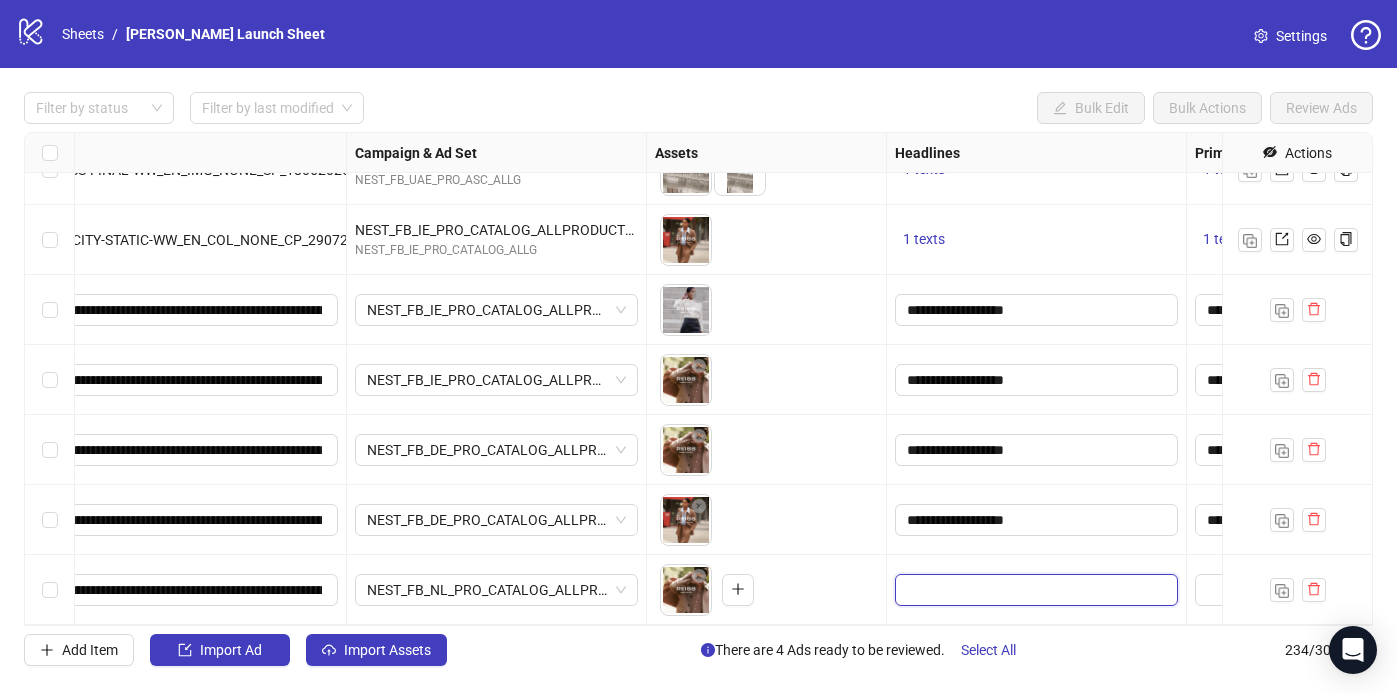 click at bounding box center (1034, 590) 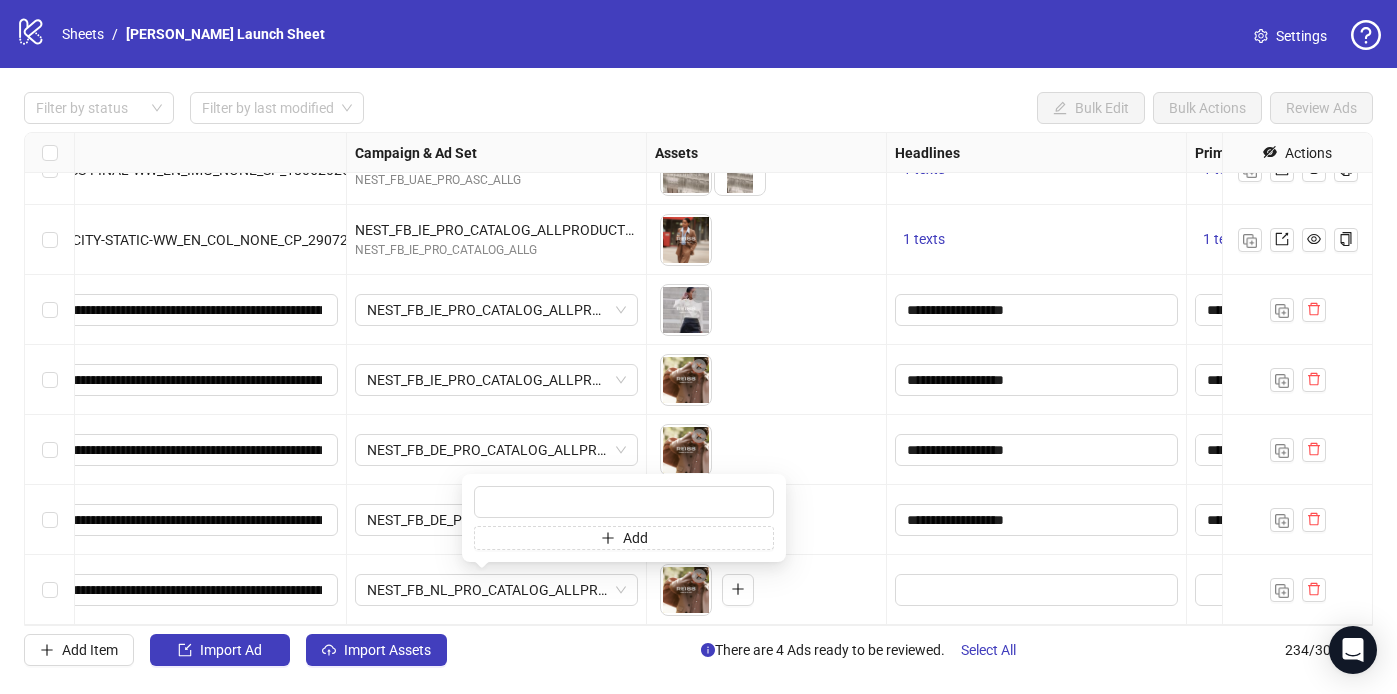 scroll, scrollTop: 15928, scrollLeft: 731, axis: both 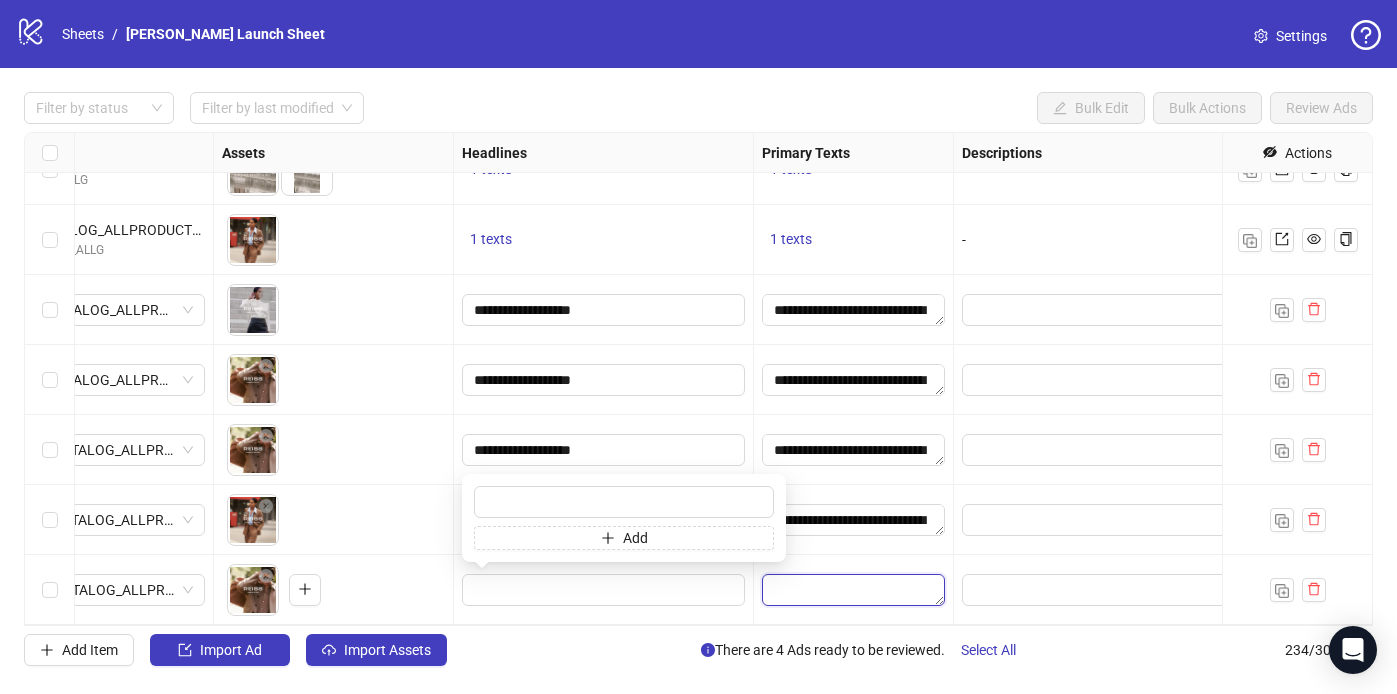click at bounding box center (853, 590) 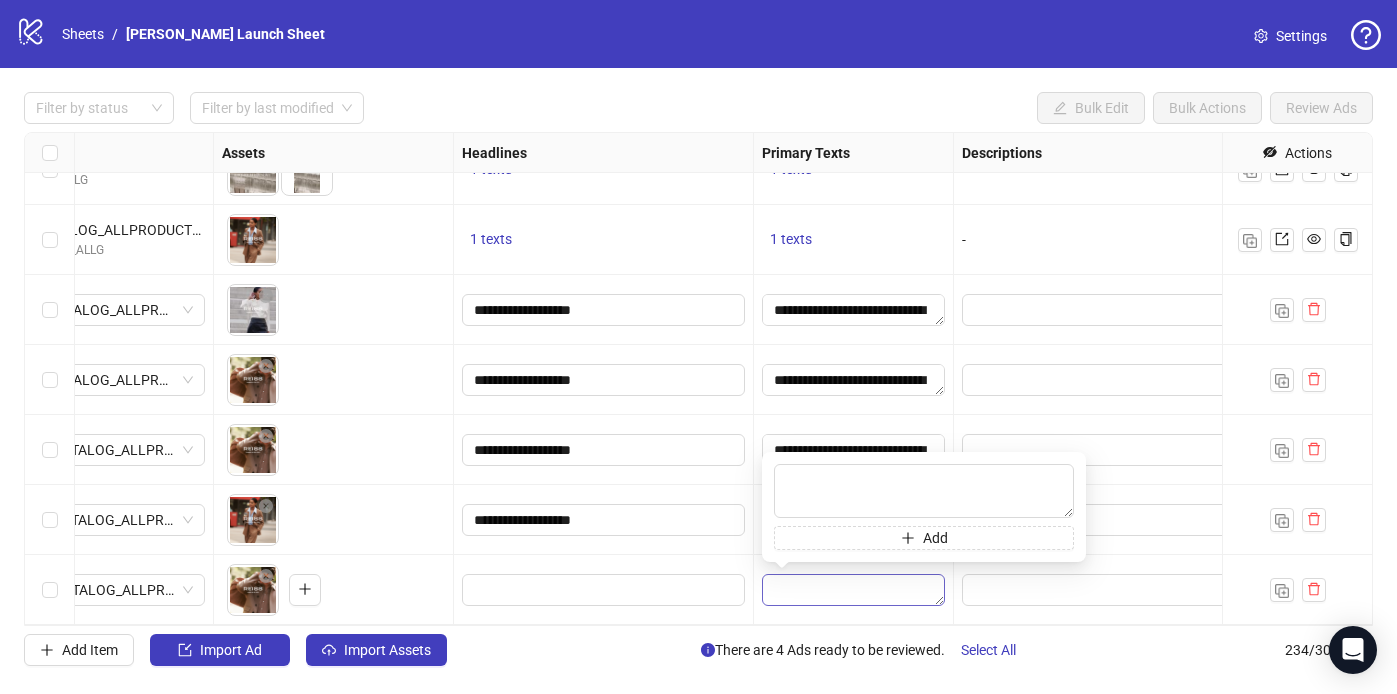type on "**********" 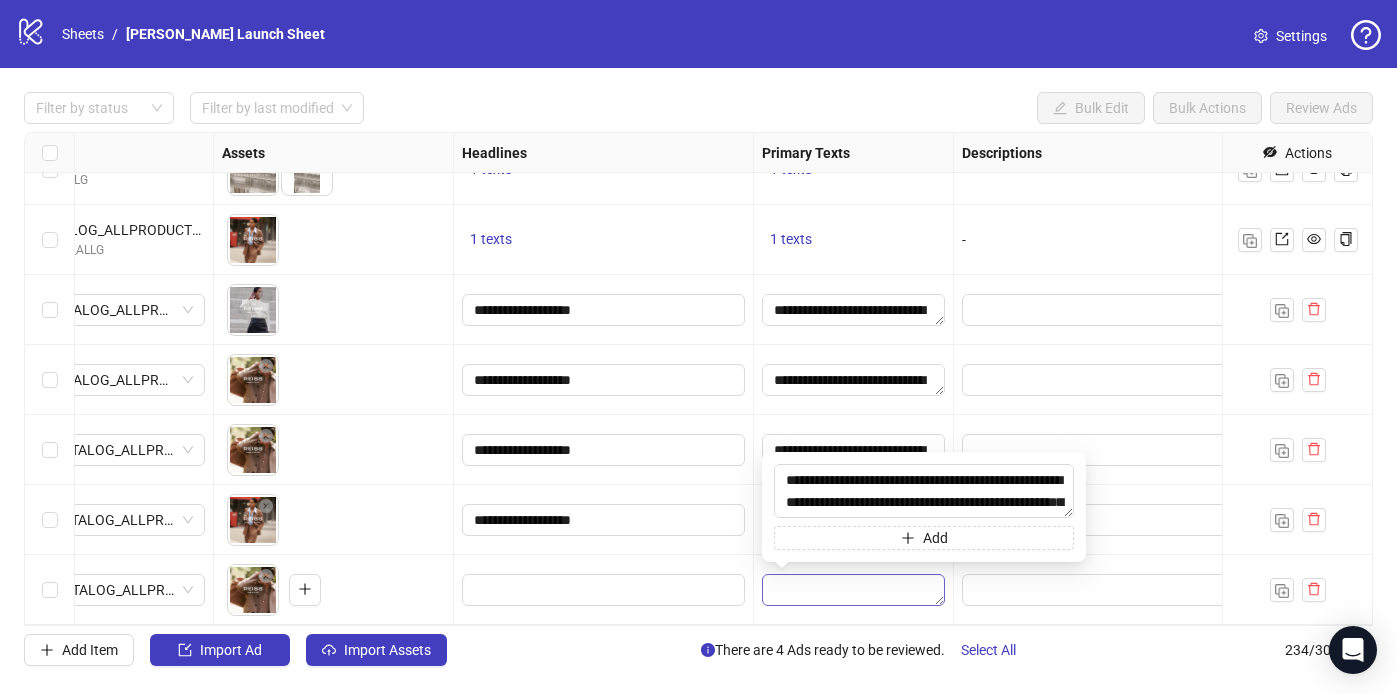 scroll, scrollTop: 15, scrollLeft: 0, axis: vertical 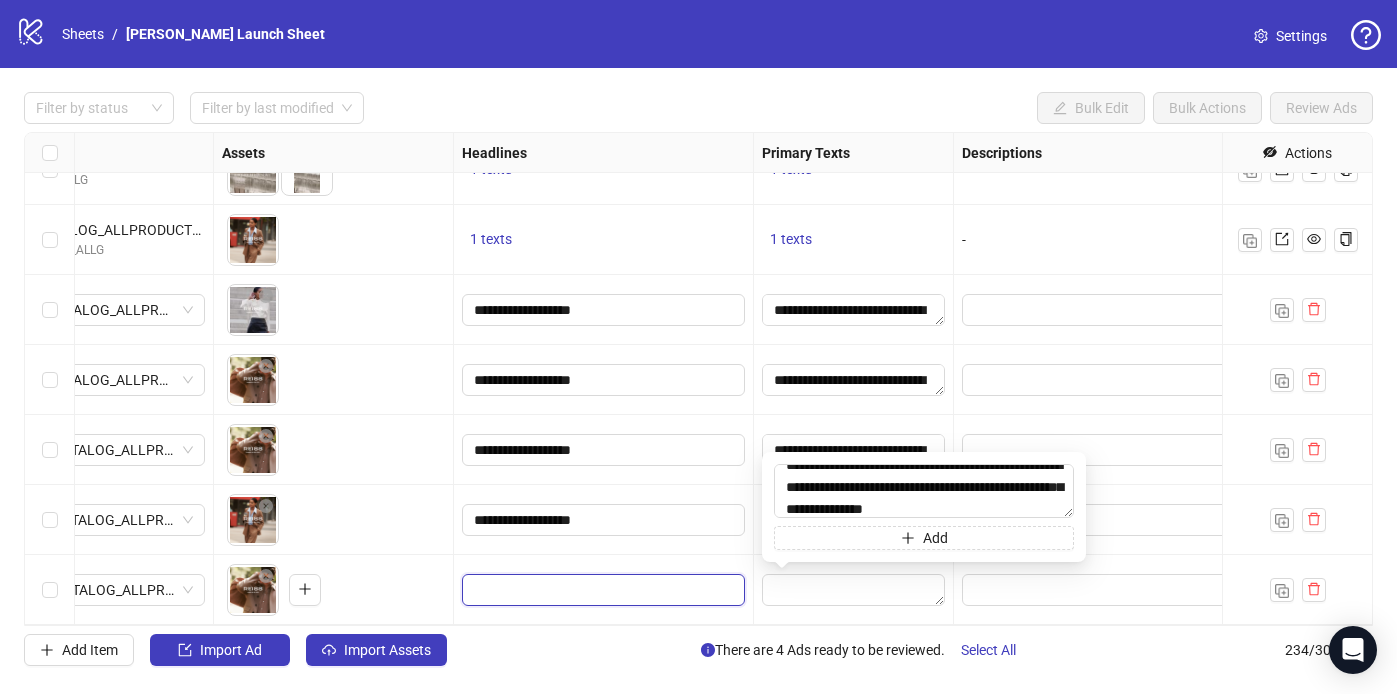 click at bounding box center (601, 590) 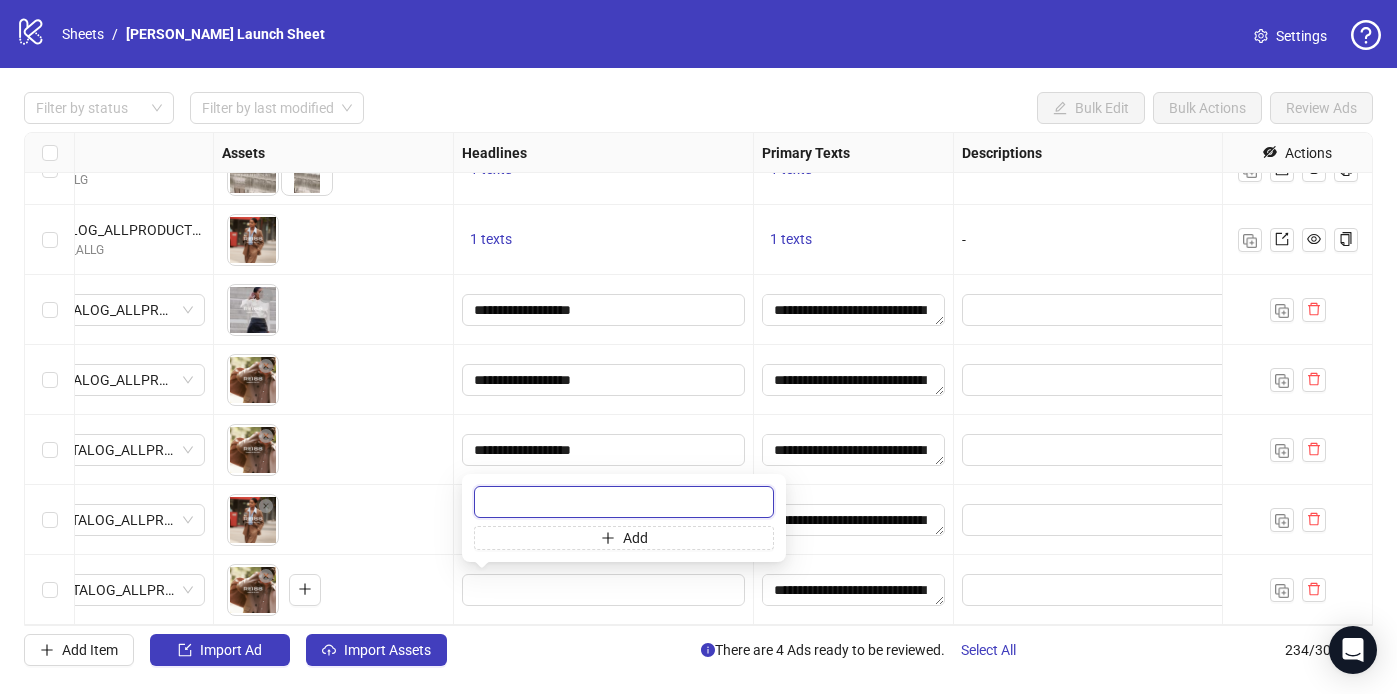 paste on "**********" 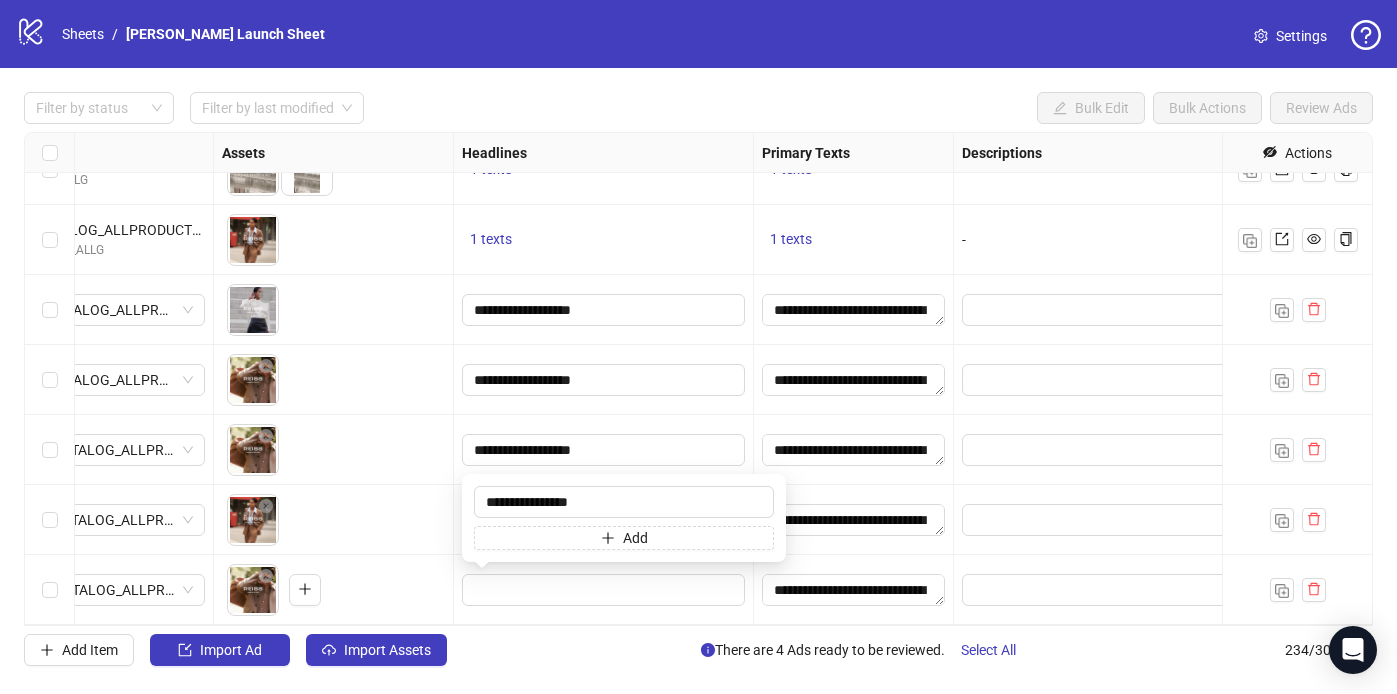 click at bounding box center (1104, 590) 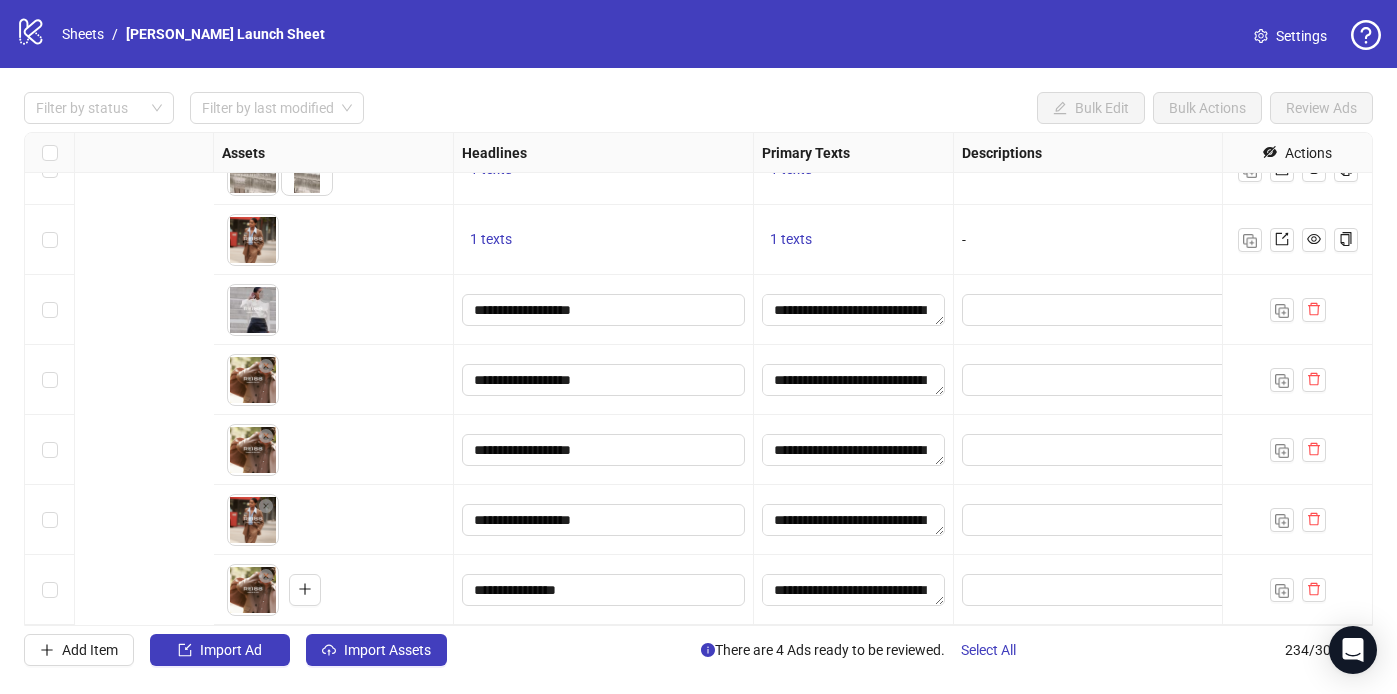 scroll, scrollTop: 15928, scrollLeft: 1208, axis: both 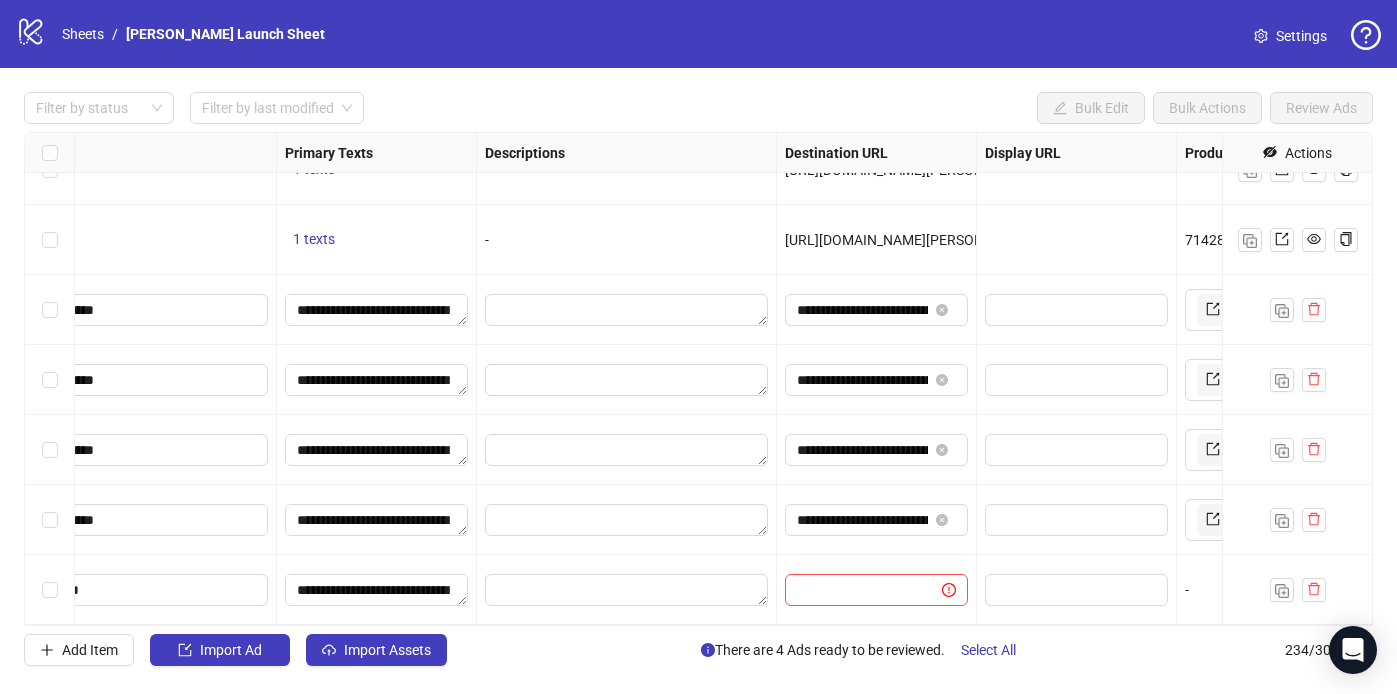 click on "Ad Format Ad Name Campaign & Ad Set Assets Headlines Primary Texts Descriptions Destination URL Display URL Product Set ID Call to Action Actions
To pick up a draggable item, press the space bar.
While dragging, use the arrow keys to move the item.
Press space again to drop the item in its new position, or press escape to cancel.
1 texts 1 texts - https://www.reiss.com/sa/en/shop/feat-sale-gender-women-0 - Shop now
To pick up a draggable item, press the space bar.
While dragging, use the arrow keys to move the item.
Press space again to drop the item in its new position, or press escape to cancel.
1 texts 1 texts - https://www.reiss.com/ae/en/shop/feat-sale-gender-men-0 - Shop now
To pick up a draggable item, press the space bar.
While dragging, use the arrow keys to move the item.
Press space again to drop the item in its new position, or press escape to cancel.
1 texts 1 texts - https://www.reiss.com/ae/en/shop/feat-sale-gender-women-0 - Shop now 1 texts - -" at bounding box center [698, 379] 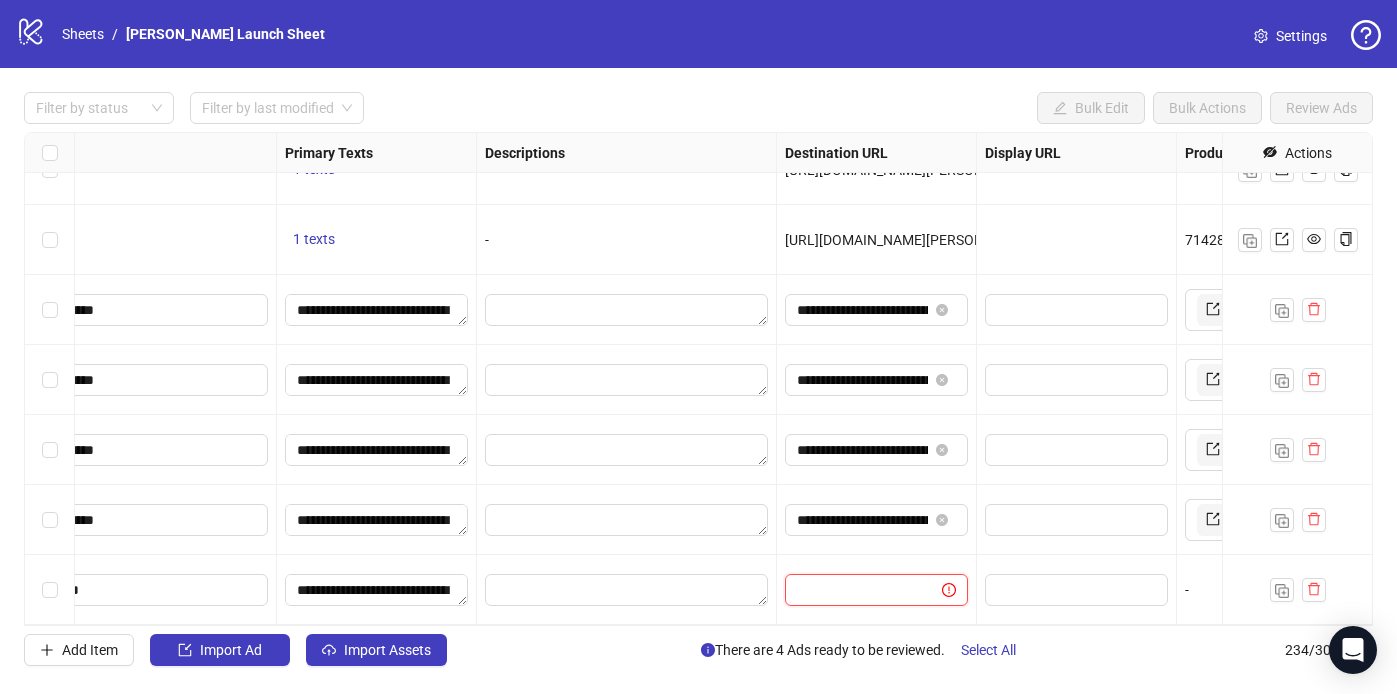 click at bounding box center (855, 590) 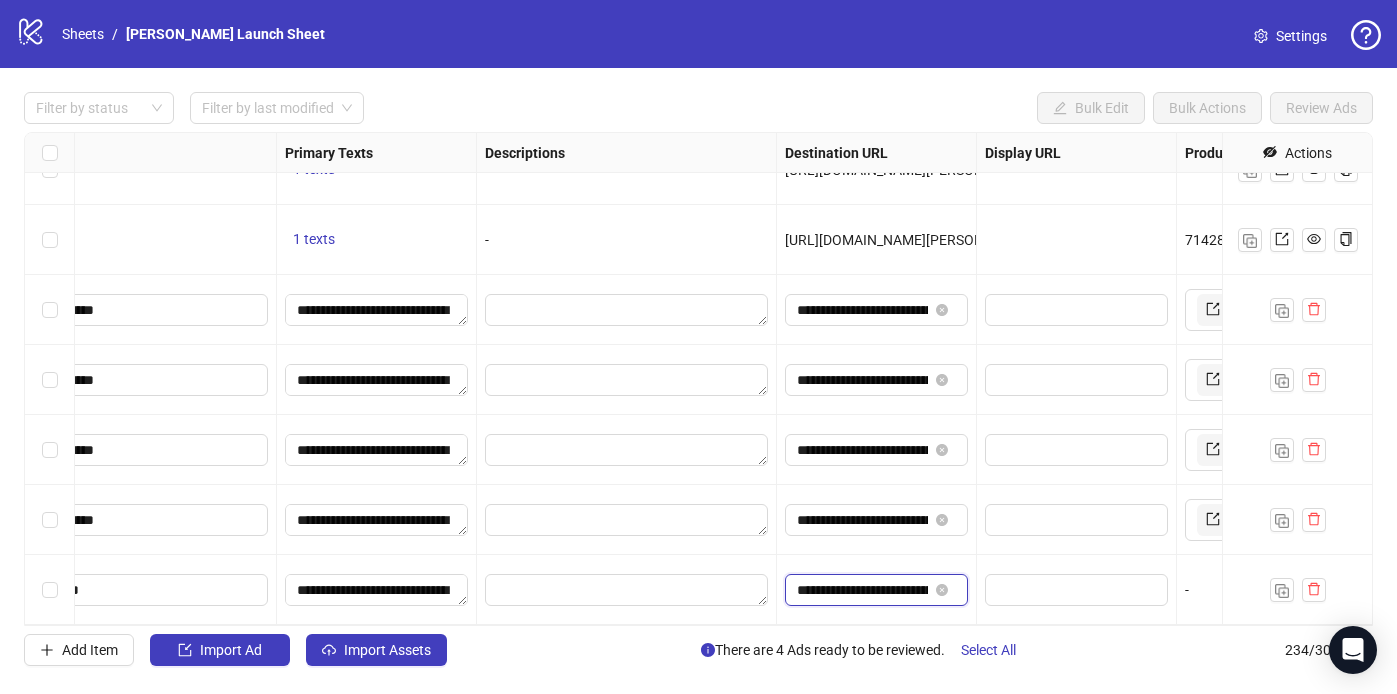 scroll, scrollTop: 0, scrollLeft: 314, axis: horizontal 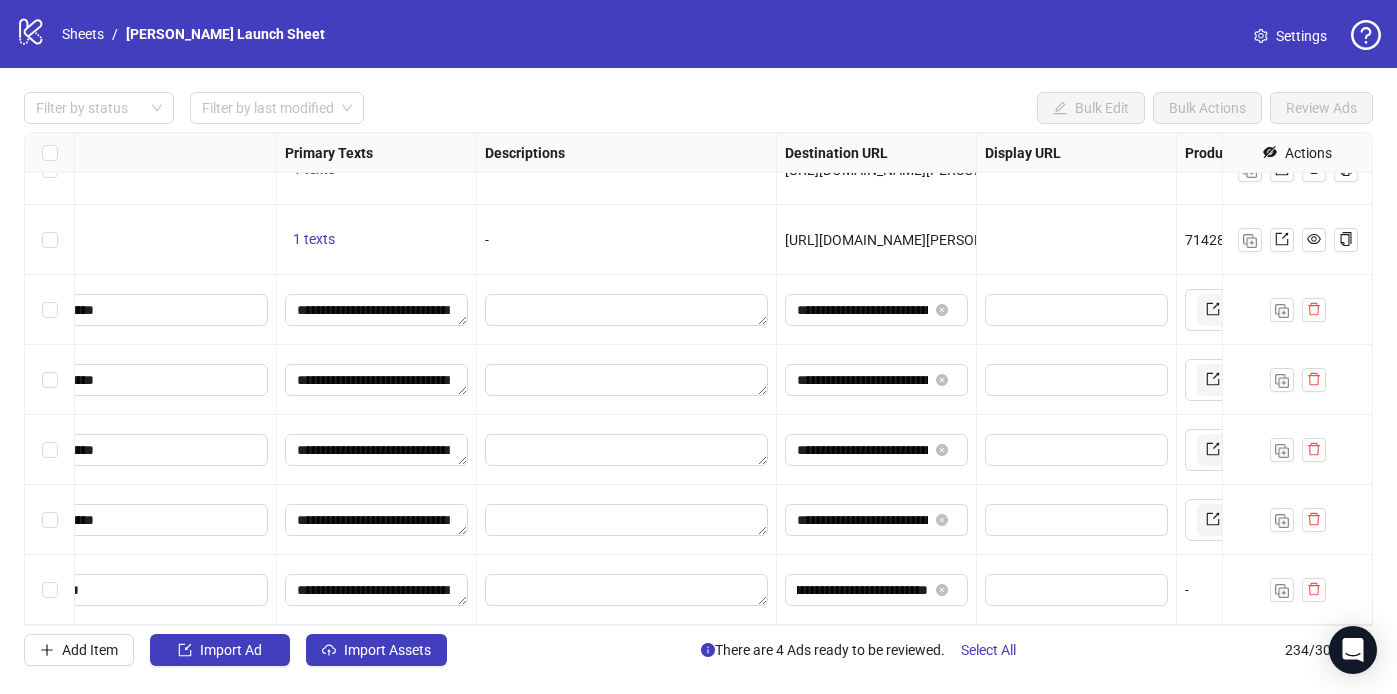click at bounding box center [1077, 590] 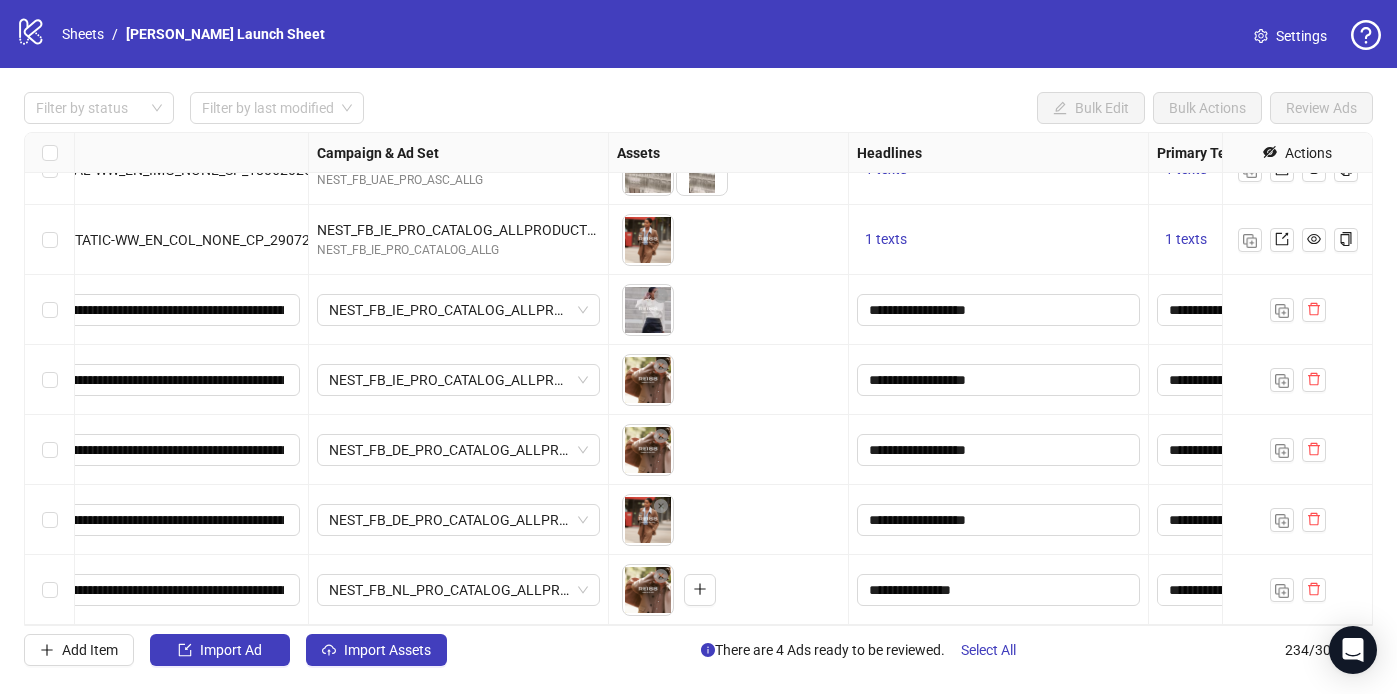 scroll, scrollTop: 15928, scrollLeft: 0, axis: vertical 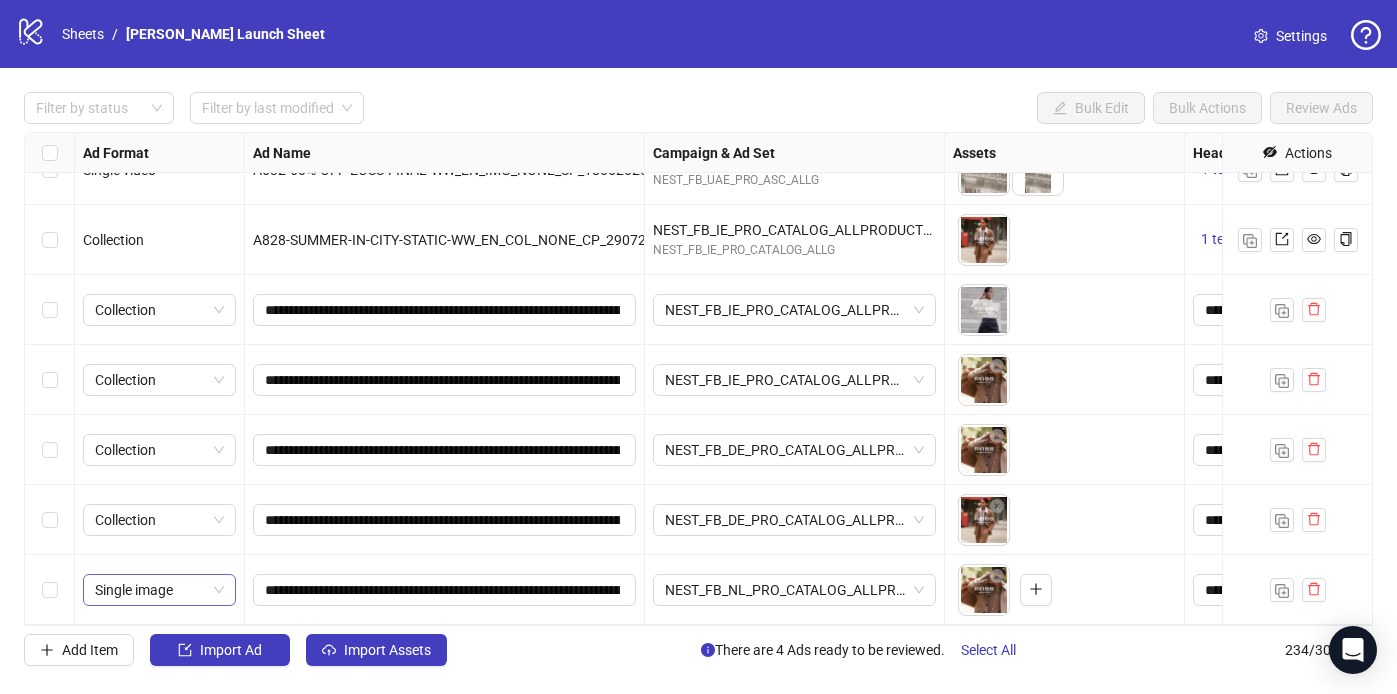 click on "Single image" at bounding box center [159, 590] 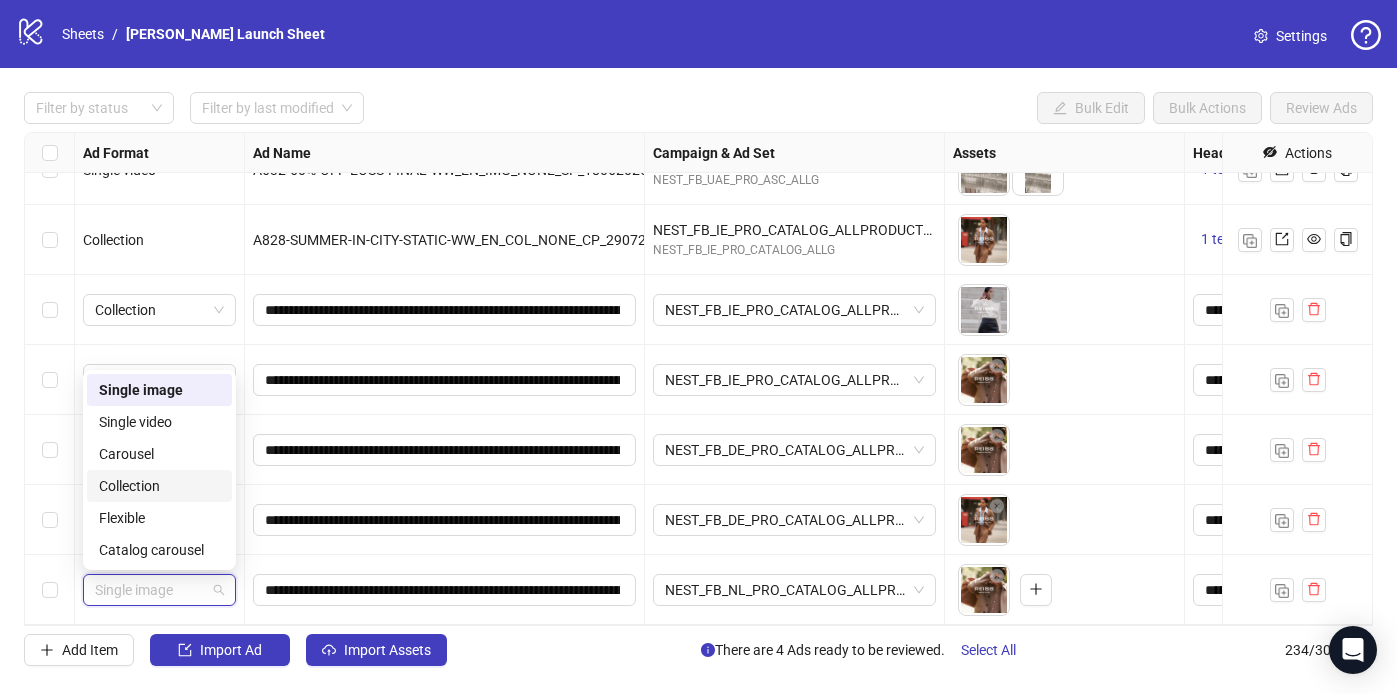 click on "Collection" at bounding box center (159, 486) 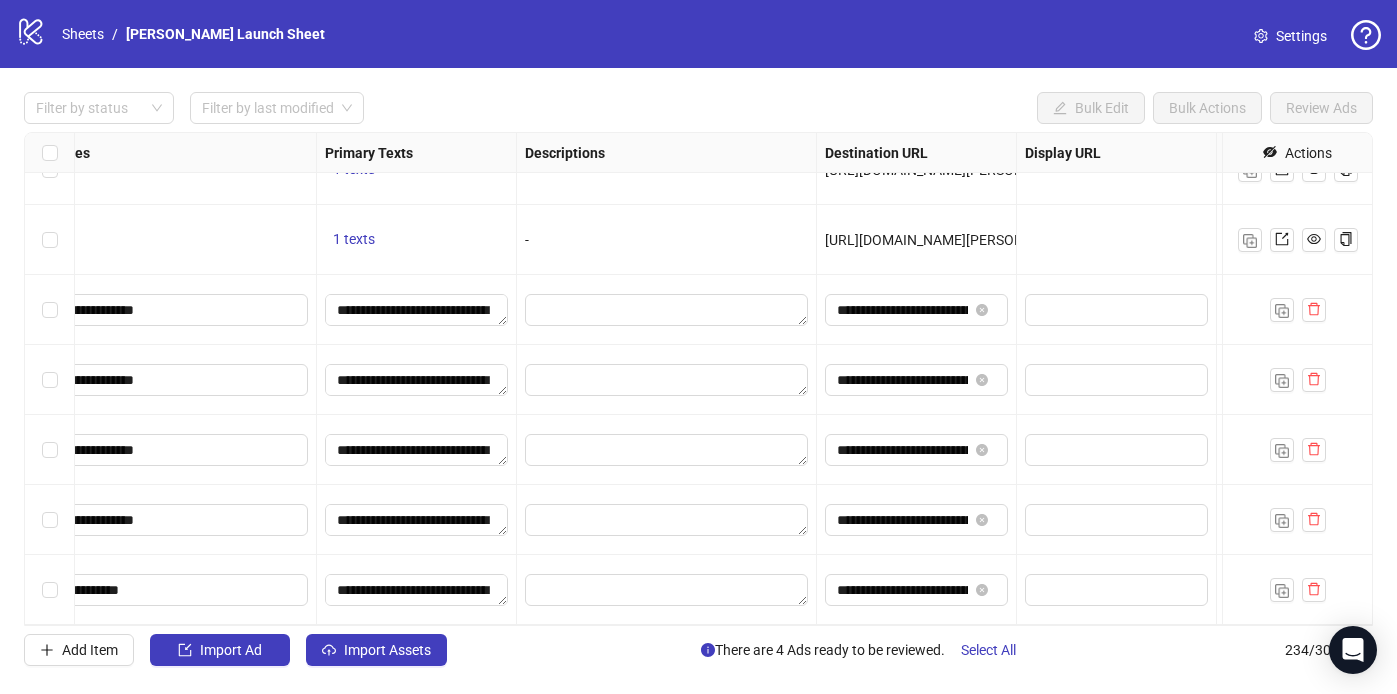 scroll, scrollTop: 15928, scrollLeft: 1223, axis: both 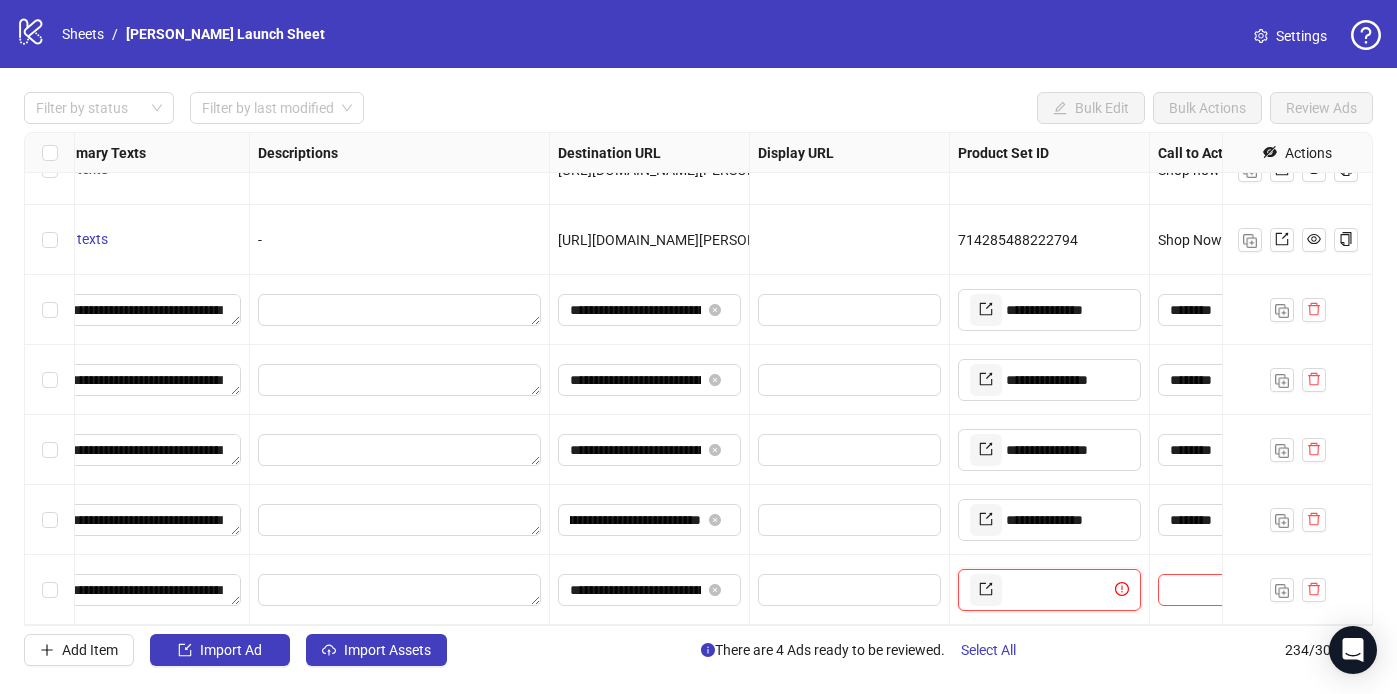 click at bounding box center [1058, 590] 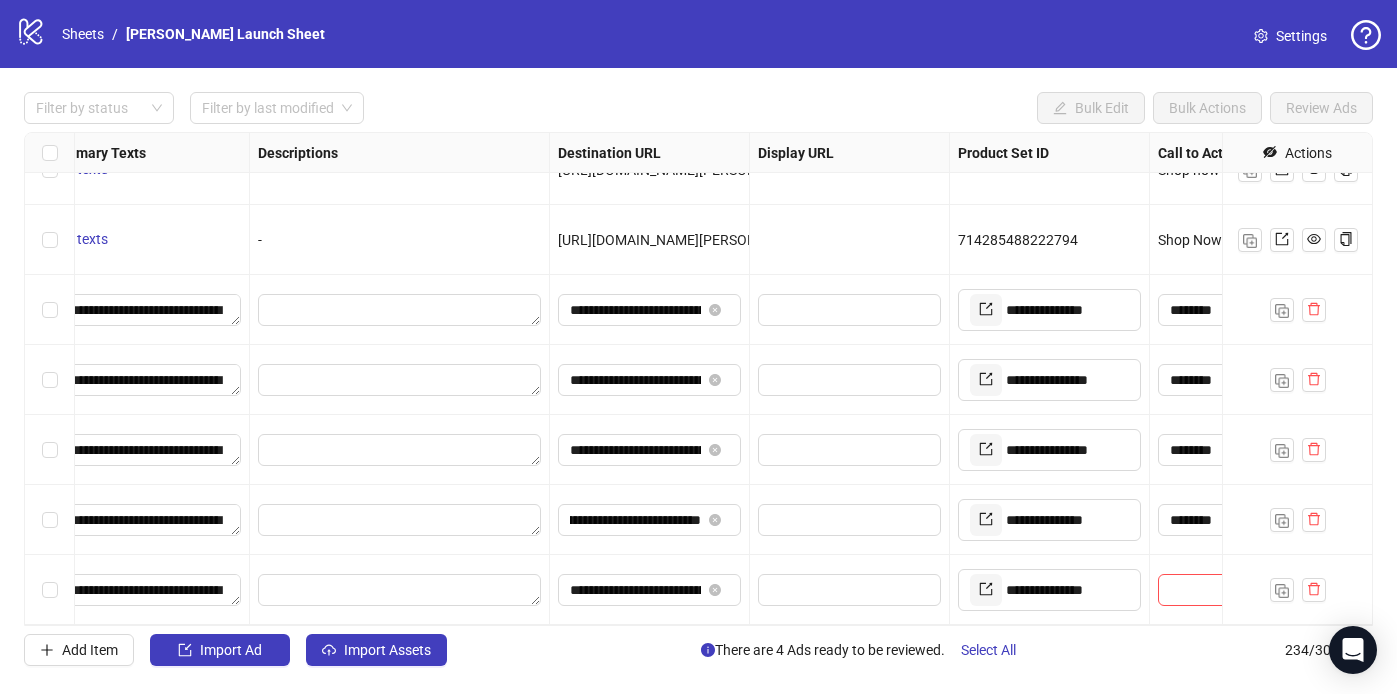 click on "**********" at bounding box center (1050, 520) 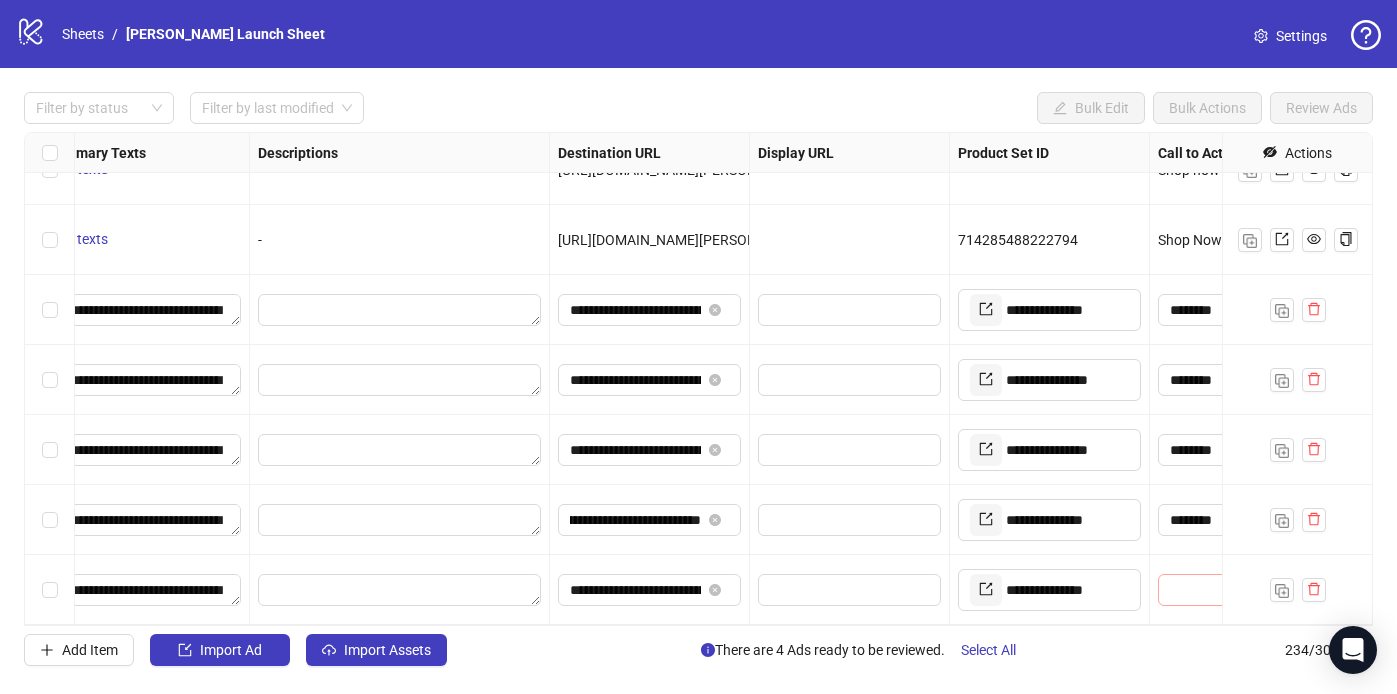 scroll, scrollTop: 15928, scrollLeft: 1523, axis: both 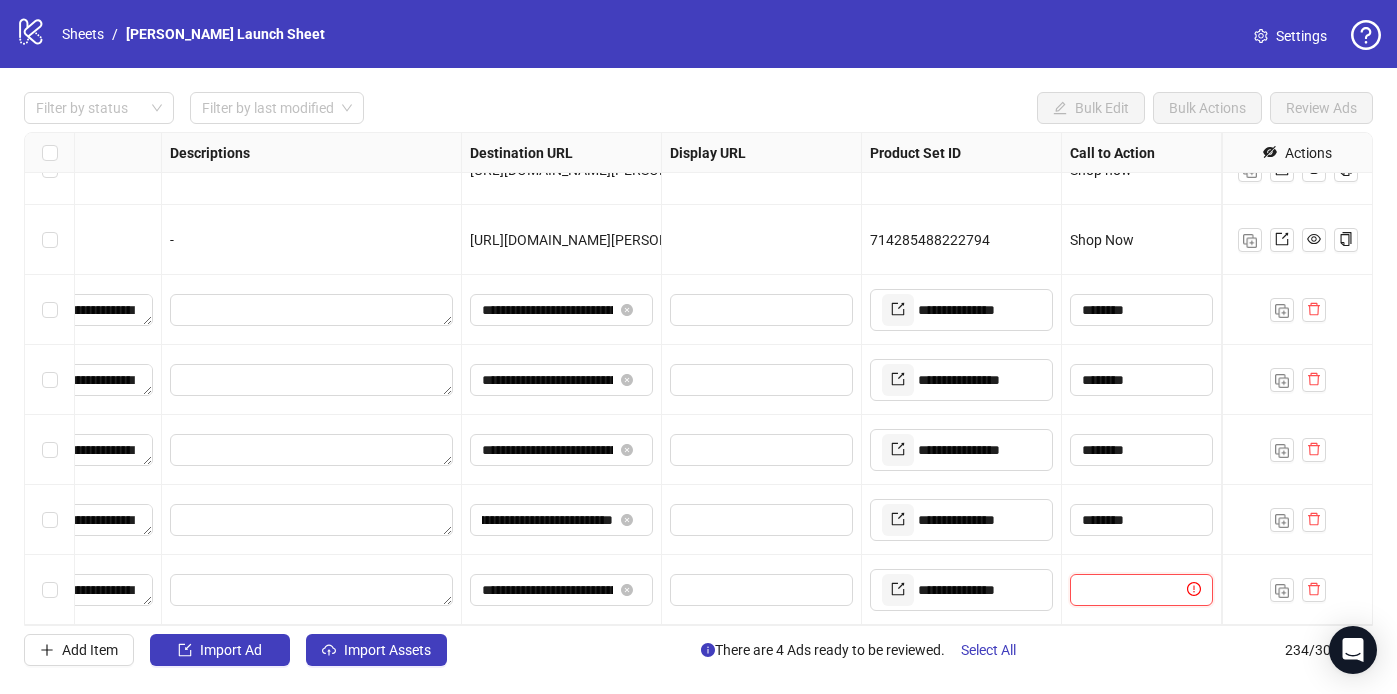 click at bounding box center (1132, 590) 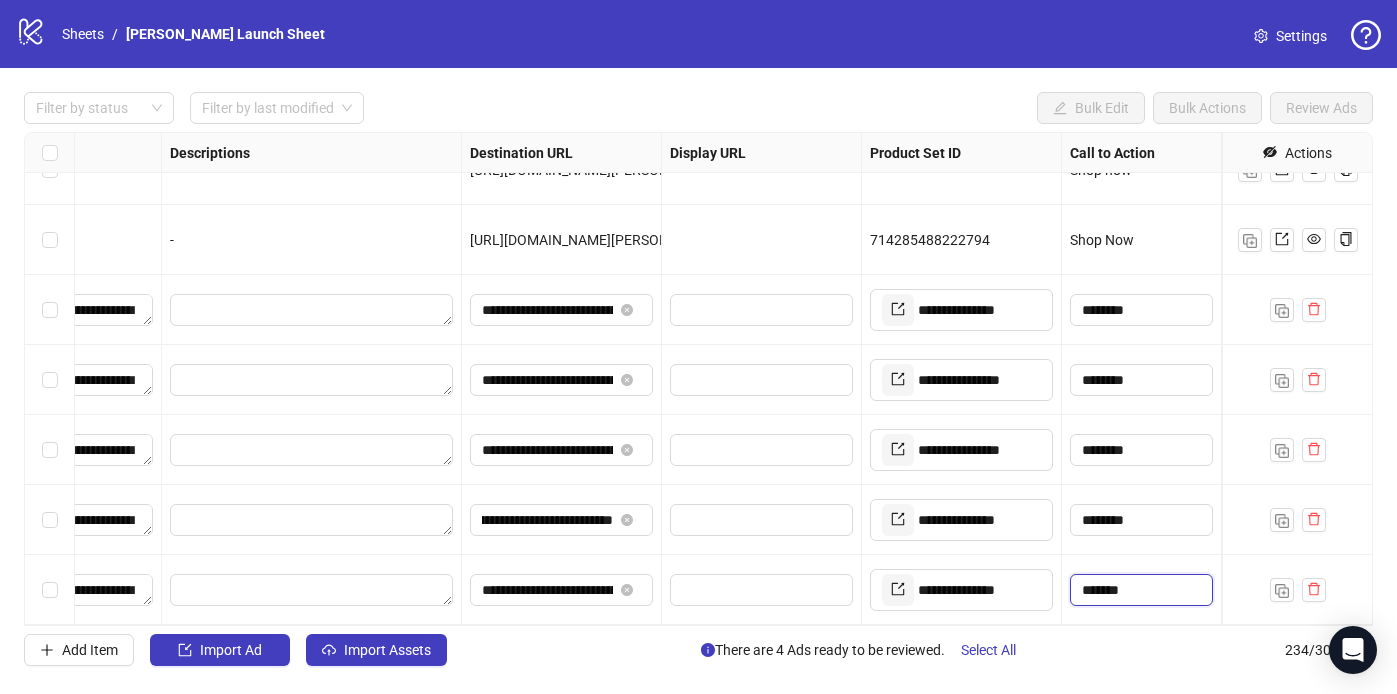 type on "********" 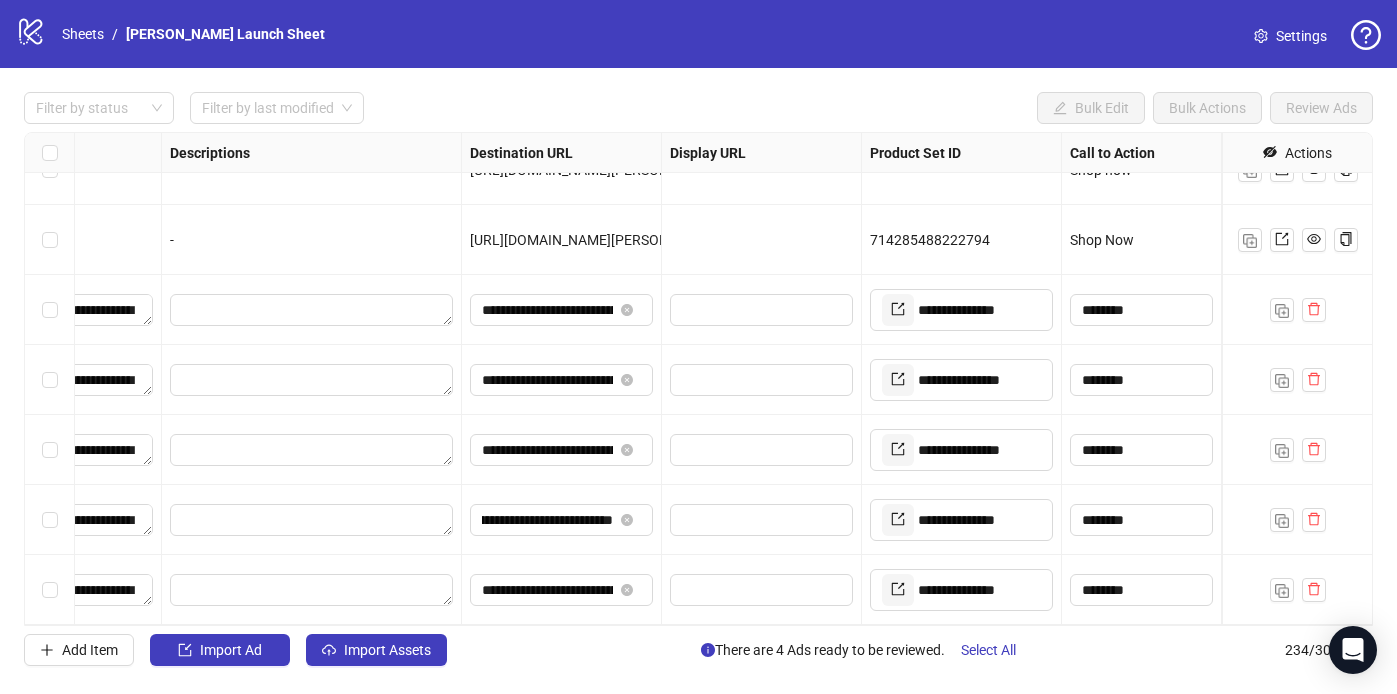 click on "********" at bounding box center [1142, 590] 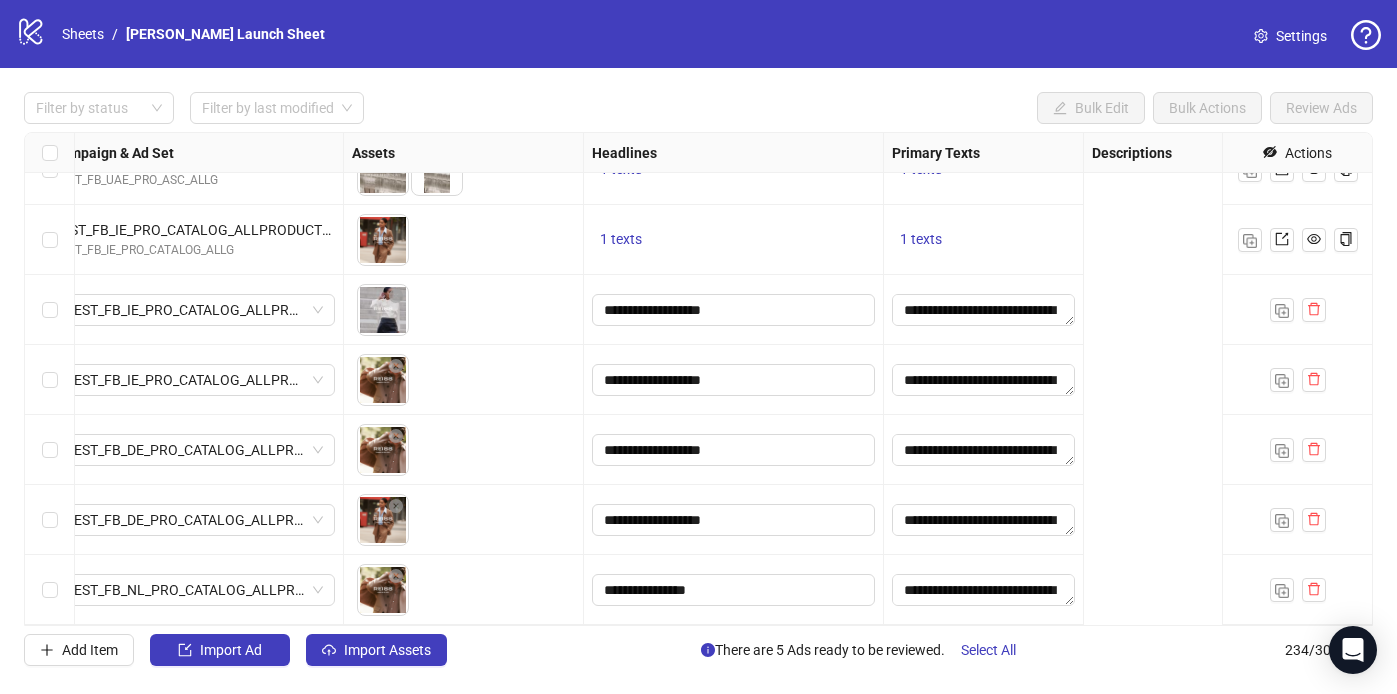 scroll, scrollTop: 15928, scrollLeft: 0, axis: vertical 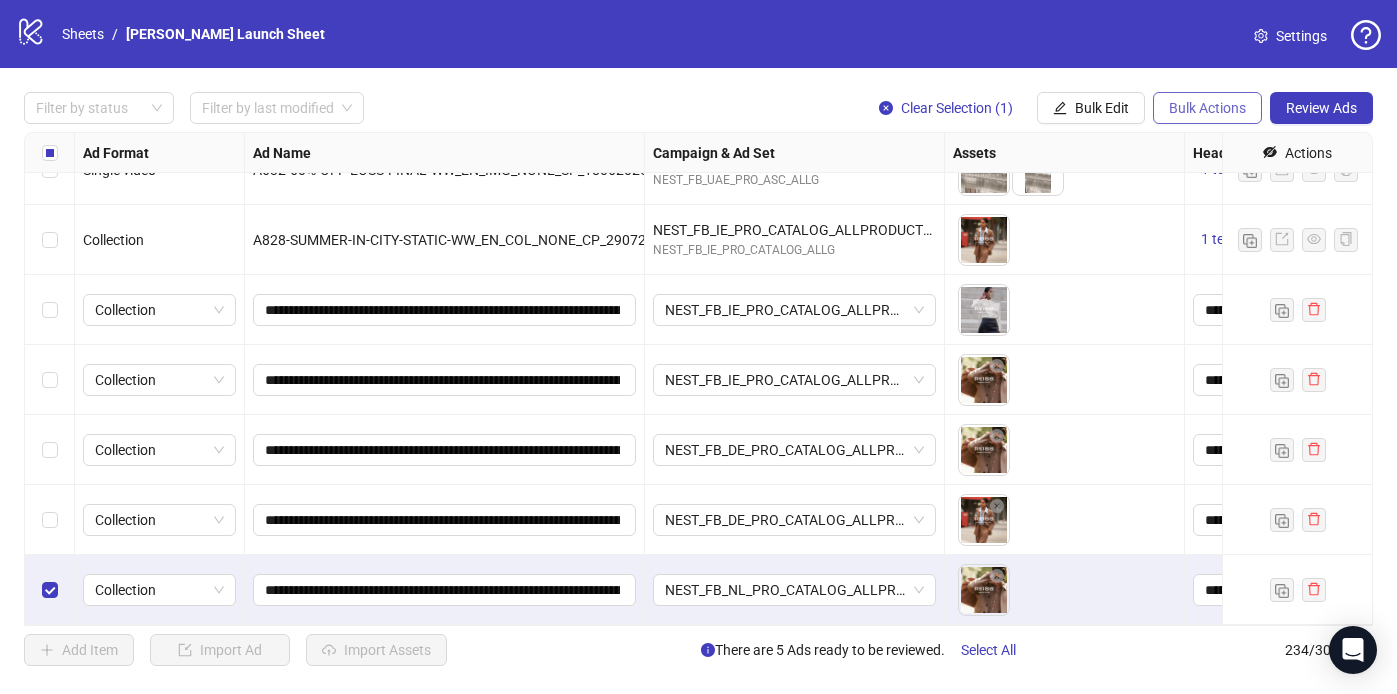 click on "Bulk Actions" at bounding box center (1207, 108) 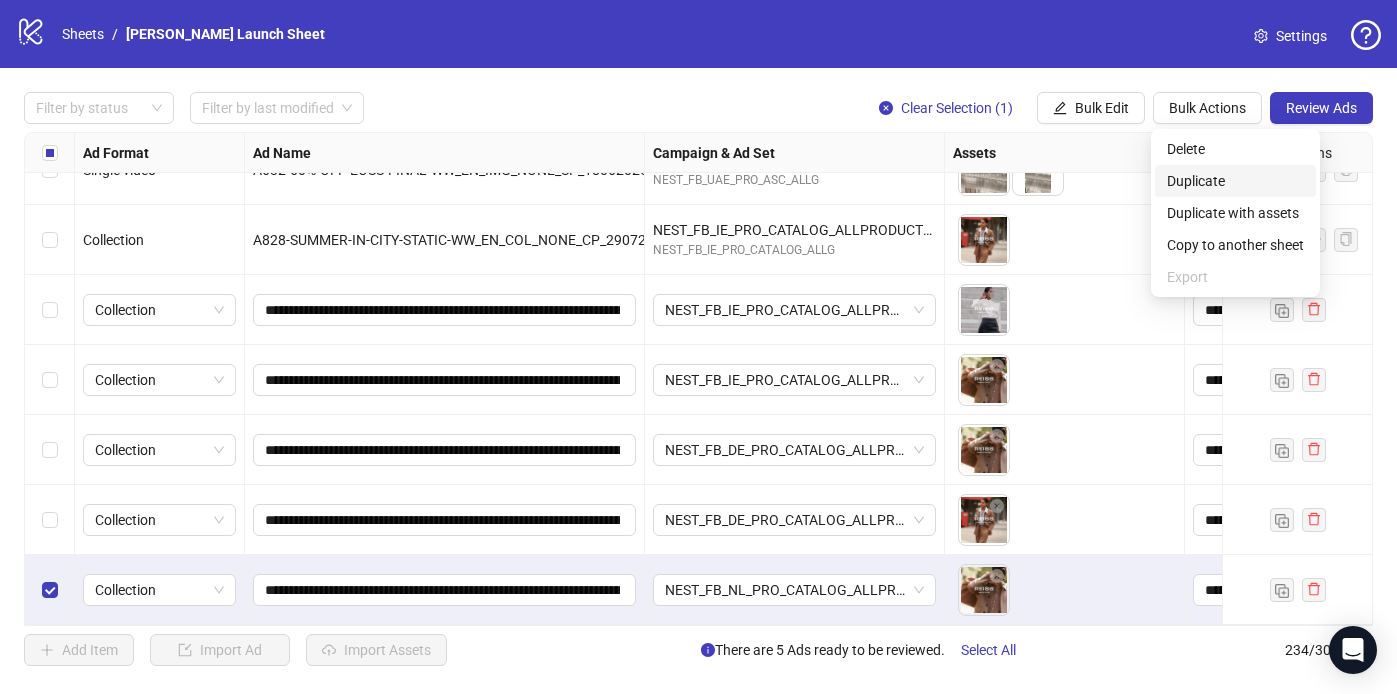 click on "Duplicate" at bounding box center [1235, 181] 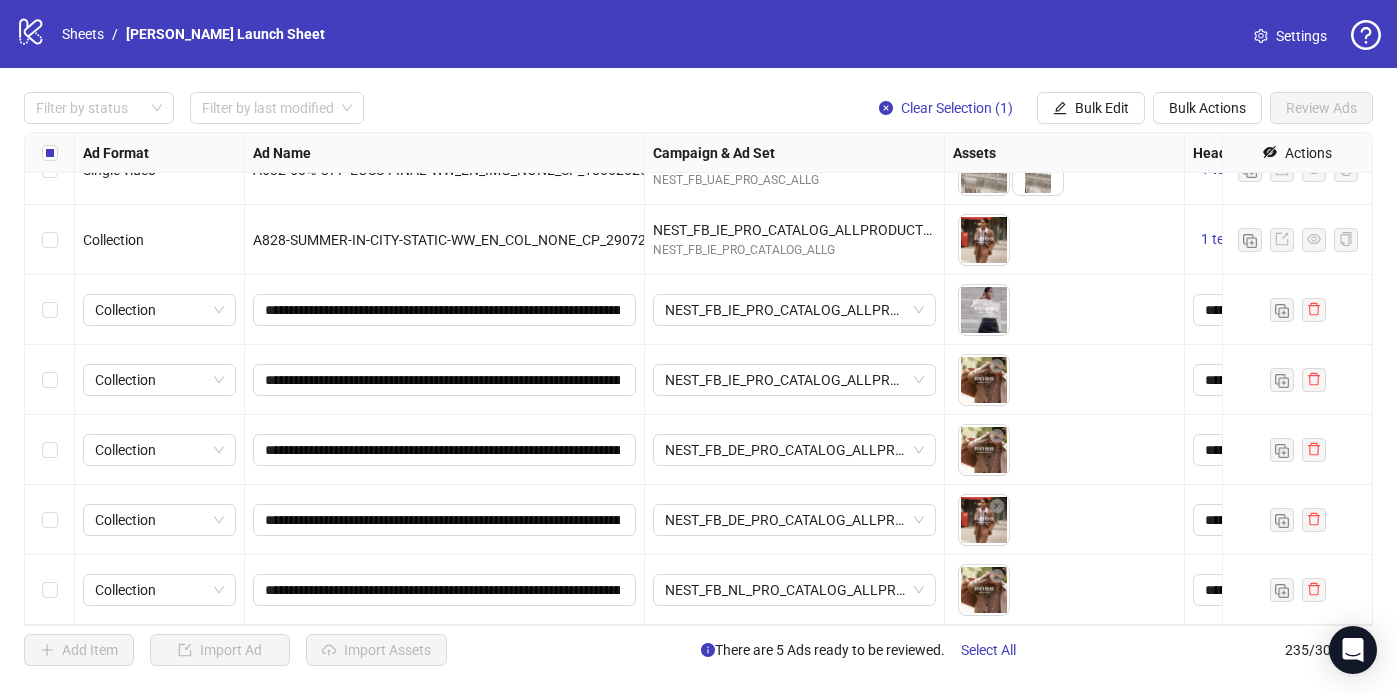 scroll, scrollTop: 15998, scrollLeft: 0, axis: vertical 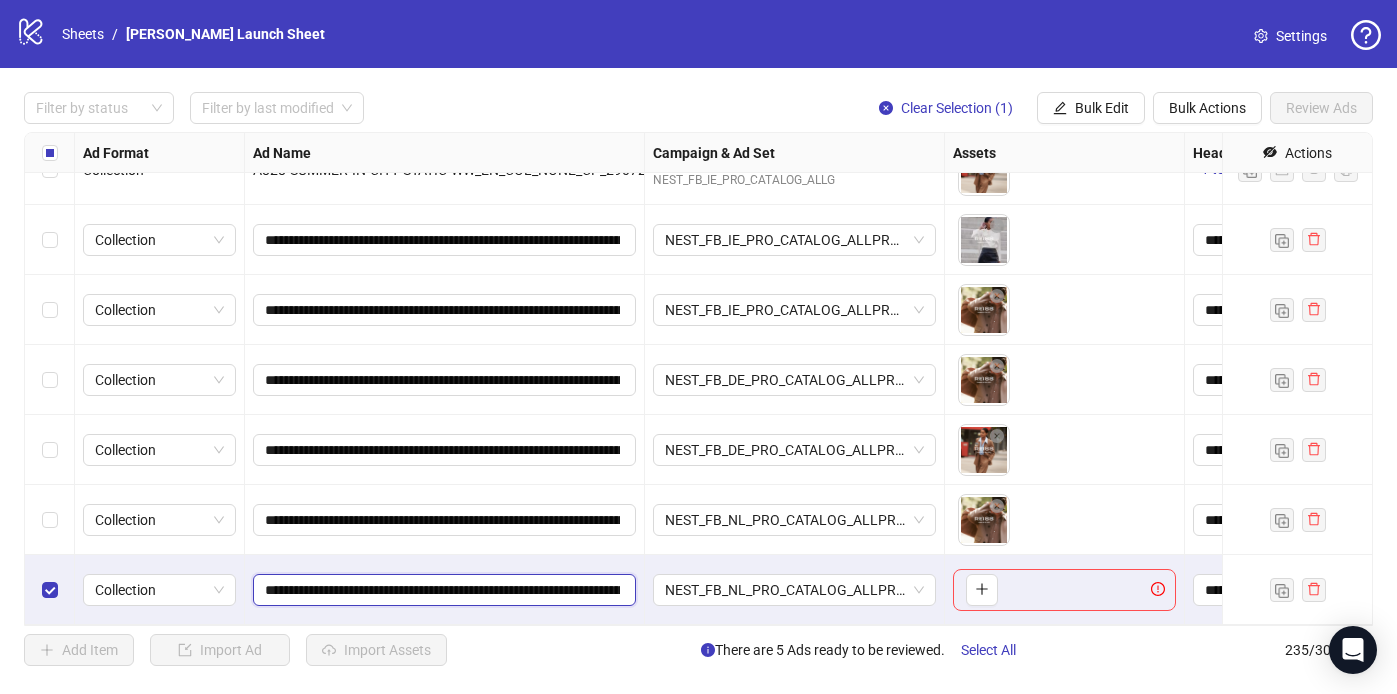 click on "**********" at bounding box center (442, 590) 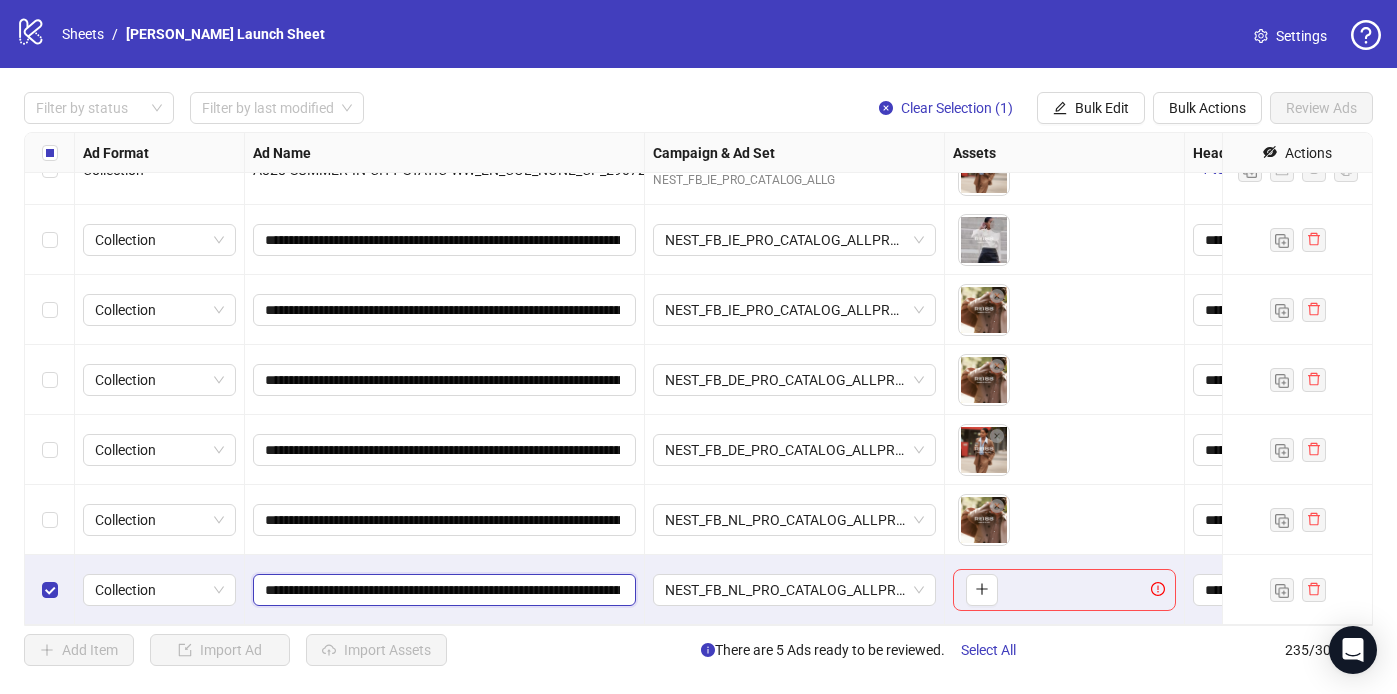 paste 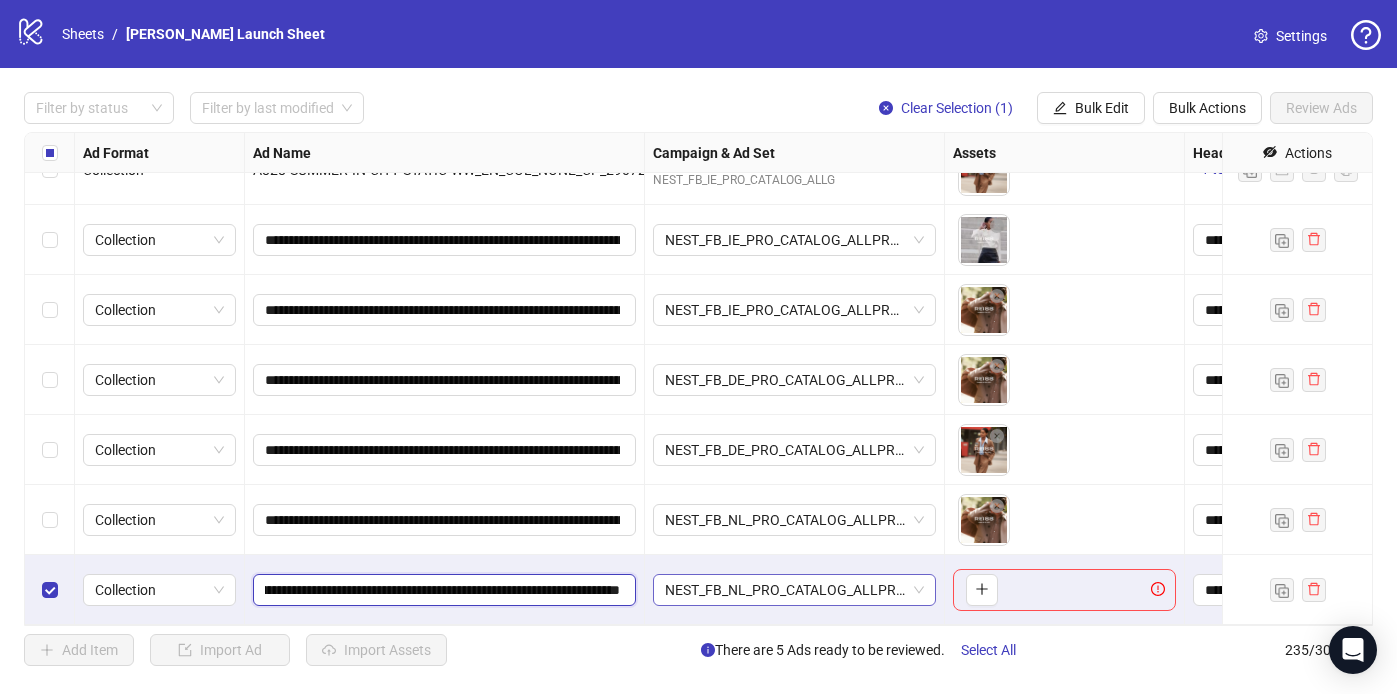 click on "NEST_FB_NL_PRO_CATALOG_ALLPRODUCTS_PURCHASE_BROAD_DEMO_ALLP_M_18+_23062025" at bounding box center [794, 590] 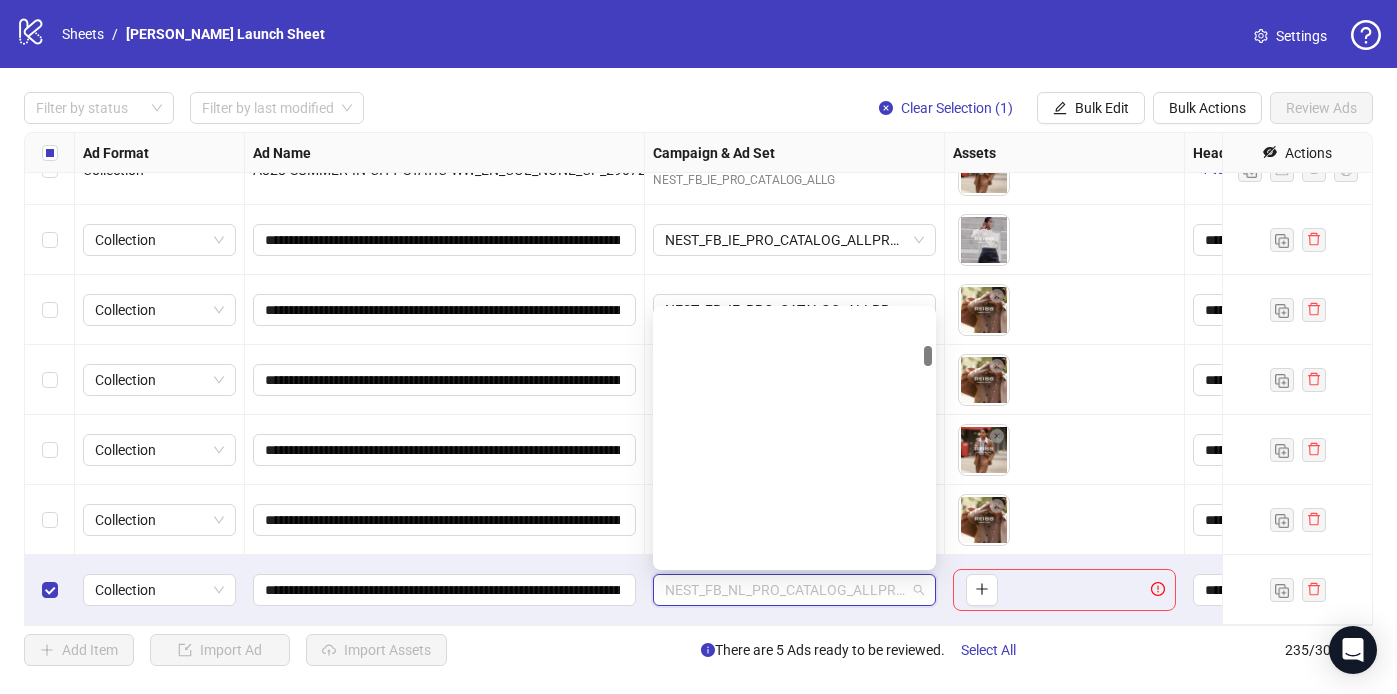 scroll, scrollTop: 458, scrollLeft: 0, axis: vertical 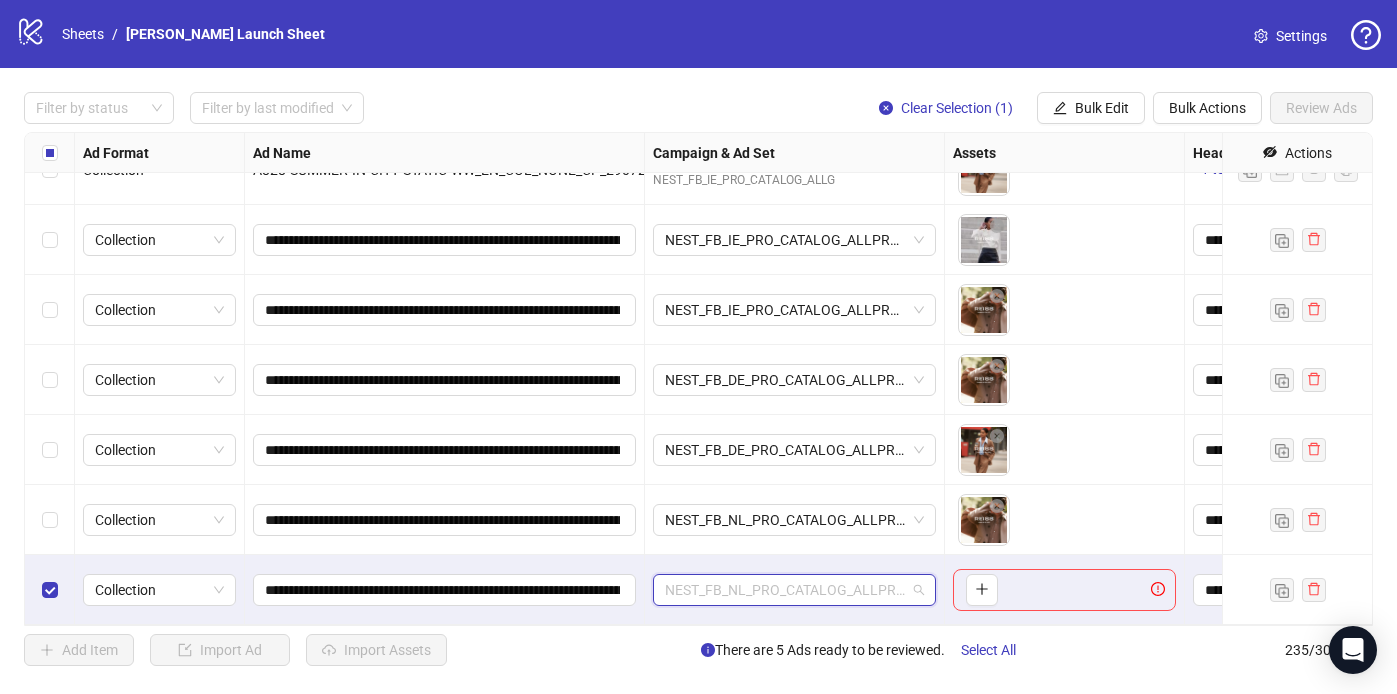 click on "NEST_FB_NL_PRO_CATALOG_ALLPRODUCTS_PURCHASE_BROAD_DEMO_ALLP_M_18+_23062025" at bounding box center (794, 590) 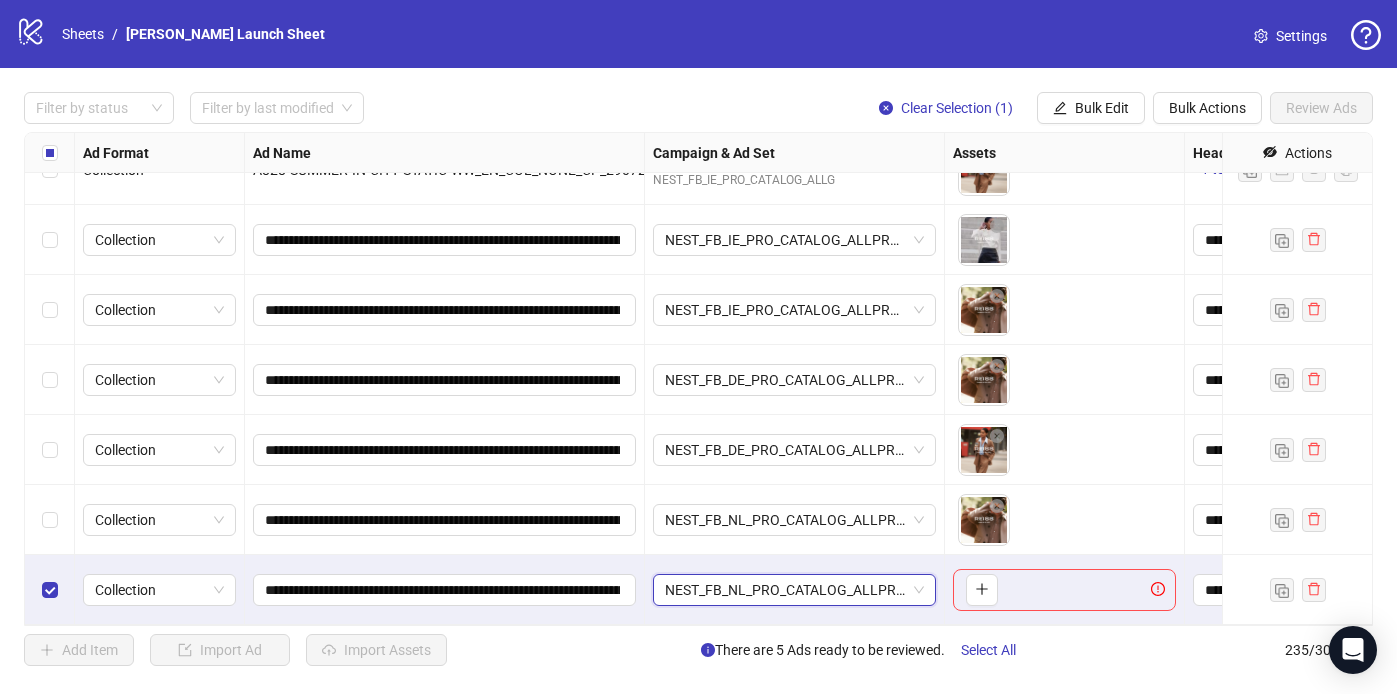 click on "NEST_FB_NL_PRO_CATALOG_ALLPRODUCTS_PURCHASE_BROAD_DEMO_ALLP_M_18+_23062025" at bounding box center [794, 590] 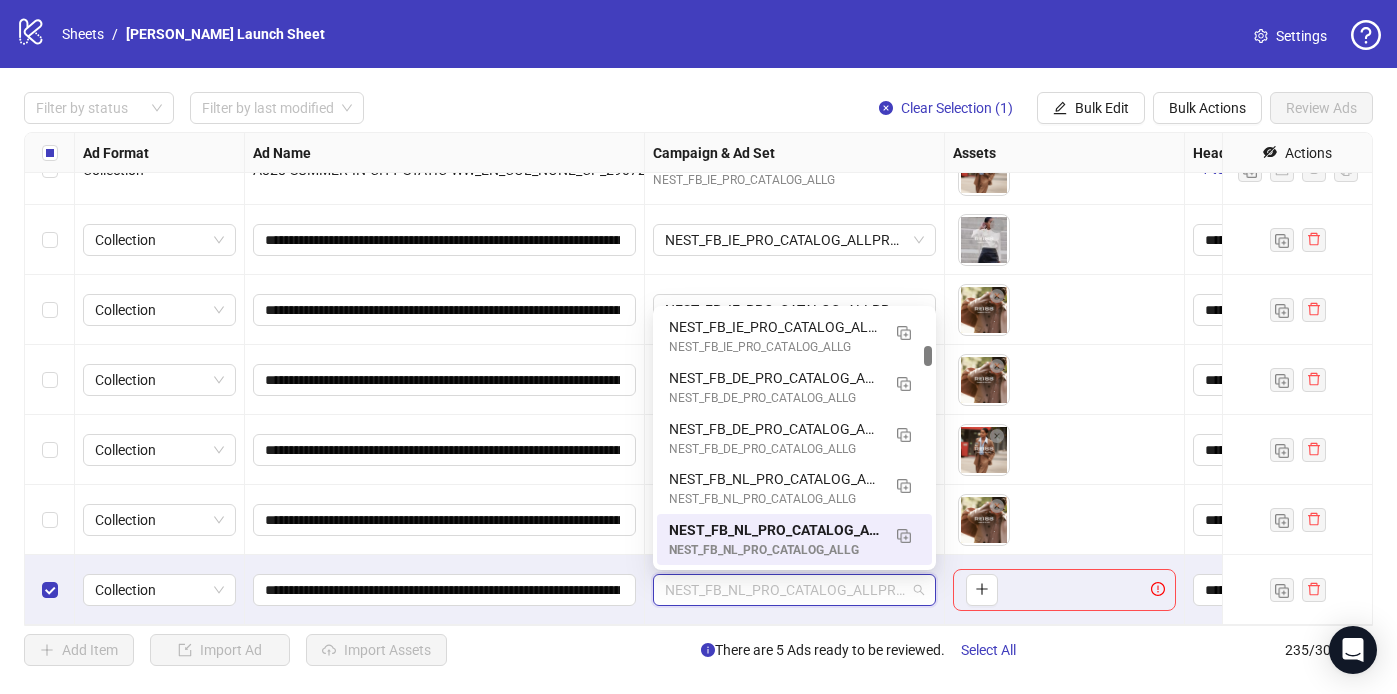 click on "NEST_FB_NL_PRO_CATALOG_ALLPRODUCTS_PURCHASE_BROAD_DEMO_ALLP_M_18+_23062025" at bounding box center [794, 590] 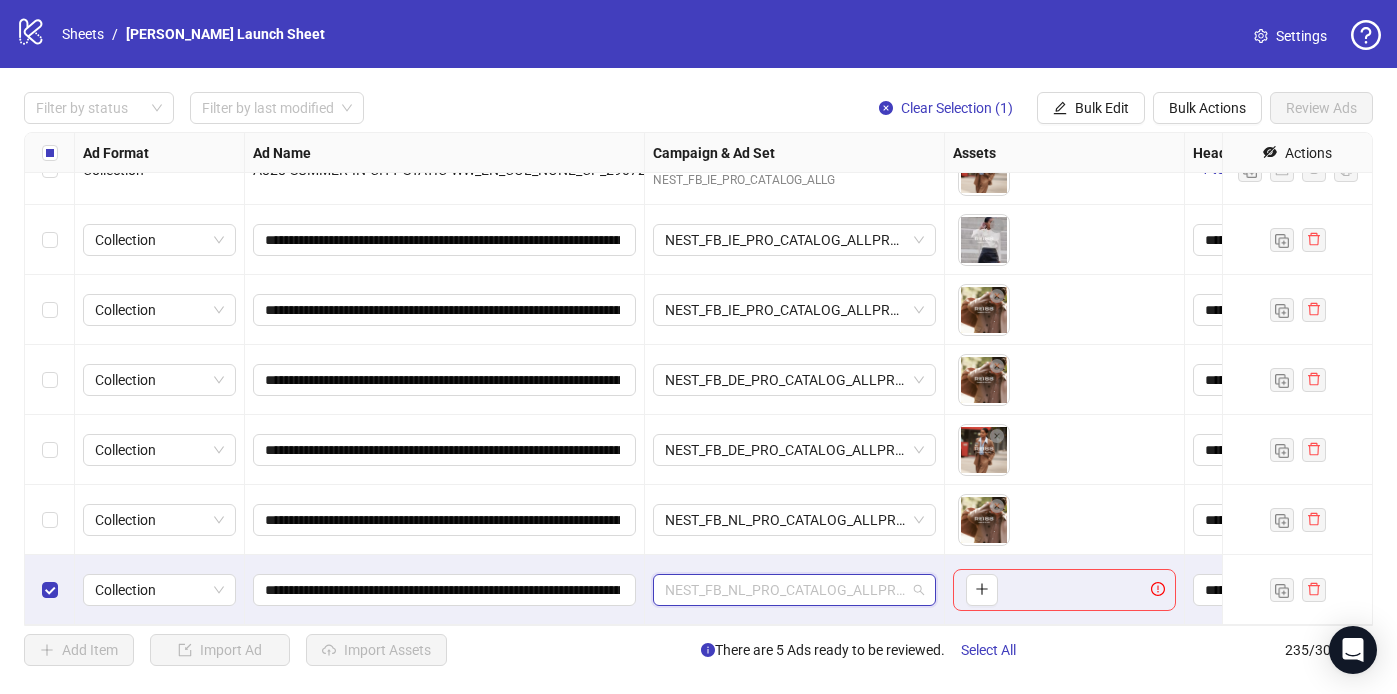 click on "NEST_FB_NL_PRO_CATALOG_ALLPRODUCTS_PURCHASE_BROAD_DEMO_ALLP_M_18+_23062025" at bounding box center (794, 590) 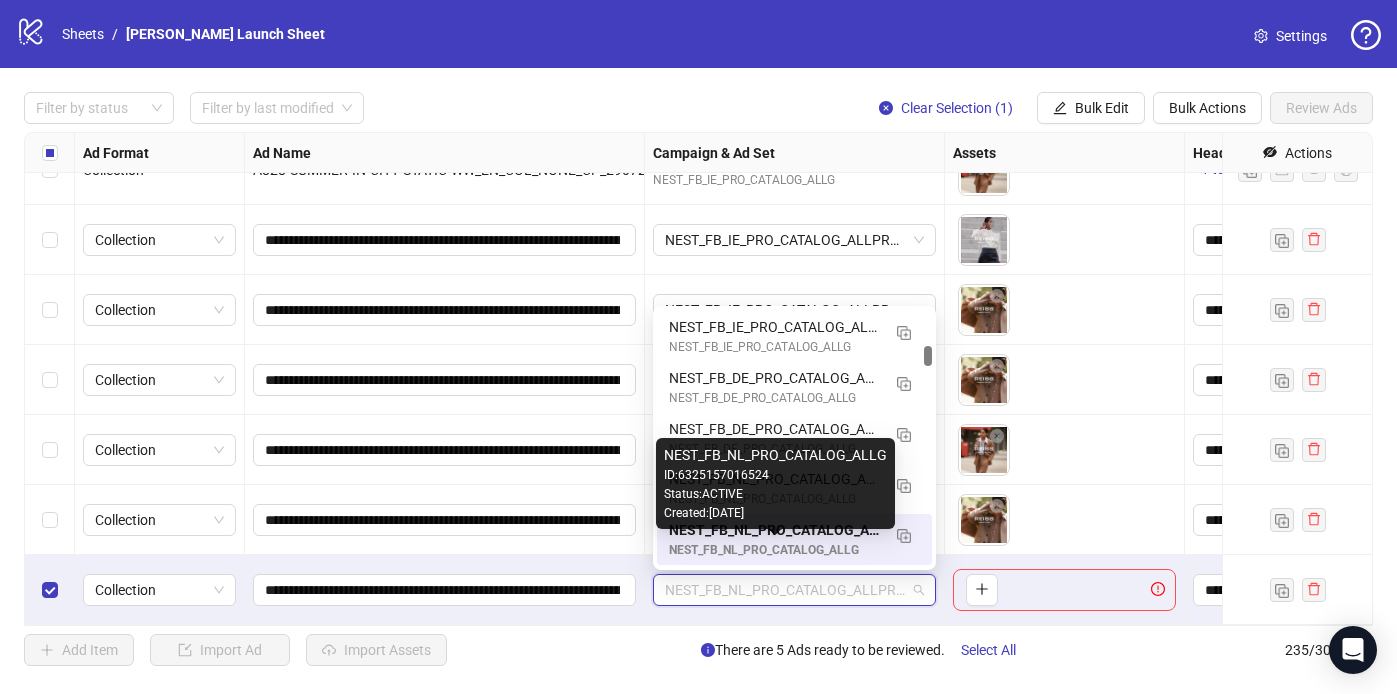 click on "NEST_FB_NL_PRO_CATALOG_ALLG" at bounding box center (774, 550) 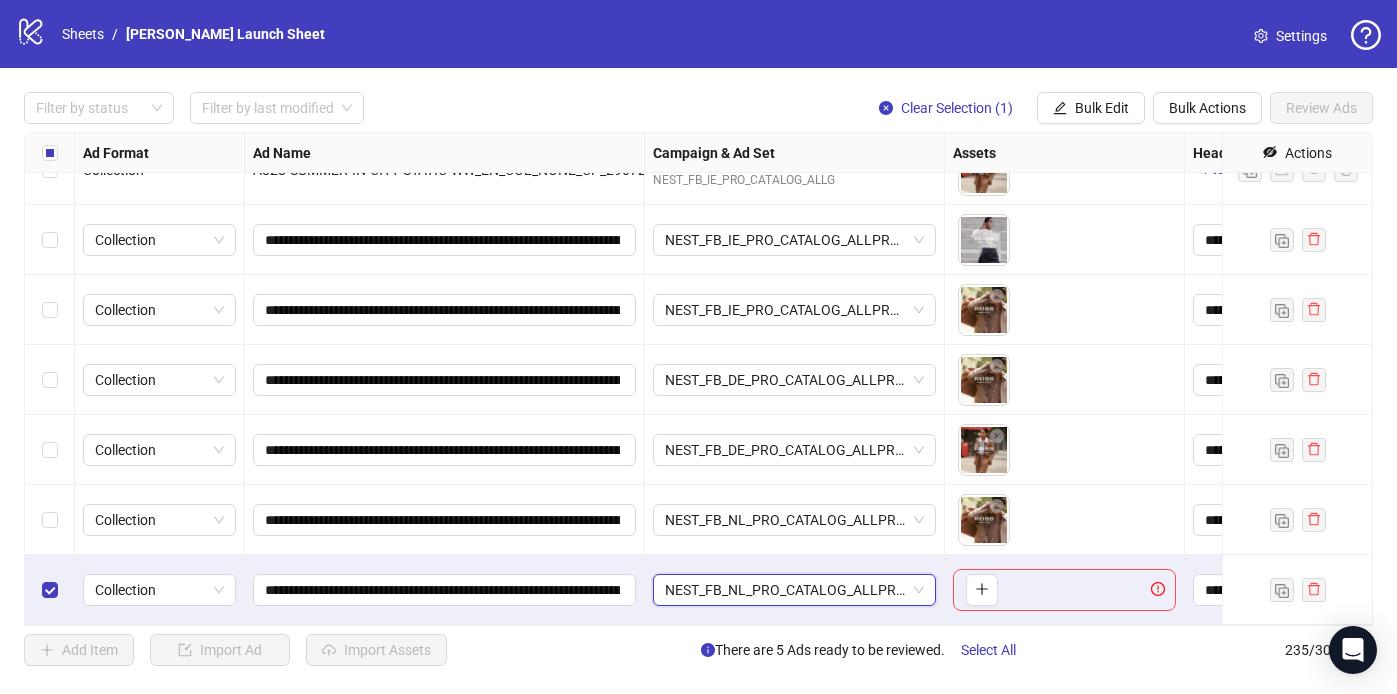 click on "NEST_FB_NL_PRO_CATALOG_ALLPRODUCTS_PURCHASE_BROAD_DEMO_ALLP_M_18+_23062025" at bounding box center (794, 590) 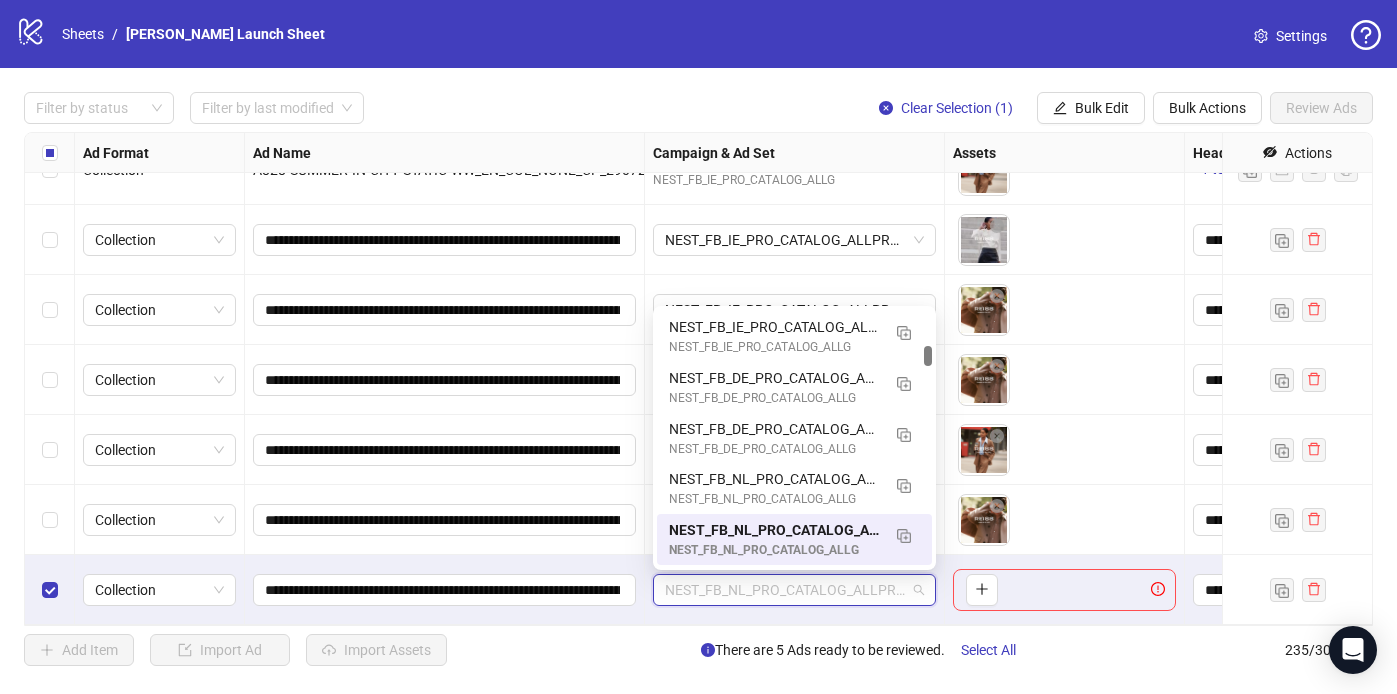 paste on "**********" 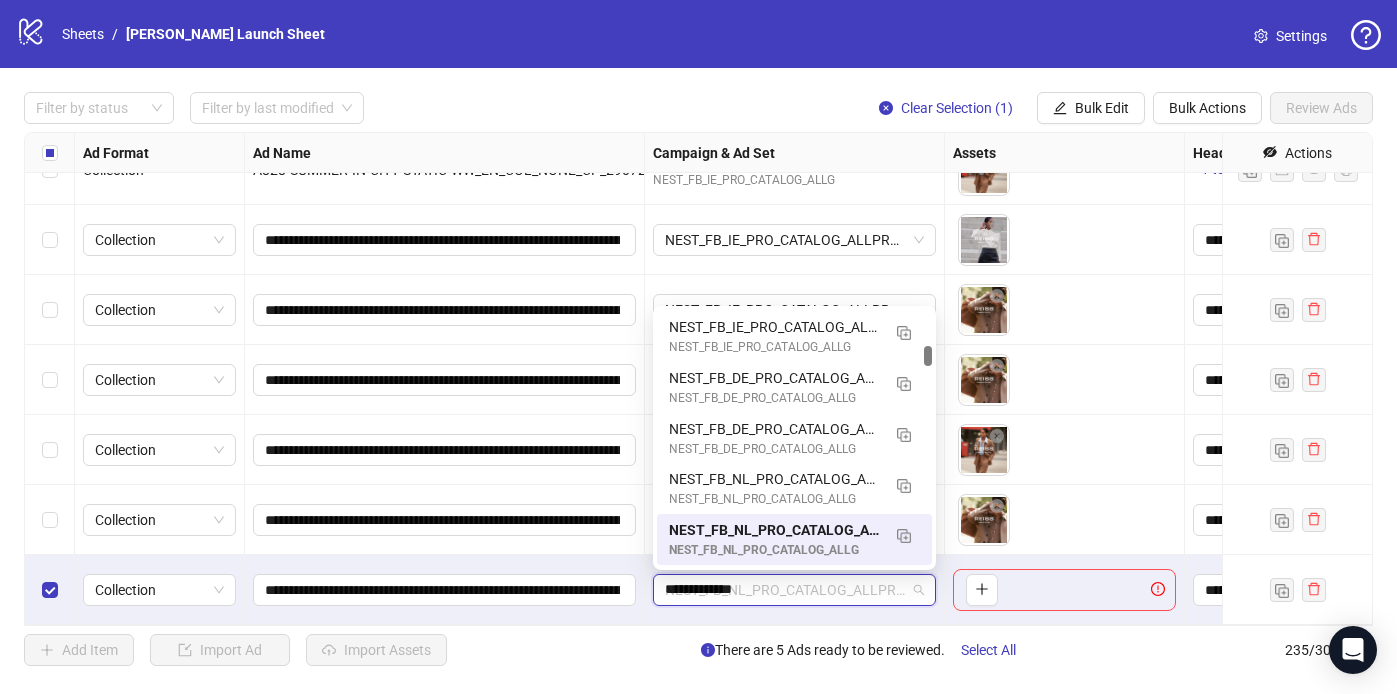 scroll, scrollTop: 0, scrollLeft: 0, axis: both 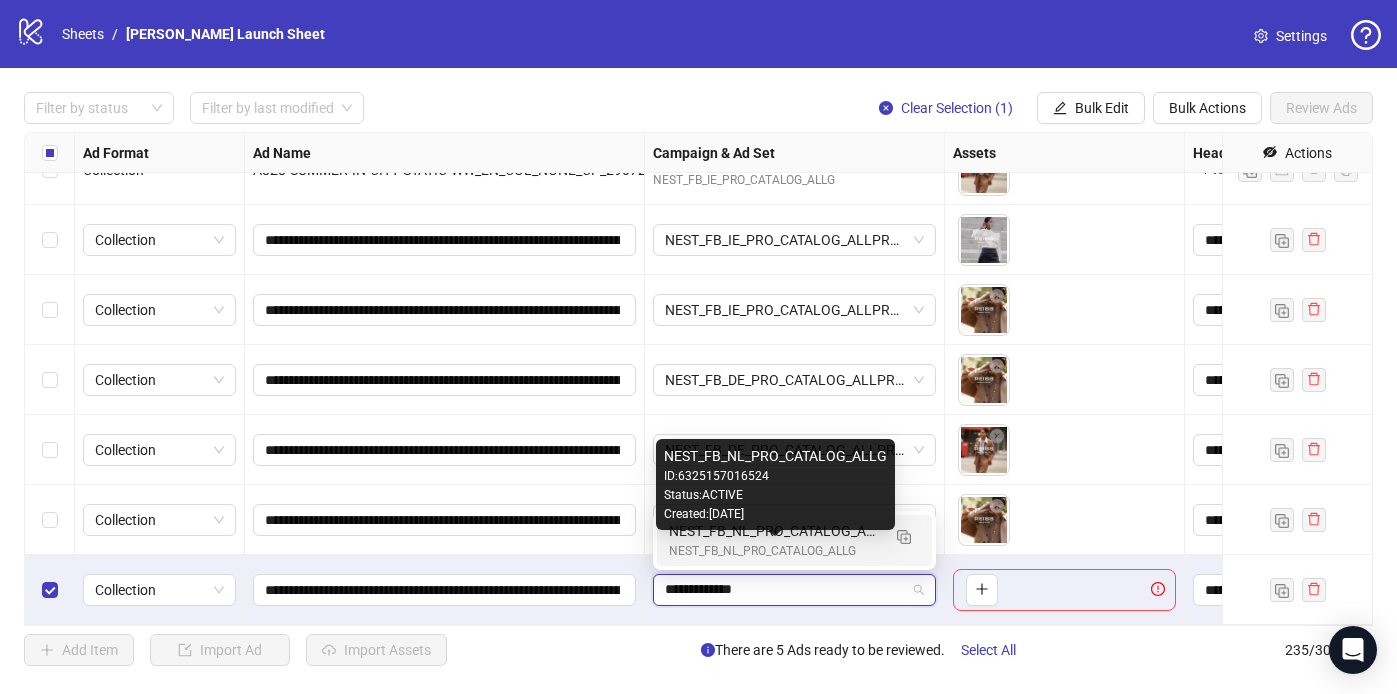 click on "NEST_FB_NL_PRO_CATALOG_ALLPRODUCTS_PURCHASE_BROAD_DEMO_ALLP_F_18+_23062025" at bounding box center [774, 531] 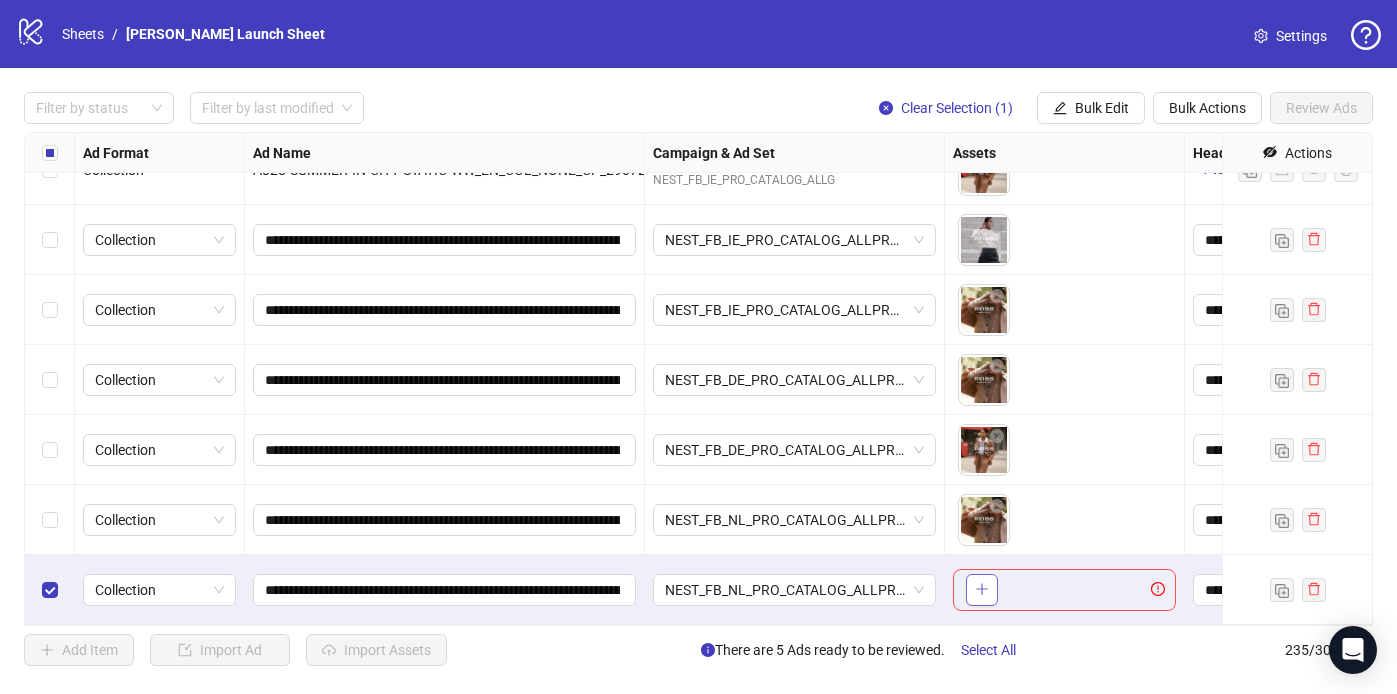 click 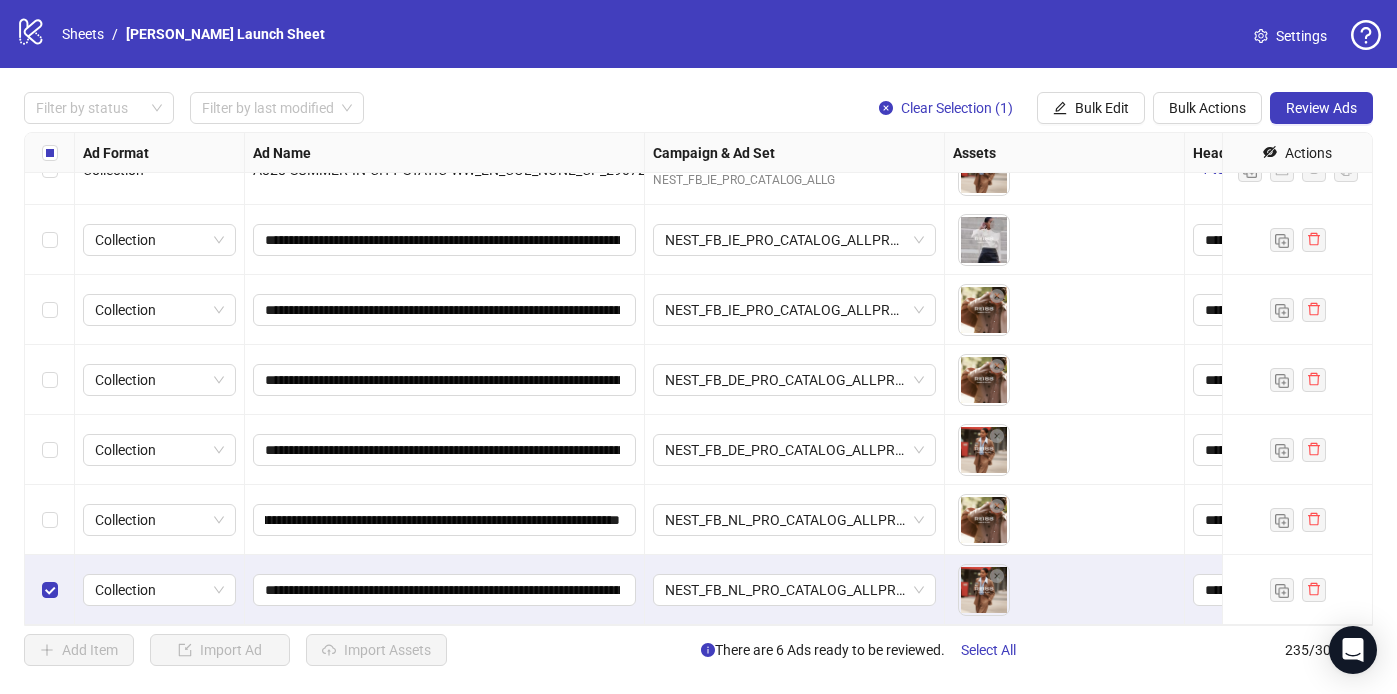 scroll, scrollTop: 0, scrollLeft: 72, axis: horizontal 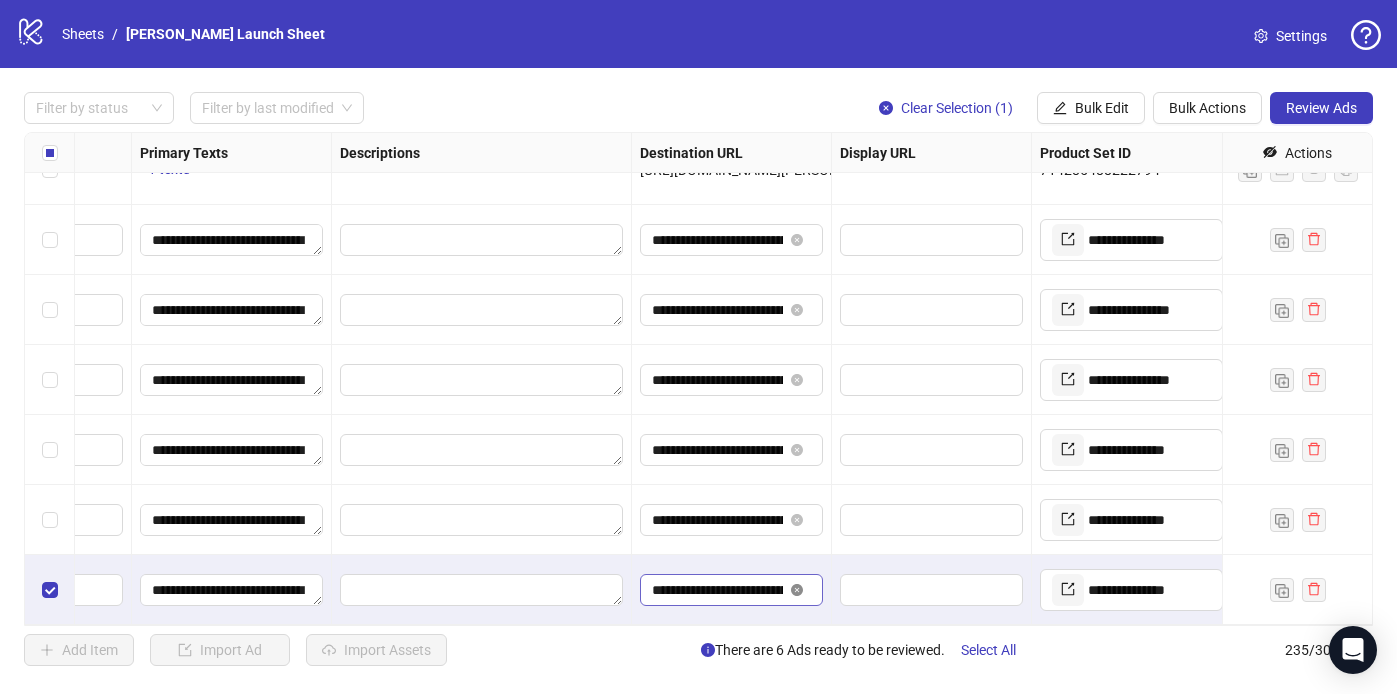 click 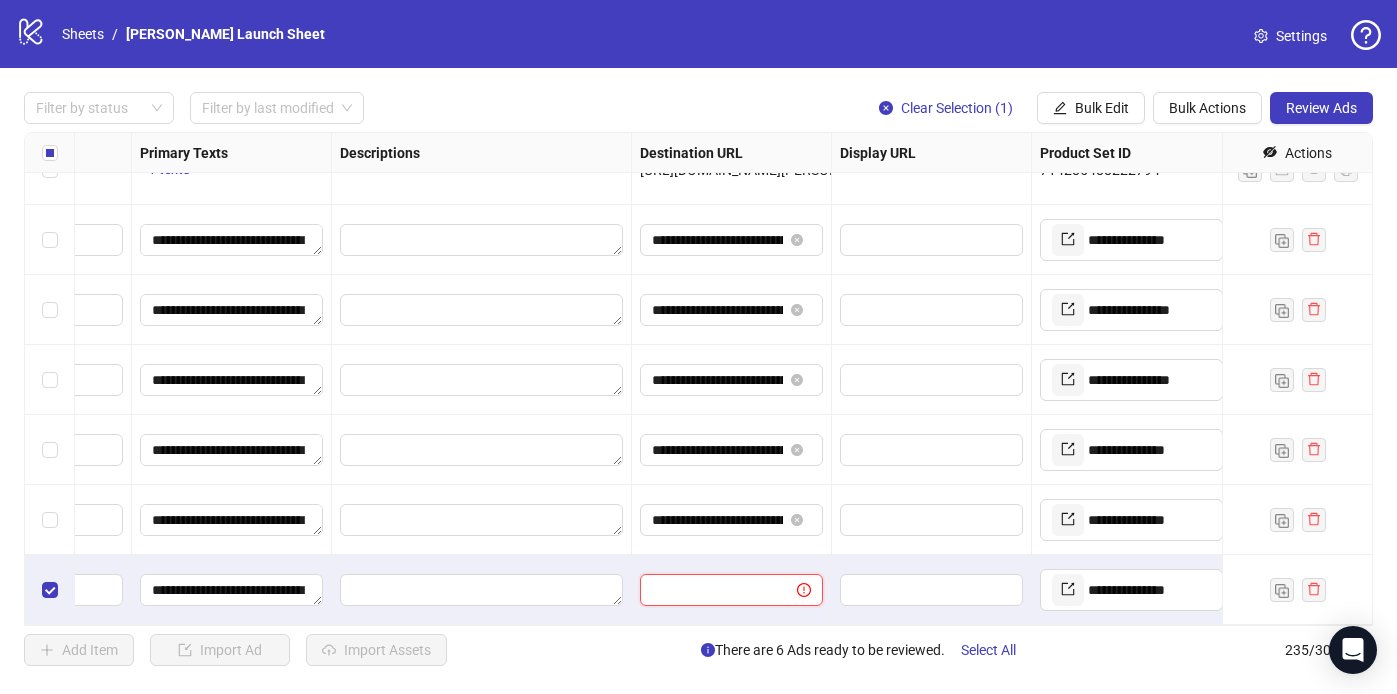 scroll, scrollTop: 0, scrollLeft: 0, axis: both 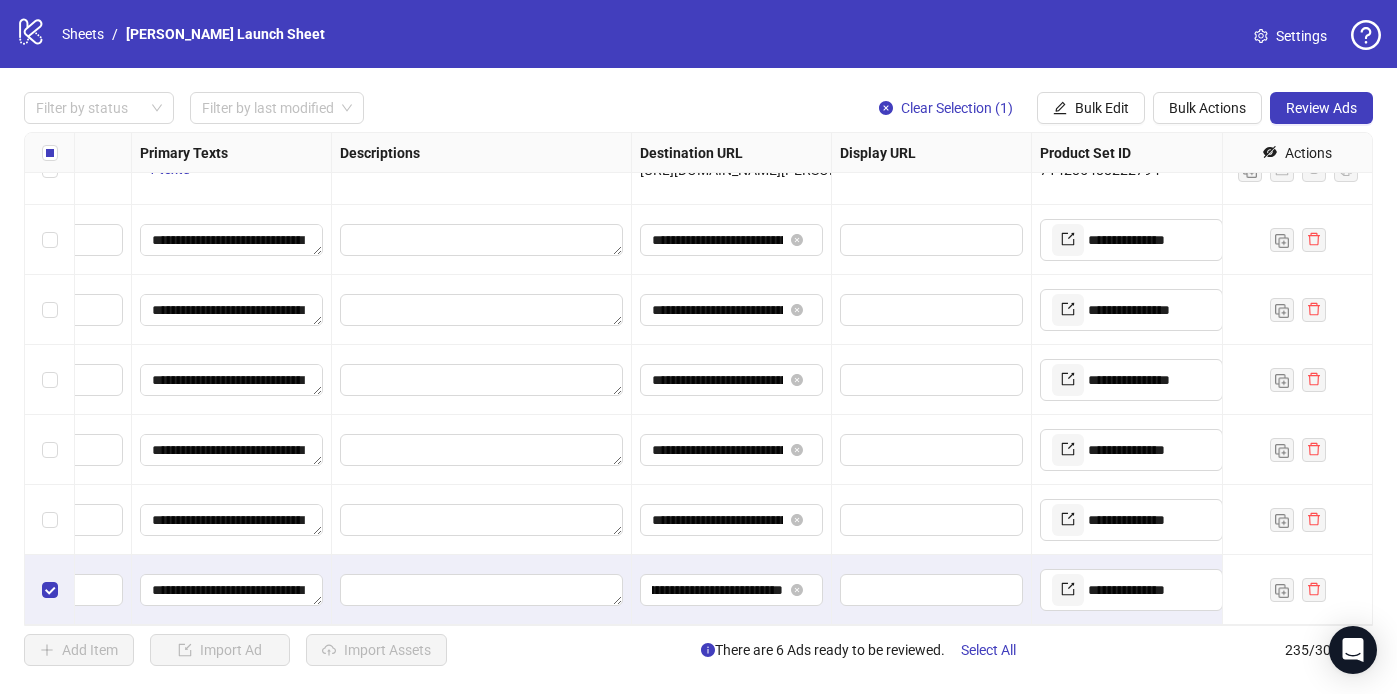click on "**********" at bounding box center (732, 590) 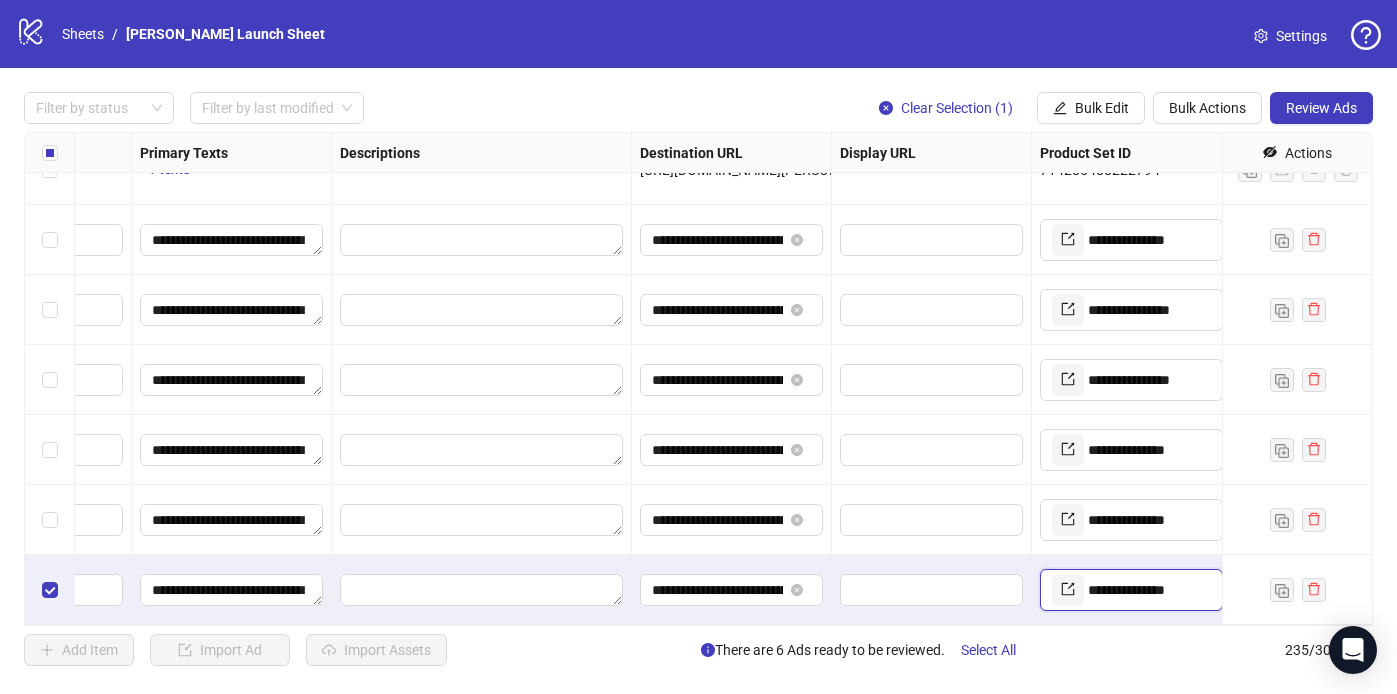 click on "**********" at bounding box center [1147, 590] 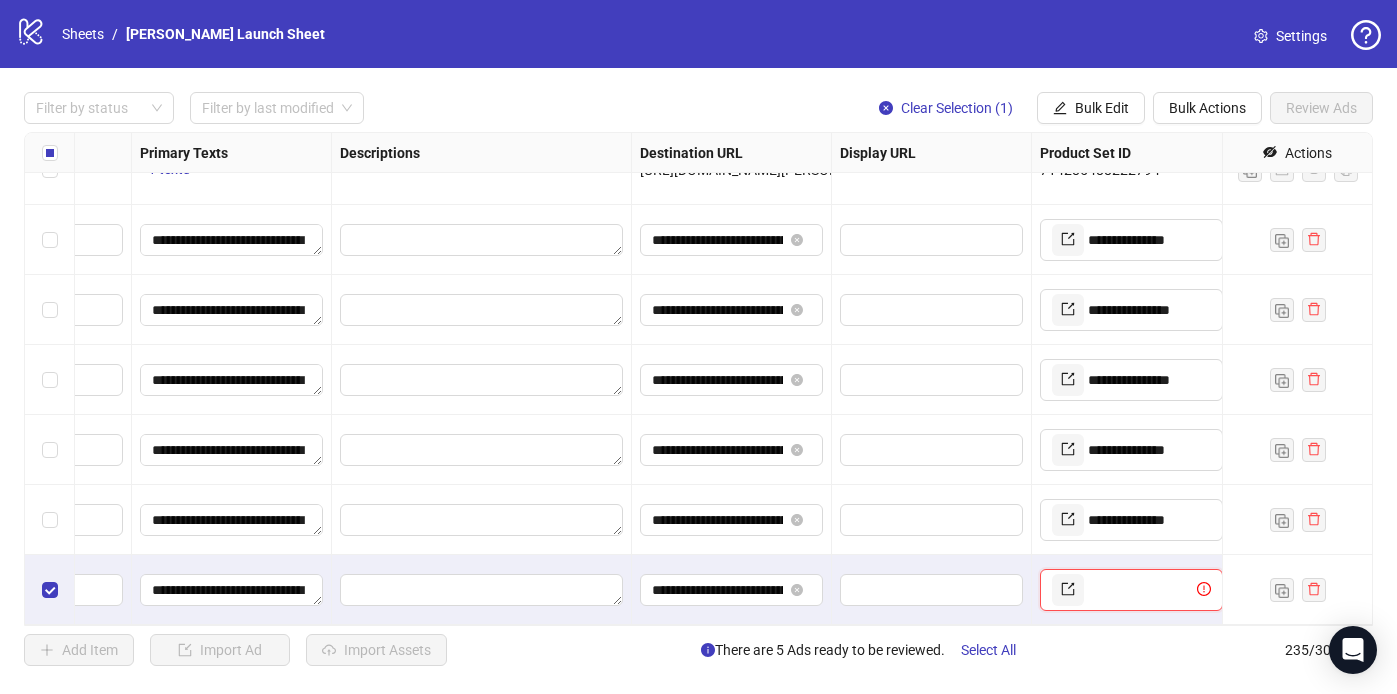 click at bounding box center [1140, 590] 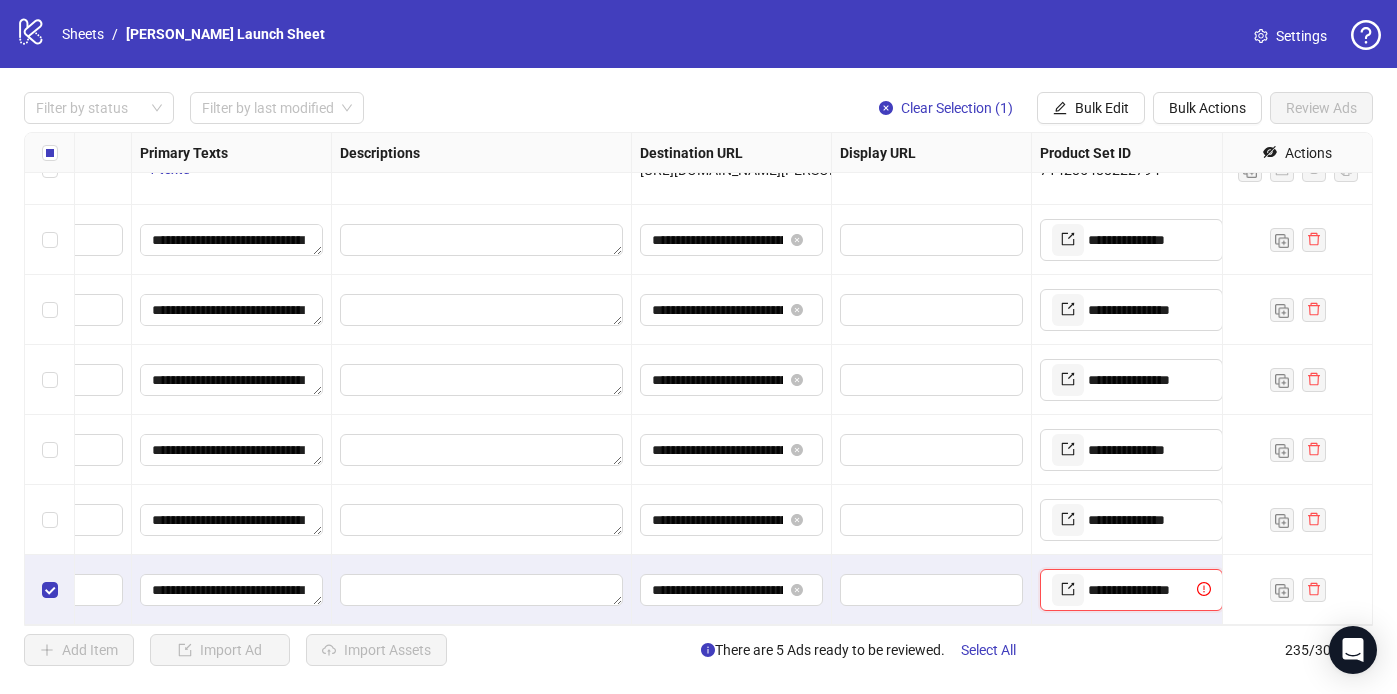 scroll, scrollTop: 0, scrollLeft: 6, axis: horizontal 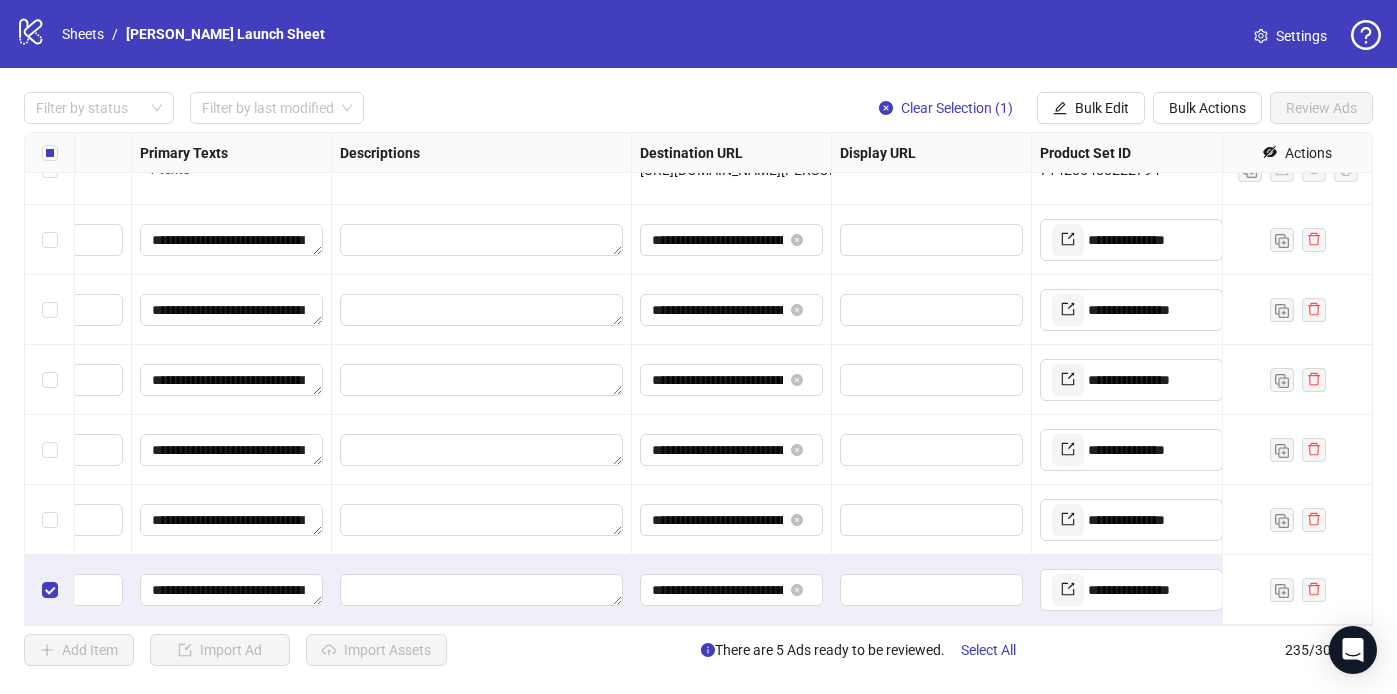 click on "**********" at bounding box center (1132, 520) 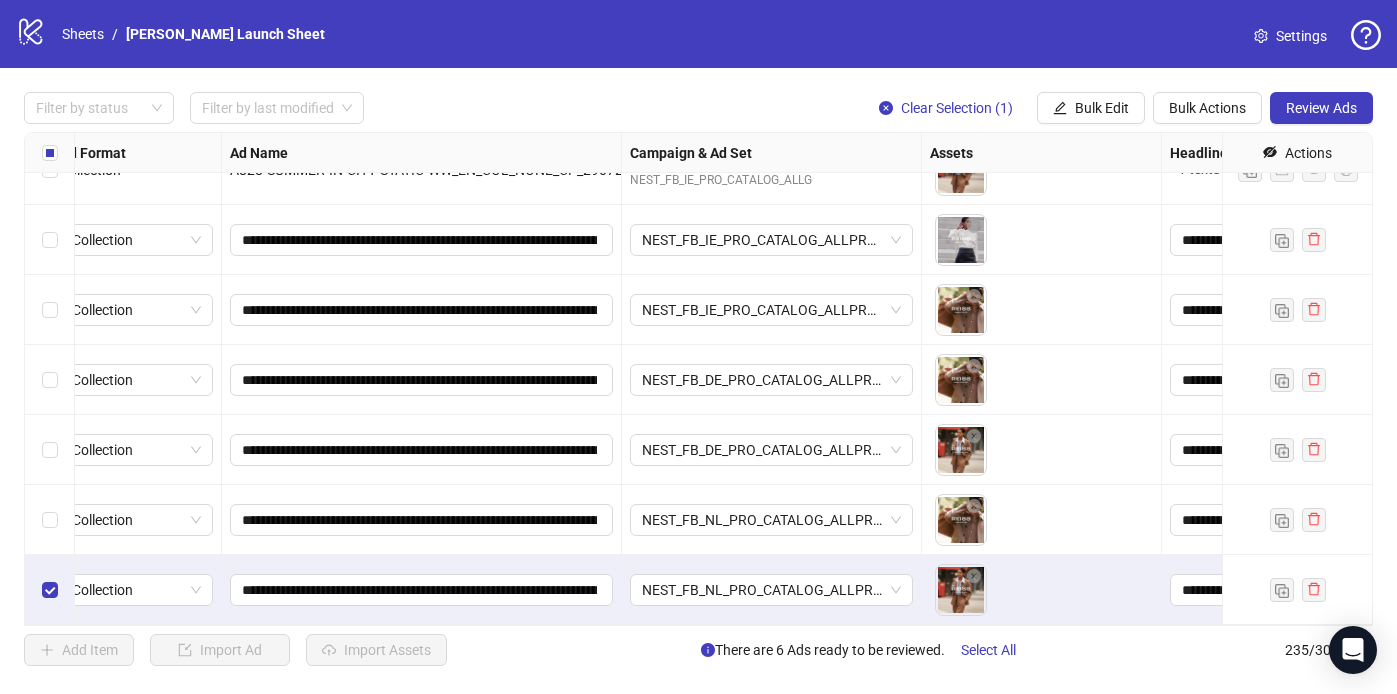 scroll, scrollTop: 15998, scrollLeft: 0, axis: vertical 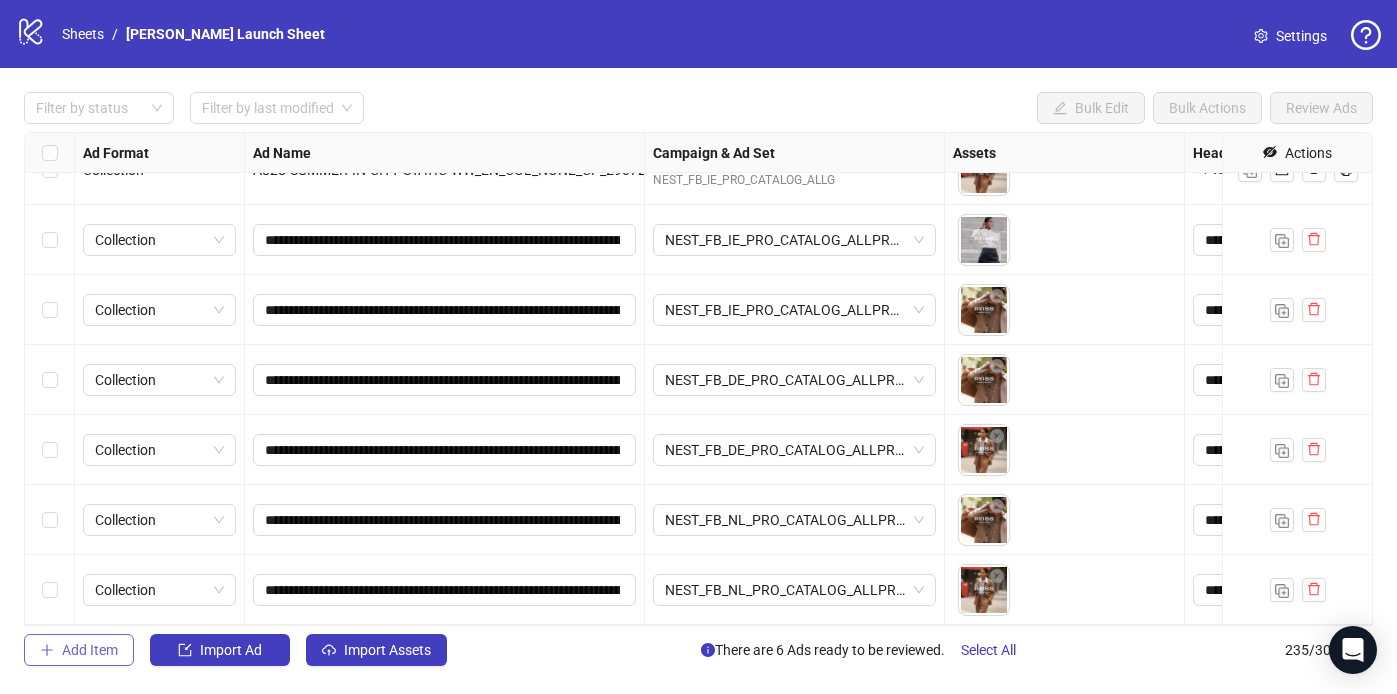 click on "Add Item" at bounding box center (90, 650) 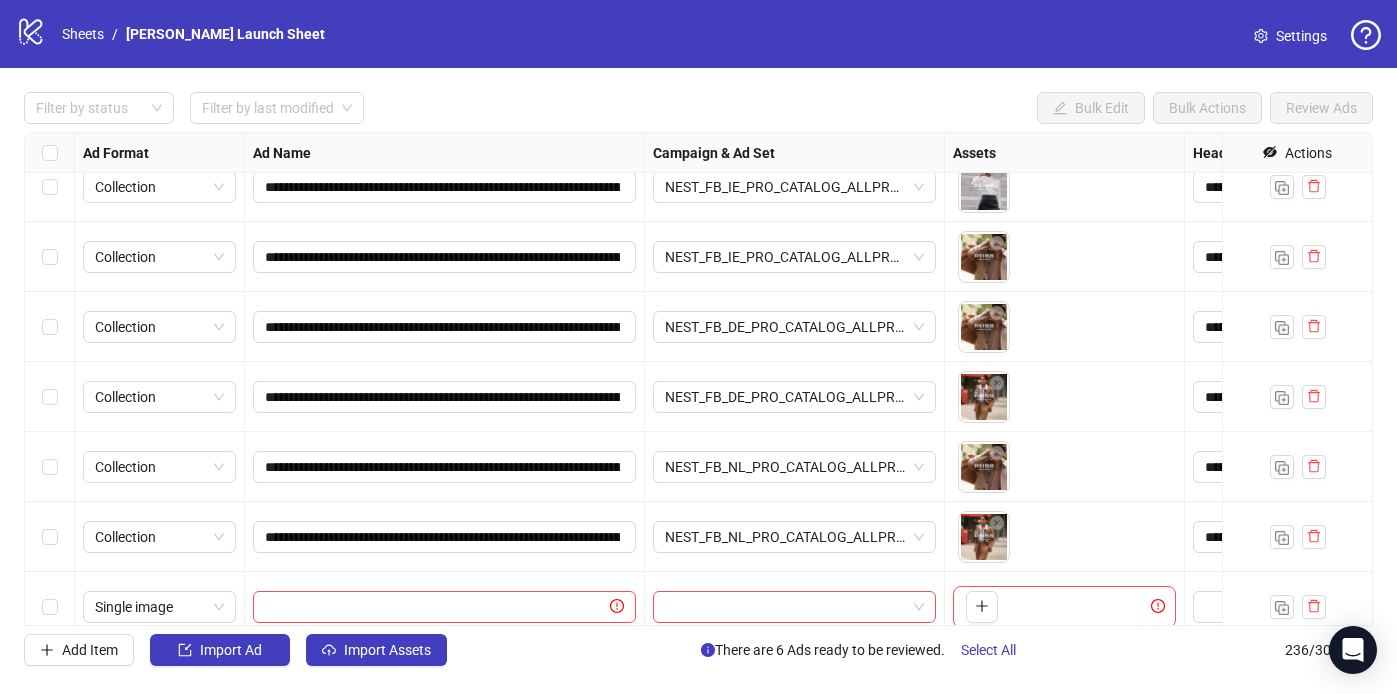 scroll, scrollTop: 16068, scrollLeft: 0, axis: vertical 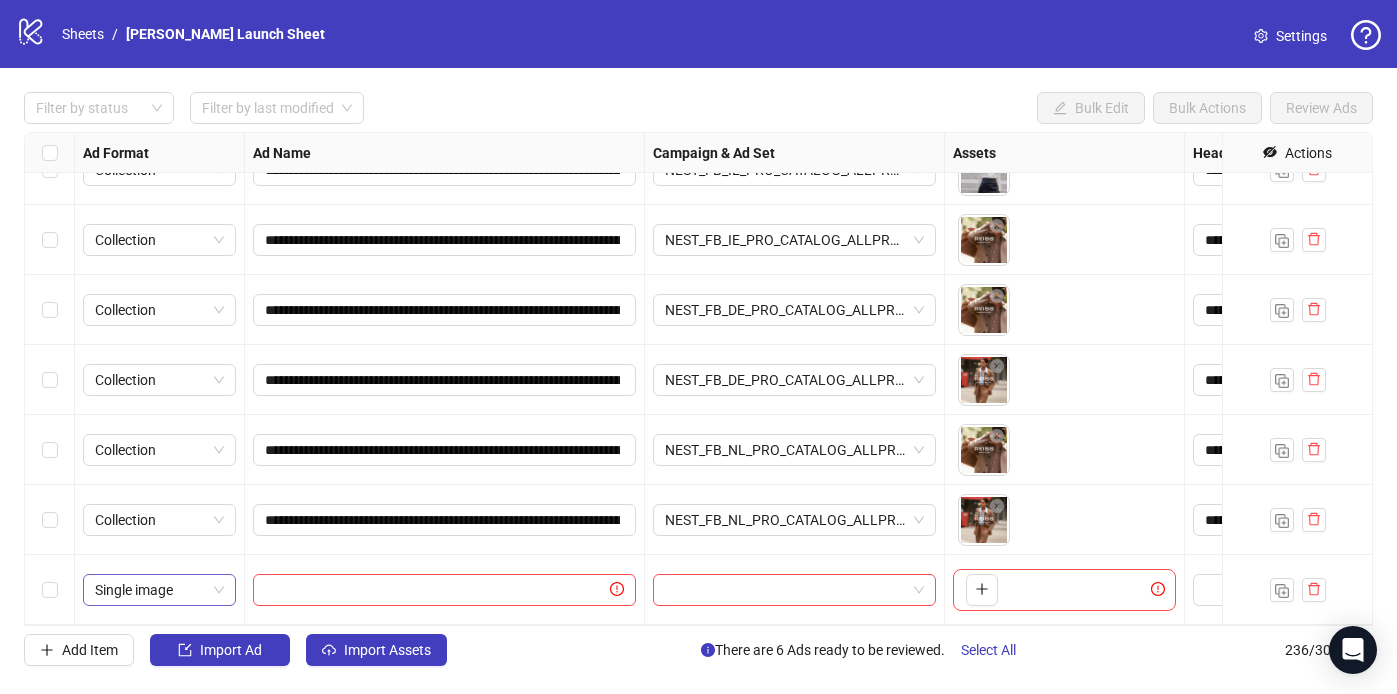 click on "Single image" at bounding box center (159, 590) 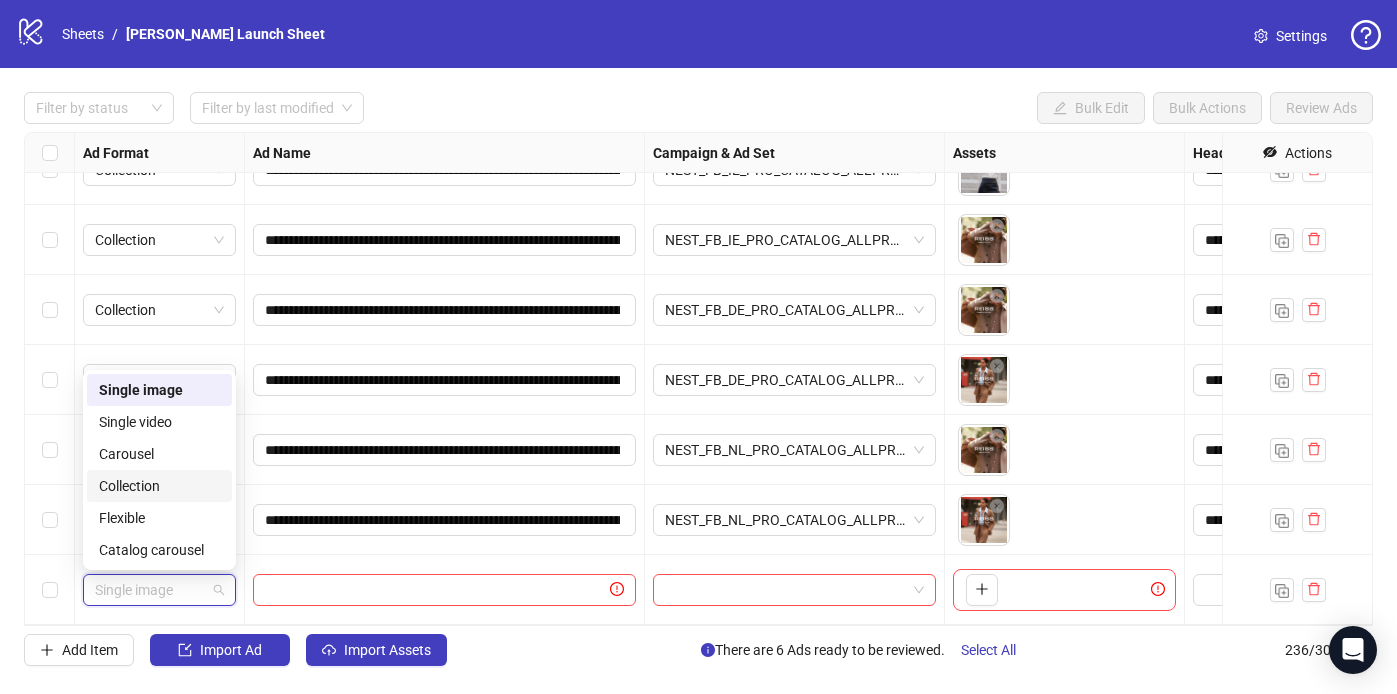 click on "Collection" at bounding box center (159, 486) 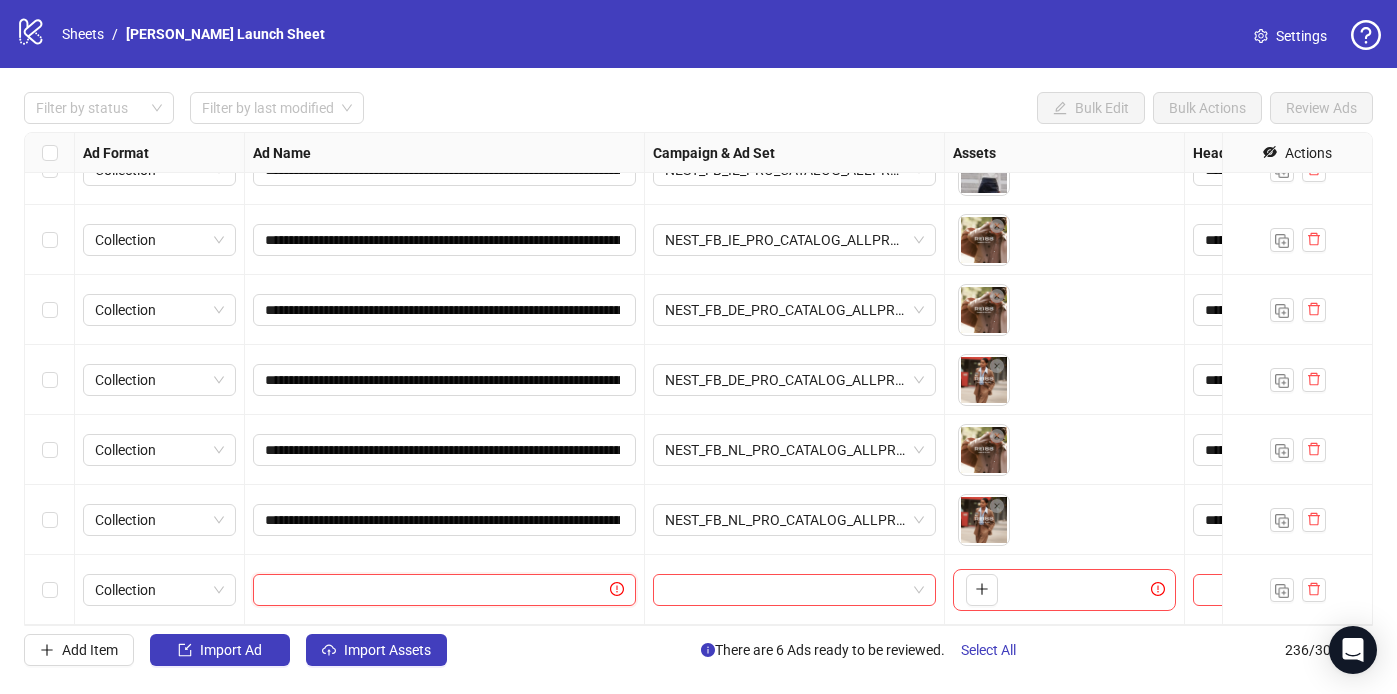 click at bounding box center (435, 590) 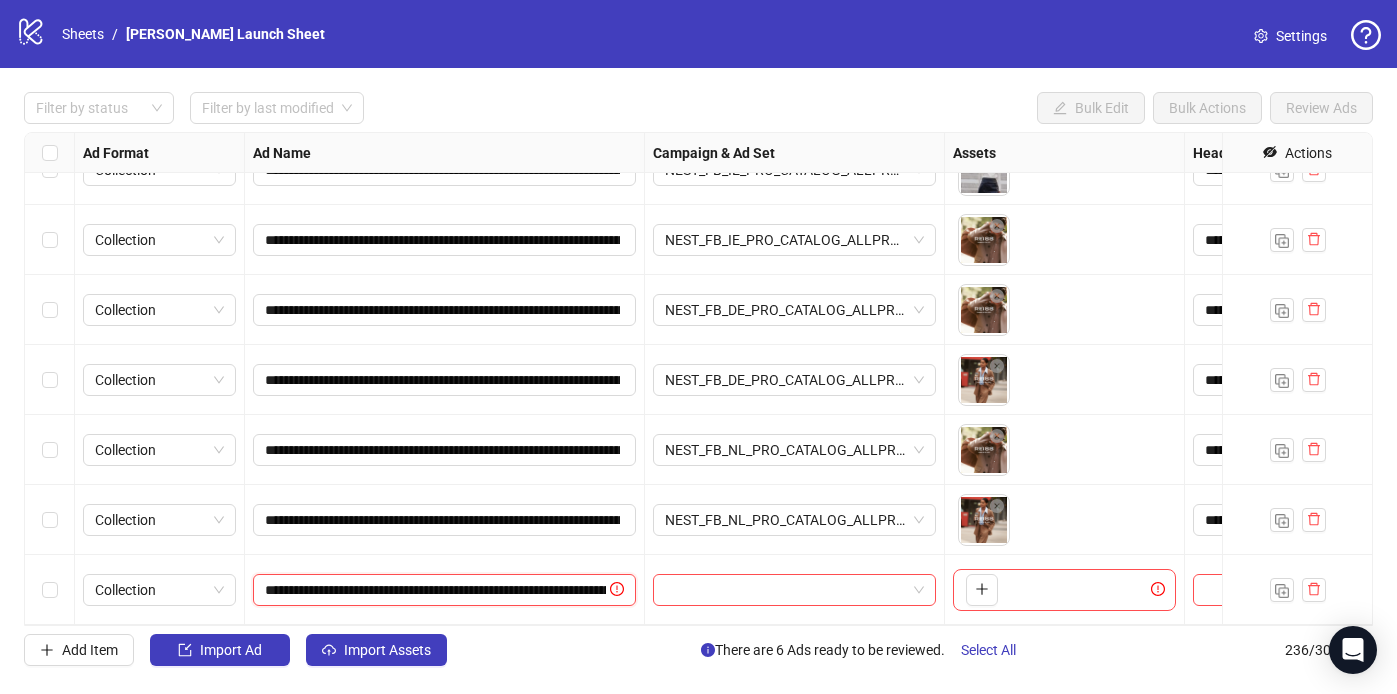 scroll, scrollTop: 0, scrollLeft: 226, axis: horizontal 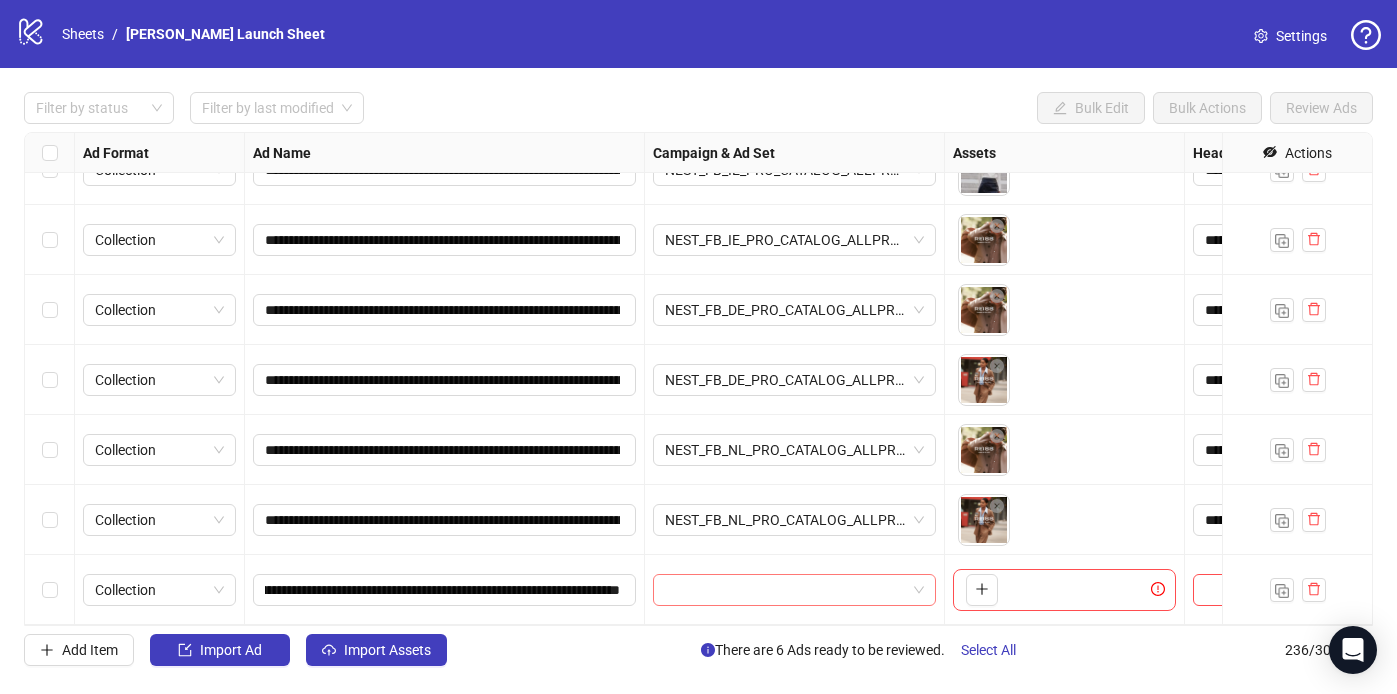 click at bounding box center [785, 590] 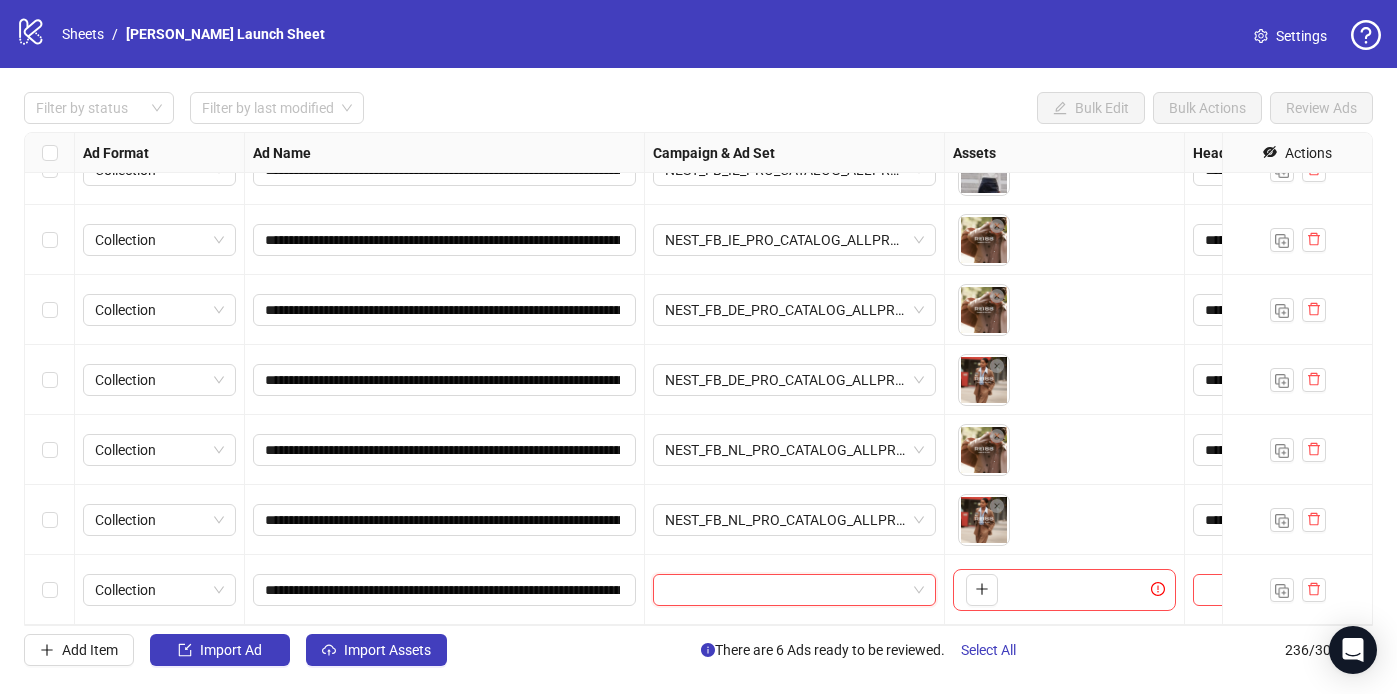 paste on "**********" 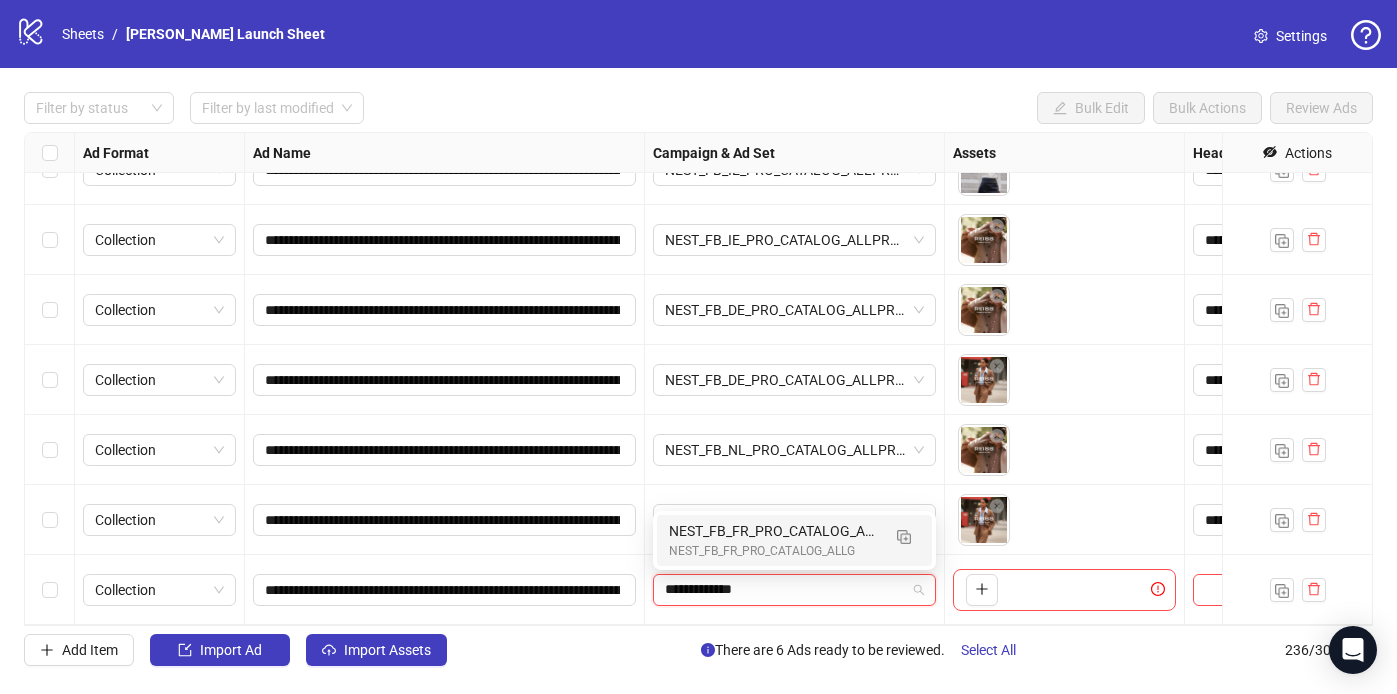 click on "NEST_FB_FR_PRO_CATALOG_ALLG" at bounding box center [774, 551] 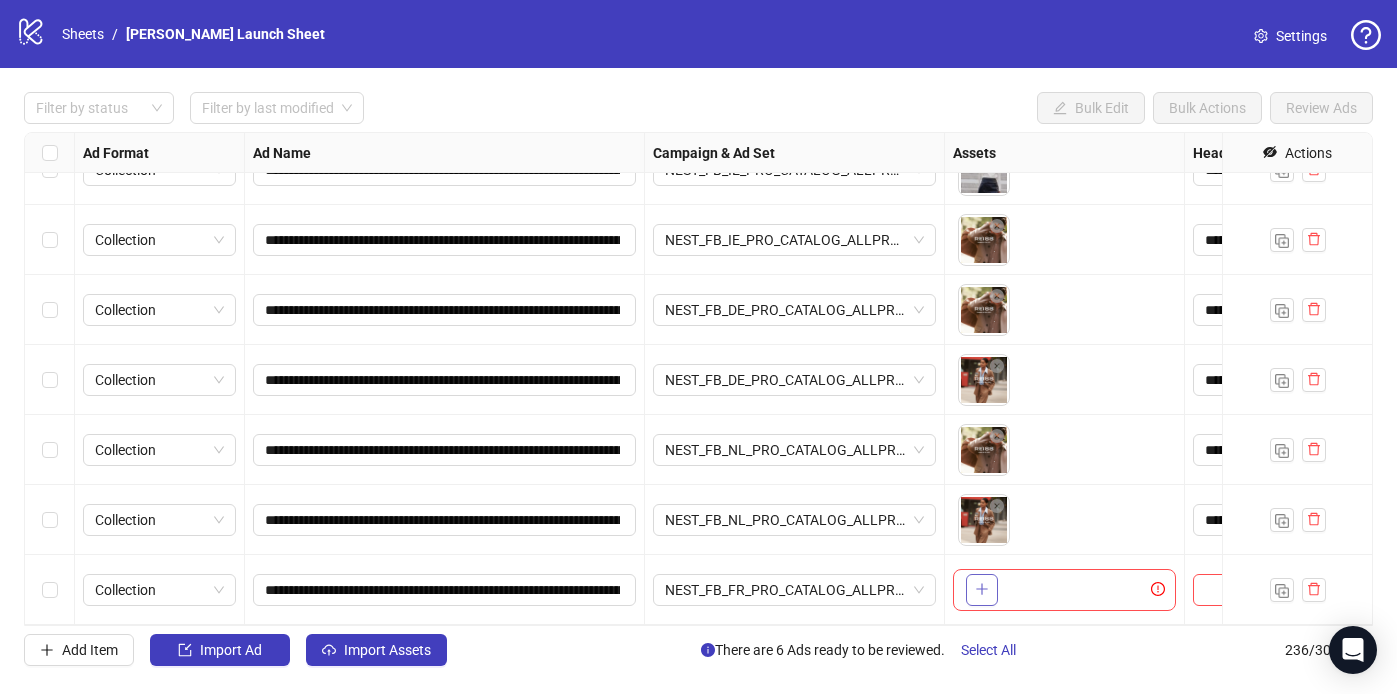 click at bounding box center [982, 590] 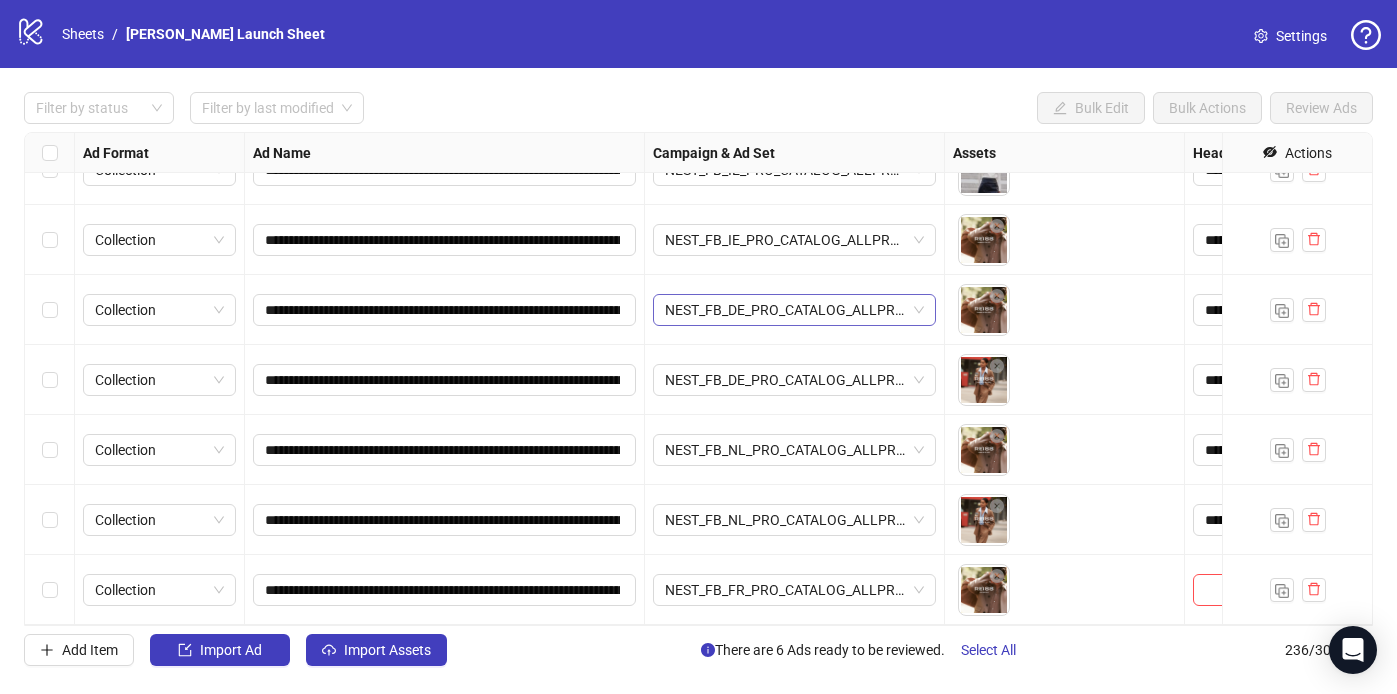 scroll, scrollTop: 16068, scrollLeft: 287, axis: both 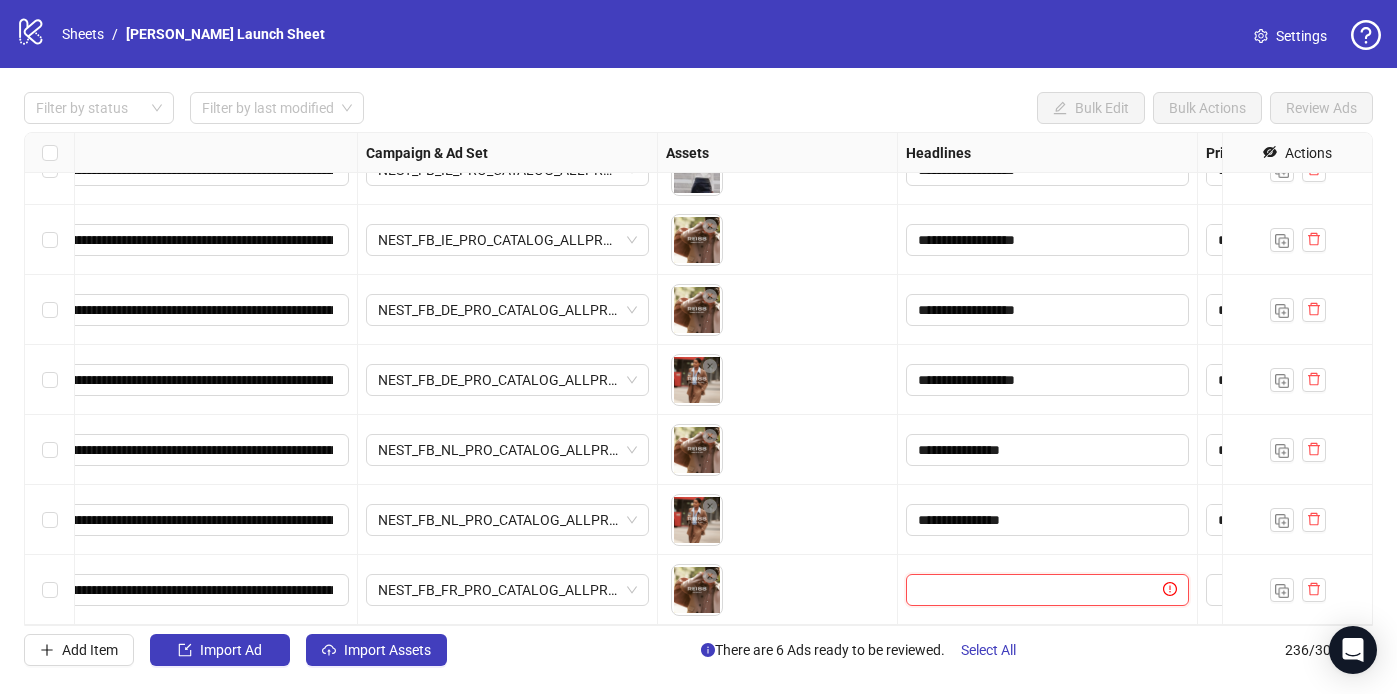 click at bounding box center [1038, 590] 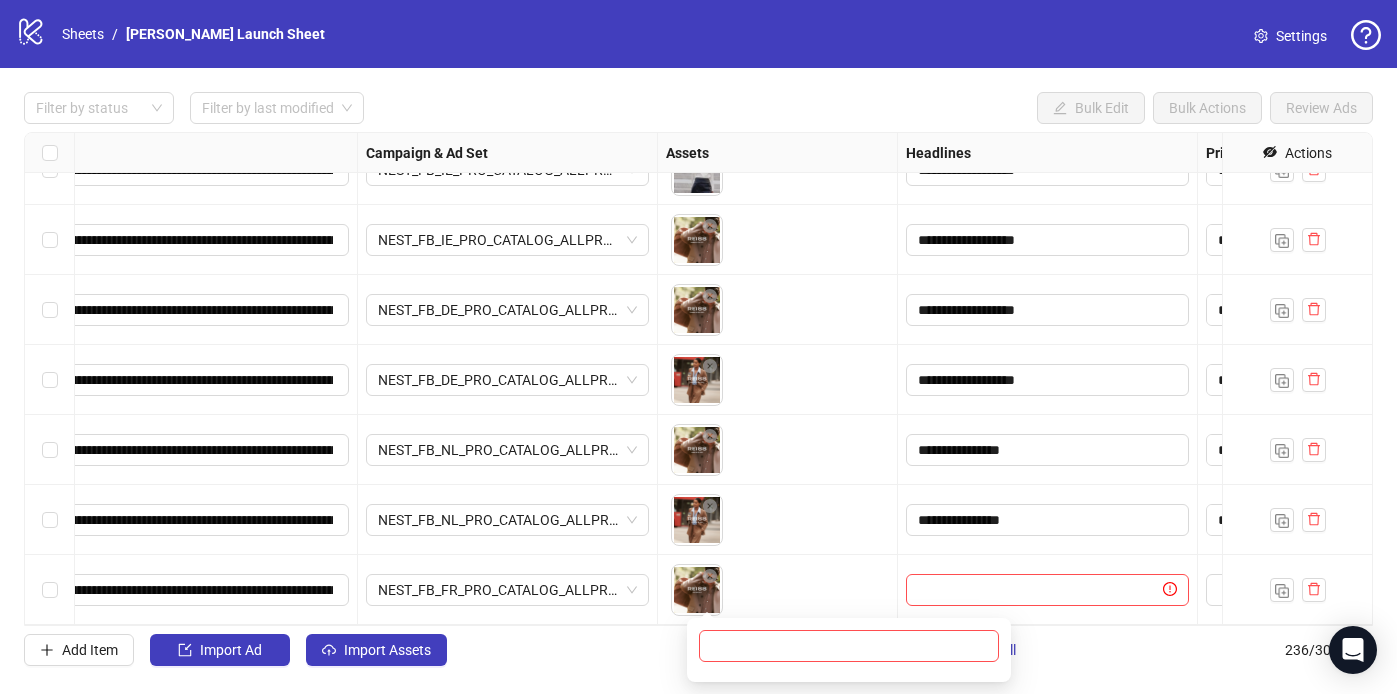scroll, scrollTop: 16068, scrollLeft: 506, axis: both 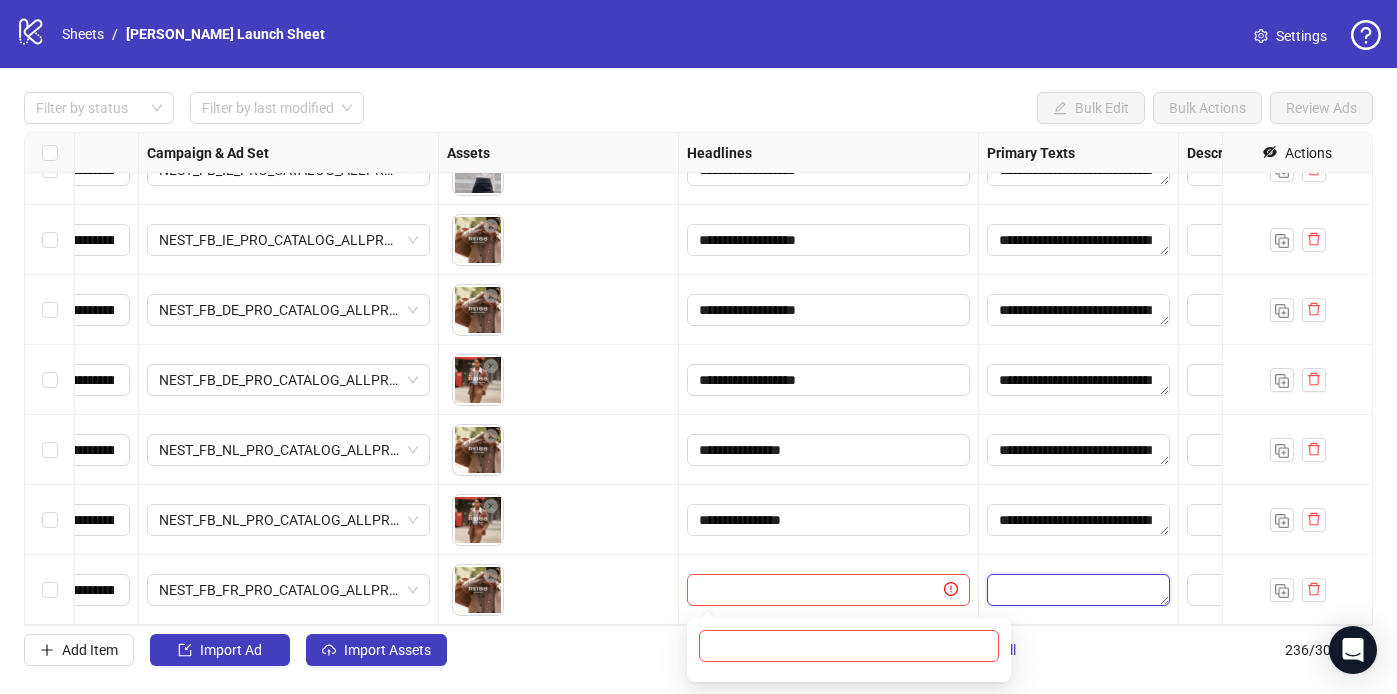 click at bounding box center (1078, 590) 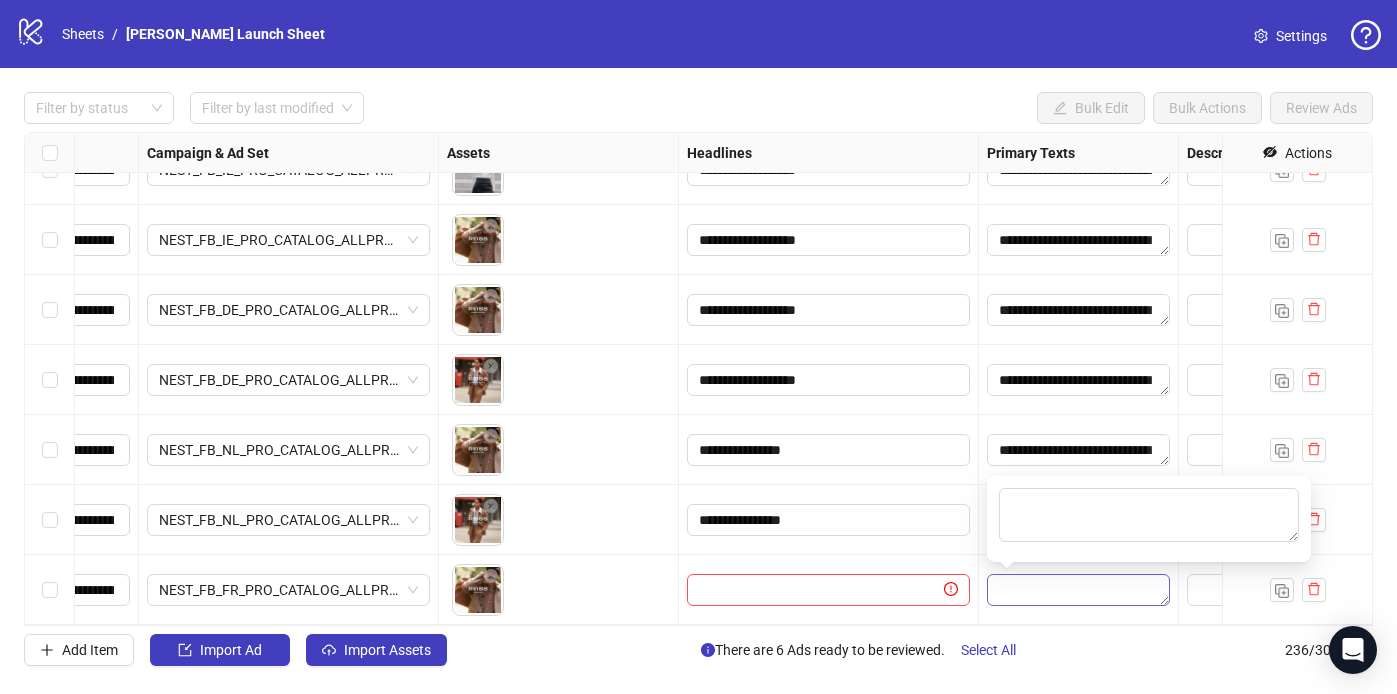 type on "**********" 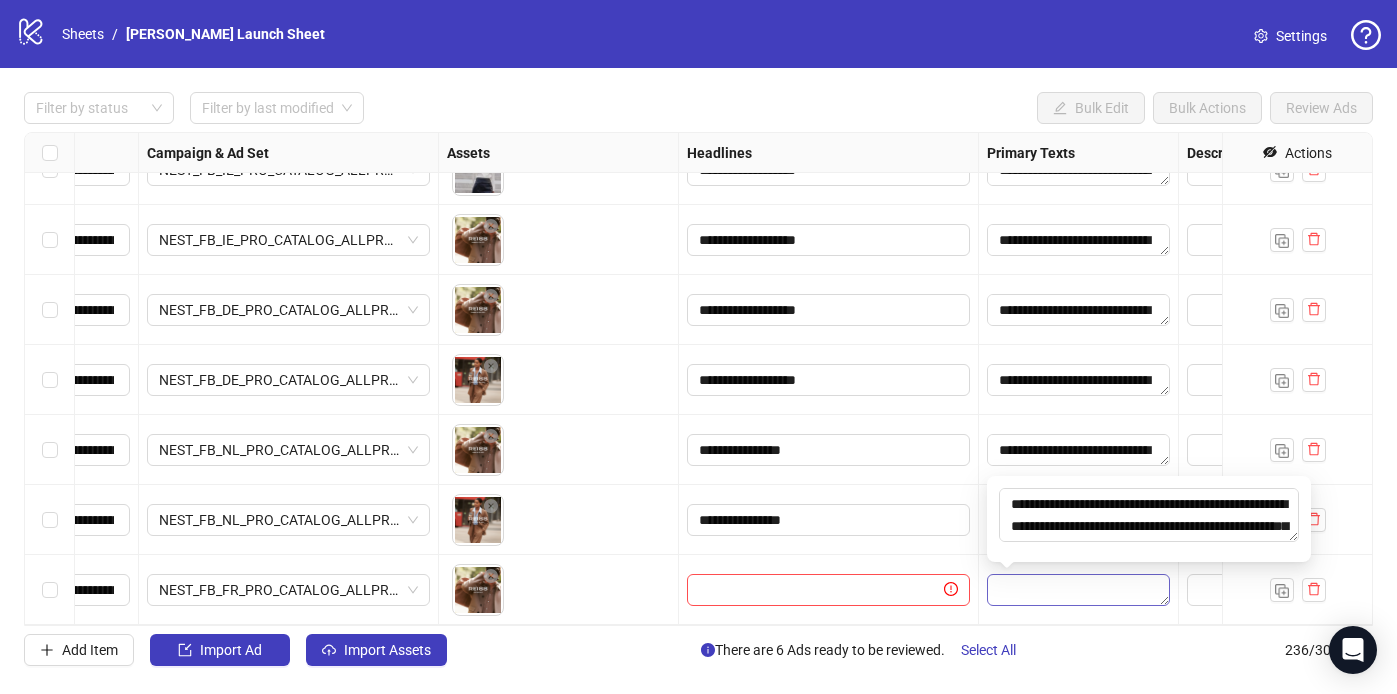 scroll, scrollTop: 37, scrollLeft: 0, axis: vertical 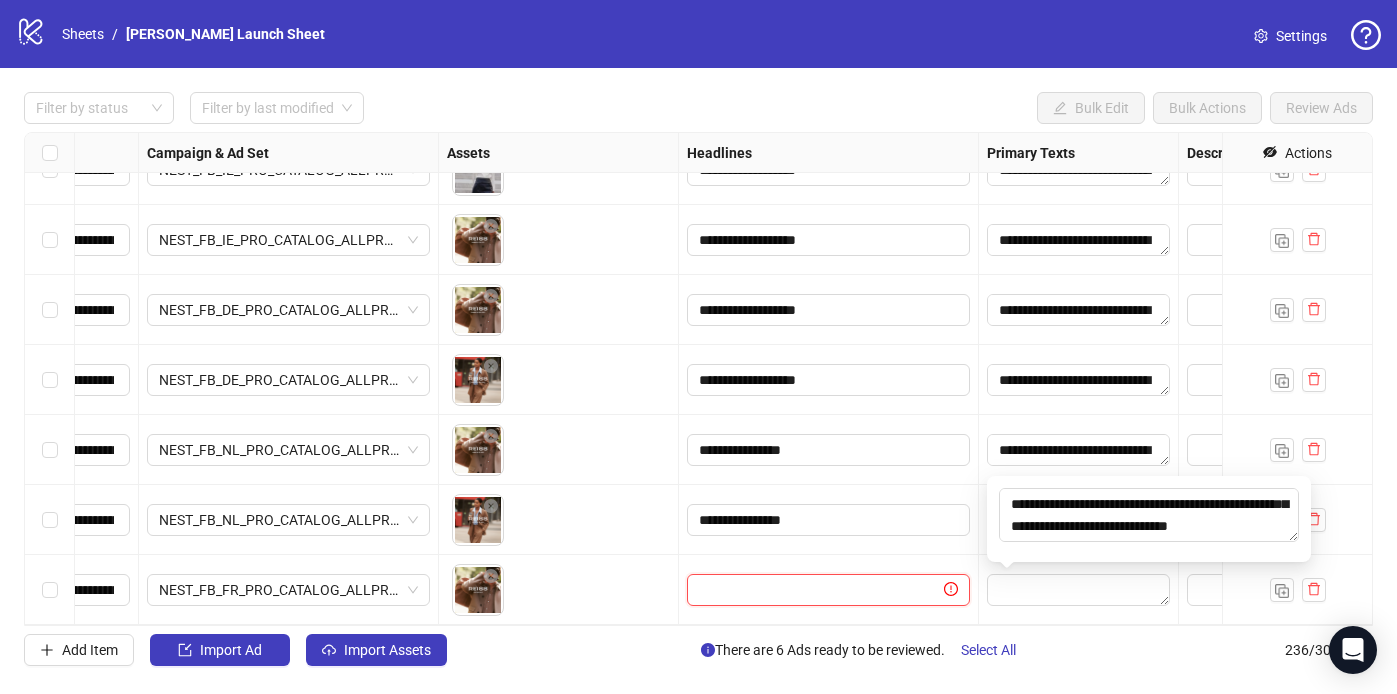 click at bounding box center [819, 590] 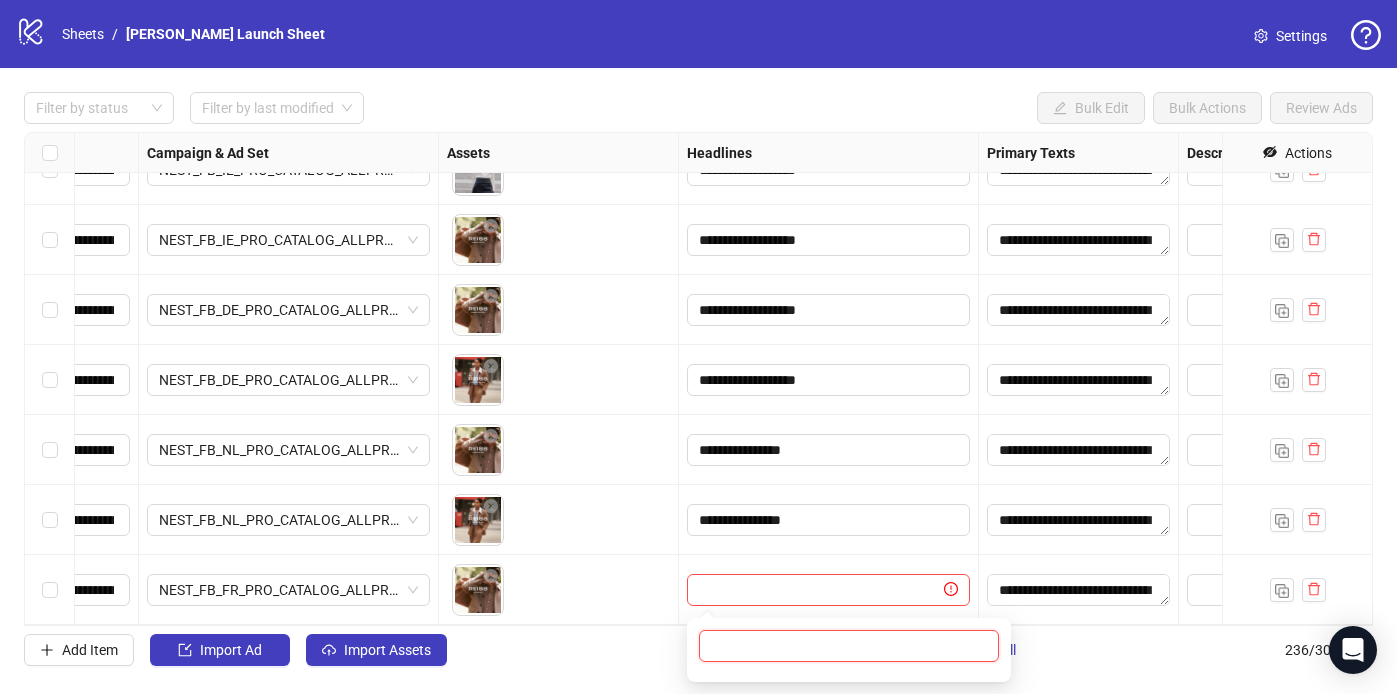 paste on "**********" 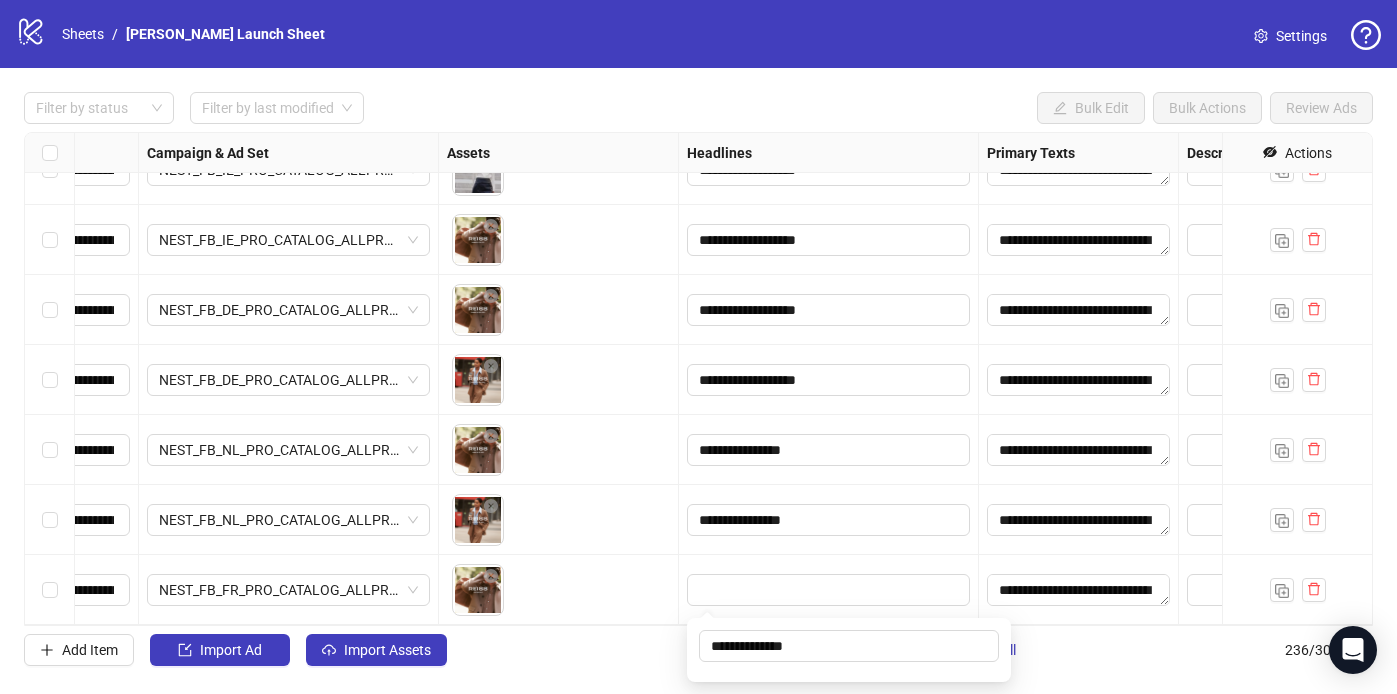 click on "To pick up a draggable item, press the space bar.
While dragging, use the arrow keys to move the item.
Press space again to drop the item in its new position, or press escape to cancel." at bounding box center [558, 520] 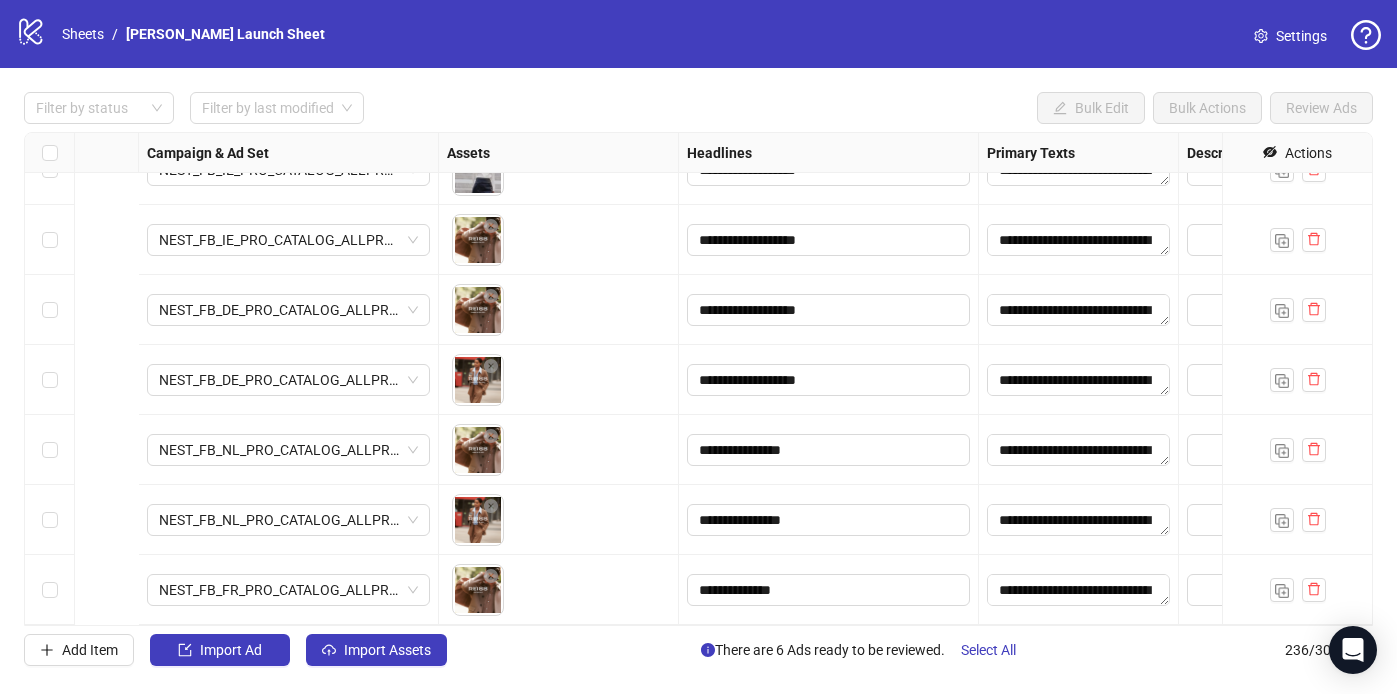 scroll, scrollTop: 16068, scrollLeft: 1138, axis: both 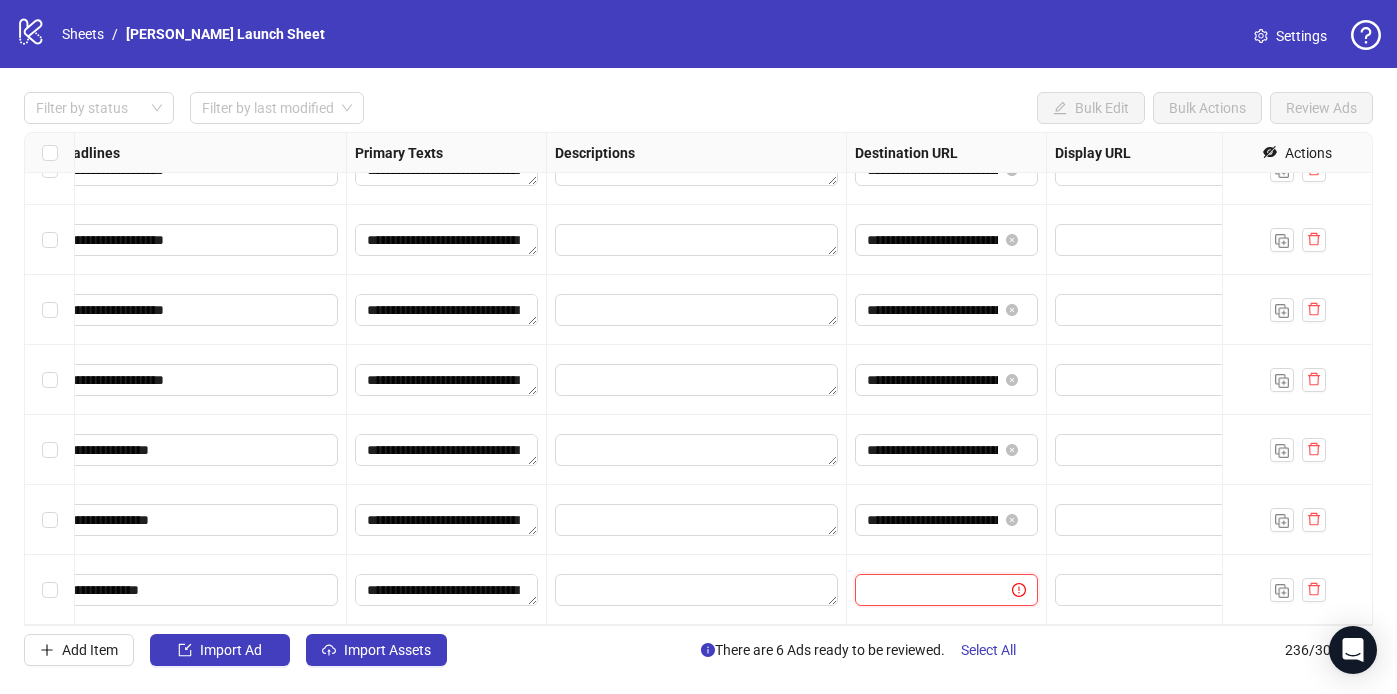 click at bounding box center (925, 590) 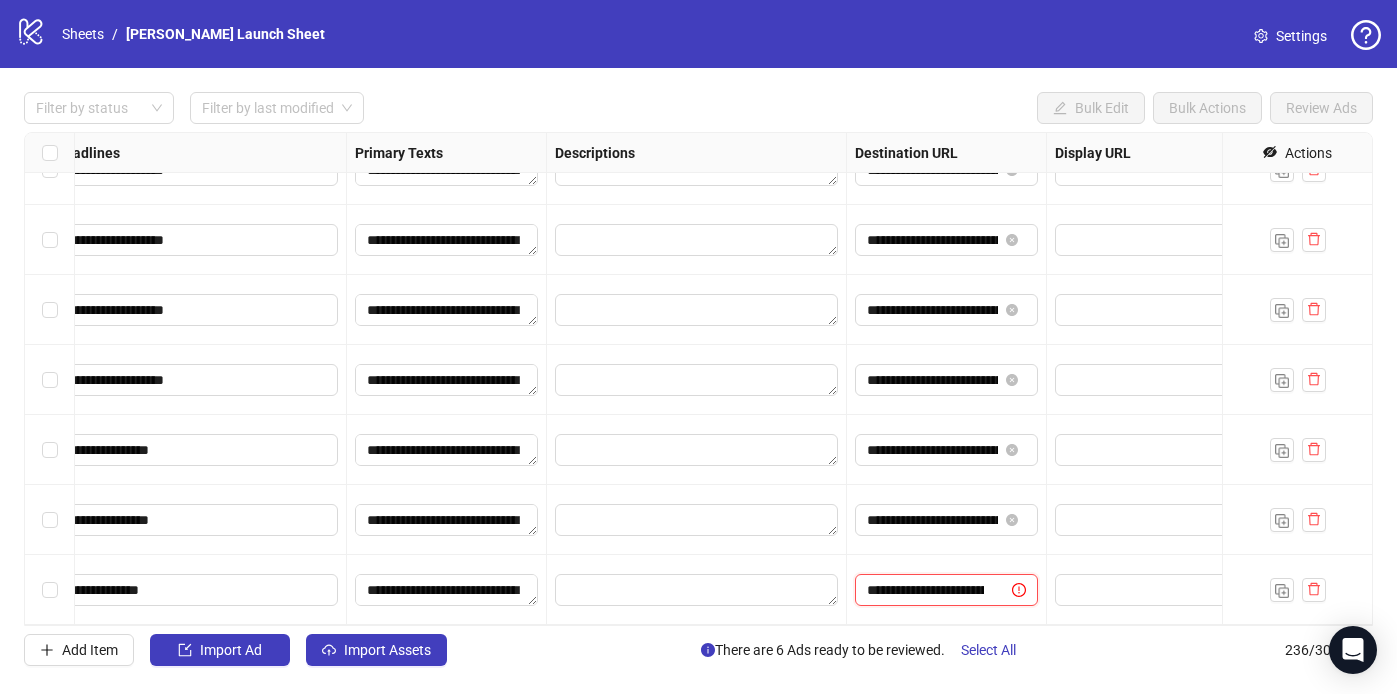 scroll, scrollTop: 0, scrollLeft: 311, axis: horizontal 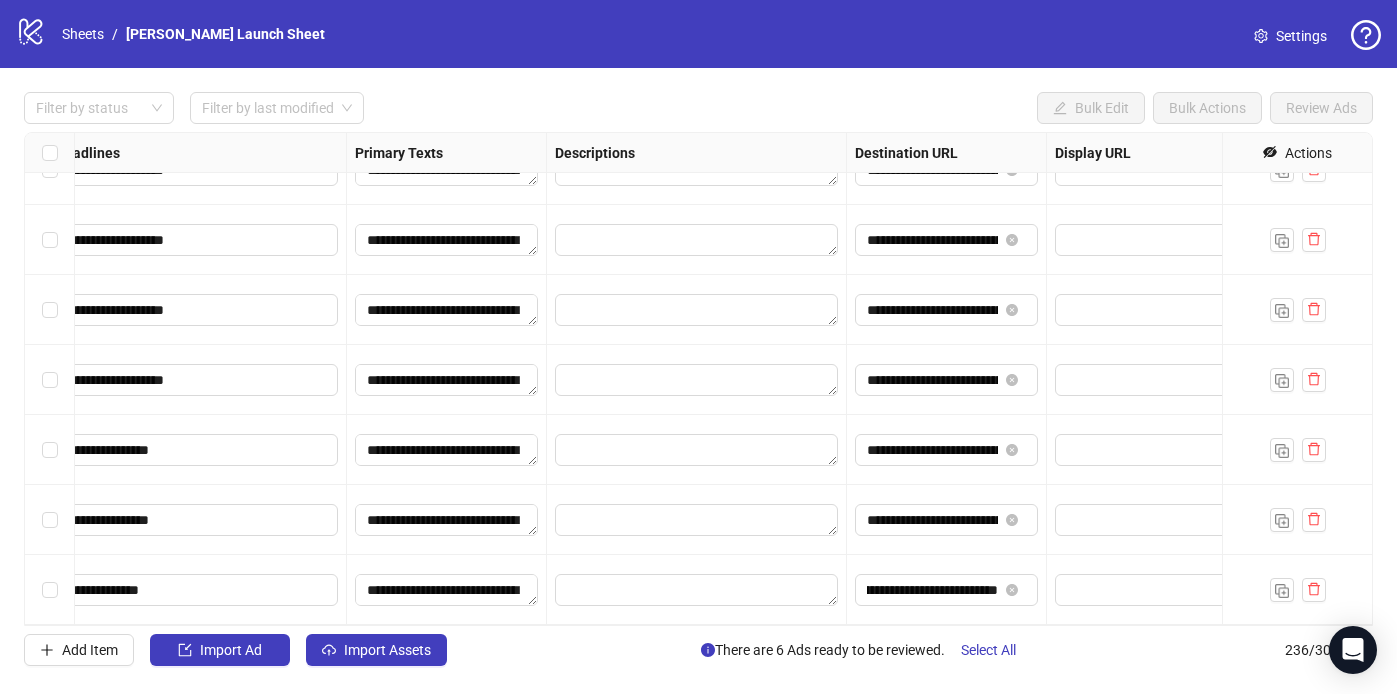 click at bounding box center (1147, 520) 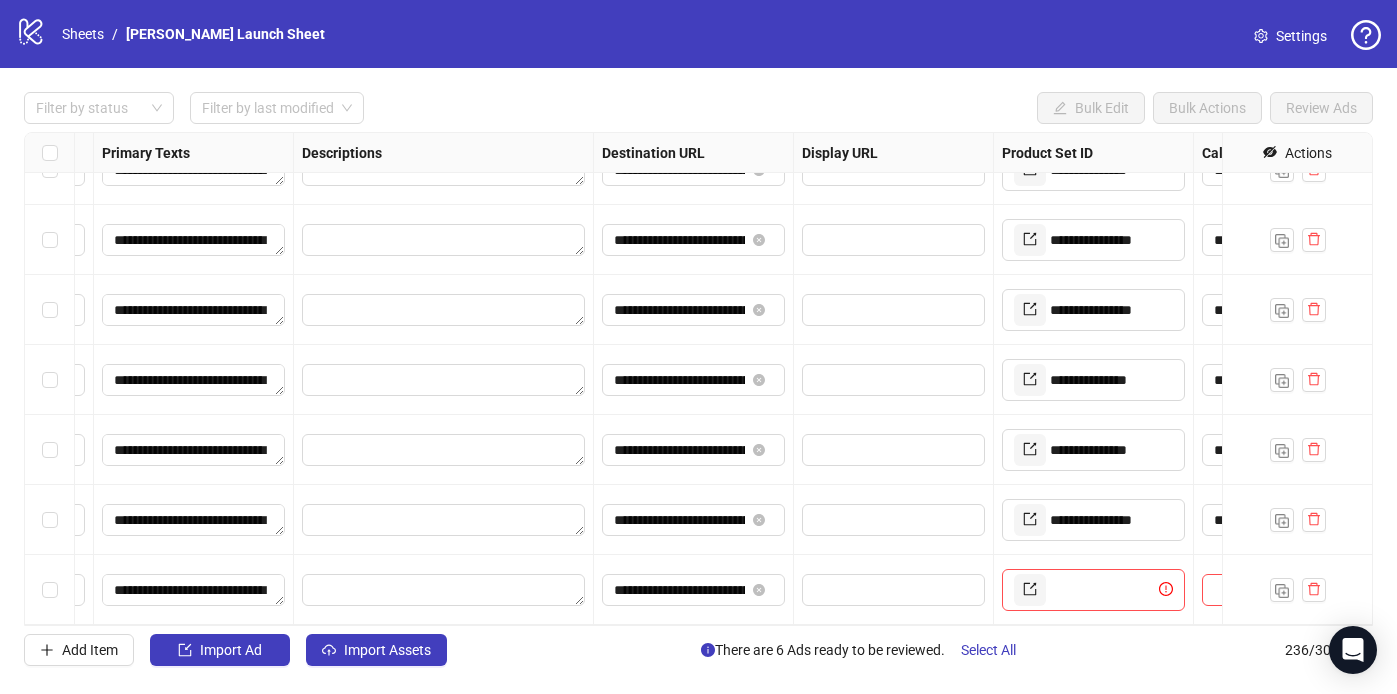 scroll, scrollTop: 16068, scrollLeft: 1471, axis: both 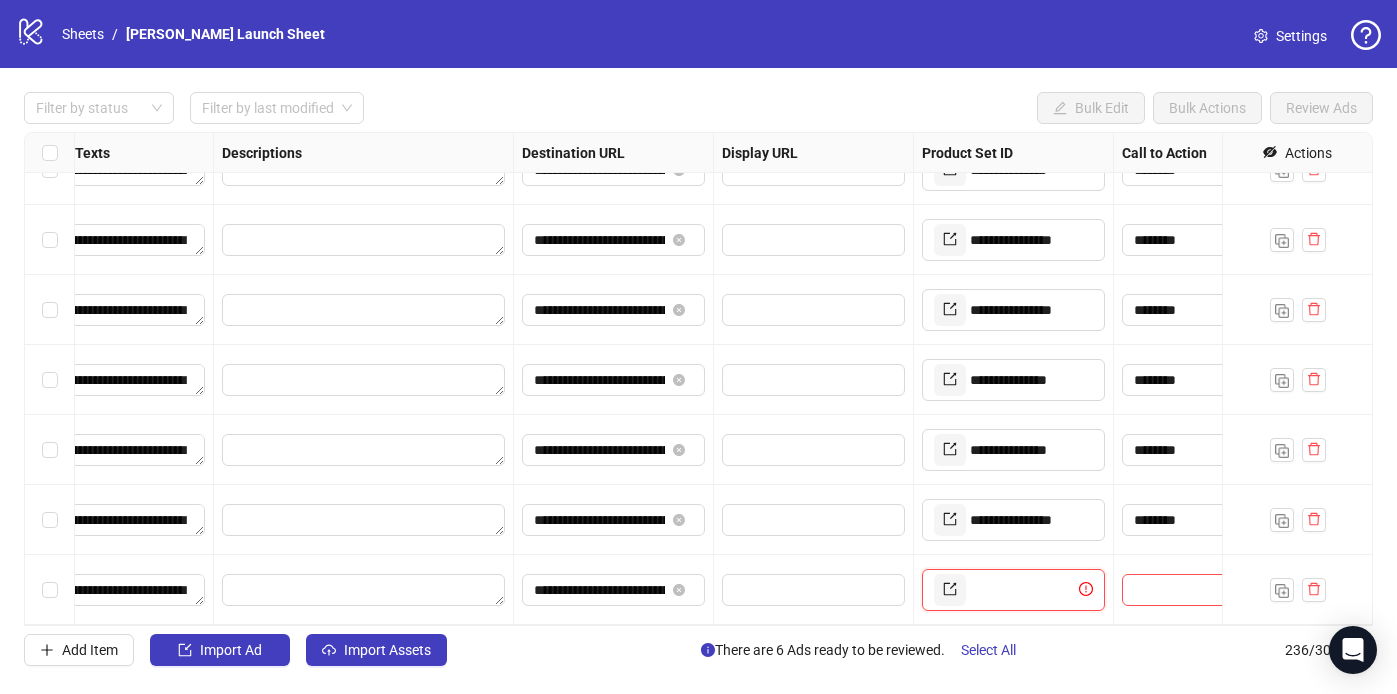 click at bounding box center (1022, 590) 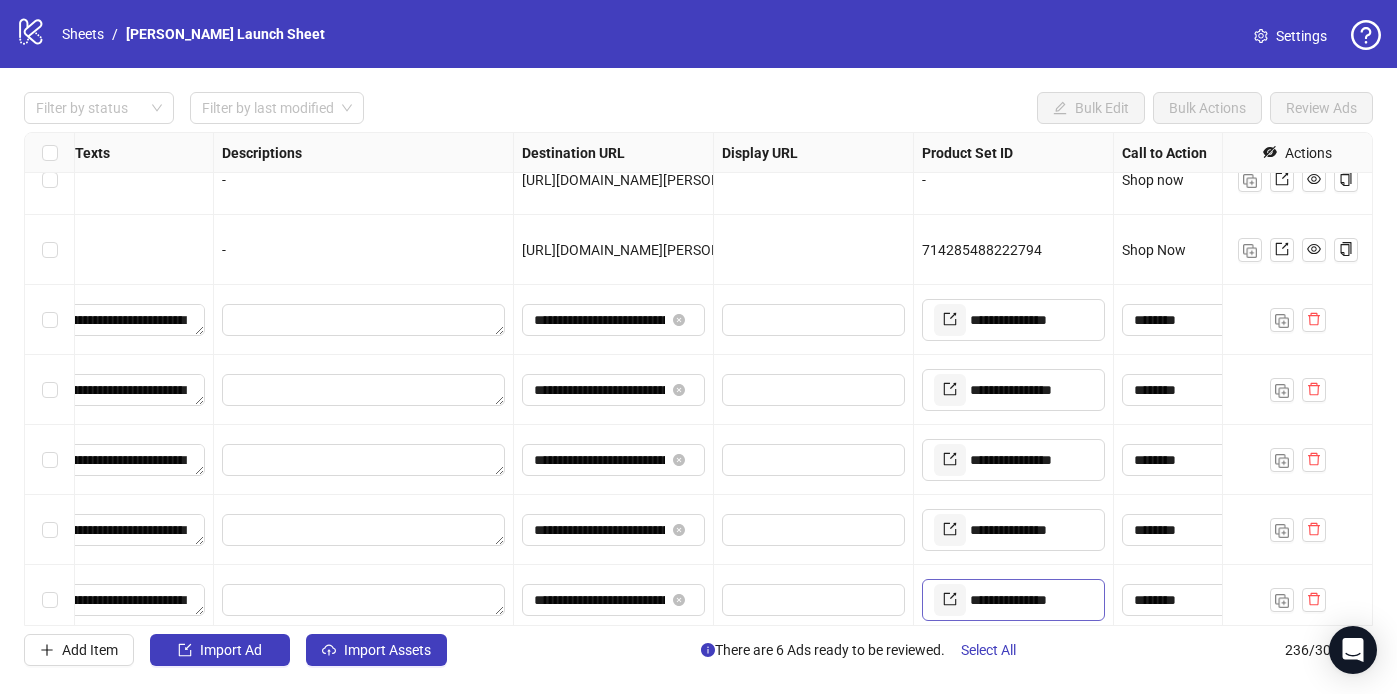 scroll, scrollTop: 16068, scrollLeft: 1471, axis: both 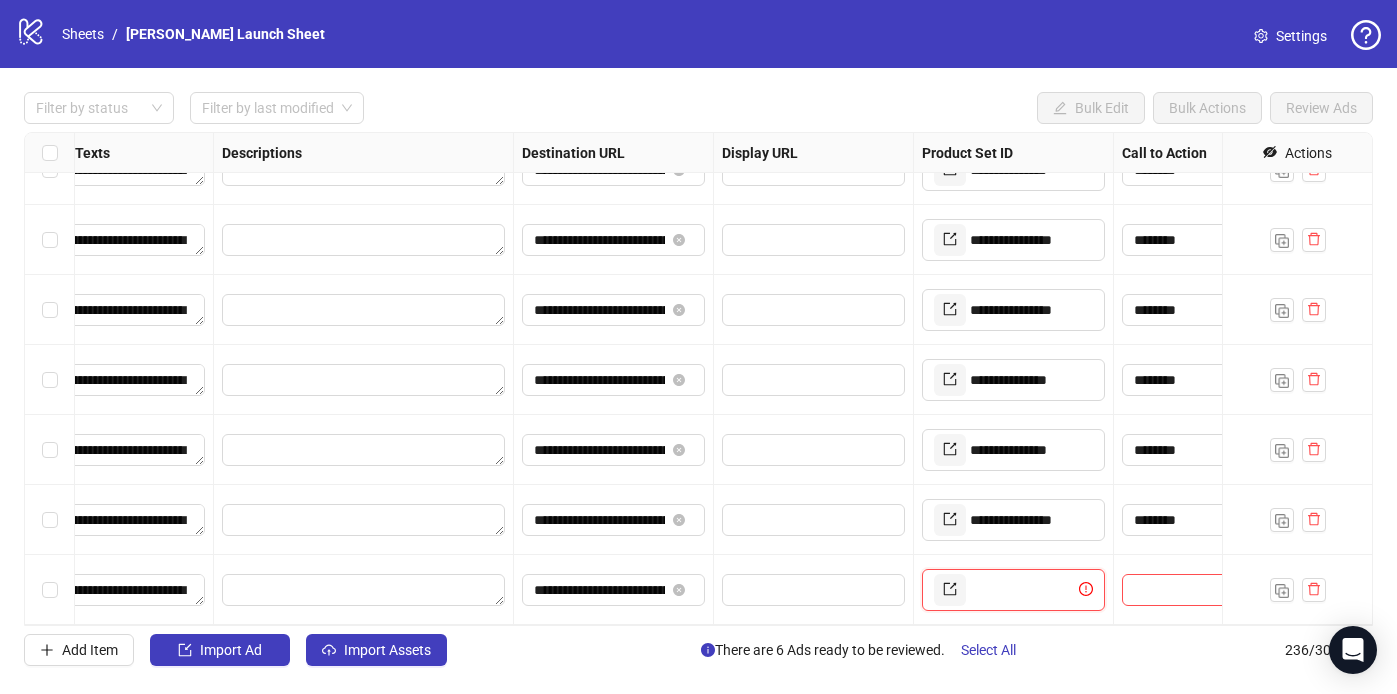 click at bounding box center [1022, 590] 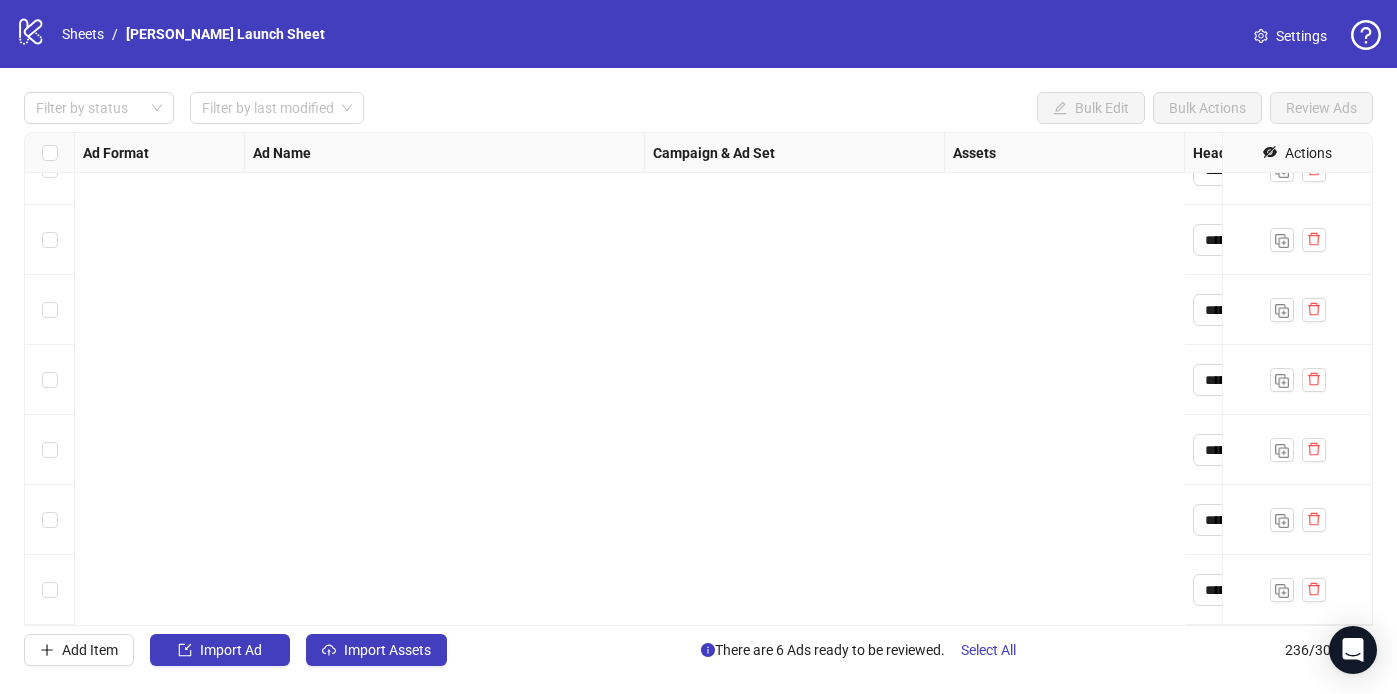 scroll, scrollTop: 16068, scrollLeft: 1523, axis: both 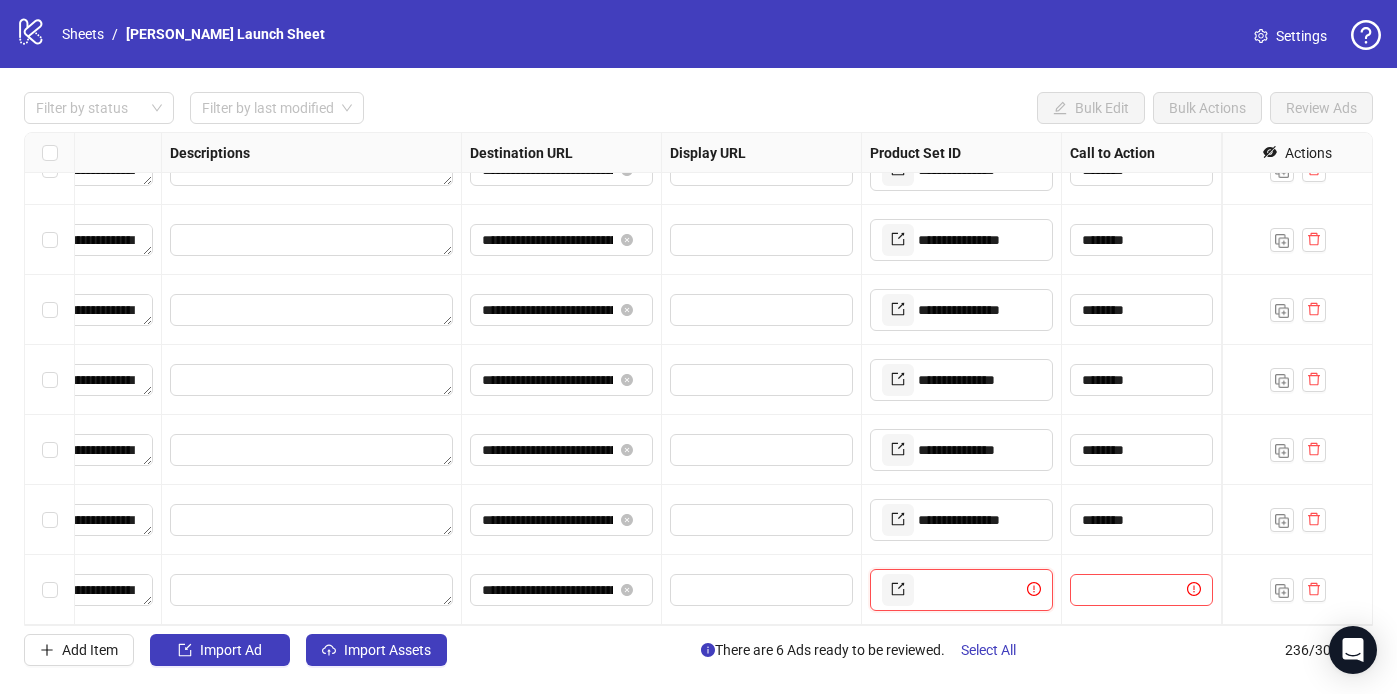 click at bounding box center [970, 590] 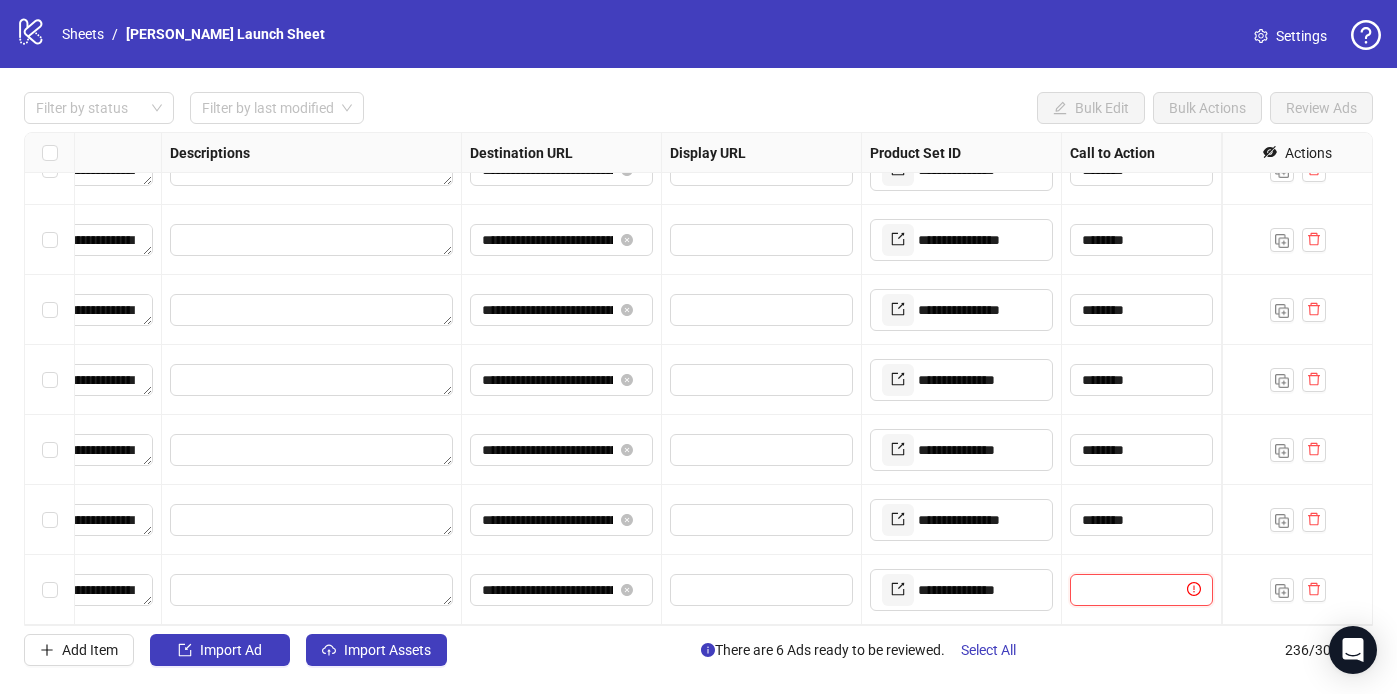 click at bounding box center (1132, 590) 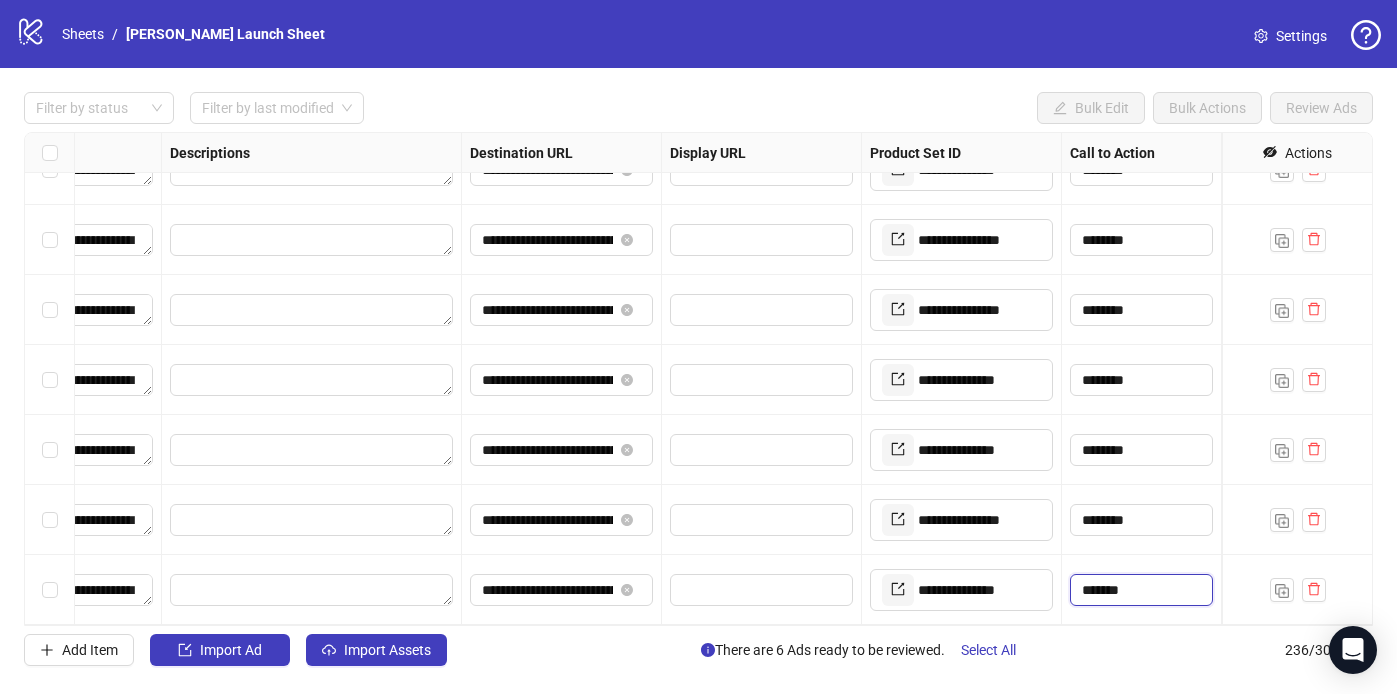 type on "********" 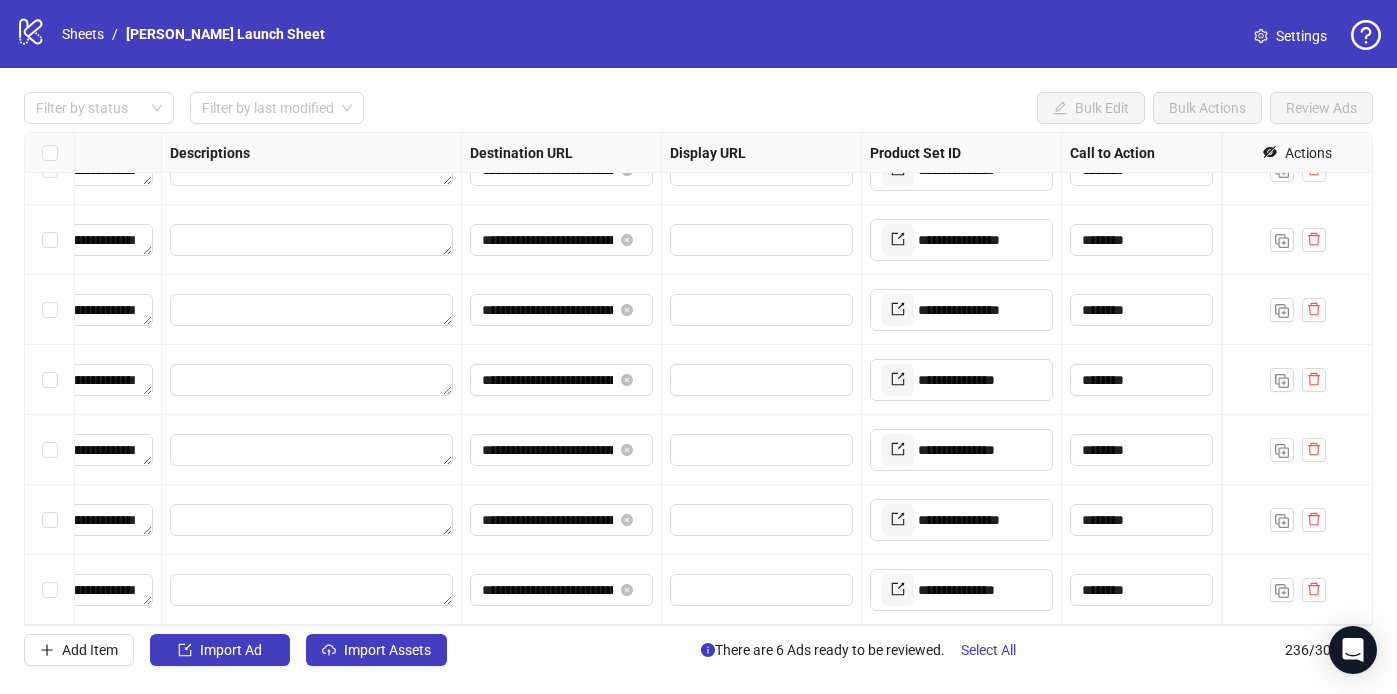click on "********" at bounding box center [1142, 590] 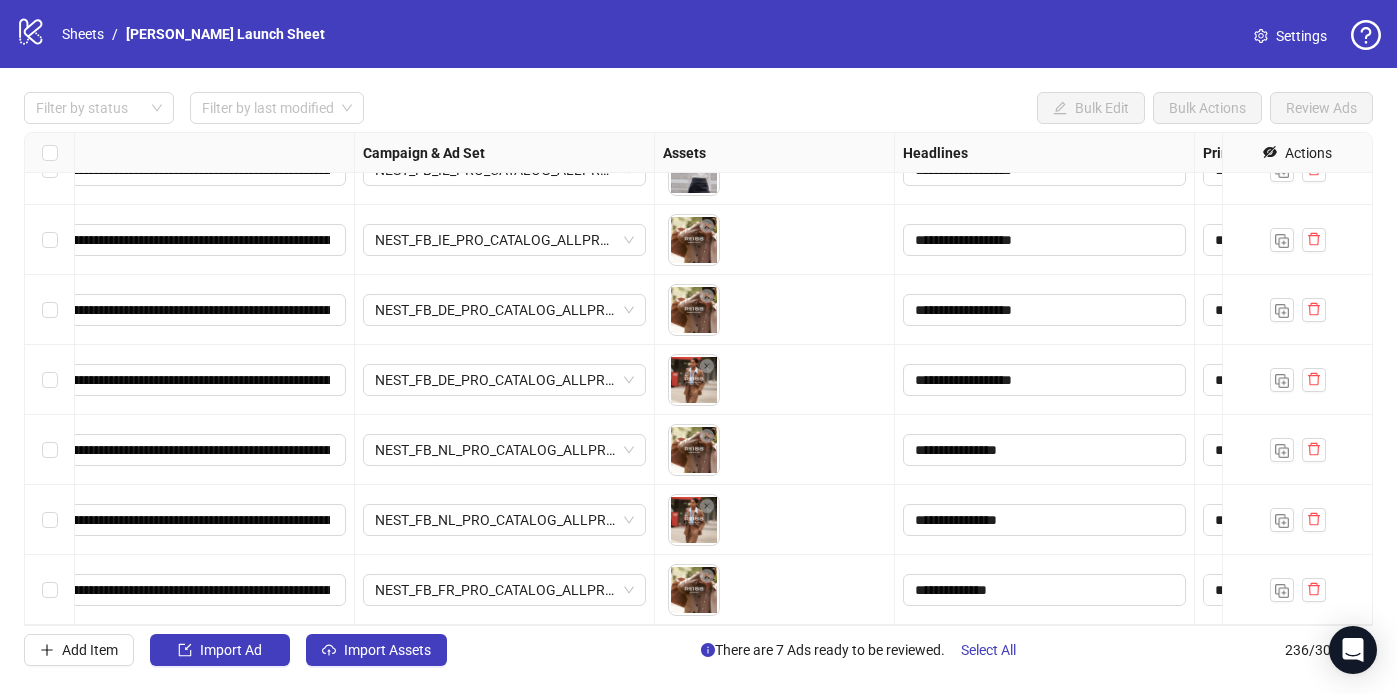 scroll, scrollTop: 16068, scrollLeft: 0, axis: vertical 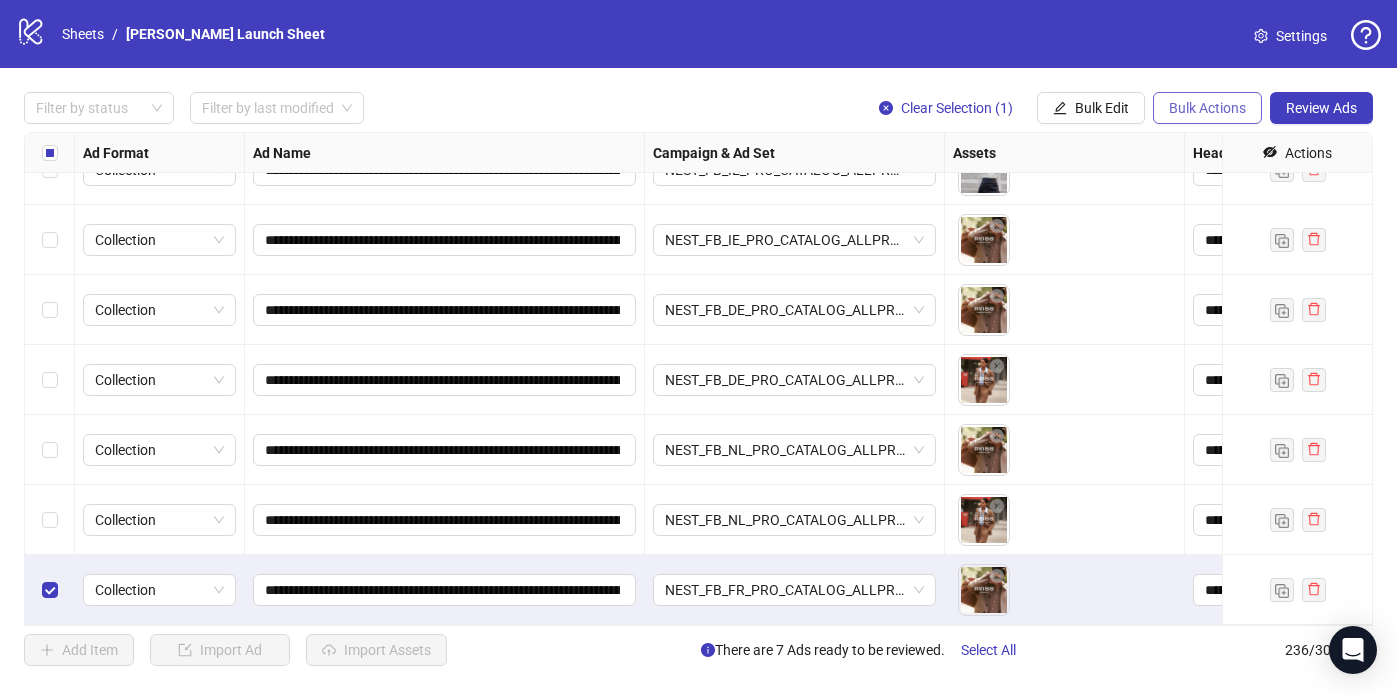 click on "Bulk Actions" at bounding box center (1207, 108) 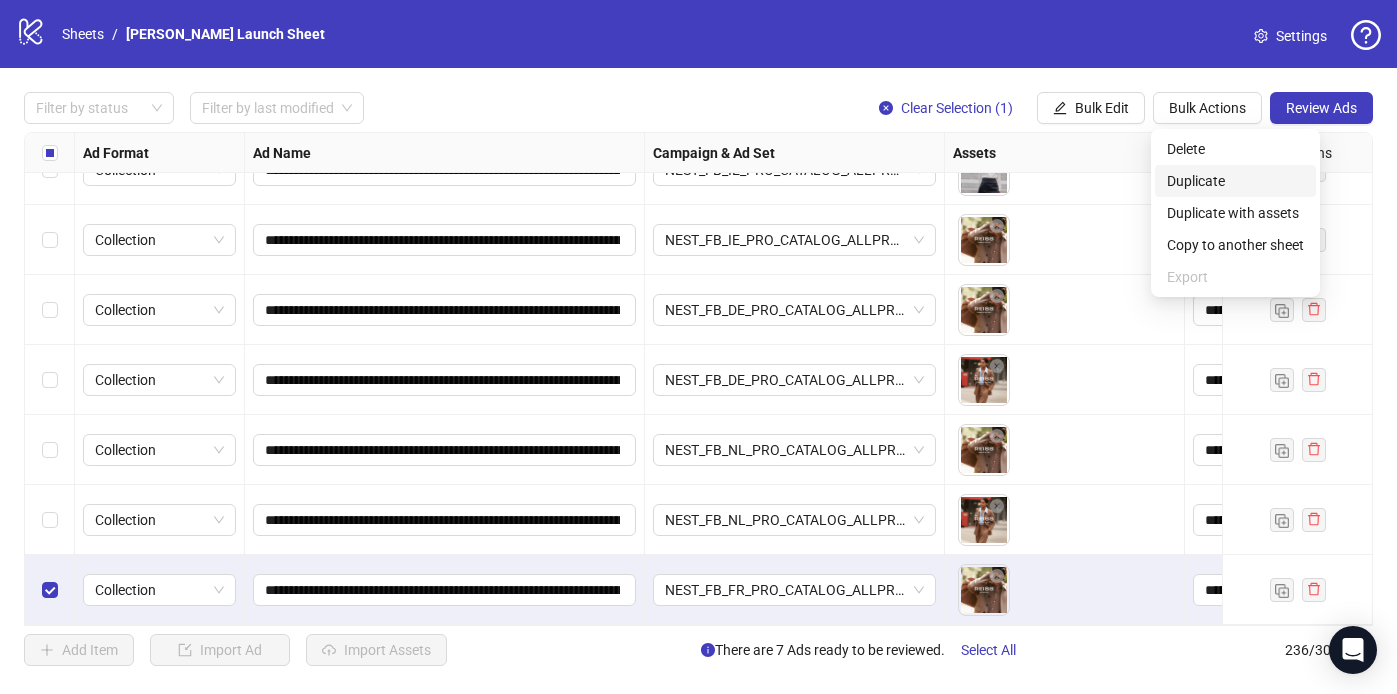 click on "Duplicate" at bounding box center [1235, 181] 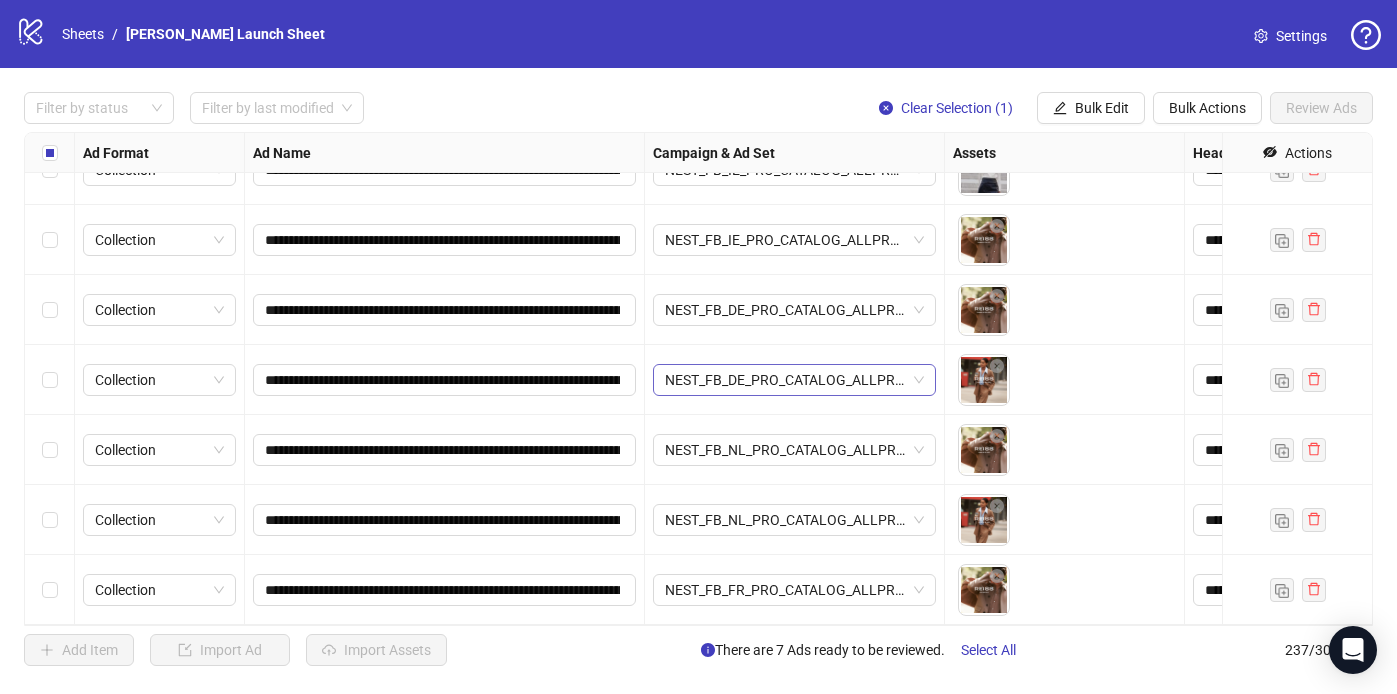 scroll, scrollTop: 16138, scrollLeft: 0, axis: vertical 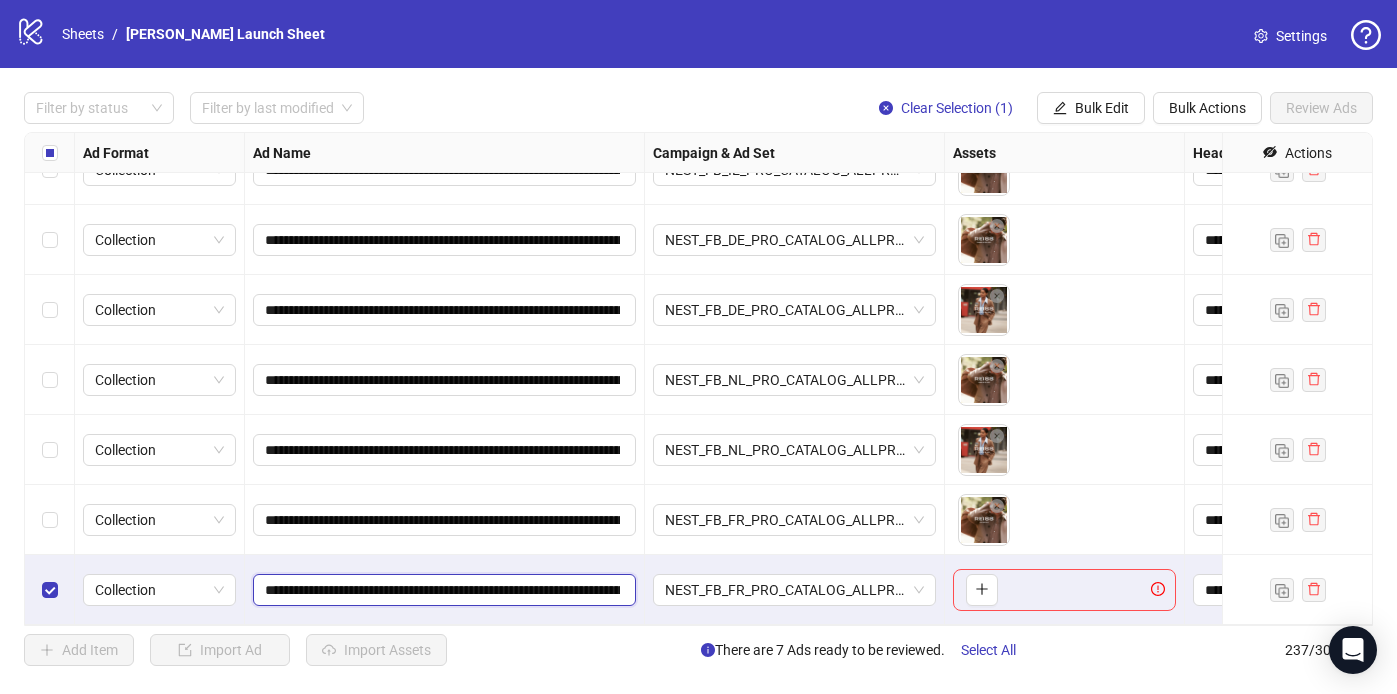 click on "**********" at bounding box center (442, 590) 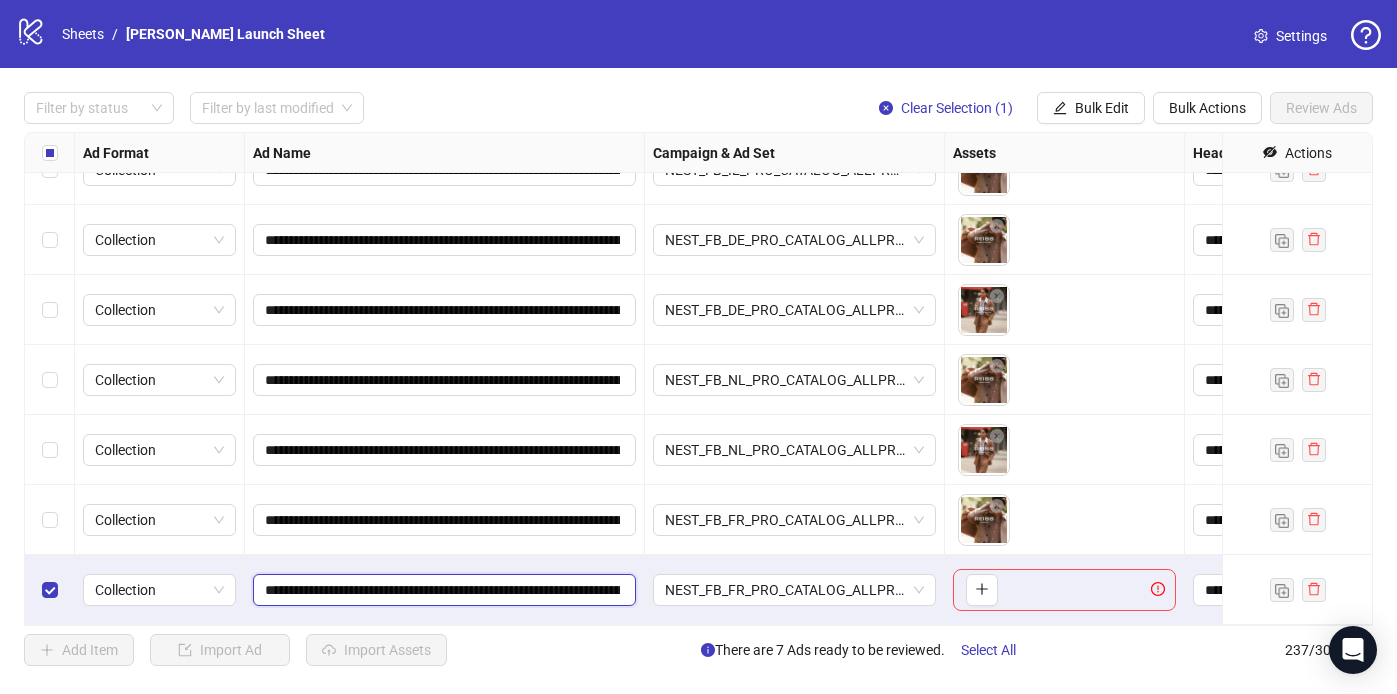 paste 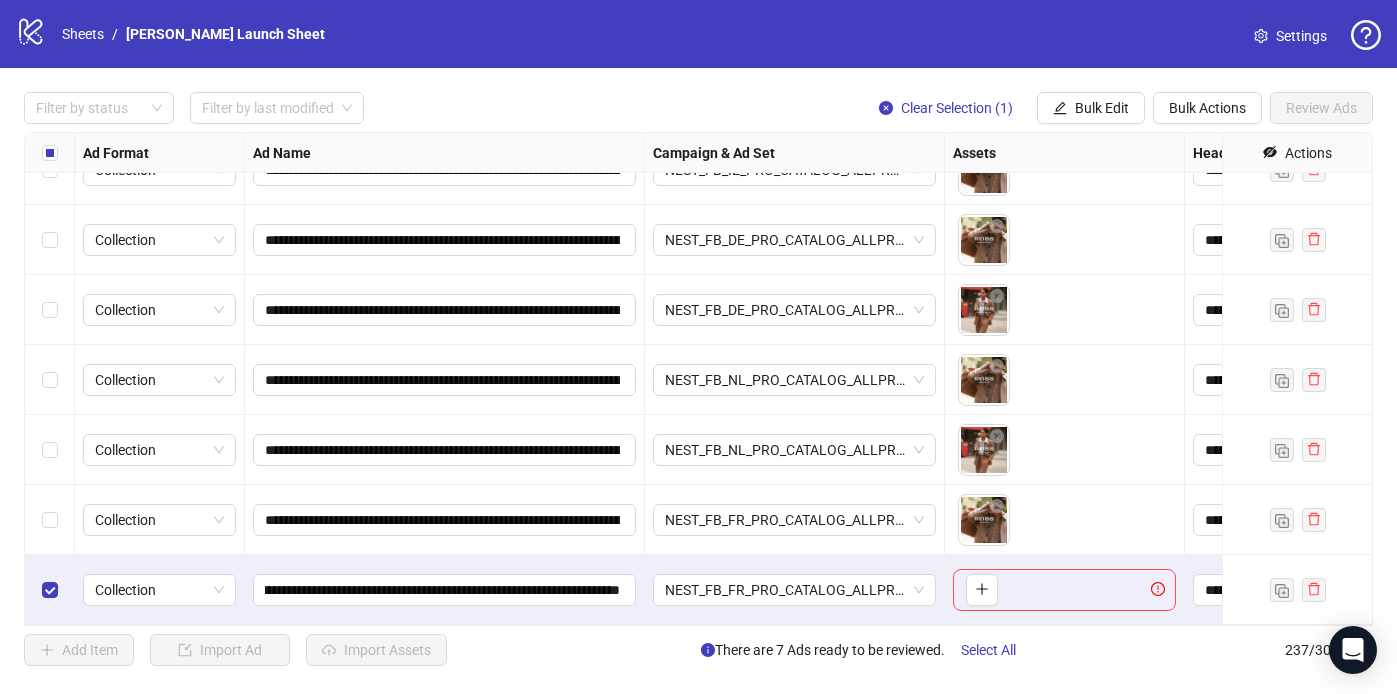 drag, startPoint x: 484, startPoint y: 572, endPoint x: 636, endPoint y: 543, distance: 154.74171 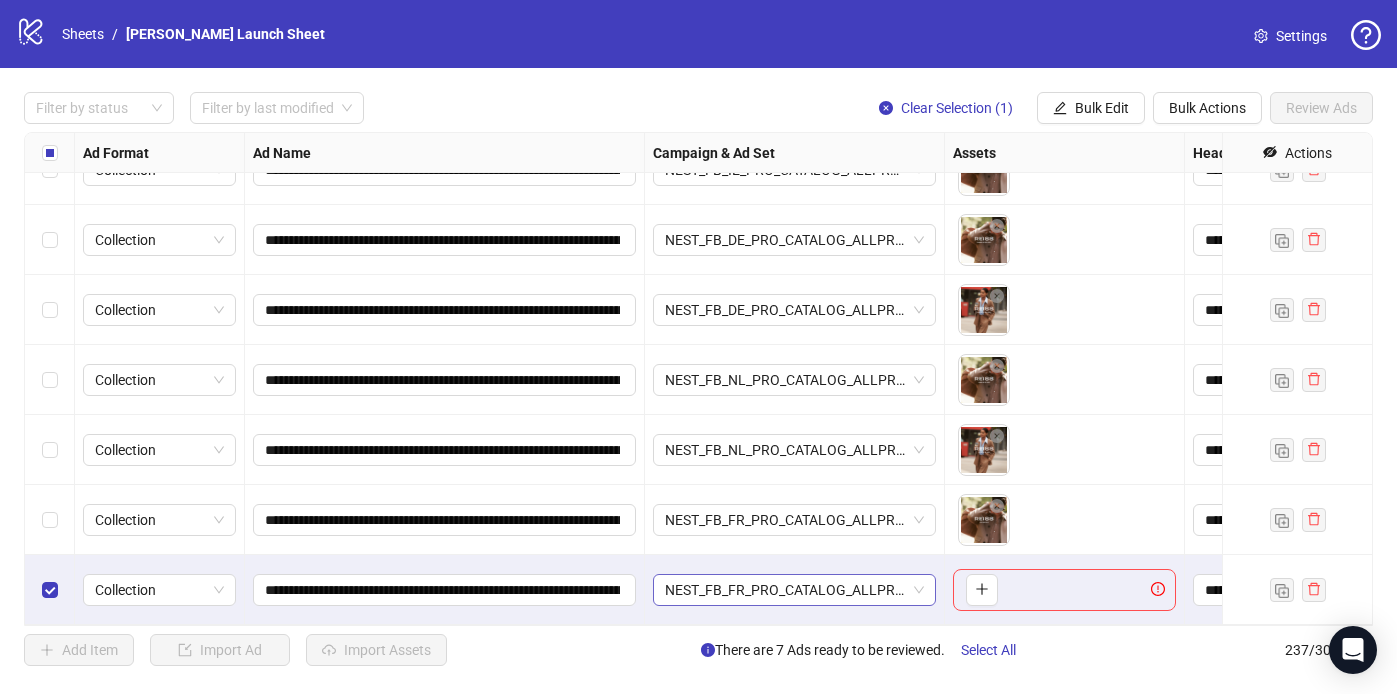 click on "NEST_FB_FR_PRO_CATALOG_ALLPRODUCTS_PURCHASE_BROAD_DEMO_ALLP_M_18+_23062025" at bounding box center [794, 590] 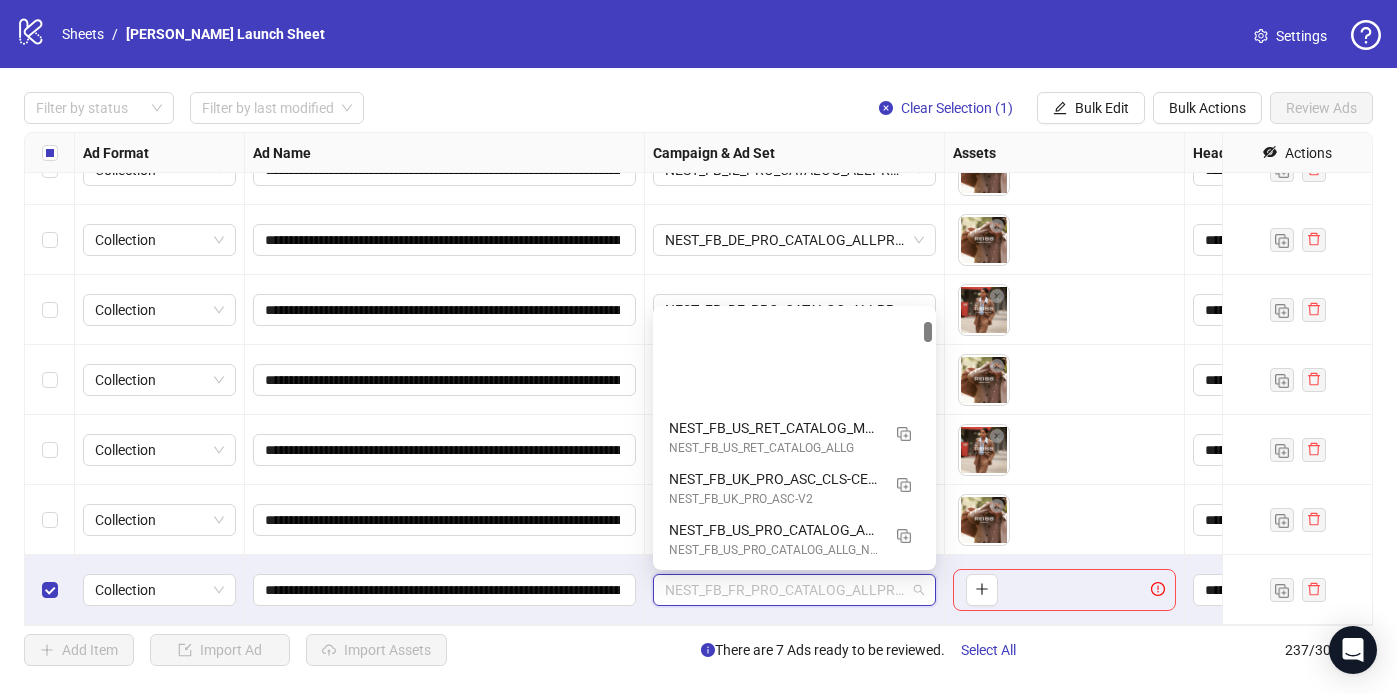 scroll, scrollTop: 152, scrollLeft: 0, axis: vertical 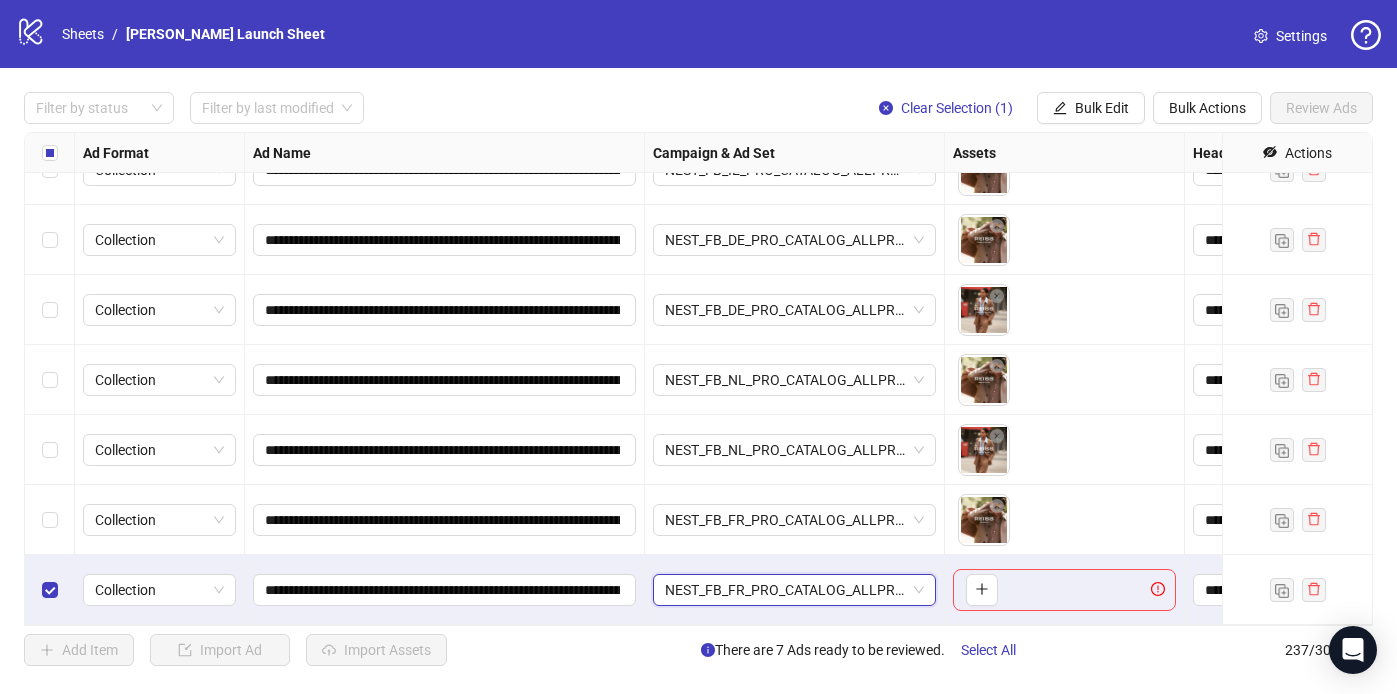 click on "NEST_FB_FR_PRO_CATALOG_ALLPRODUCTS_PURCHASE_BROAD_DEMO_ALLP_M_18+_23062025" at bounding box center (794, 590) 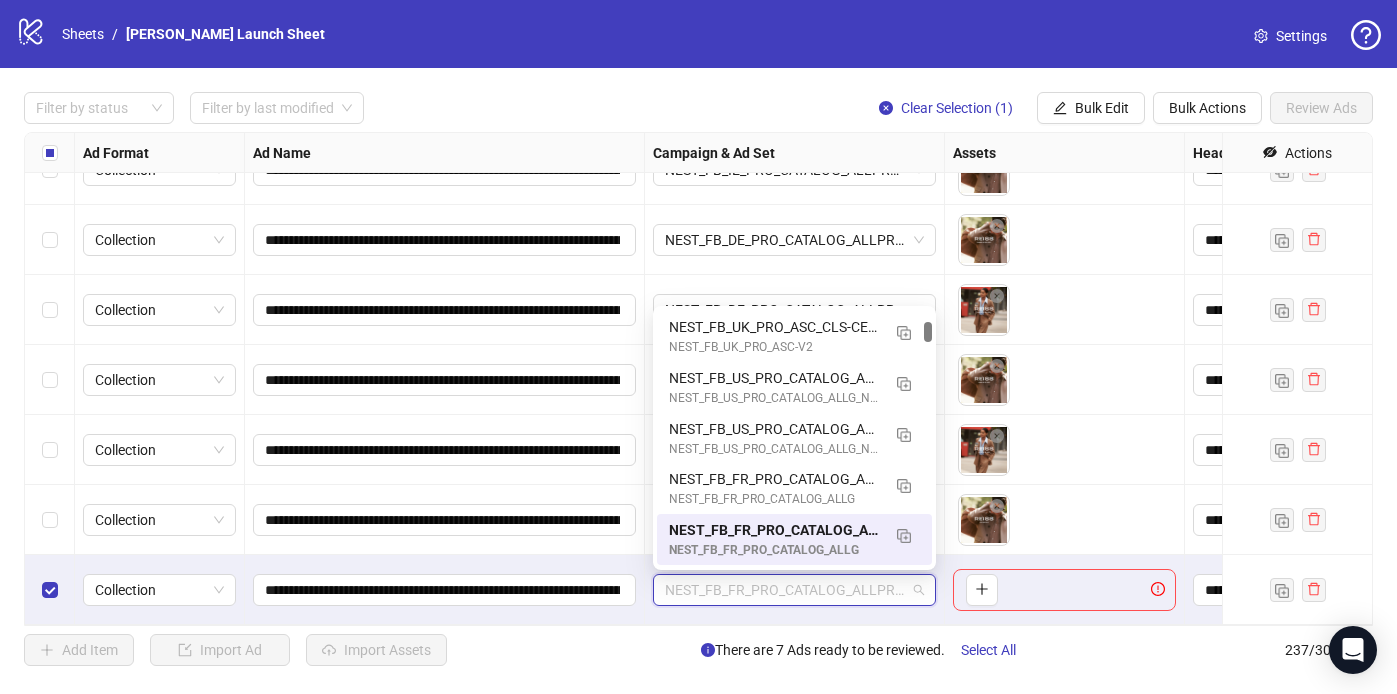 paste on "**********" 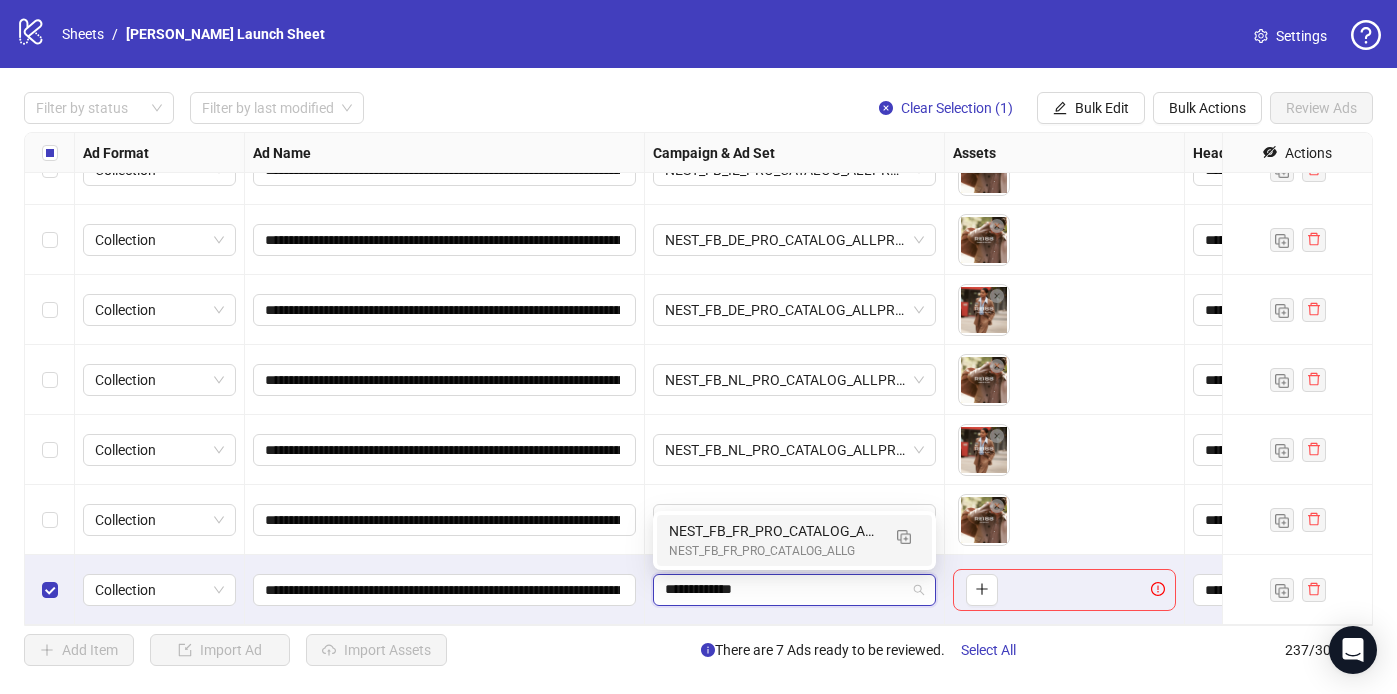 scroll, scrollTop: 0, scrollLeft: 0, axis: both 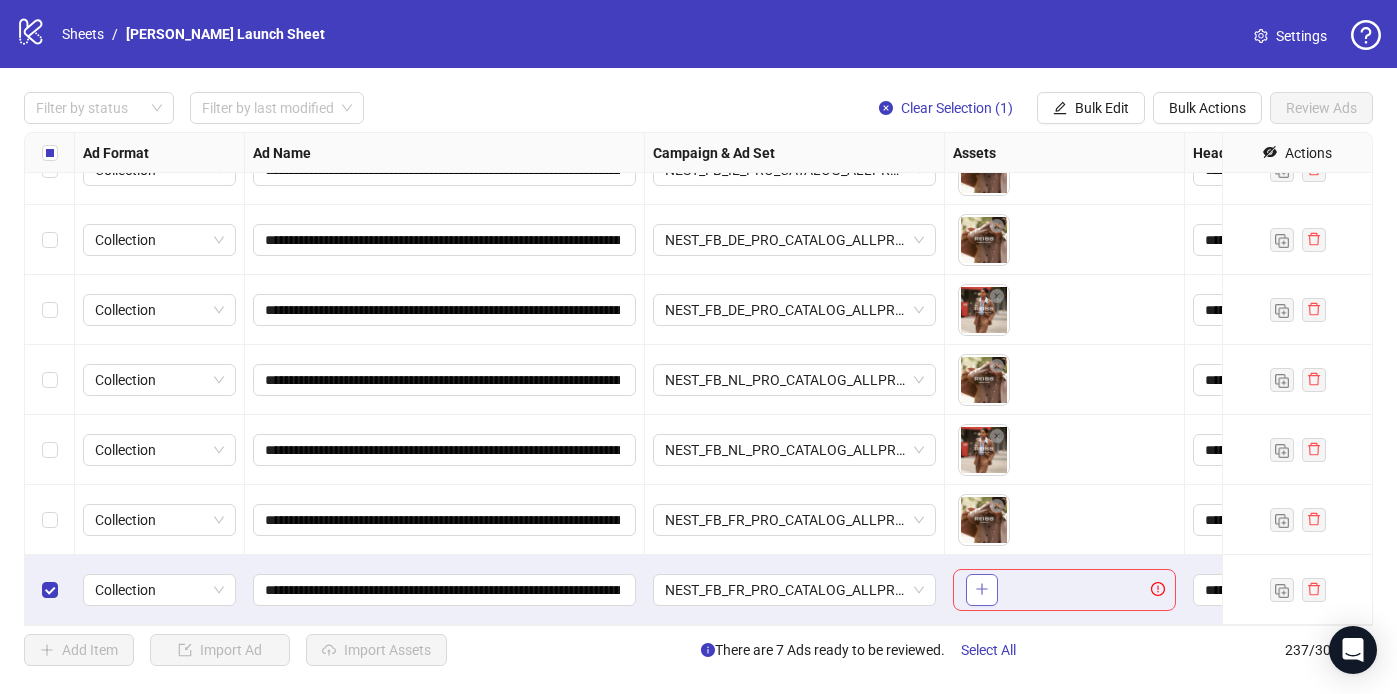 click at bounding box center [982, 590] 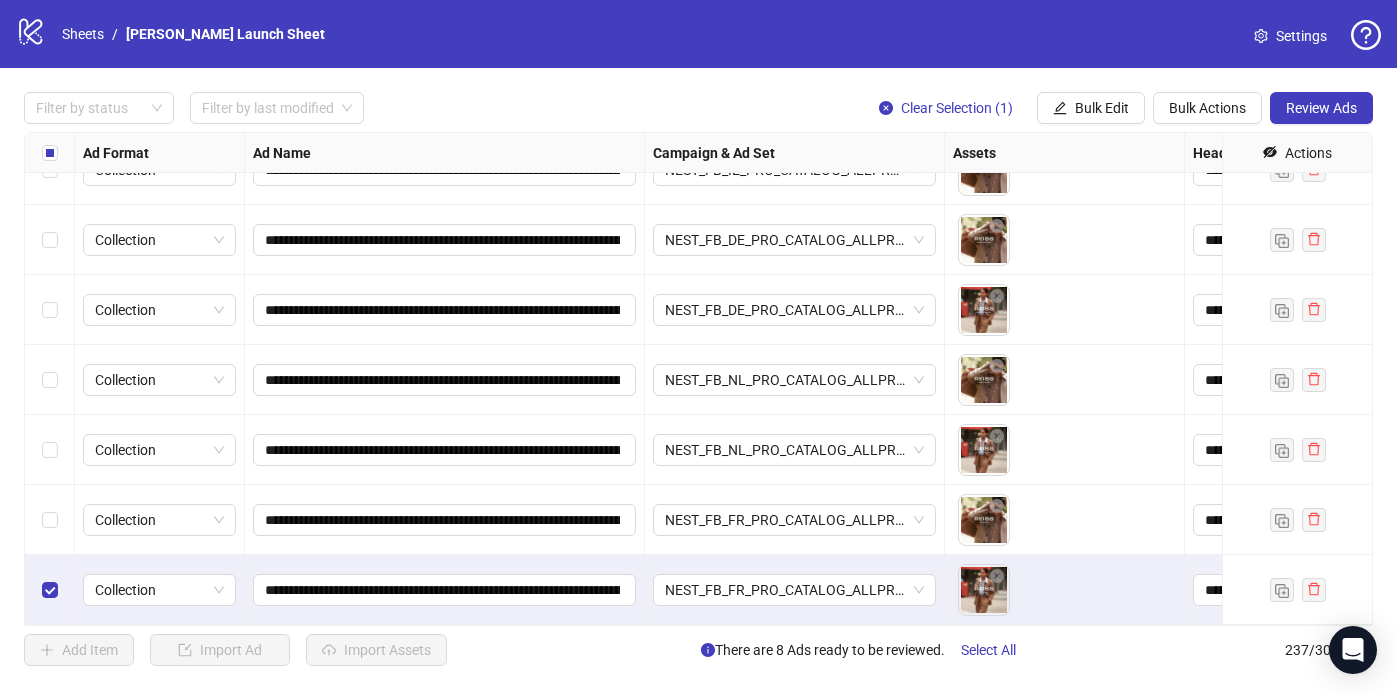 click on "To pick up a draggable item, press the space bar.
While dragging, use the arrow keys to move the item.
Press space again to drop the item in its new position, or press escape to cancel." at bounding box center [1064, 590] 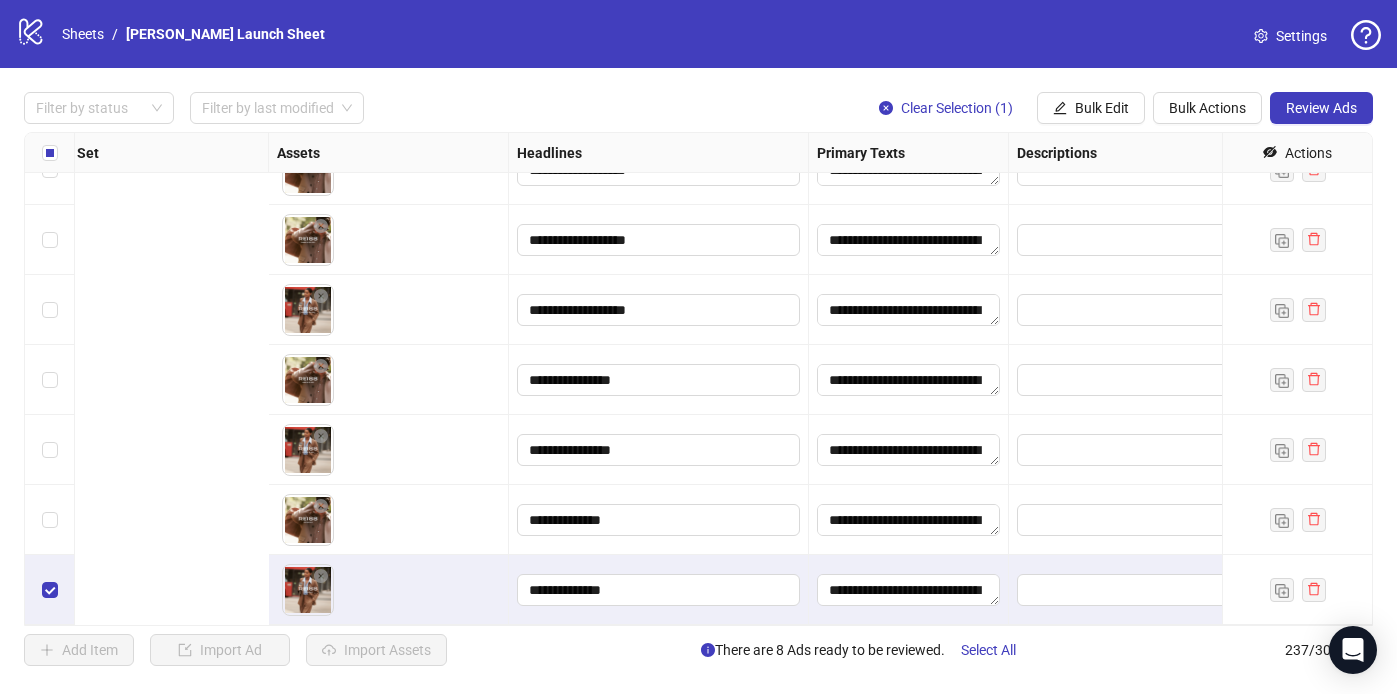 scroll, scrollTop: 16138, scrollLeft: 1185, axis: both 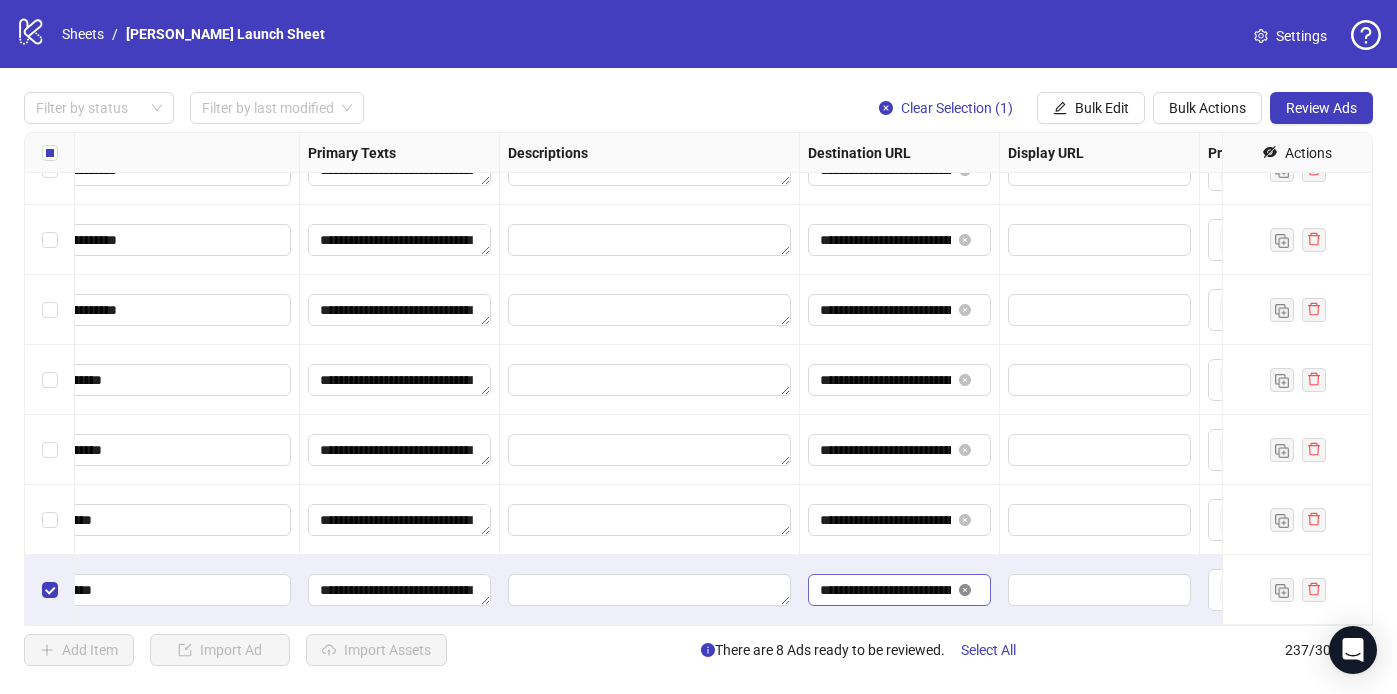 click 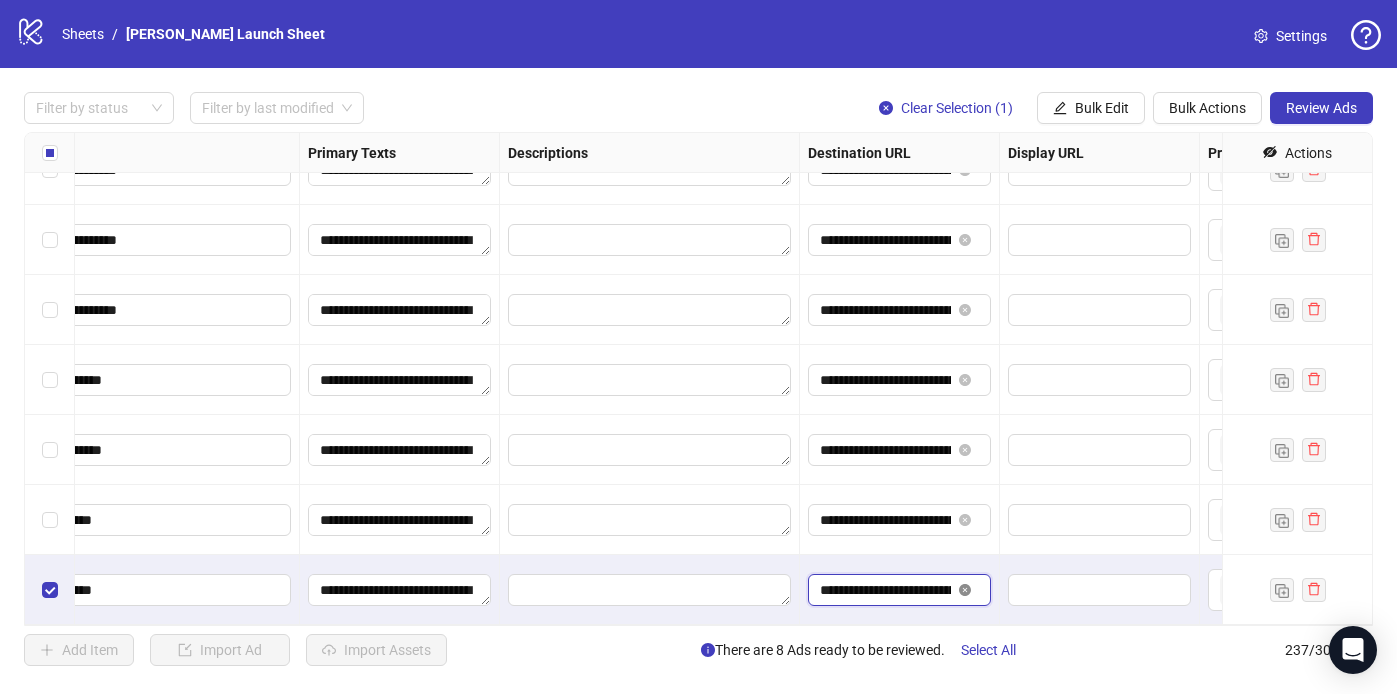 type 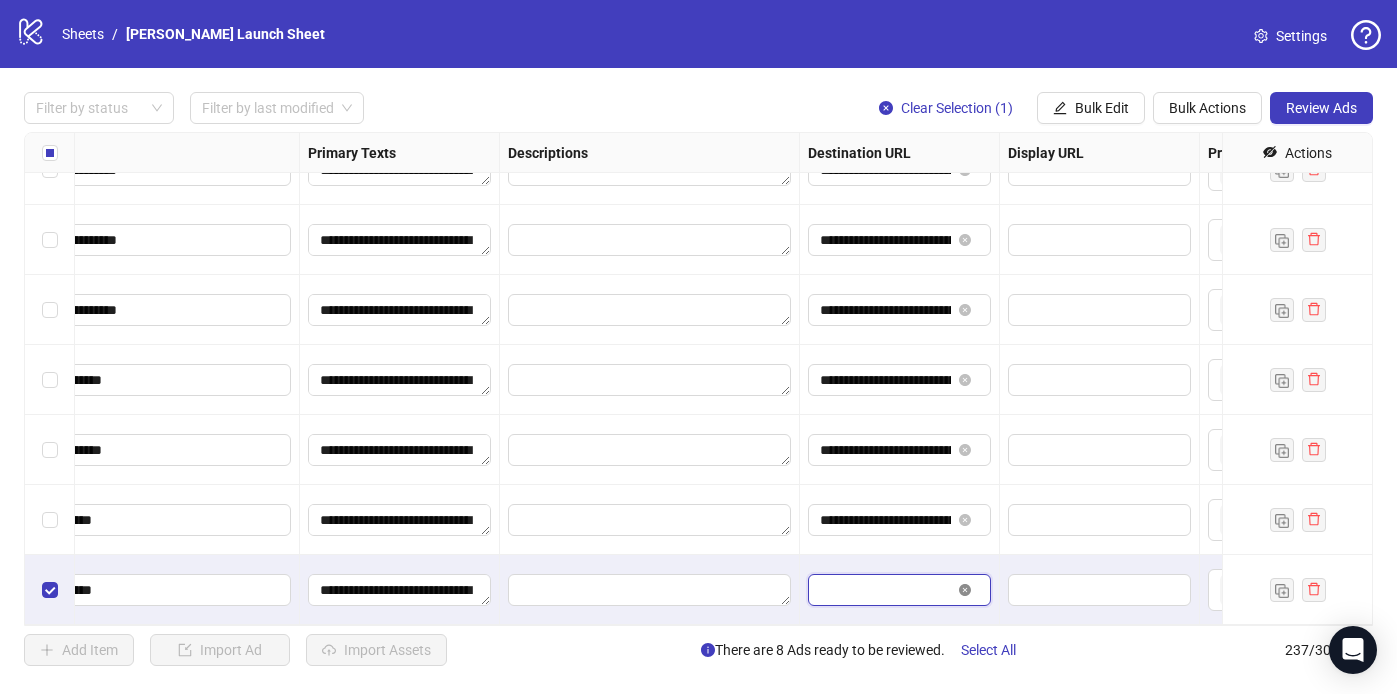 scroll, scrollTop: 0, scrollLeft: 0, axis: both 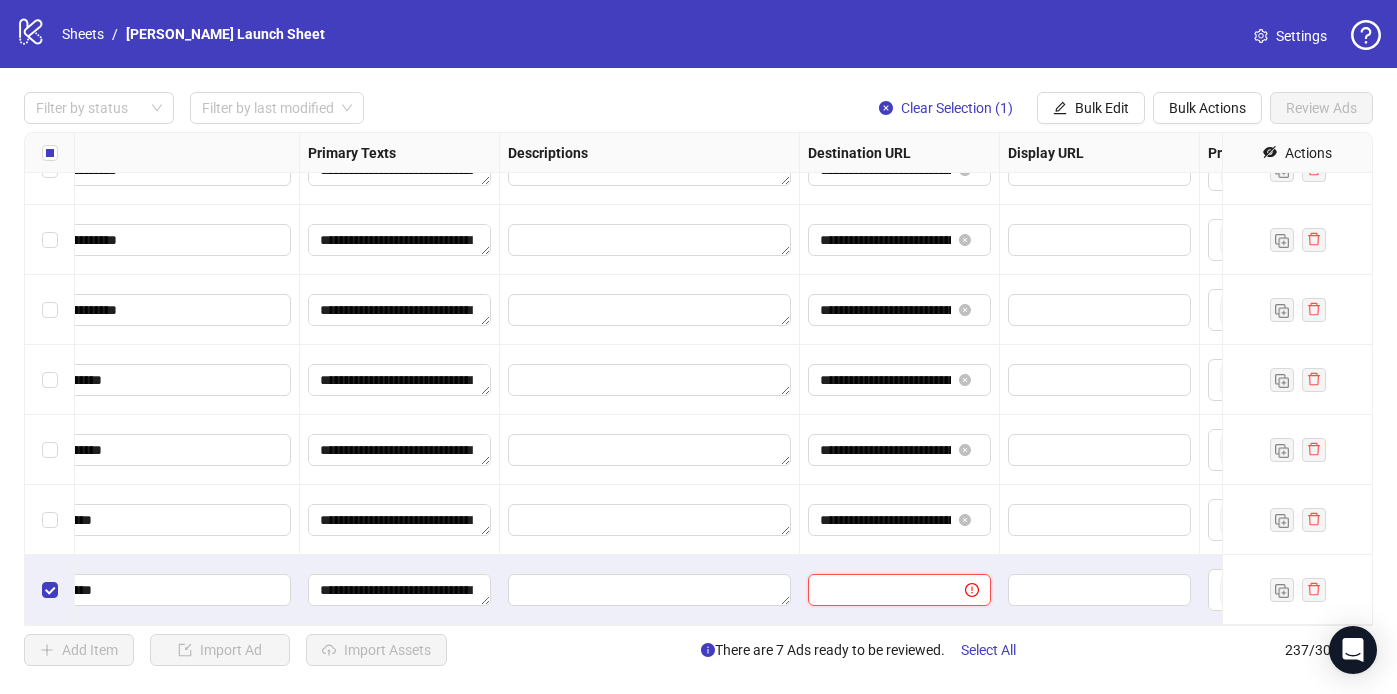 click at bounding box center (878, 590) 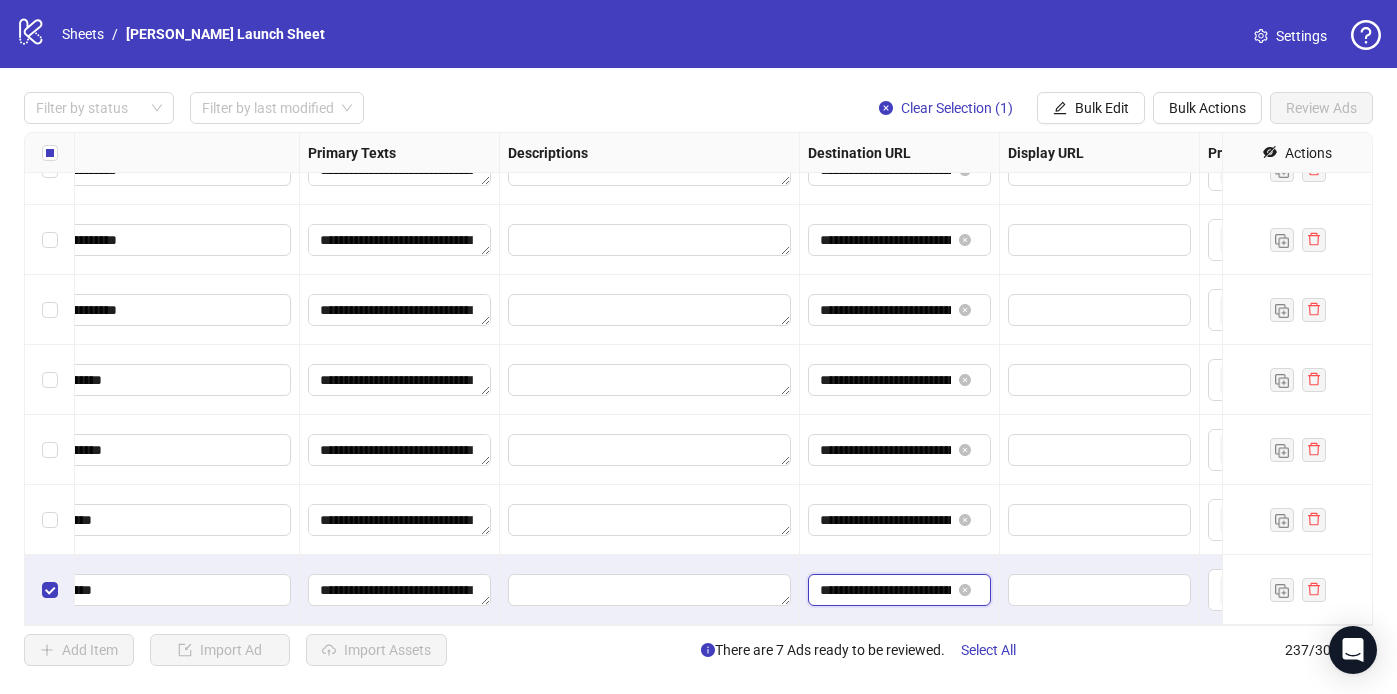 type on "**********" 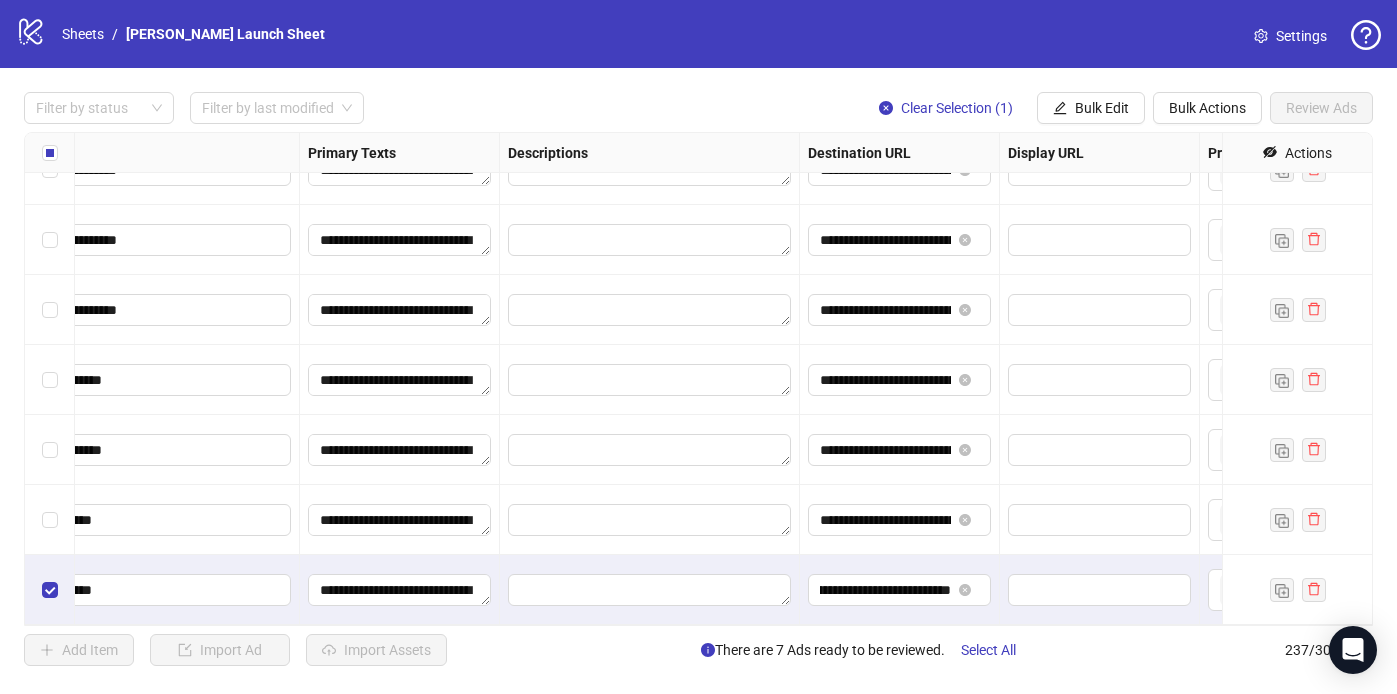 click on "**********" at bounding box center [900, 520] 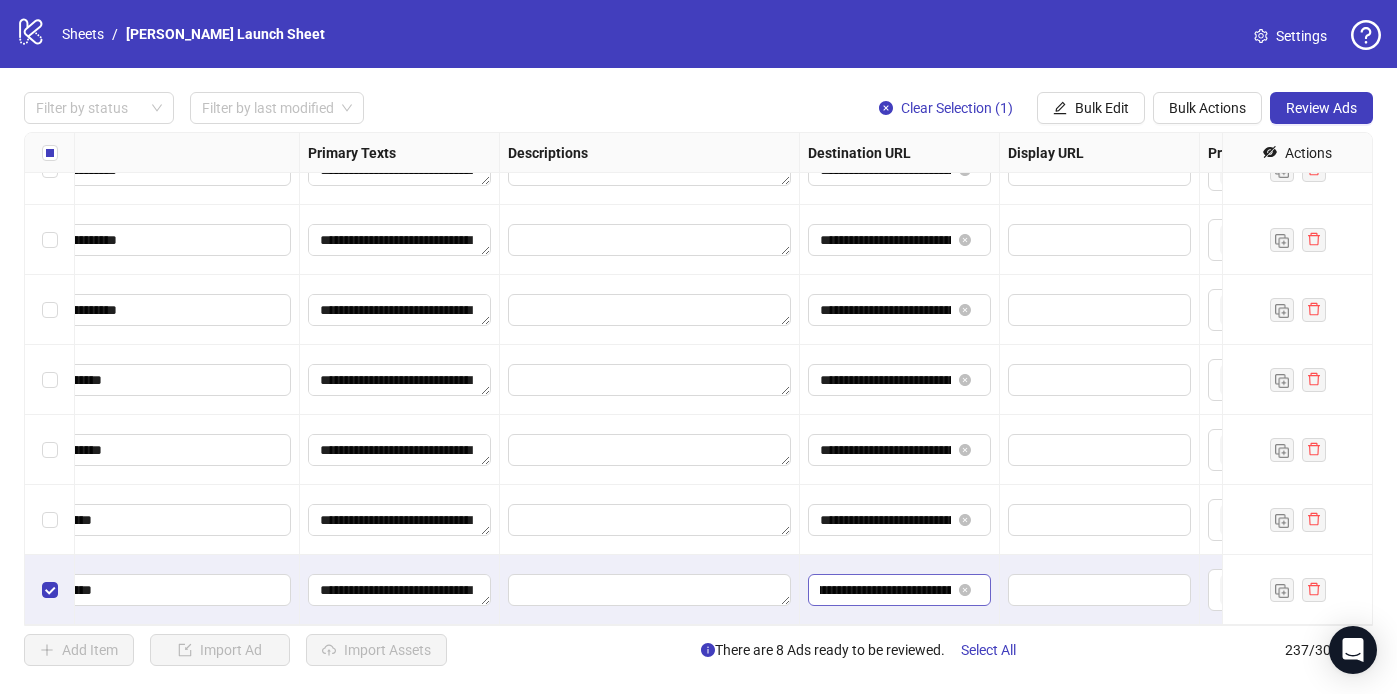 scroll, scrollTop: 0, scrollLeft: 137, axis: horizontal 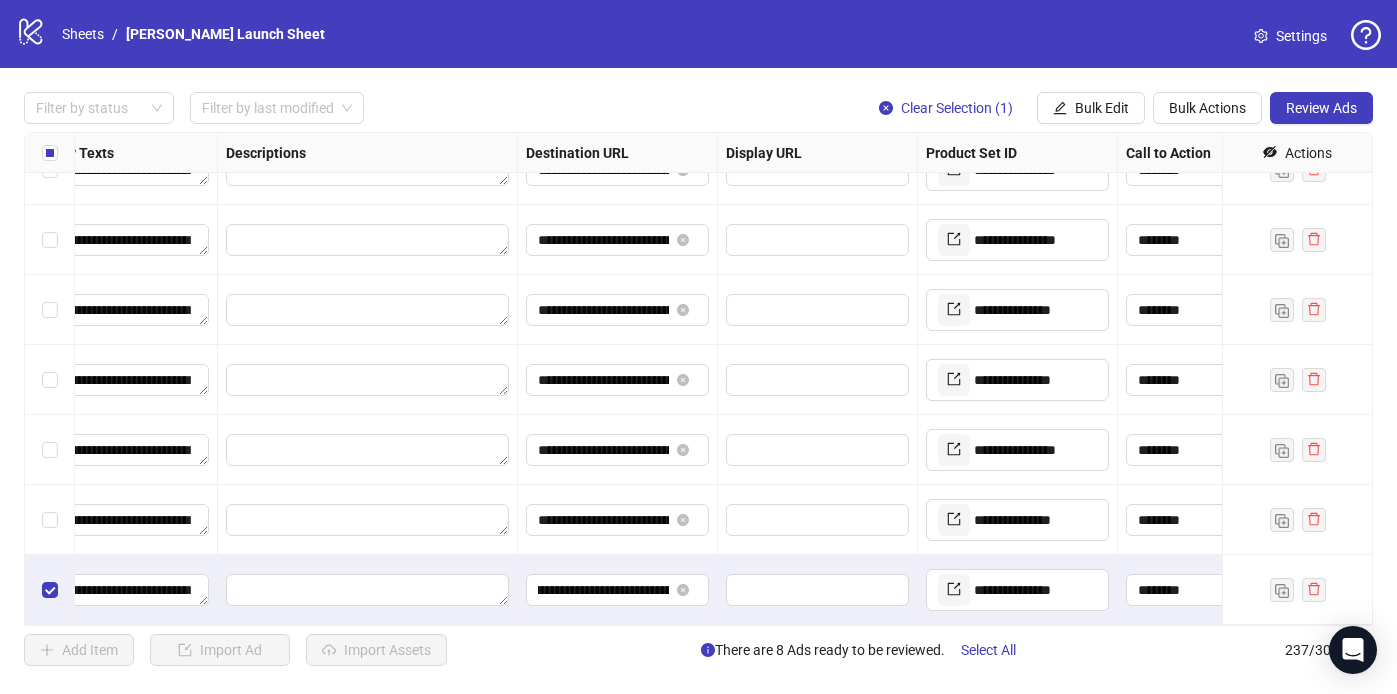 click on "**********" at bounding box center (698, 379) 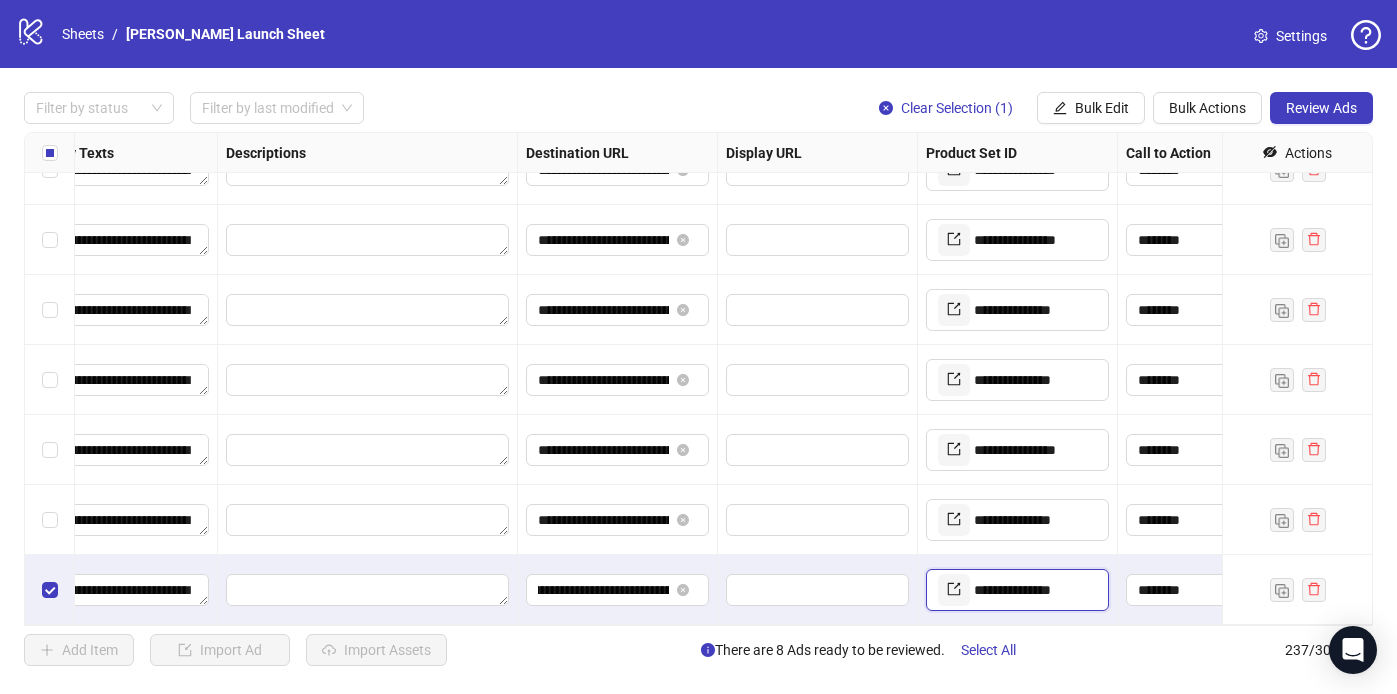 click on "**********" at bounding box center [1033, 590] 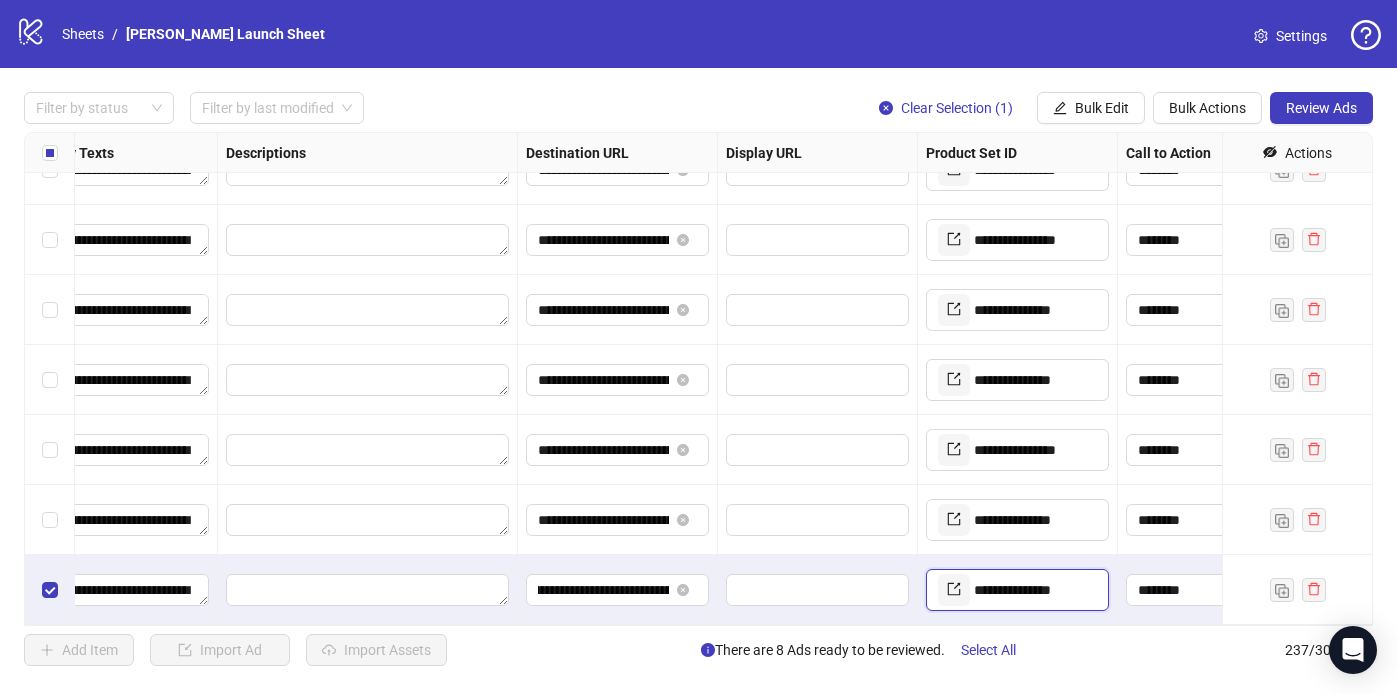 type 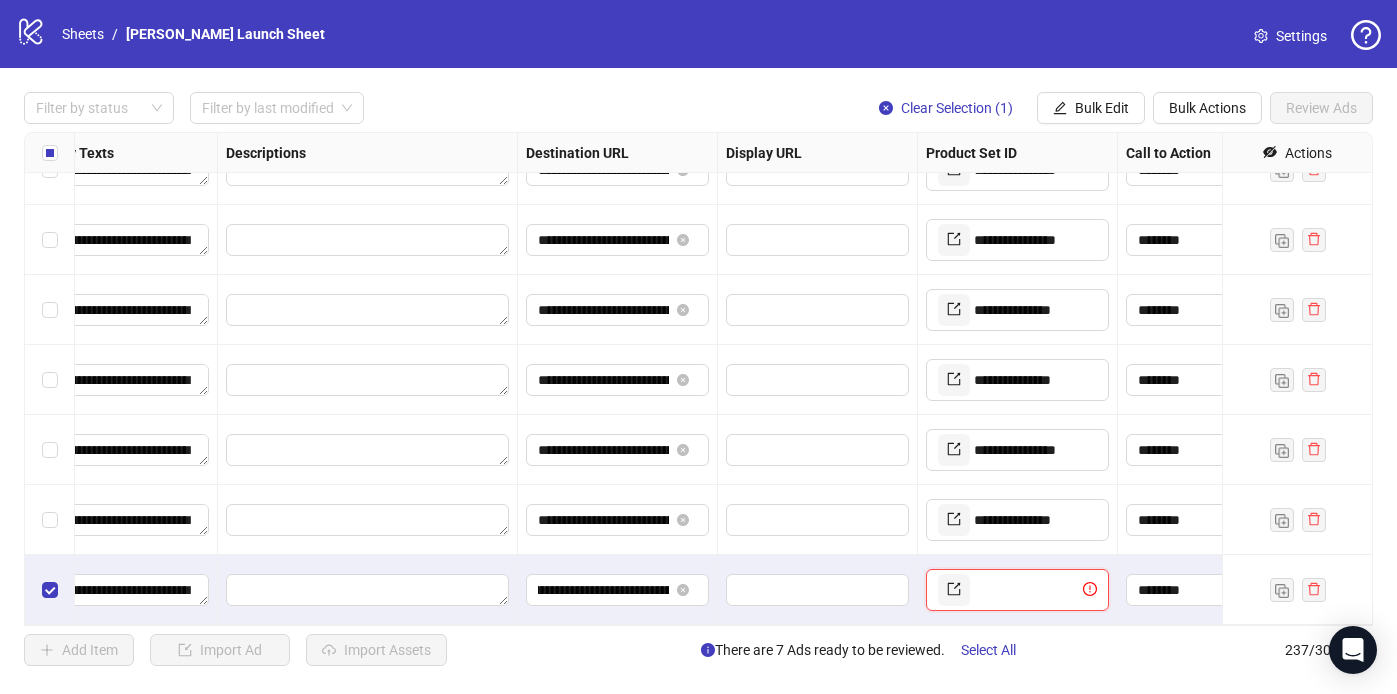 click at bounding box center [1026, 590] 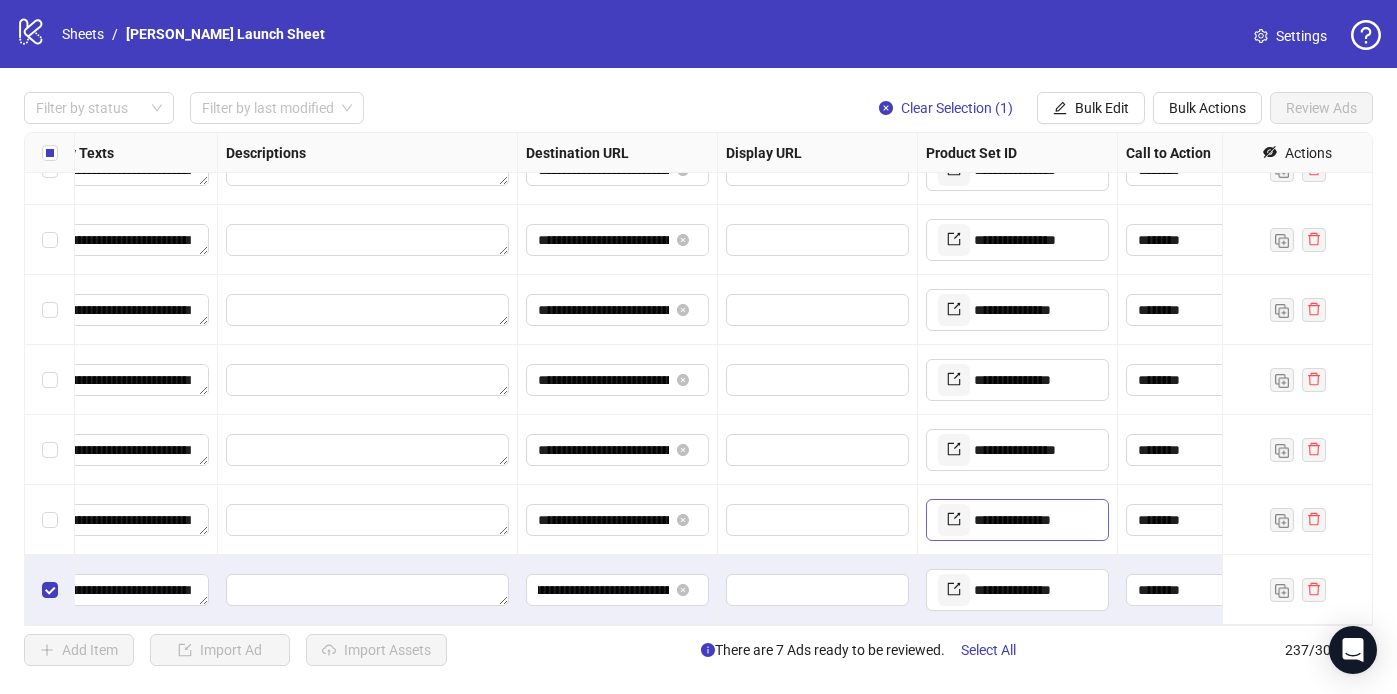 click on "**********" at bounding box center (1017, 520) 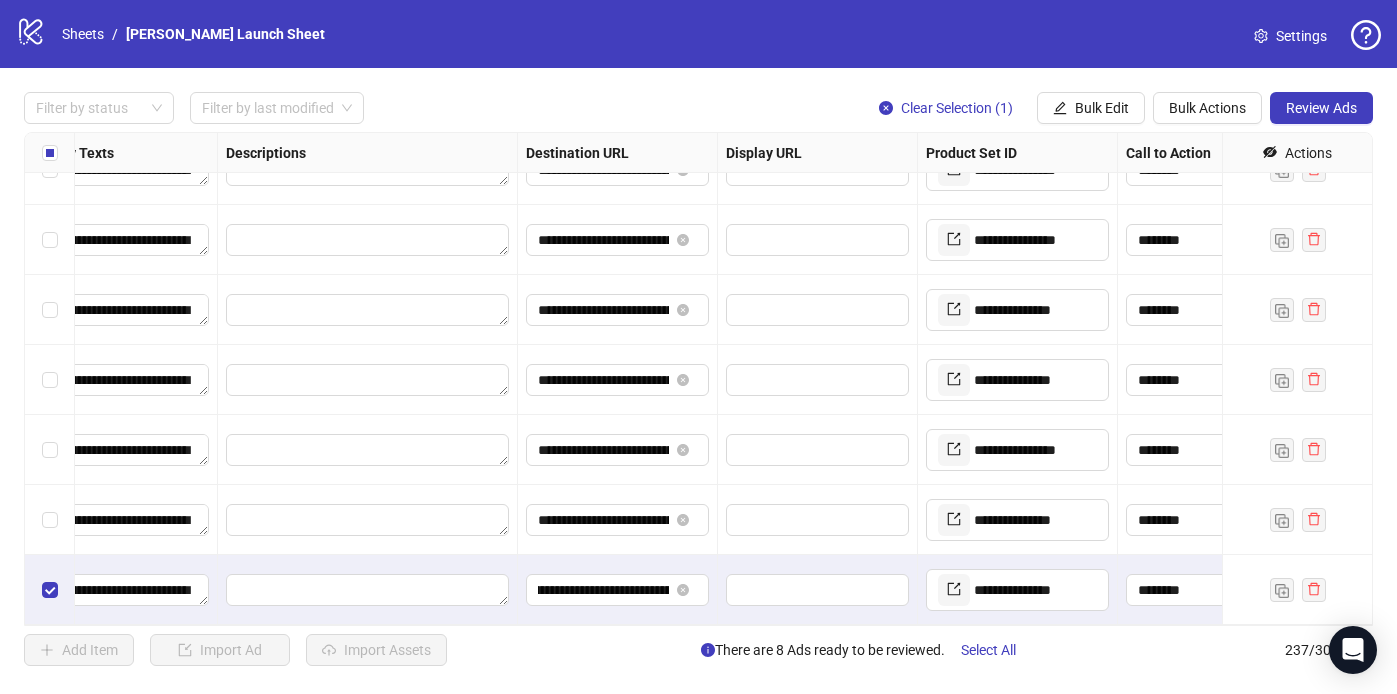 click on "**********" at bounding box center [1018, 520] 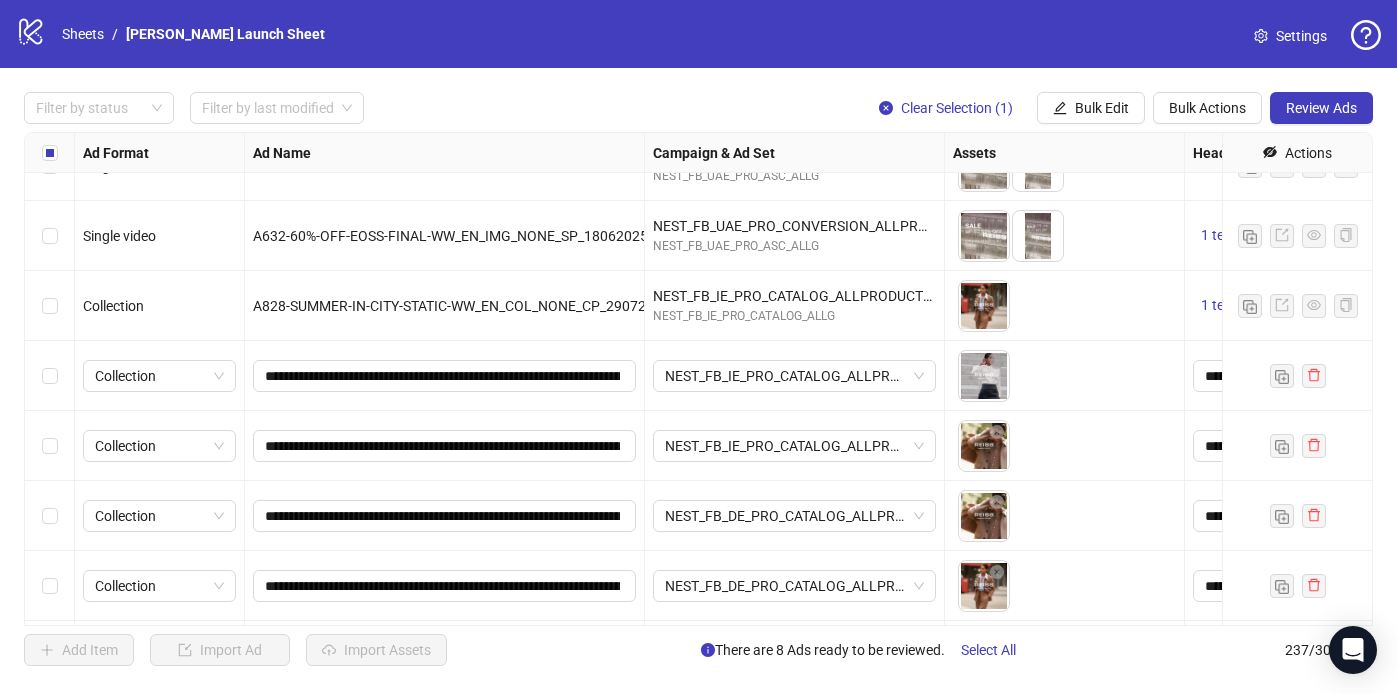 scroll, scrollTop: 15894, scrollLeft: 0, axis: vertical 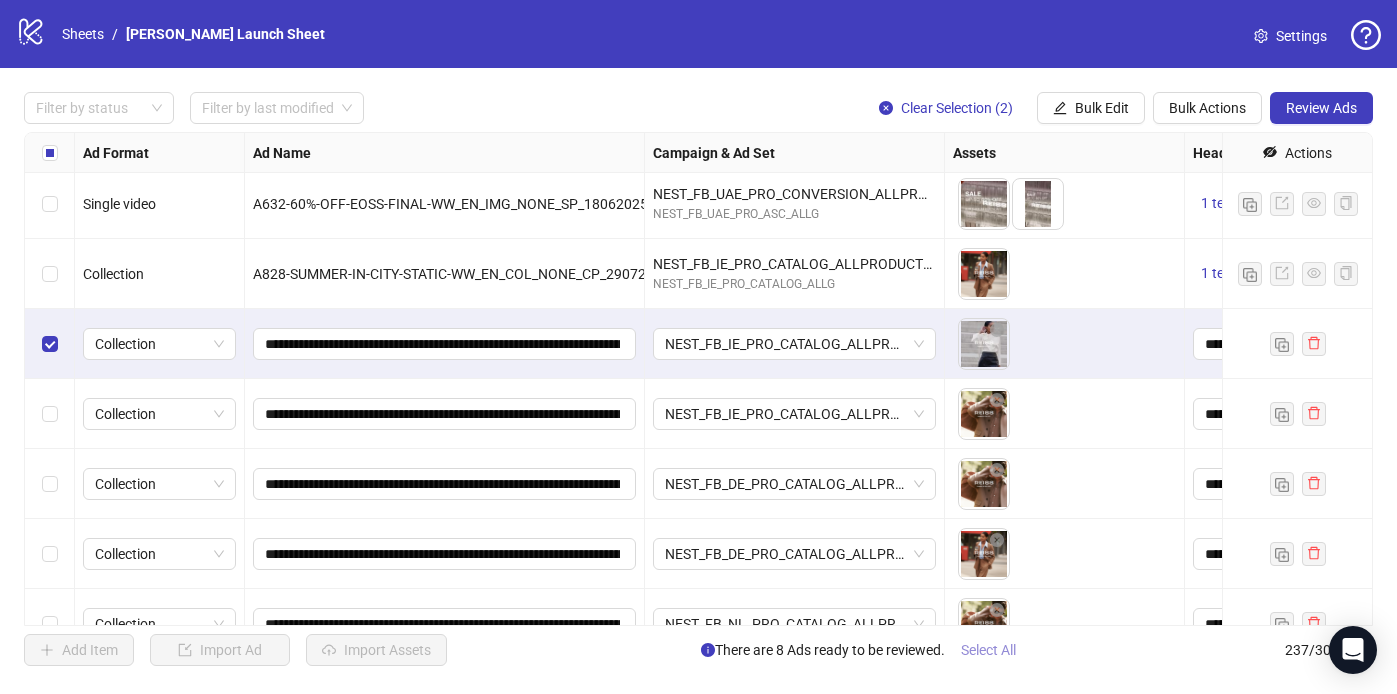 click on "Select All" at bounding box center (988, 650) 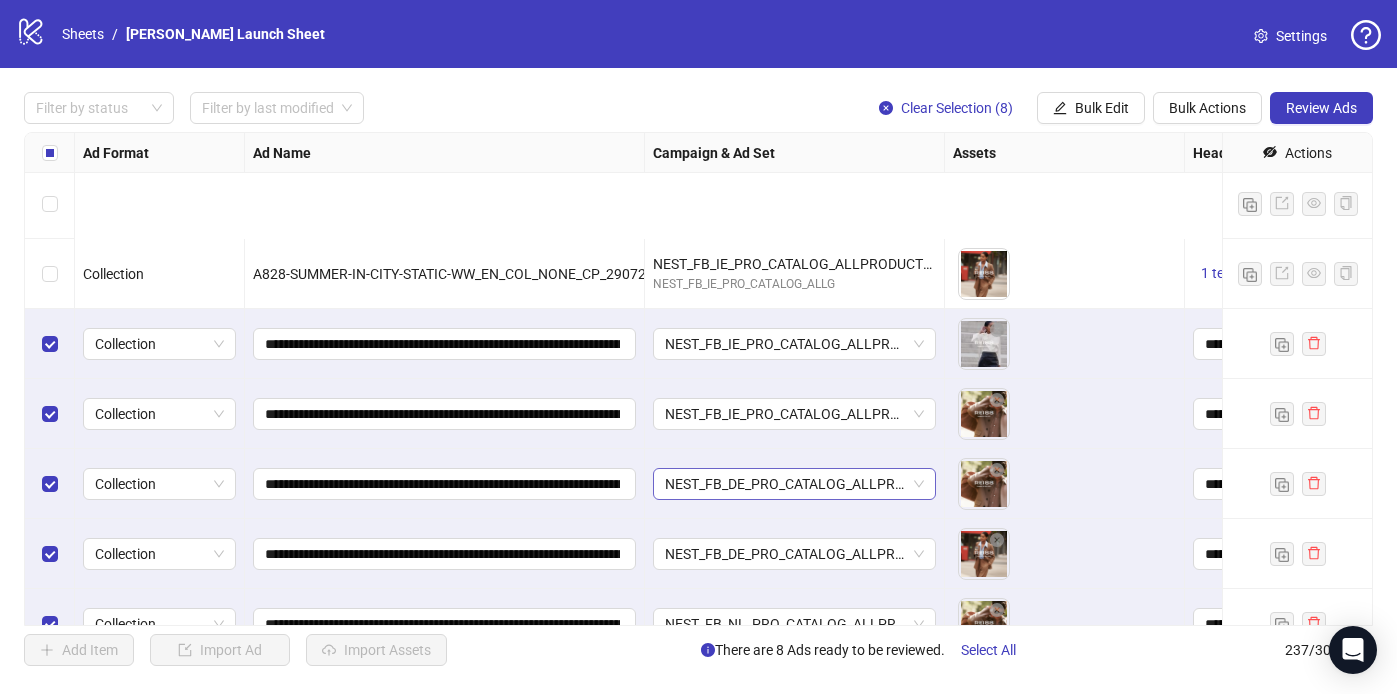 scroll, scrollTop: 16138, scrollLeft: 0, axis: vertical 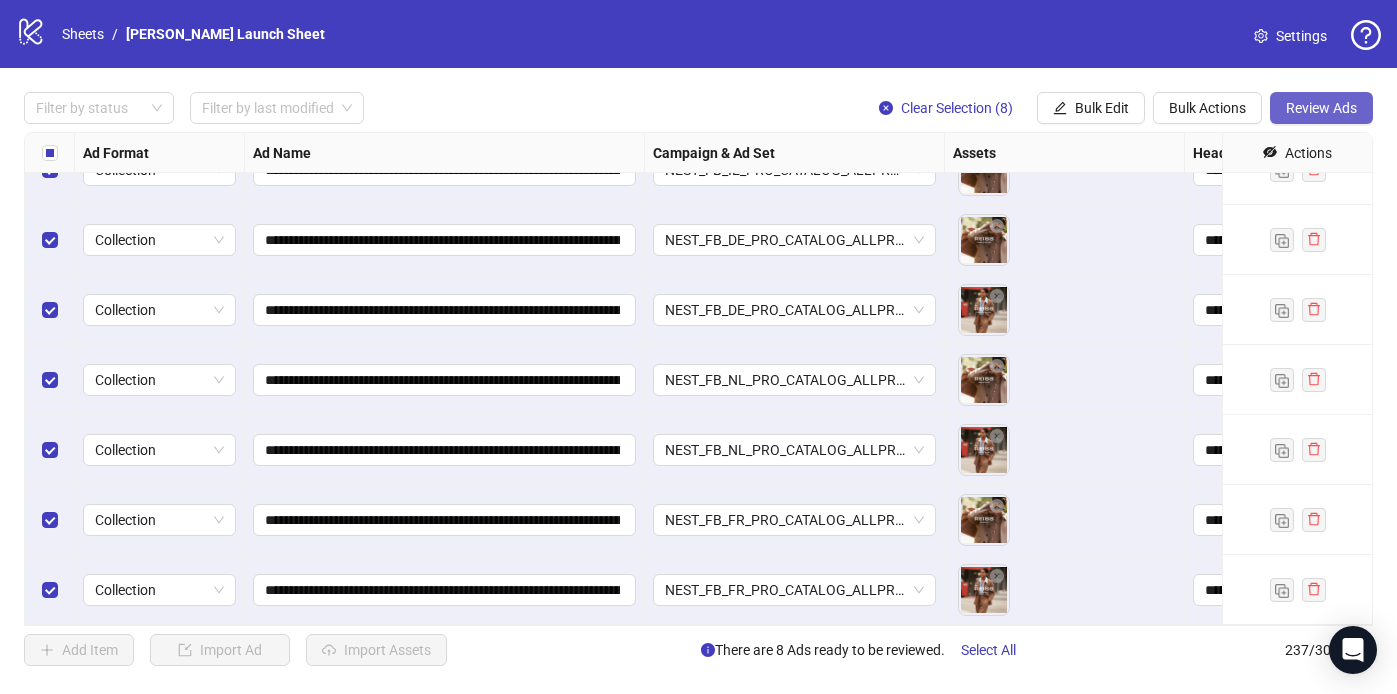click on "Review Ads" at bounding box center (1321, 108) 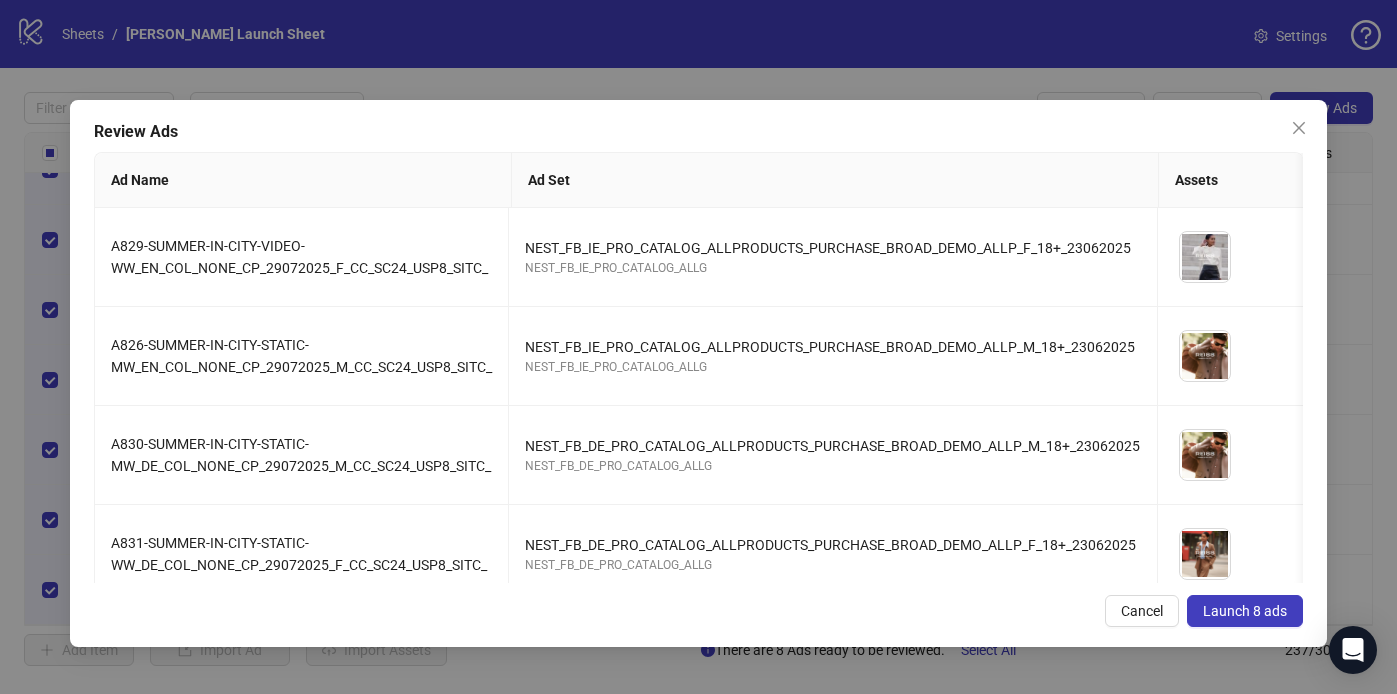 click on "Launch 8 ads" at bounding box center (1245, 611) 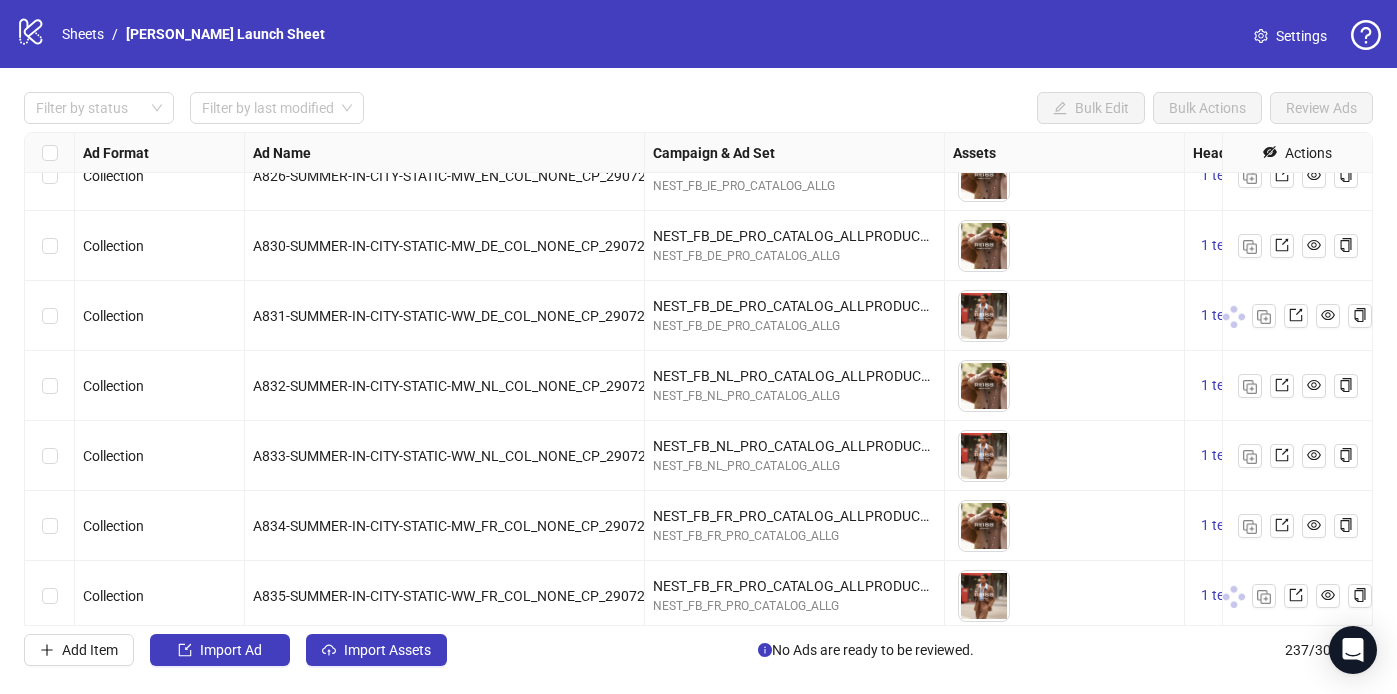scroll, scrollTop: 16138, scrollLeft: 0, axis: vertical 